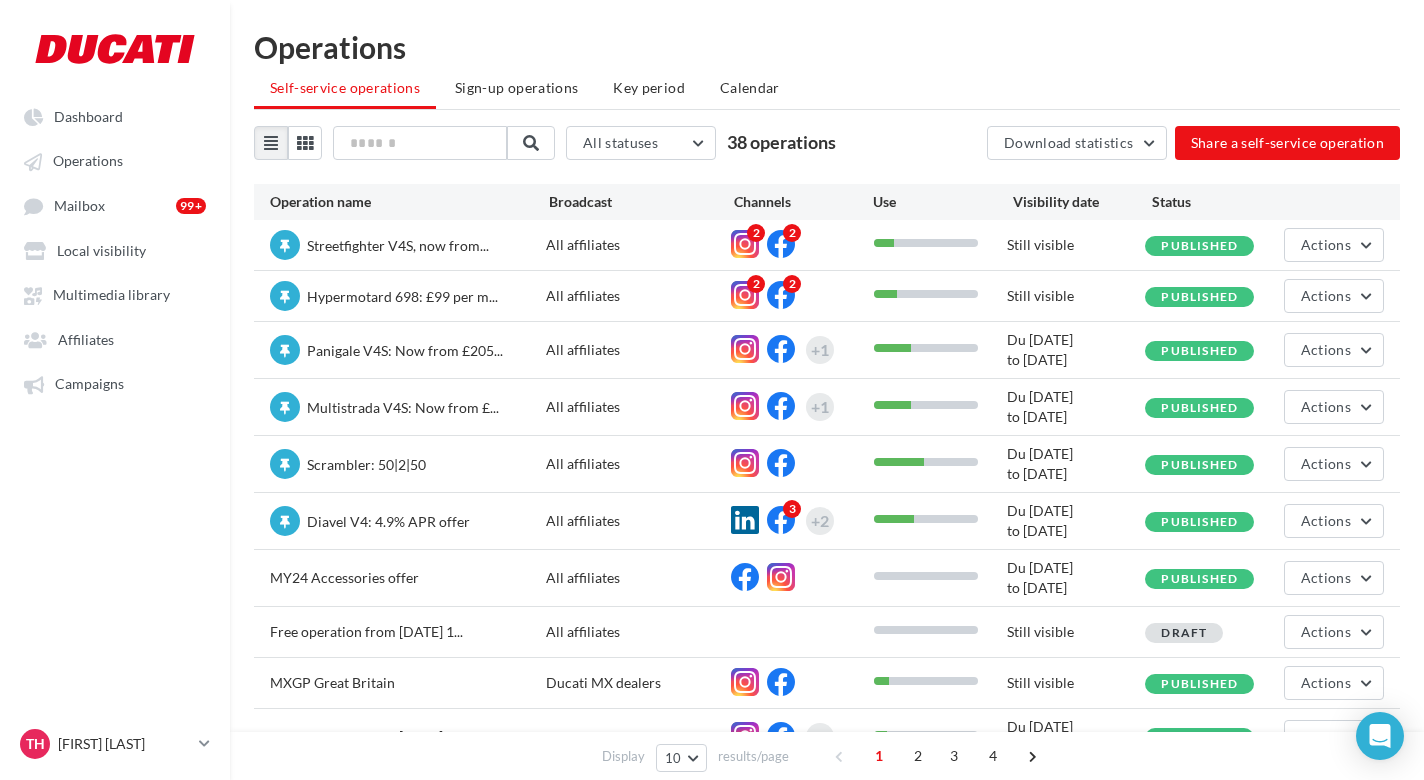 scroll, scrollTop: 32, scrollLeft: 0, axis: vertical 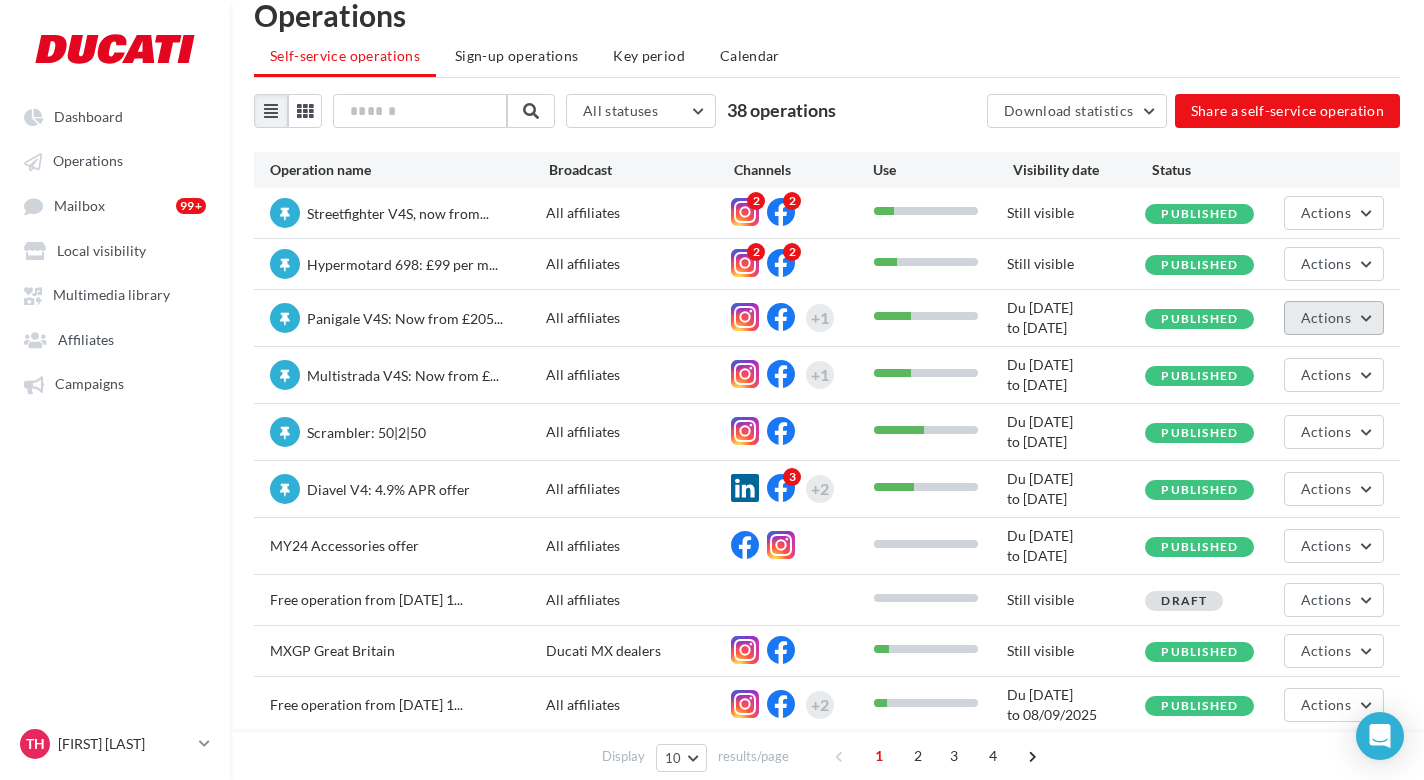 click on "Actions" at bounding box center (1326, 317) 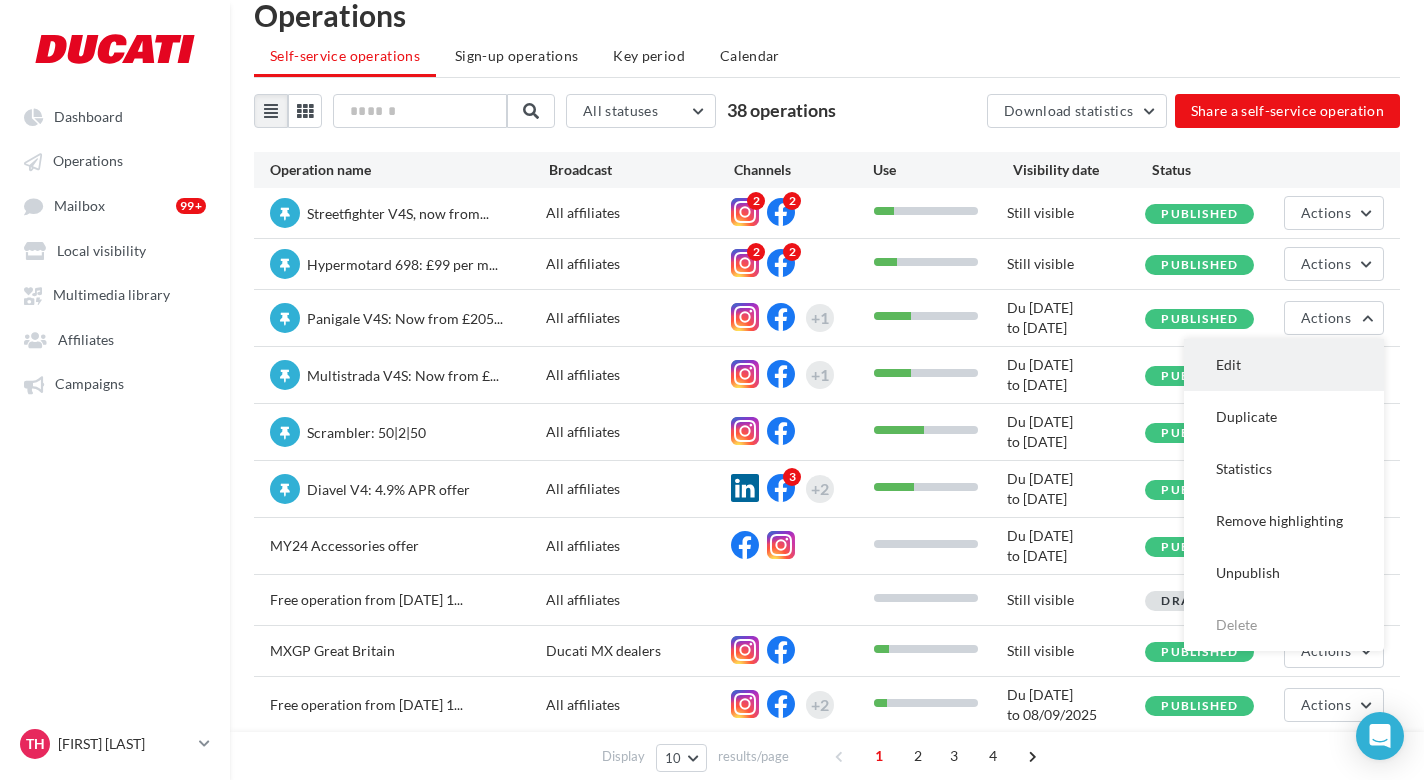 click on "Edit" at bounding box center [1284, 365] 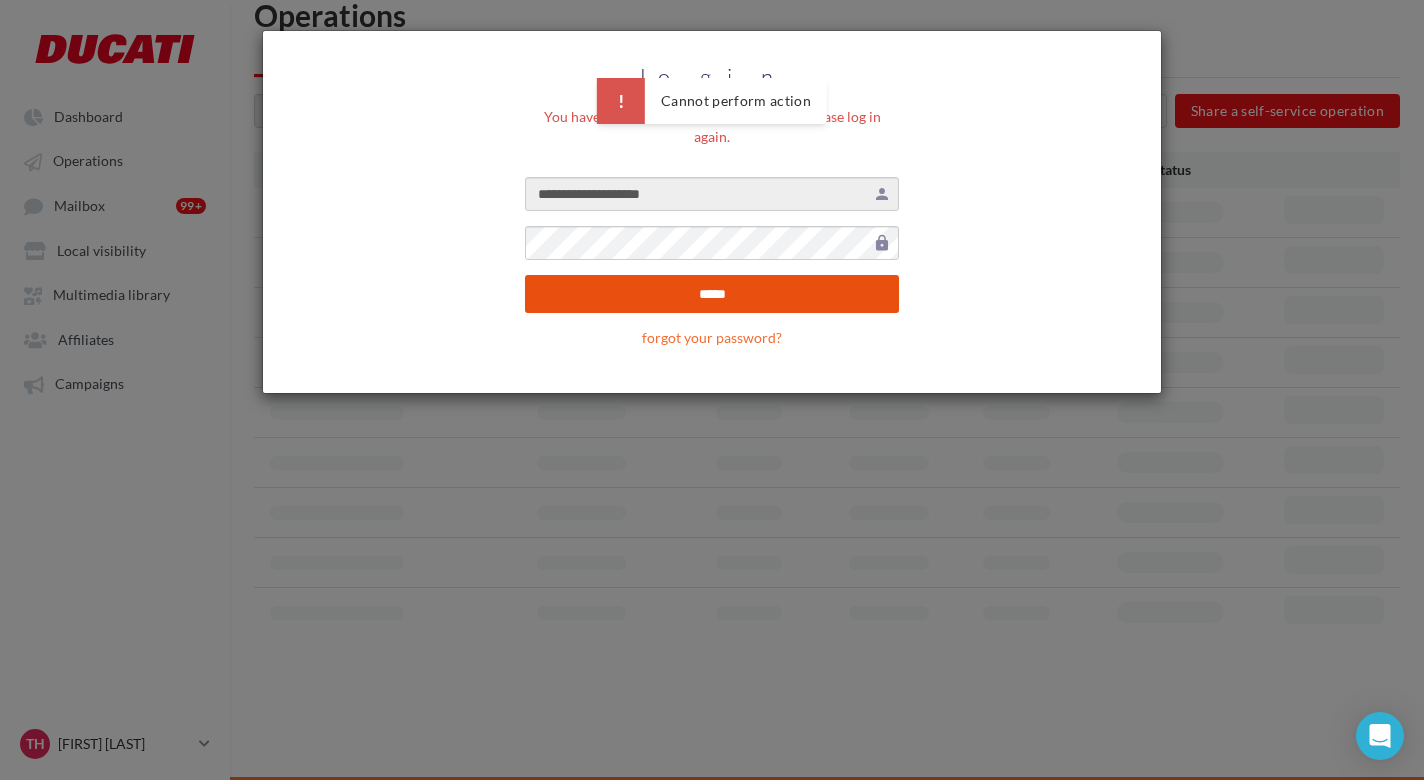 click on "*****" at bounding box center [712, 294] 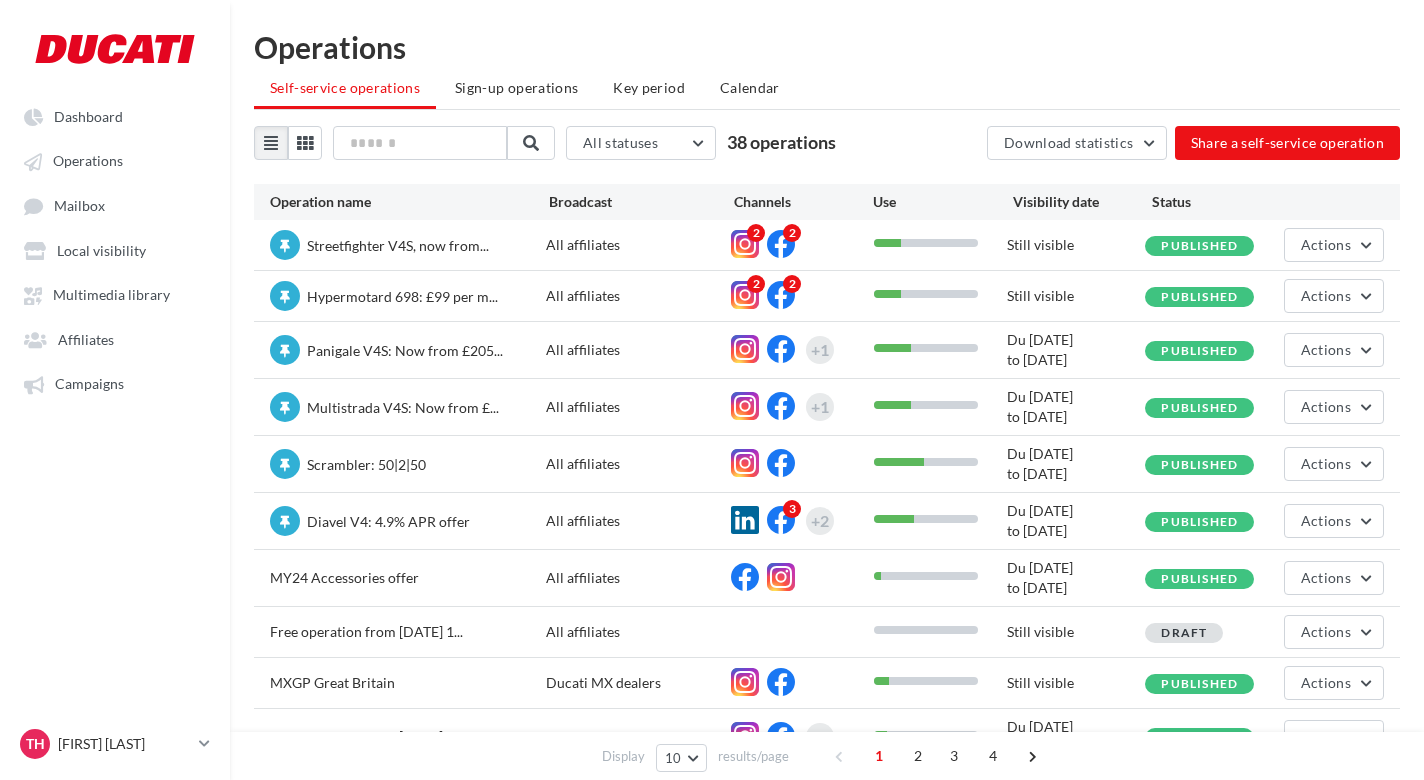 scroll, scrollTop: 32, scrollLeft: 0, axis: vertical 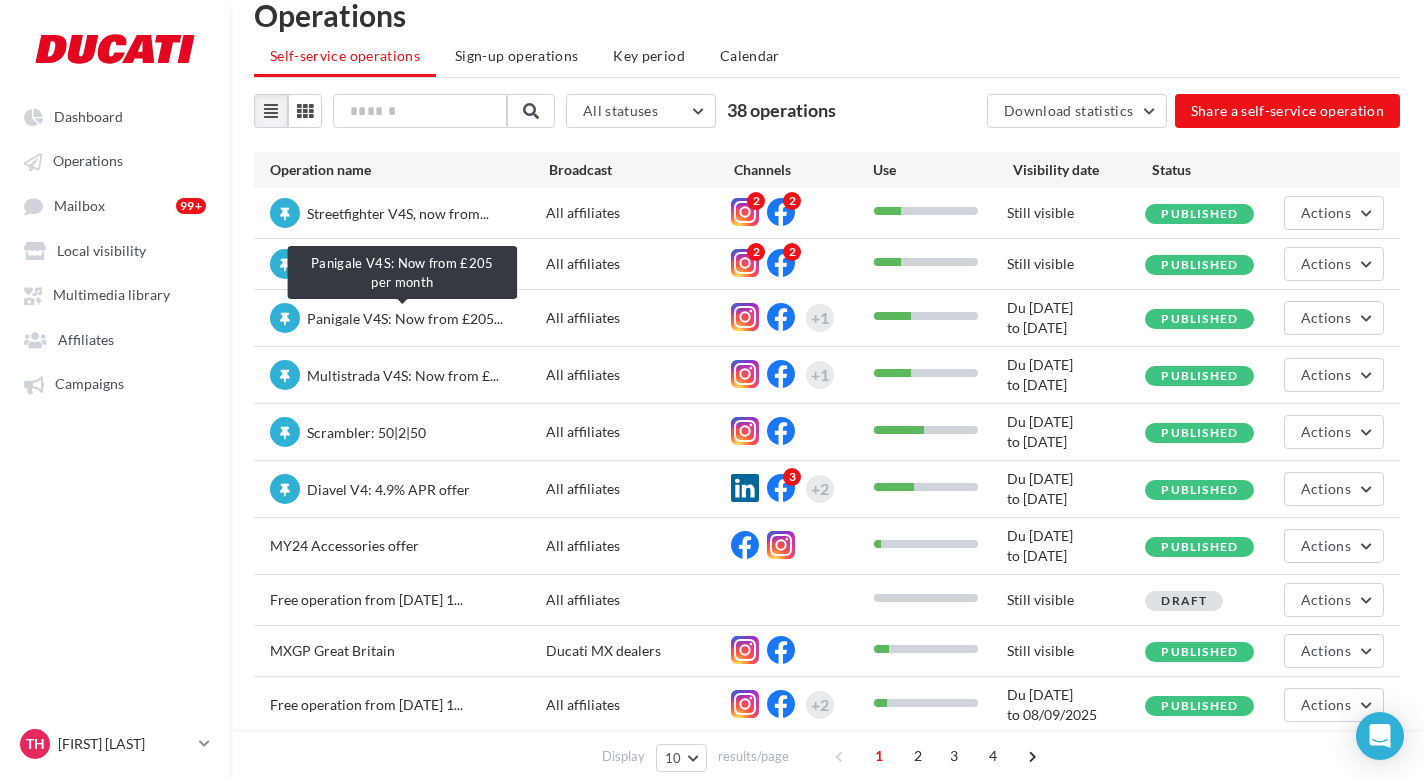 click on "Panigale V4S: Now from £205..." at bounding box center [405, 318] 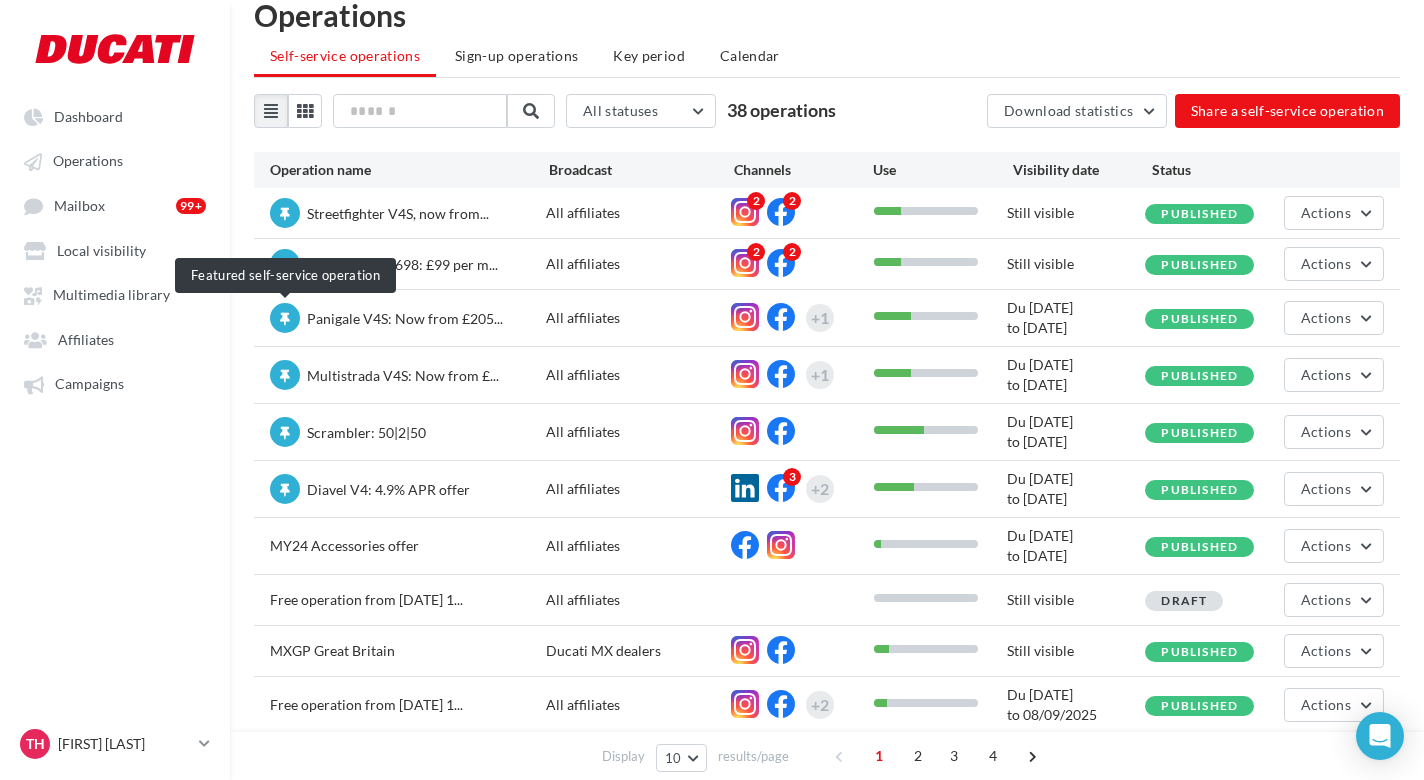 click at bounding box center [285, 318] 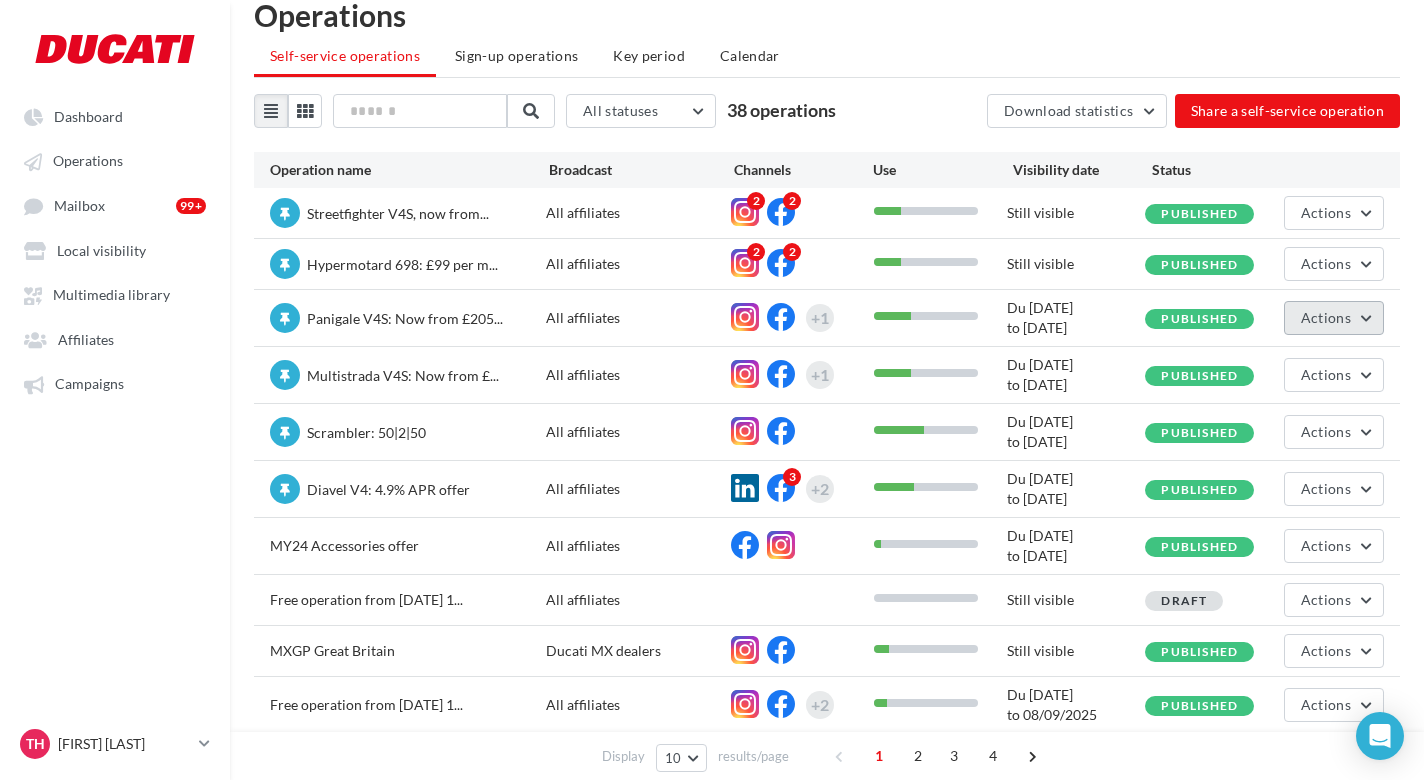 click on "Actions" at bounding box center [1334, 318] 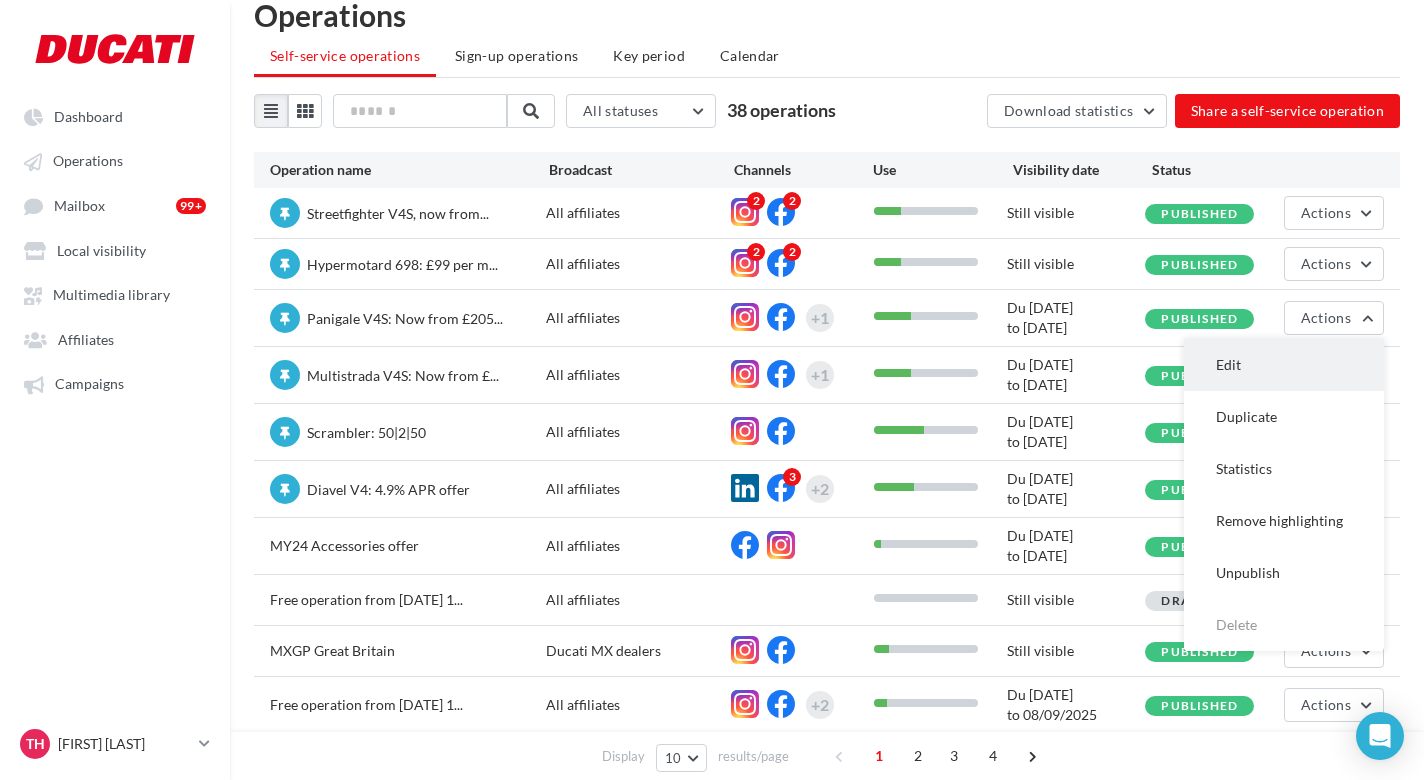 click on "Edit" at bounding box center (1284, 365) 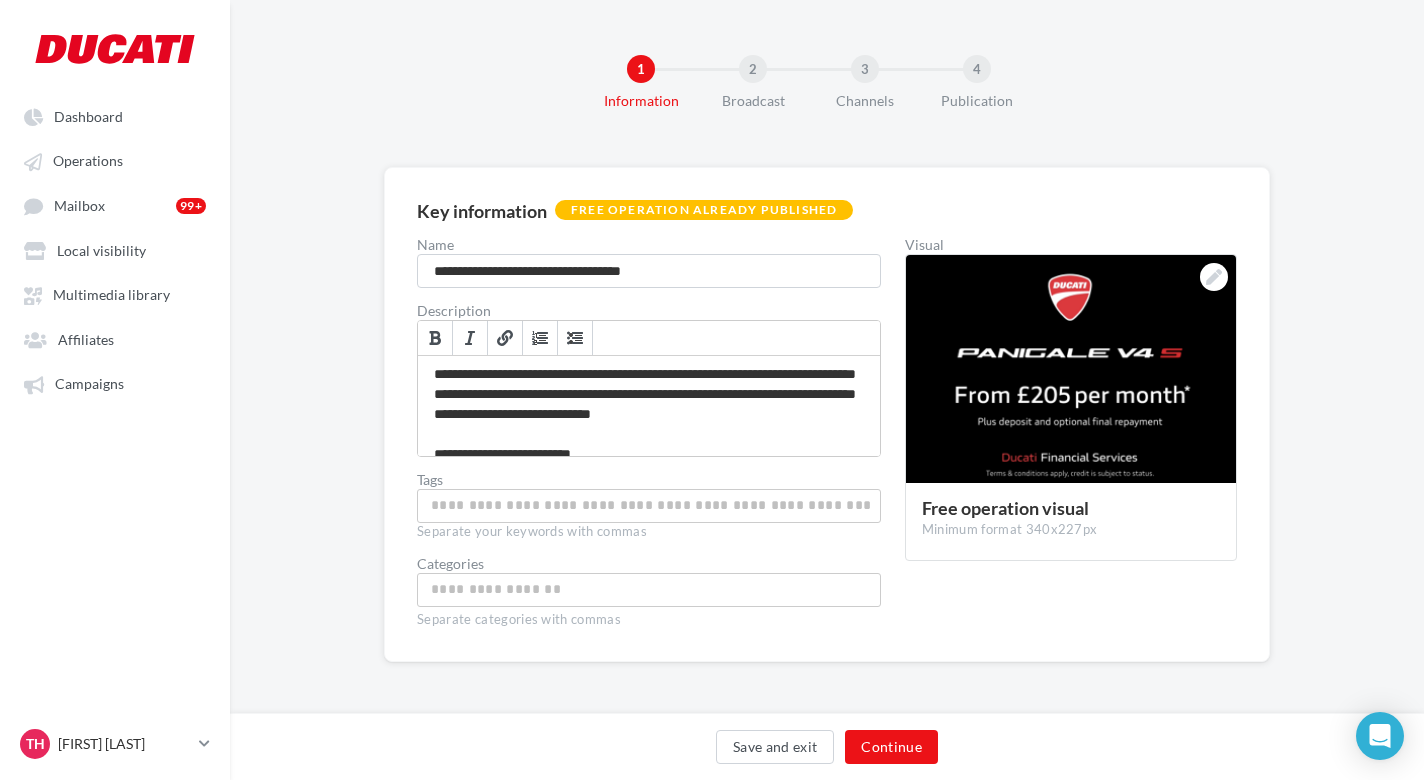 scroll, scrollTop: 0, scrollLeft: 0, axis: both 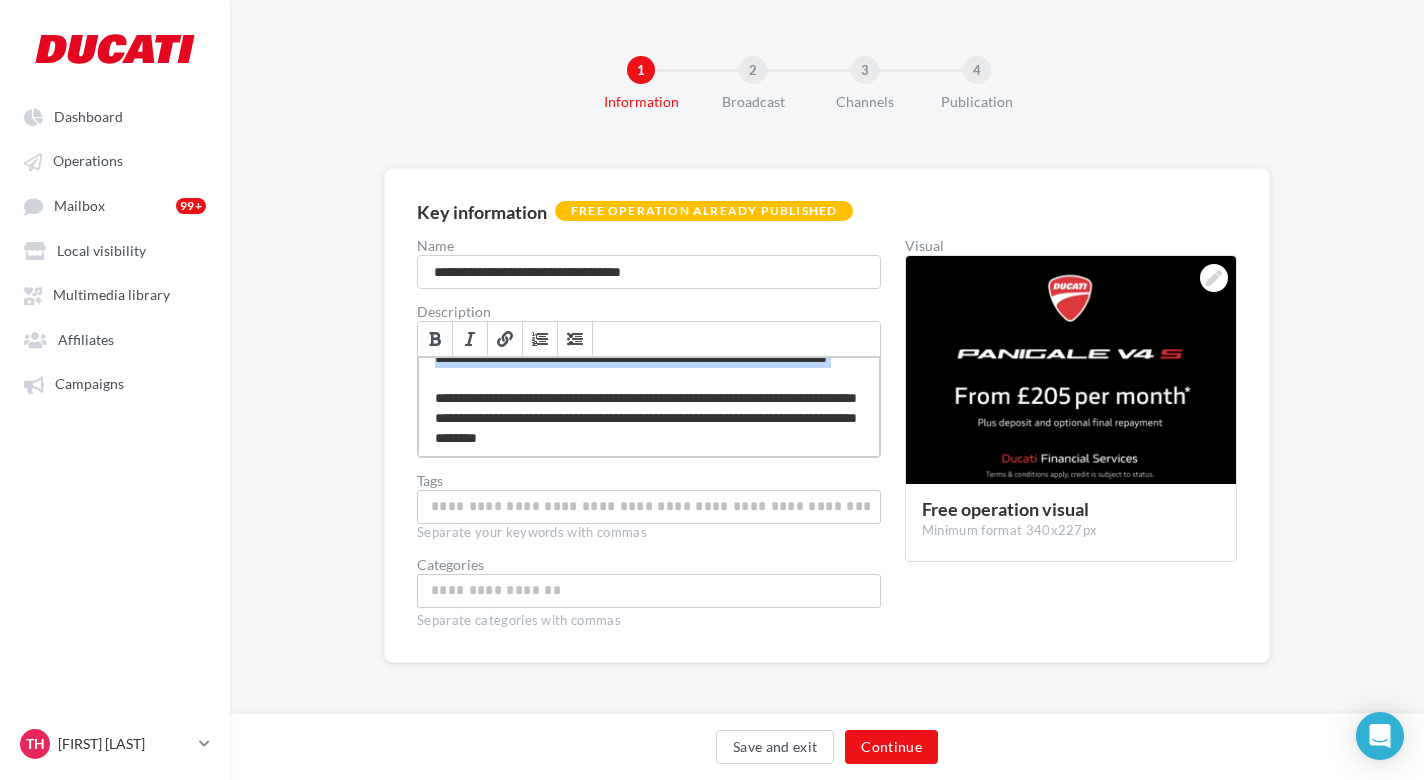 click on "**********" at bounding box center (649, 407) 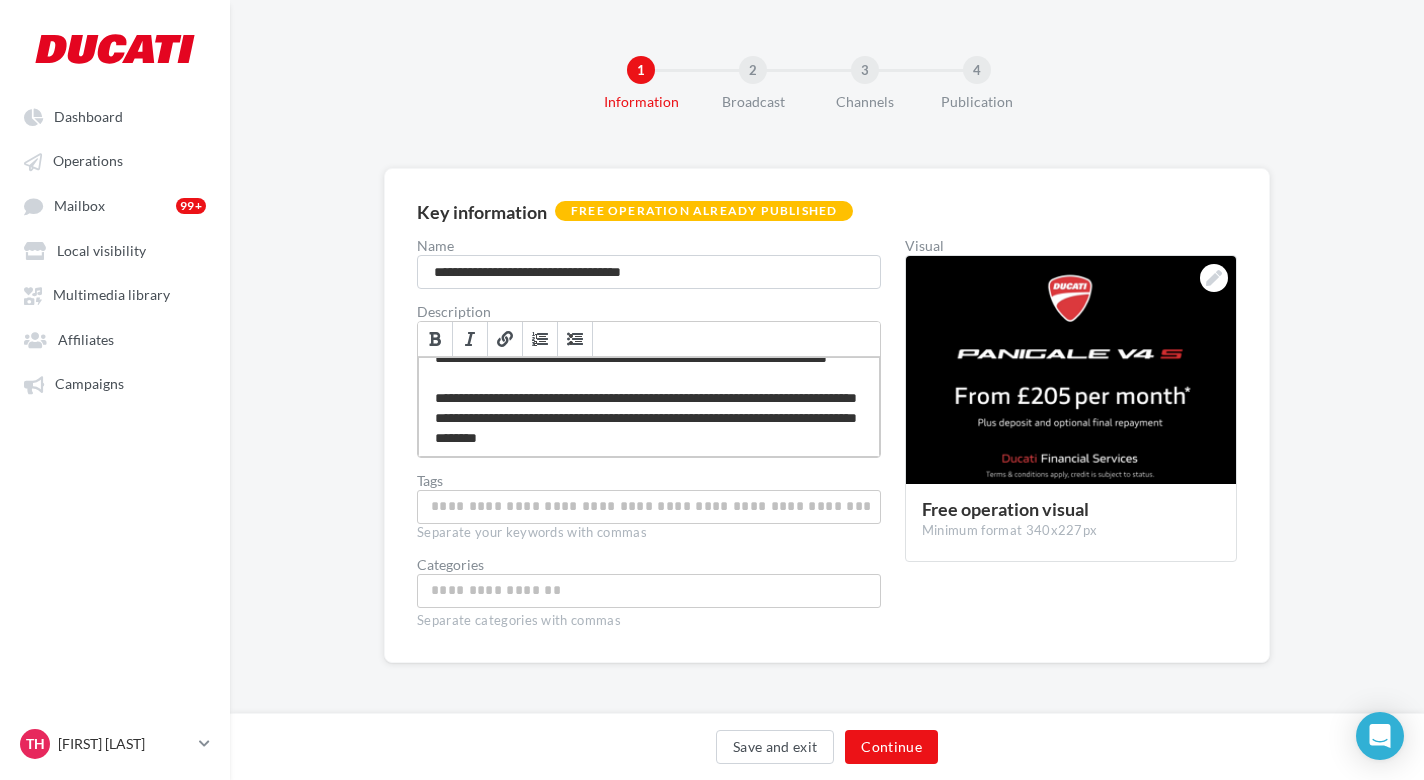 scroll, scrollTop: 0, scrollLeft: 0, axis: both 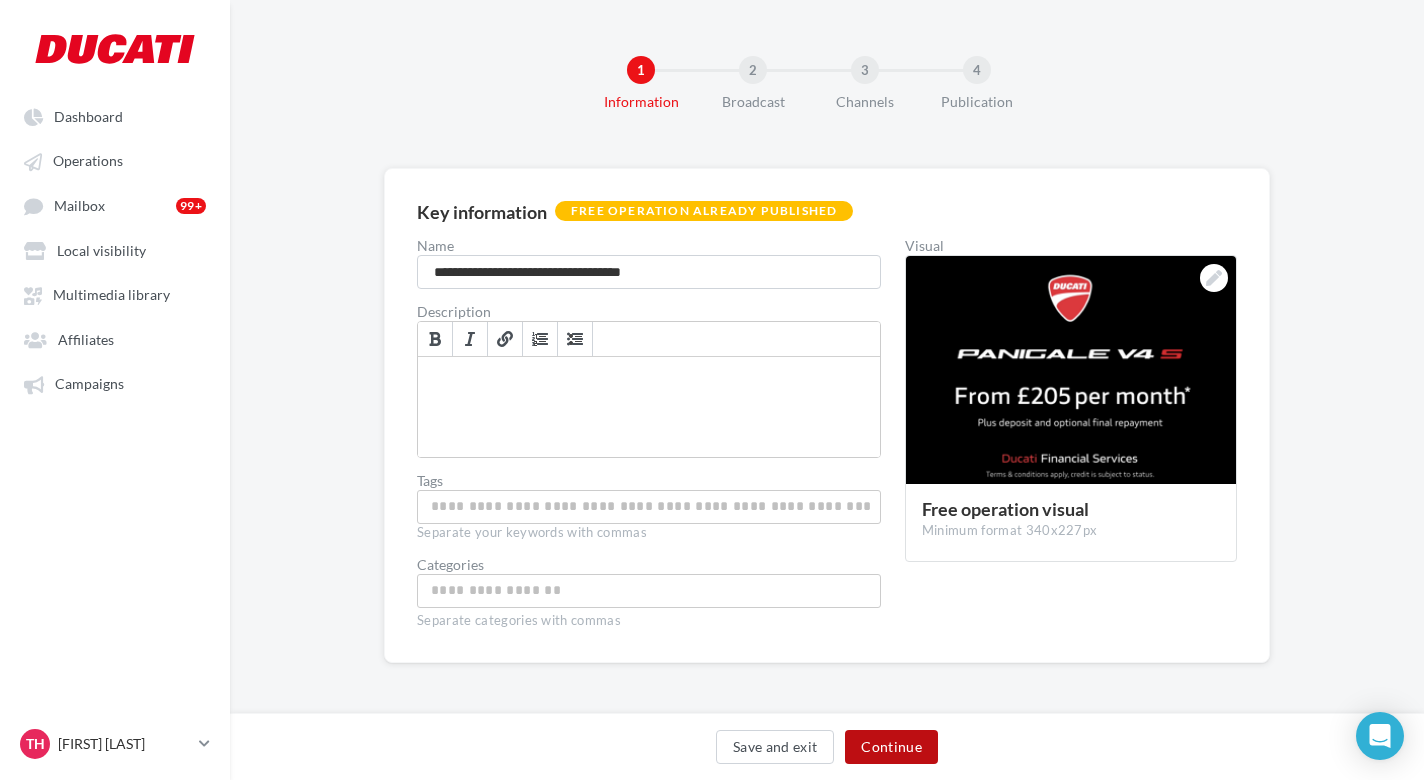 click on "Continue" at bounding box center [891, 747] 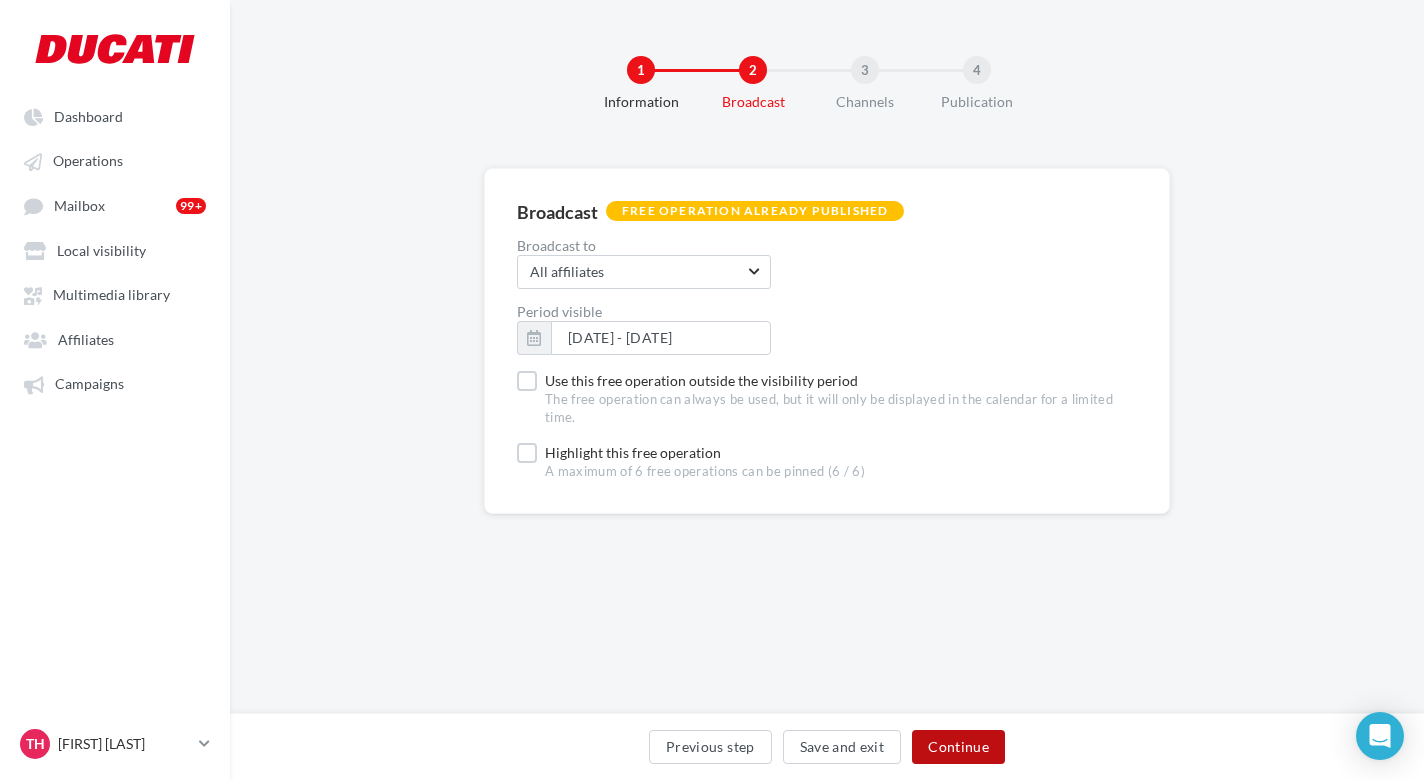 click on "Continue" at bounding box center [958, 747] 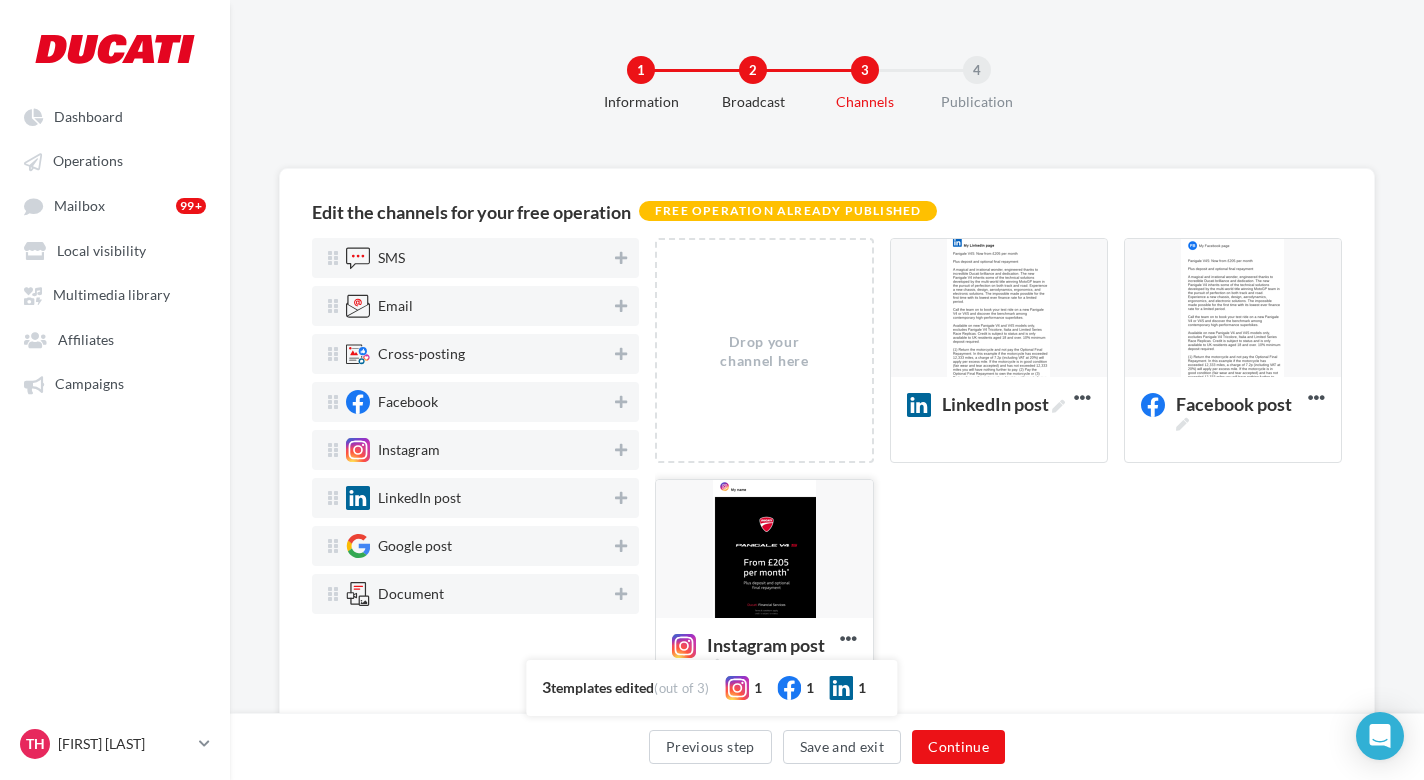 click at bounding box center [764, 550] 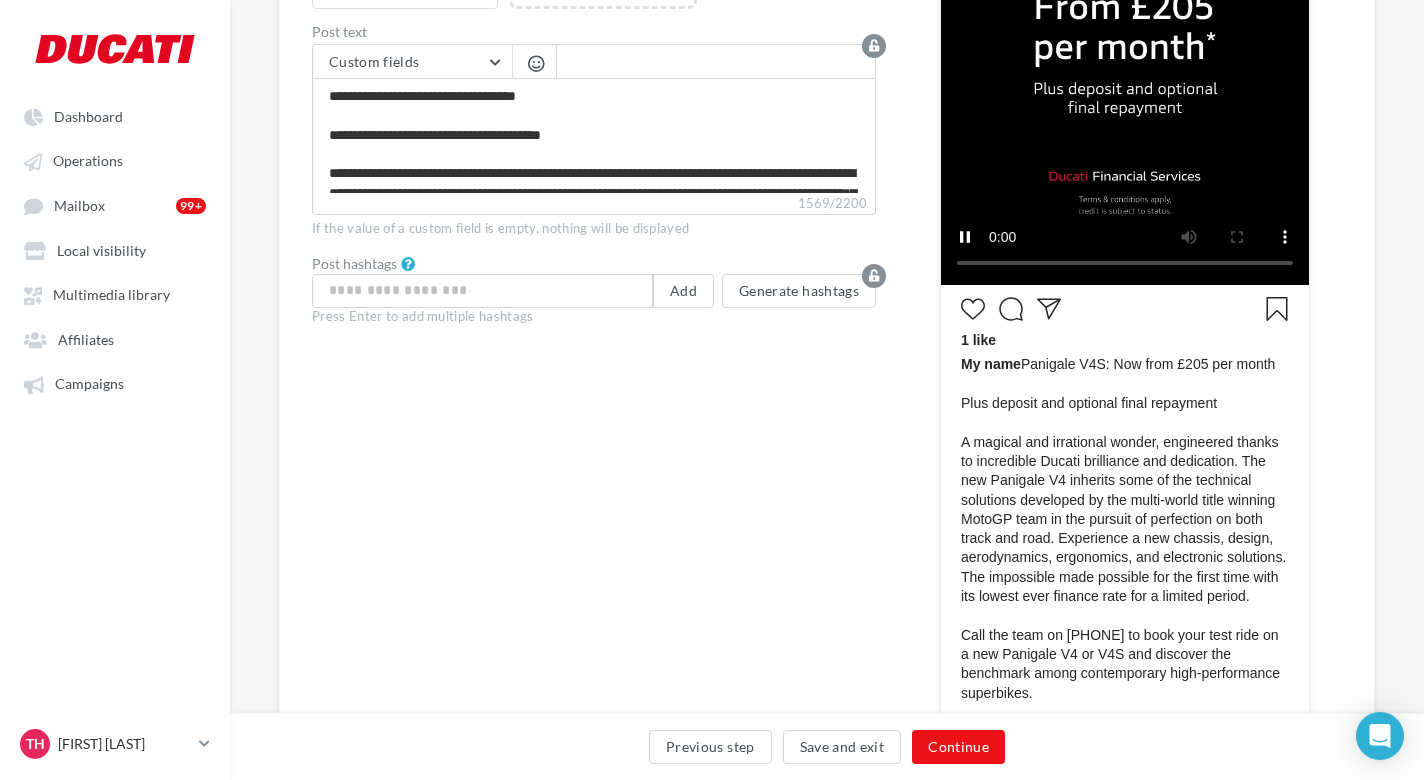 scroll, scrollTop: 619, scrollLeft: 3, axis: both 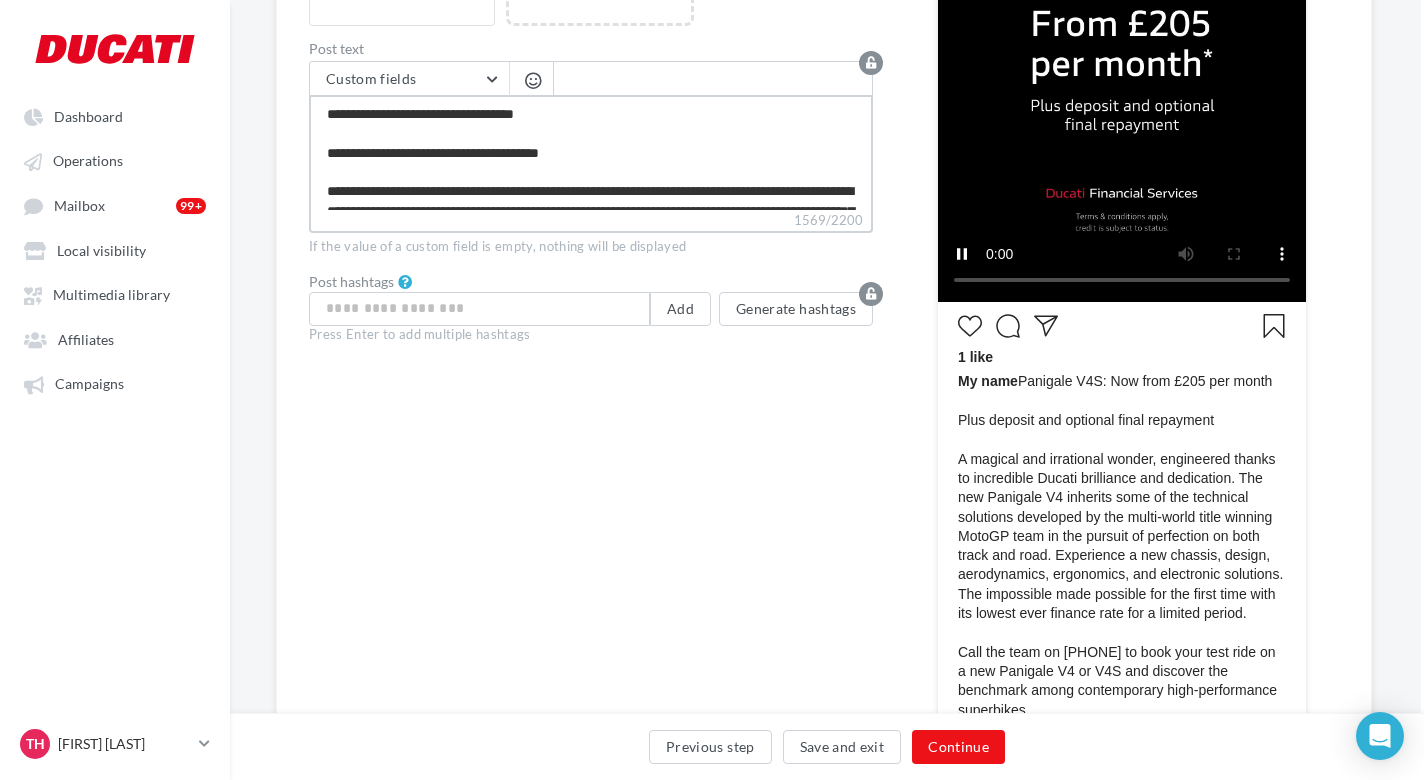 click on "1569/2200" at bounding box center [591, 152] 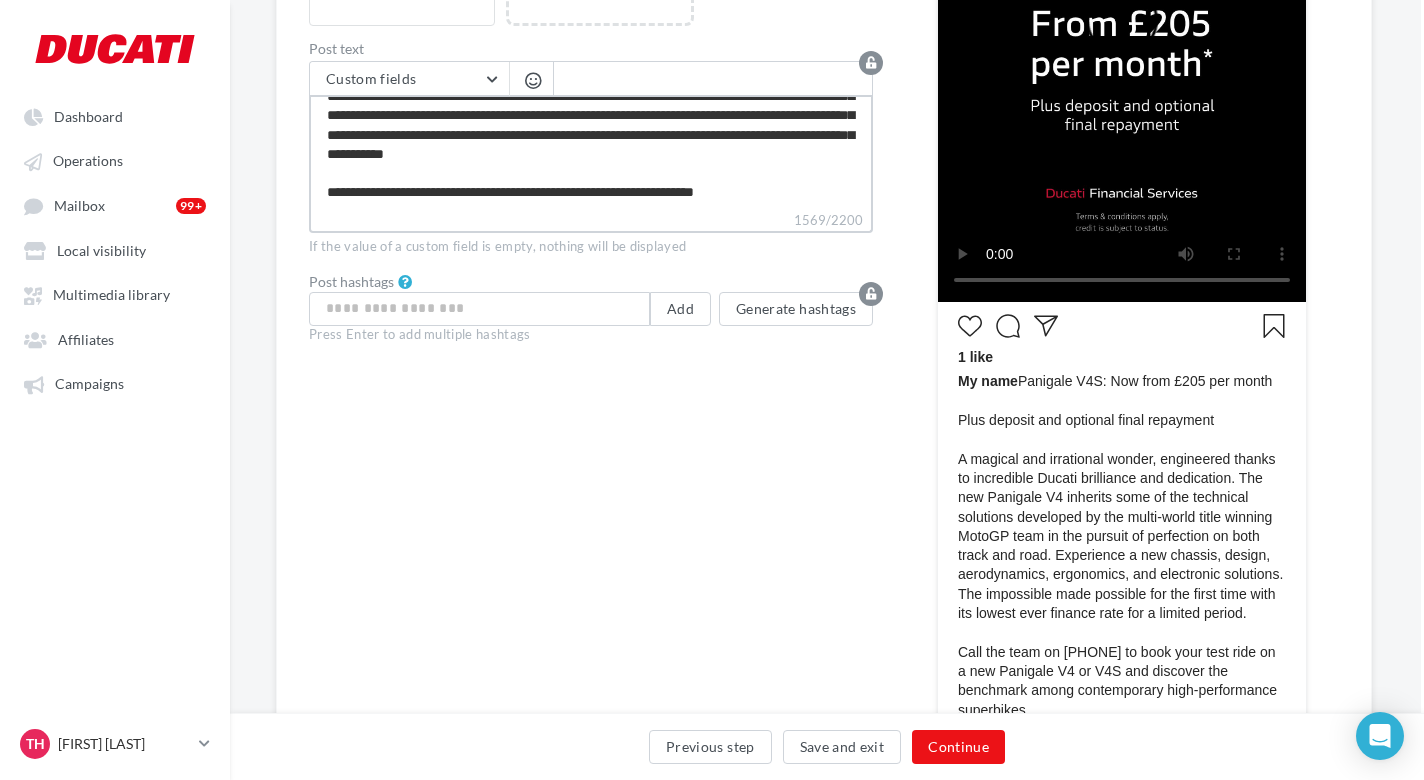 scroll, scrollTop: 0, scrollLeft: 0, axis: both 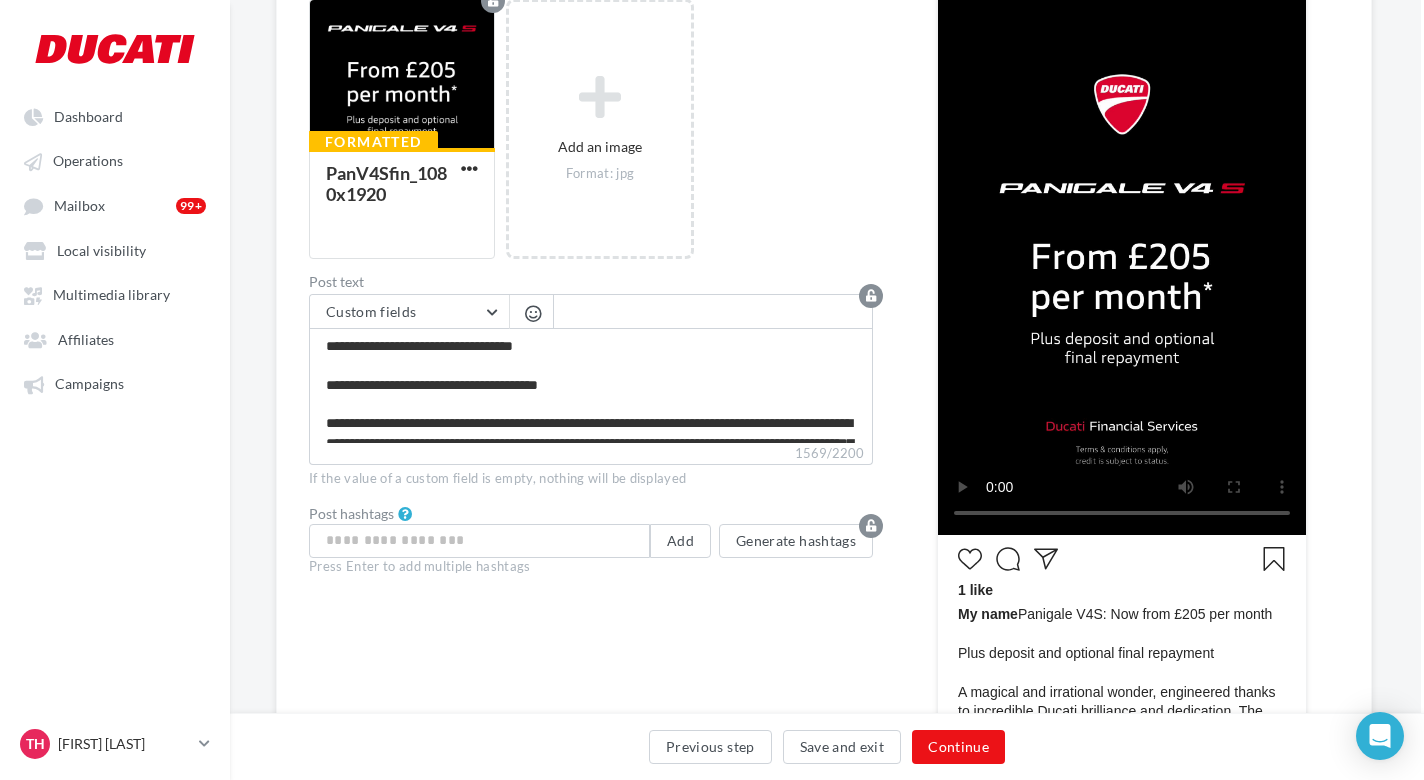 click on "Reel for the post                    Formatted
PanV4Sfin_1080x1920
Reel Thumbnail
Add an image     Format: jpg" at bounding box center (591, 120) 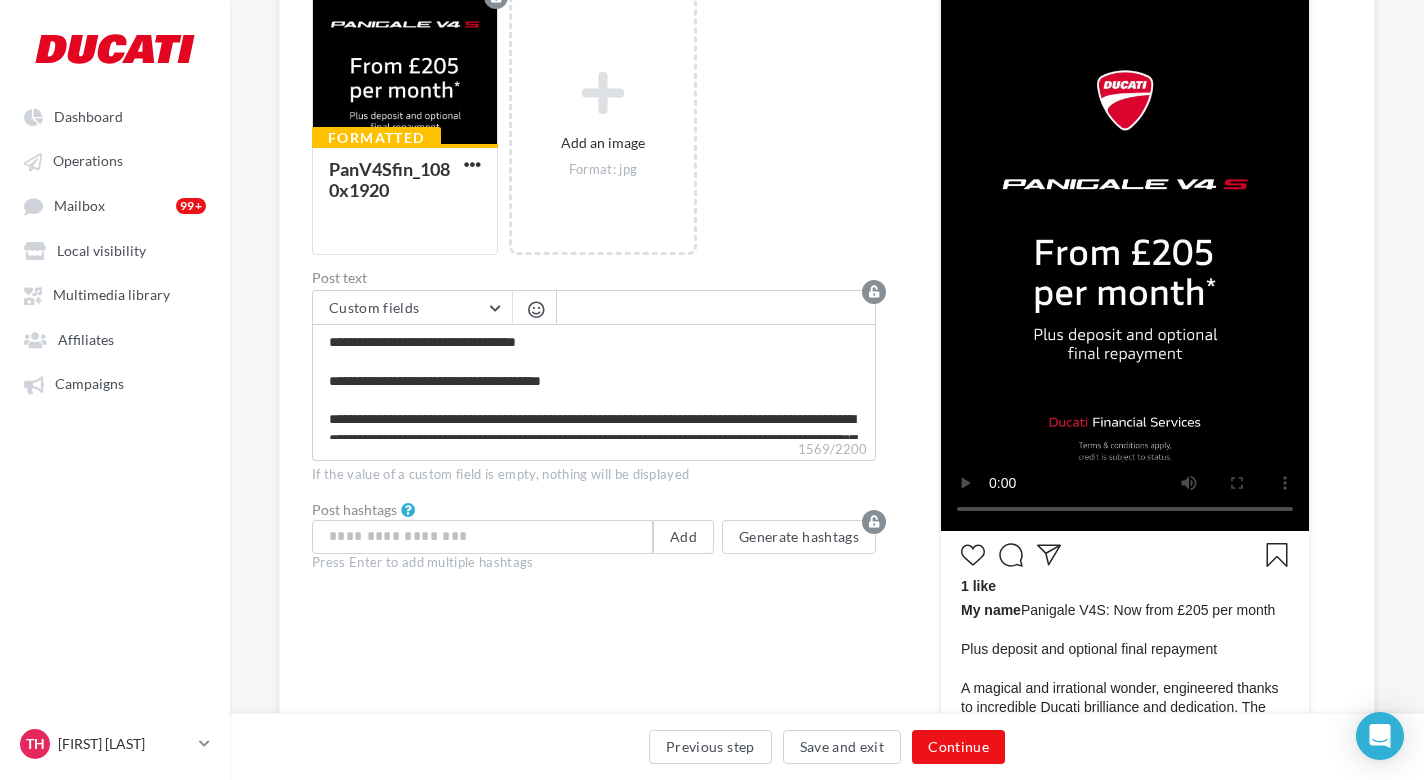 scroll, scrollTop: 0, scrollLeft: 0, axis: both 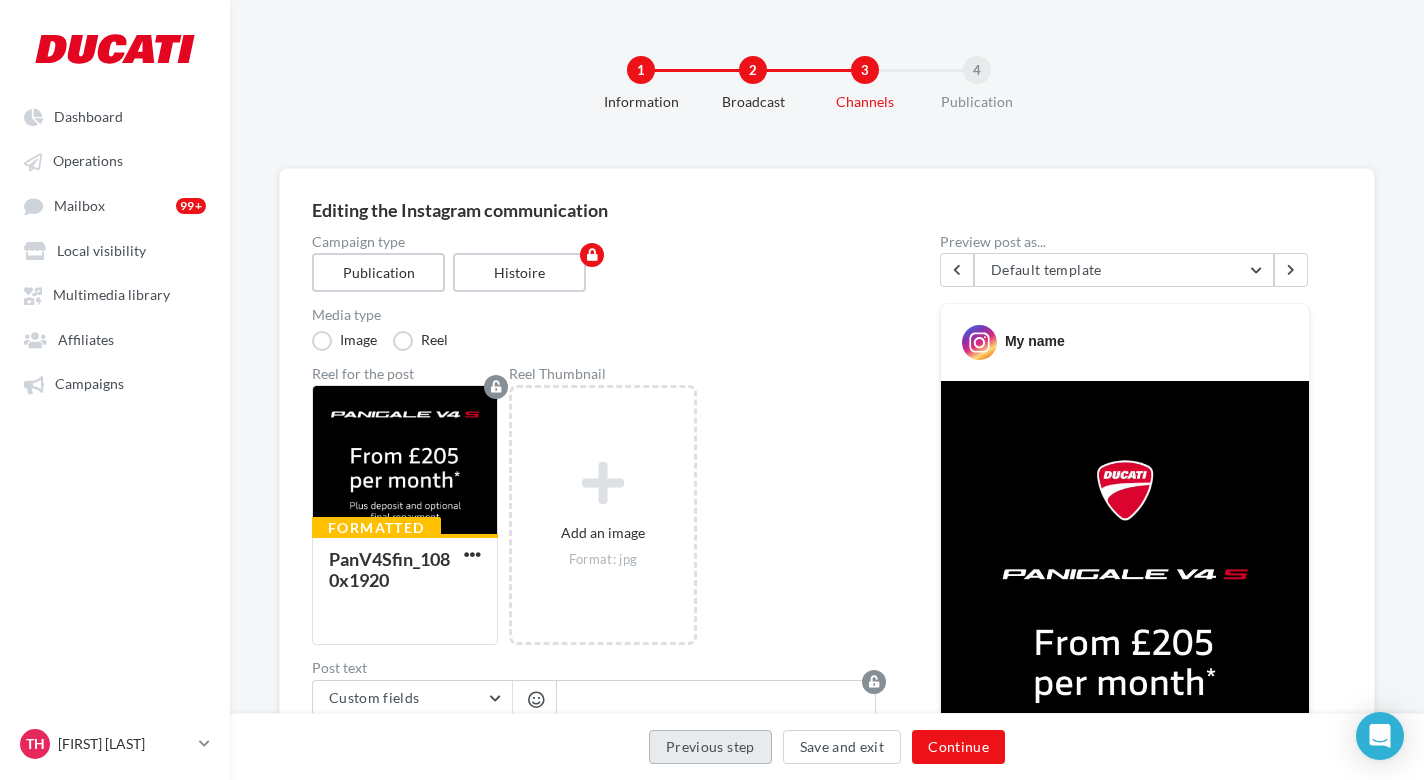 click on "Previous step" at bounding box center (710, 747) 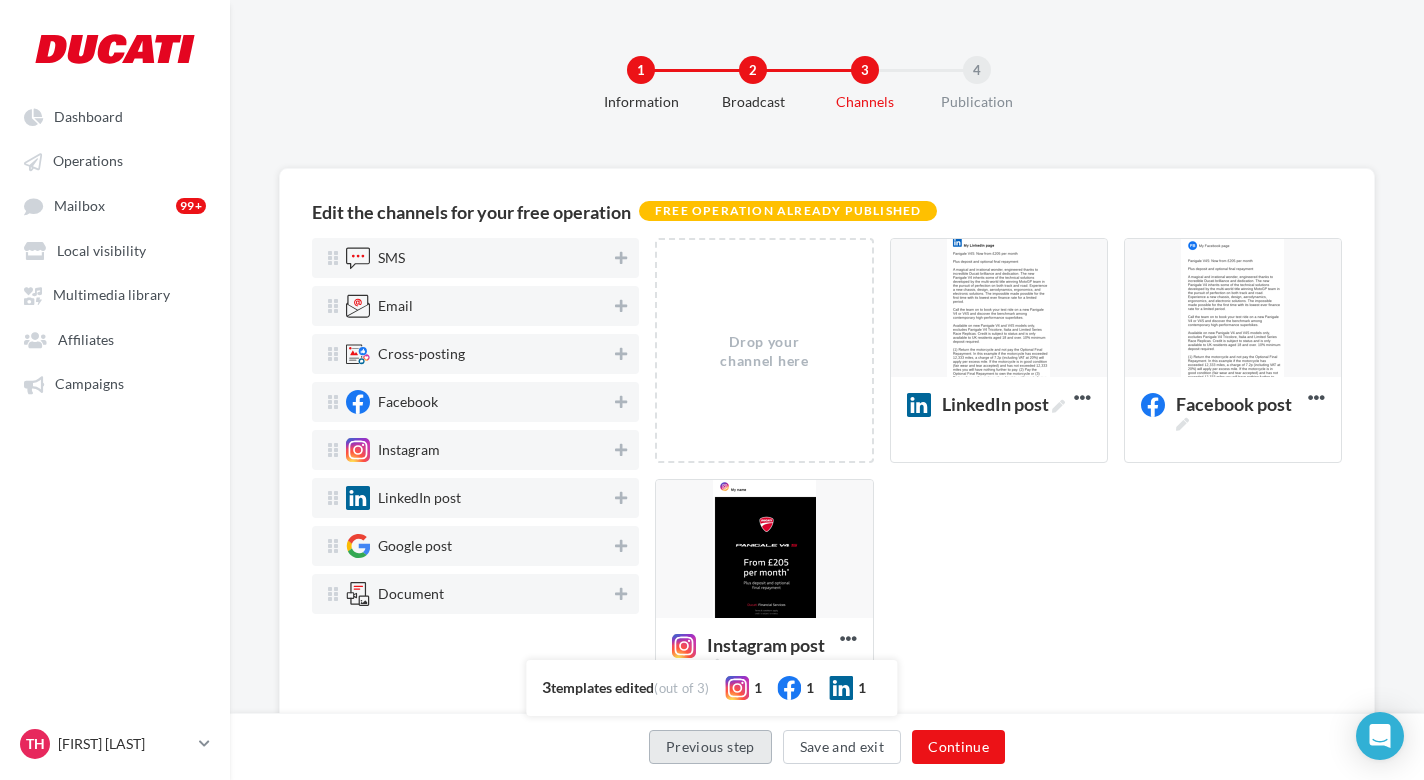 click on "Previous step" at bounding box center (710, 747) 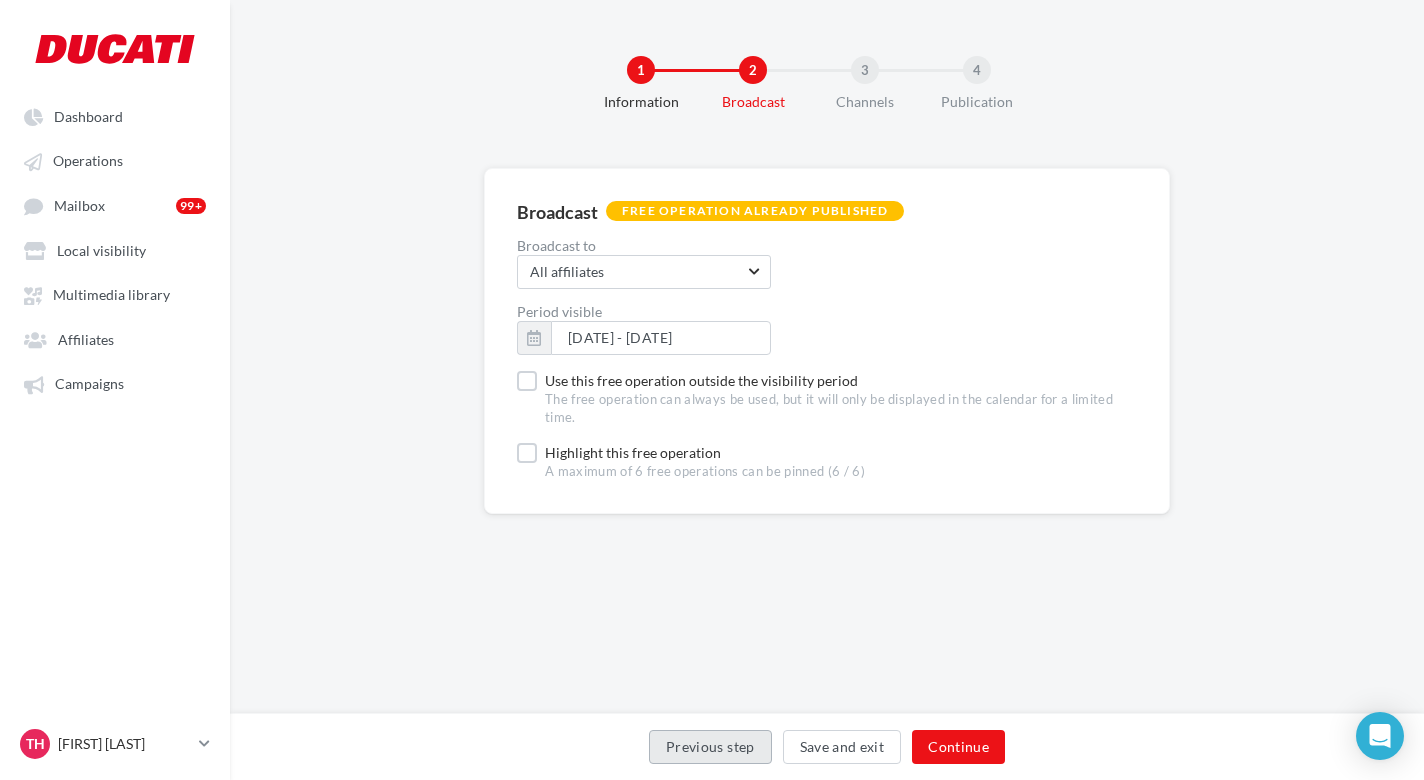 click on "Previous step" at bounding box center [710, 747] 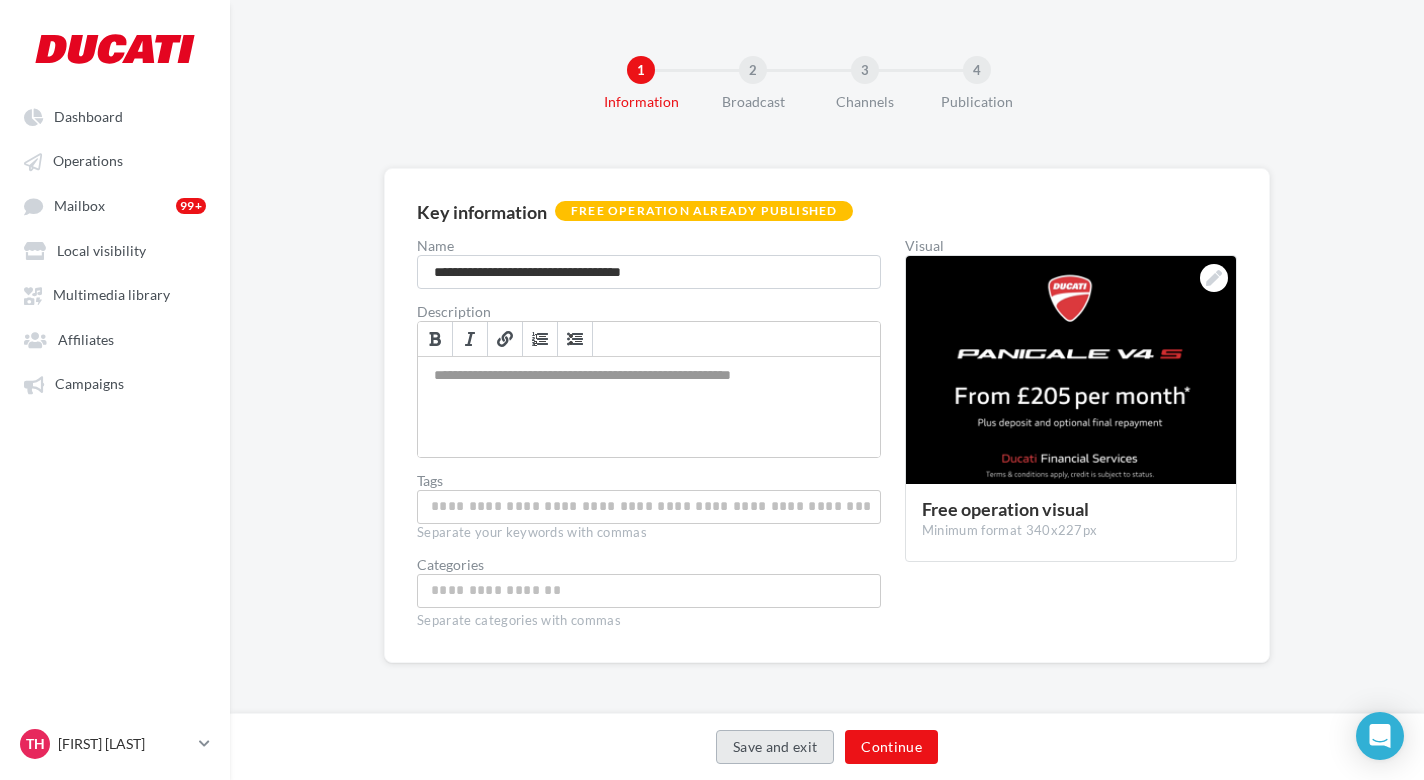 click on "Save and exit" at bounding box center (775, 747) 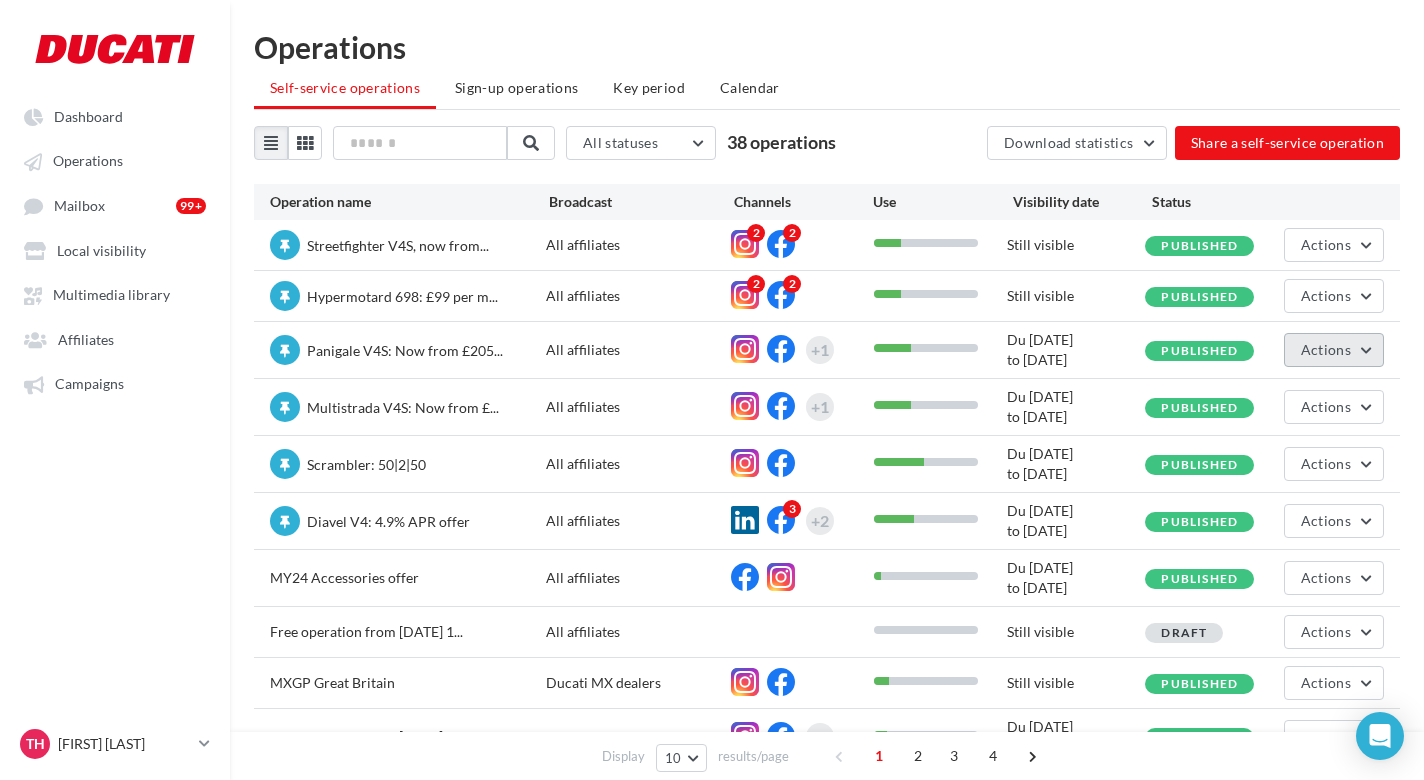 click on "Actions" at bounding box center (1334, 350) 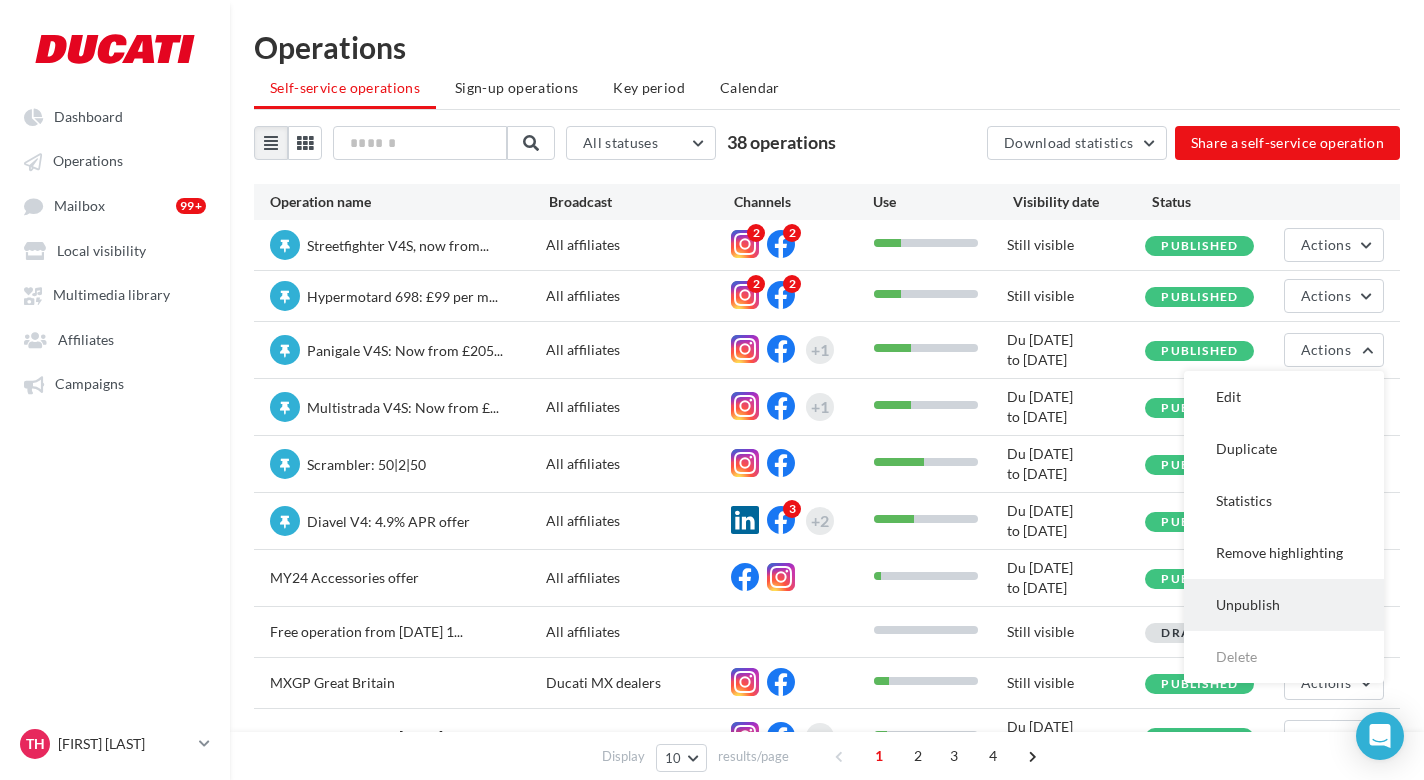 click on "Unpublish" at bounding box center [1284, 605] 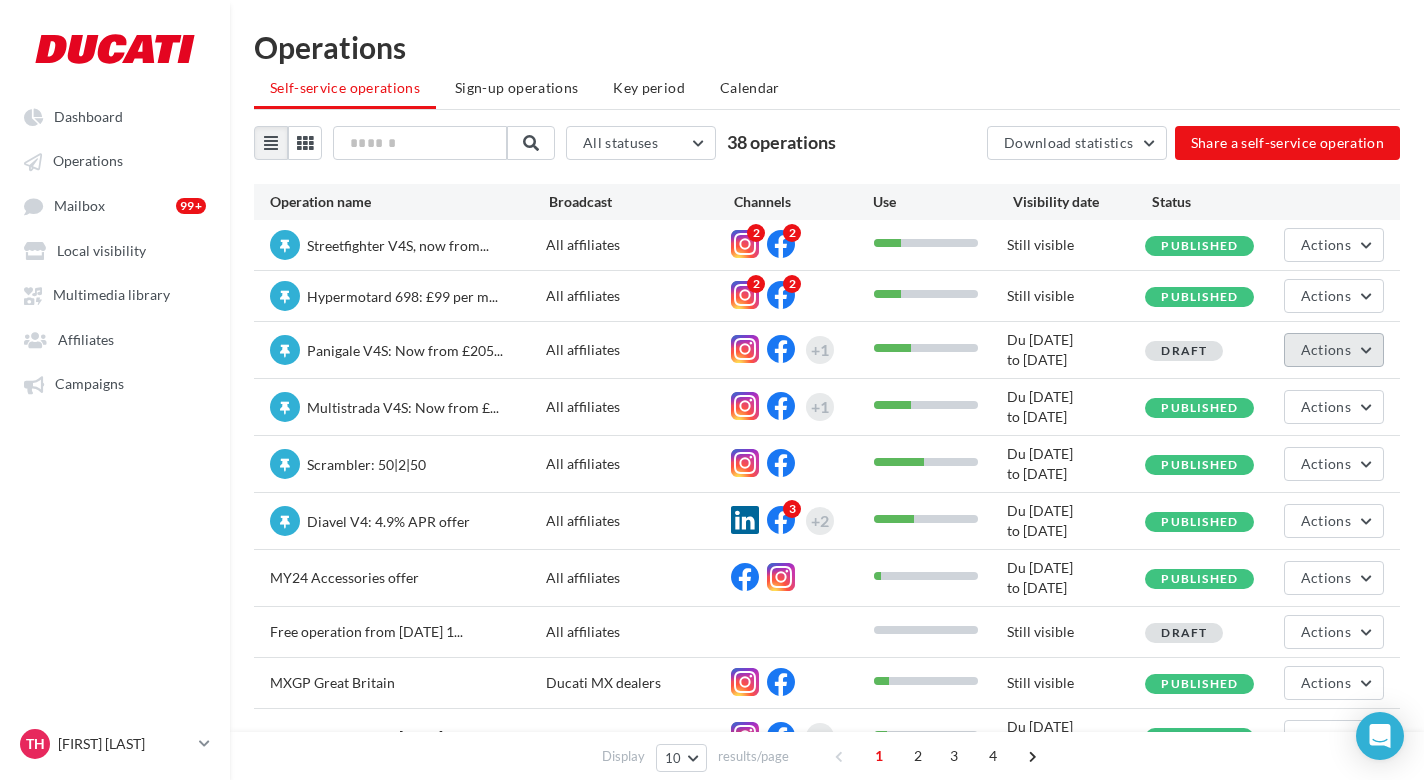 click on "Actions" at bounding box center [1326, 349] 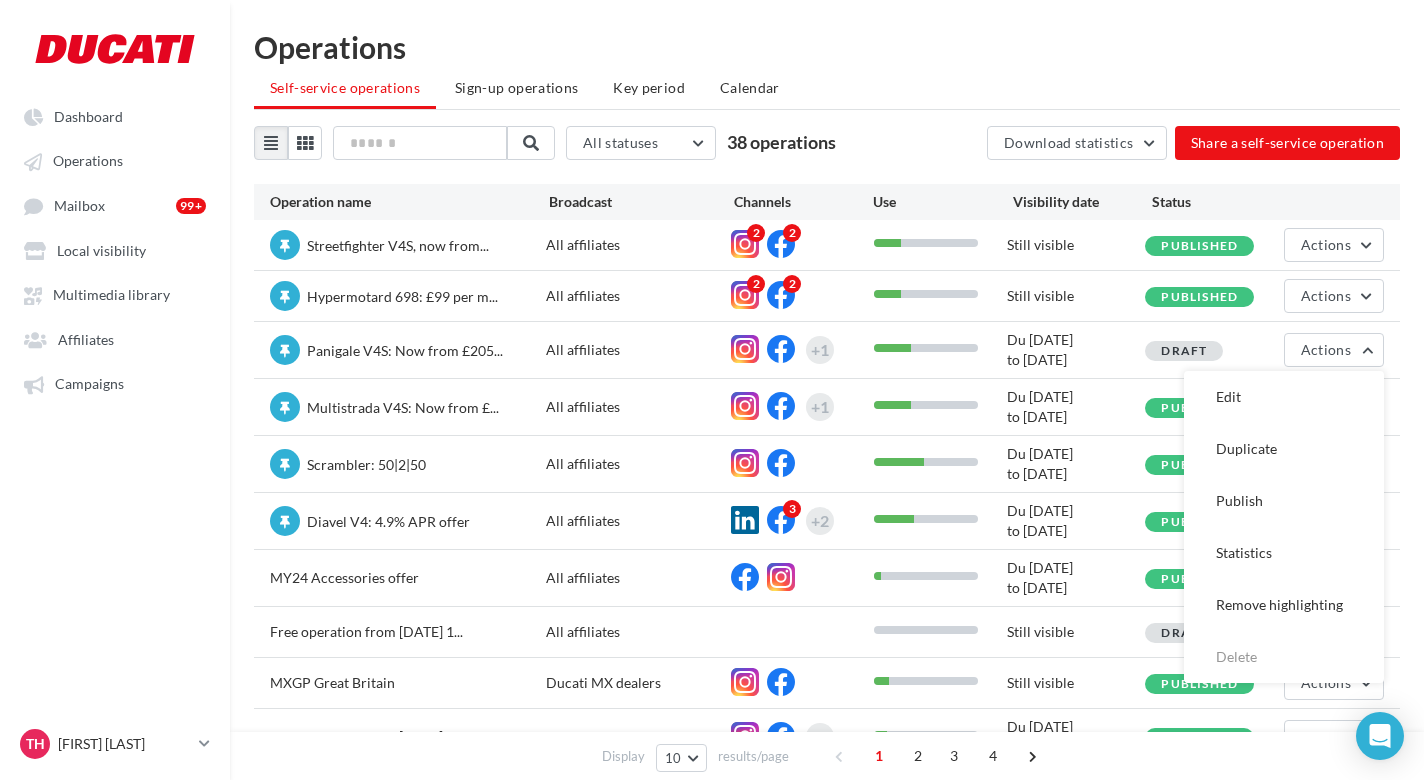 click on "Hypermotard 698:  £99 per m...
All affiliates
2
2
Still visible   Published       Actions" at bounding box center (827, 296) 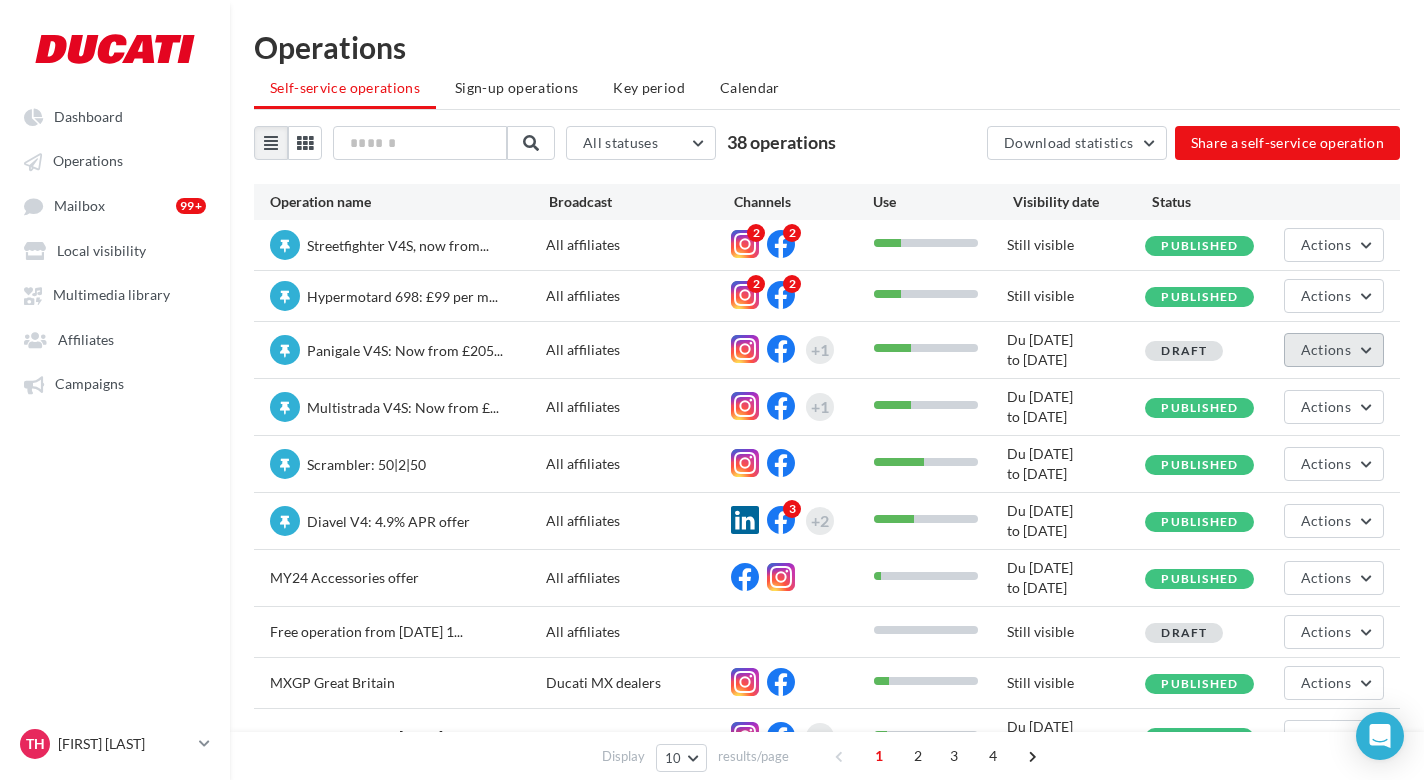 click on "Actions" at bounding box center [1326, 349] 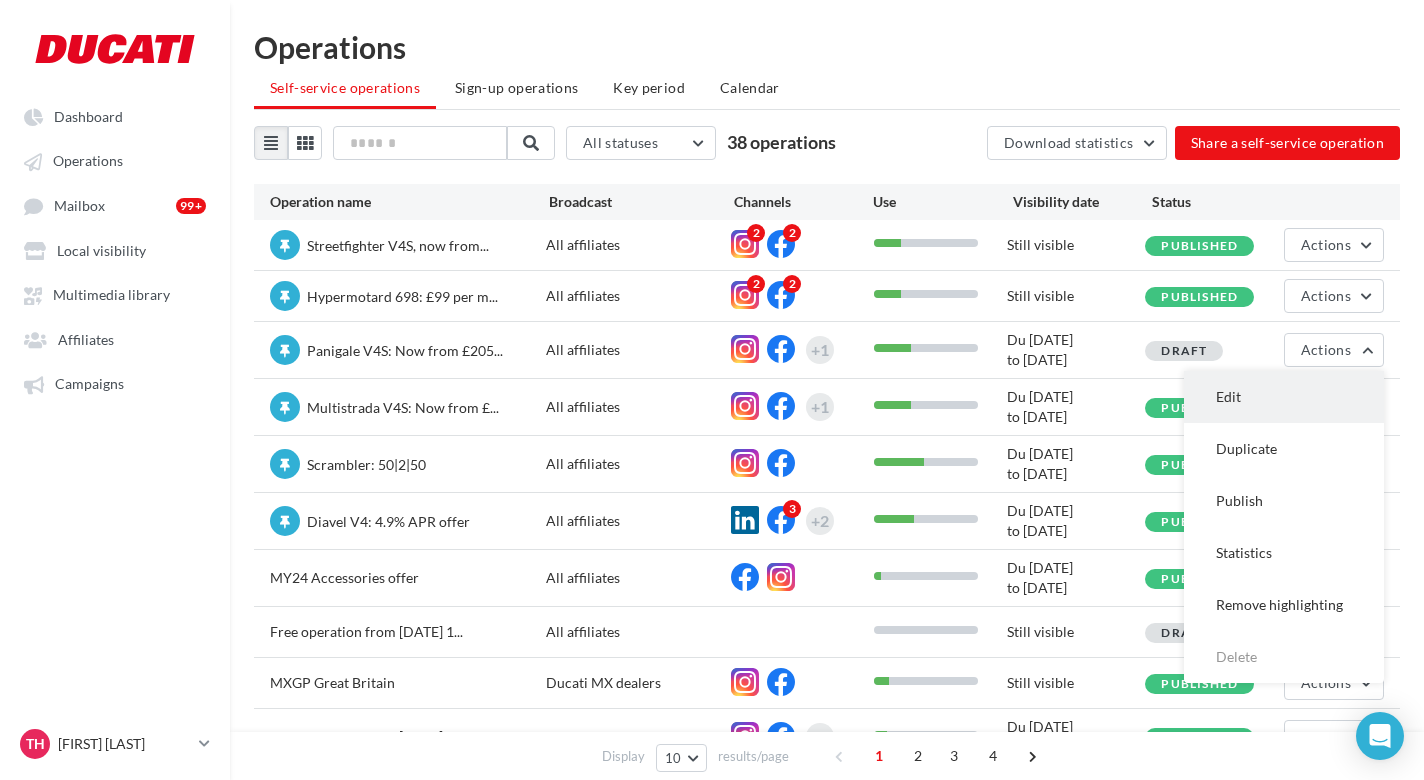 click on "Edit" at bounding box center (1284, 397) 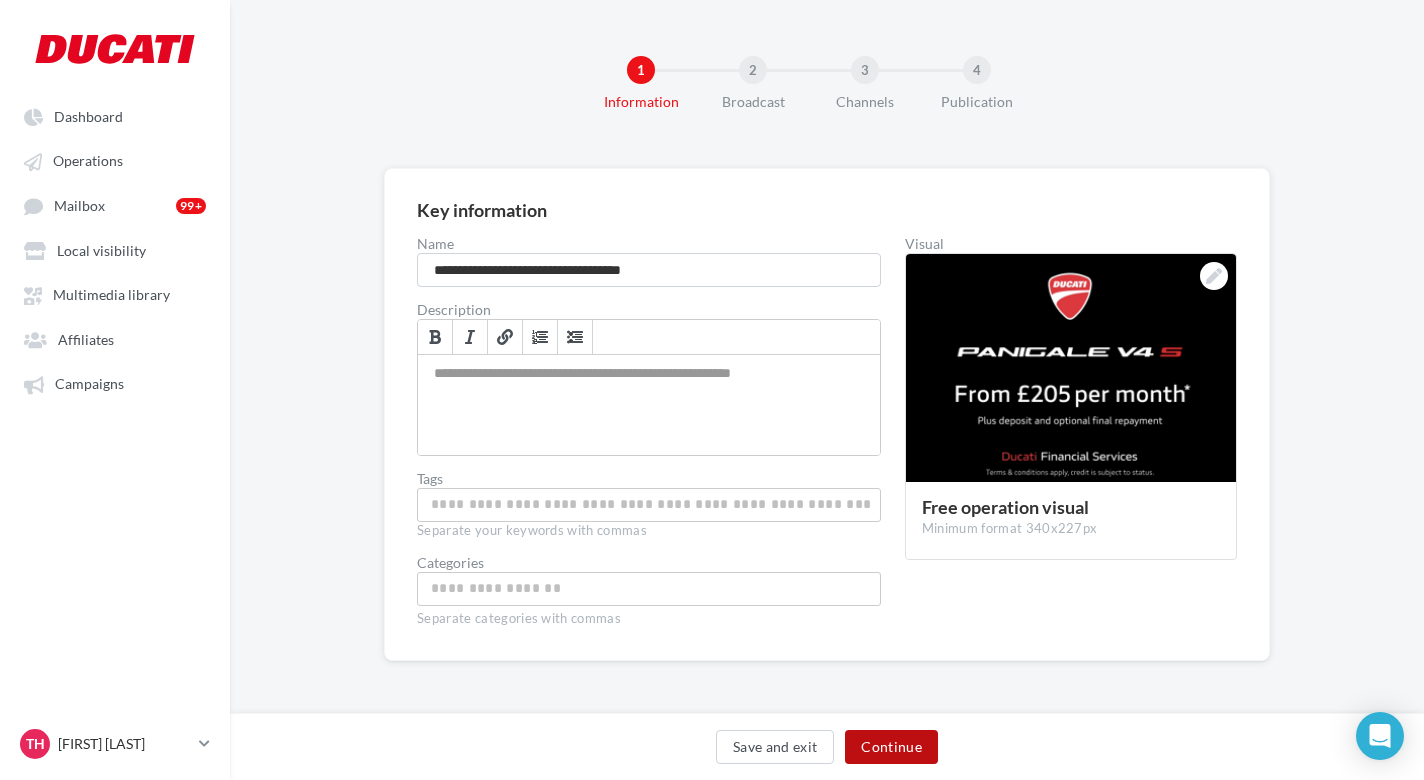 click on "Continue" at bounding box center [891, 747] 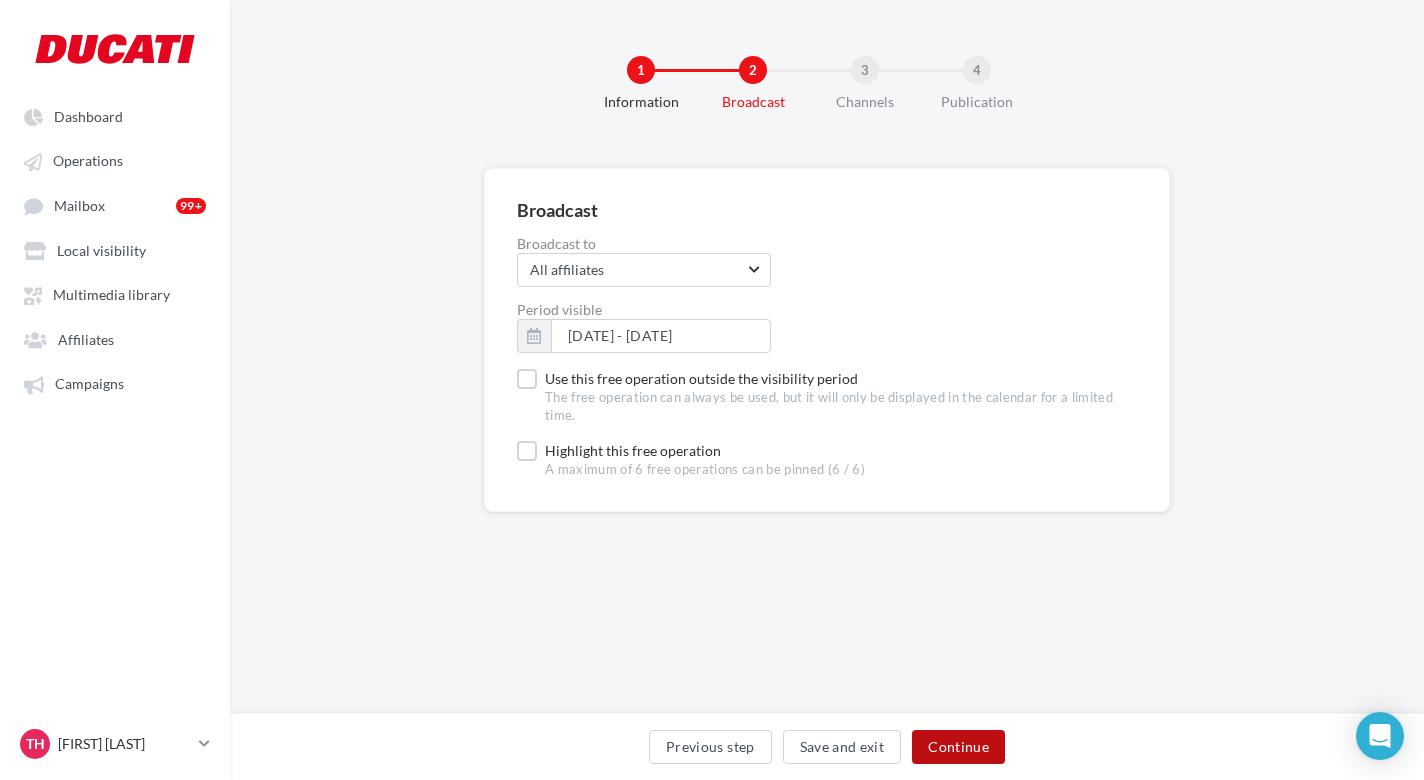 click on "Continue" at bounding box center (958, 747) 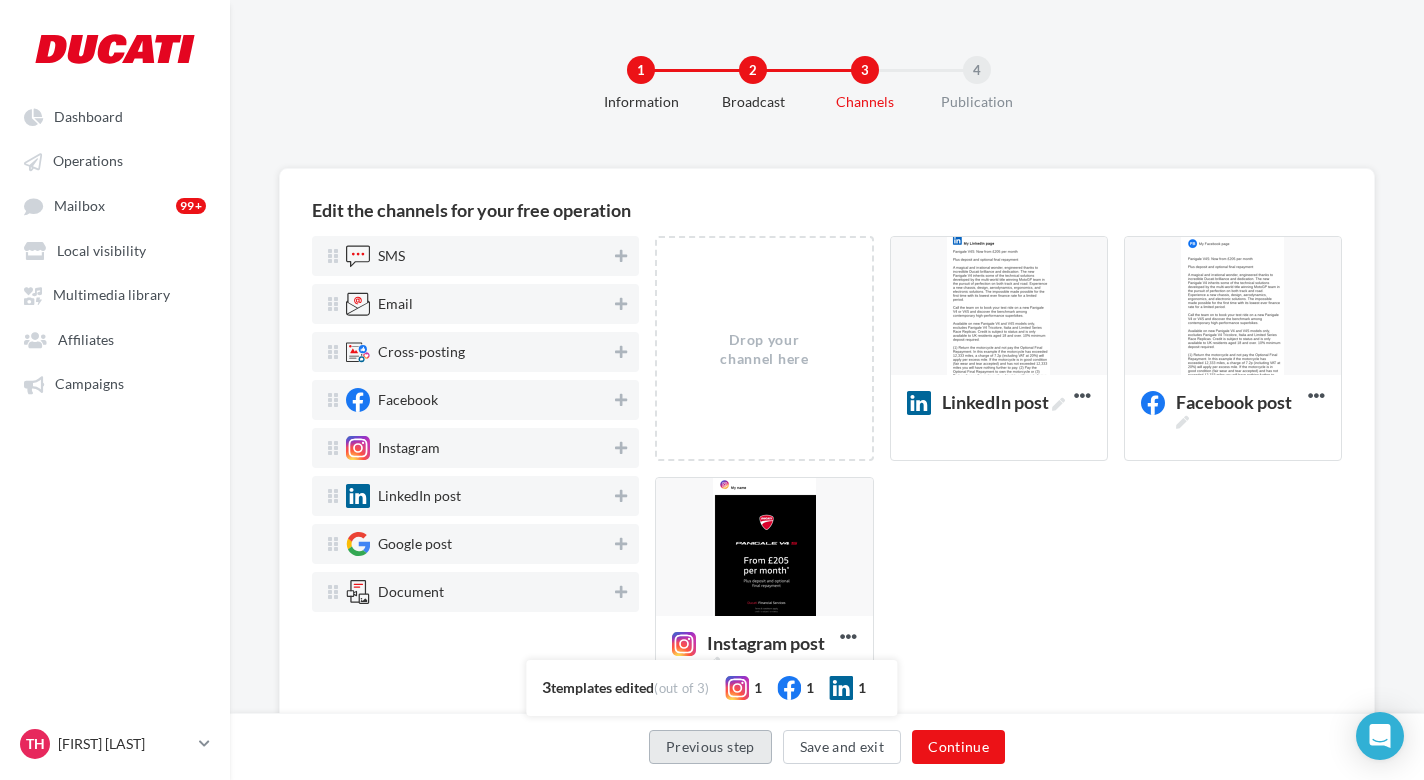click on "Previous step" at bounding box center [710, 747] 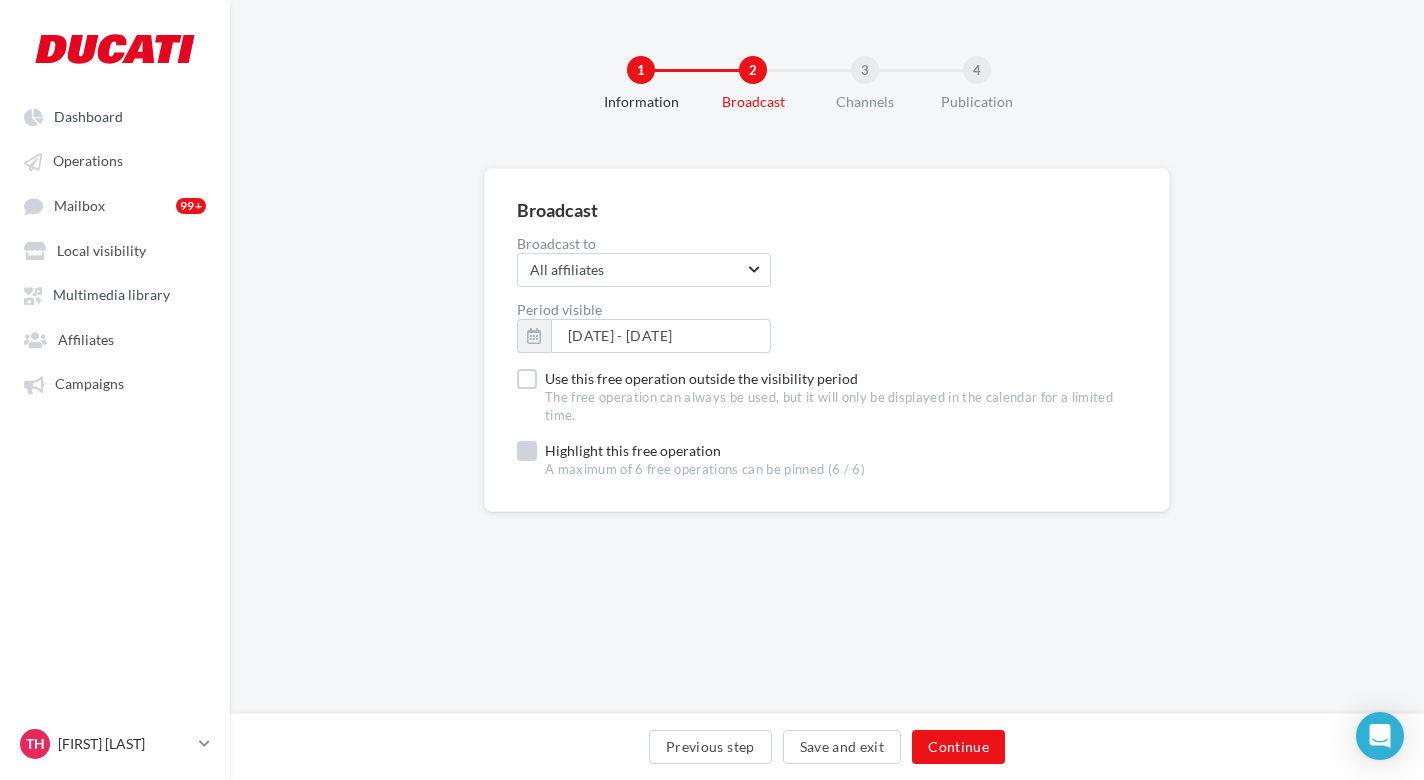 click on "Highlight this free operation  A maximum of 6 free operations can be pinned (6 / 6)" at bounding box center (691, 460) 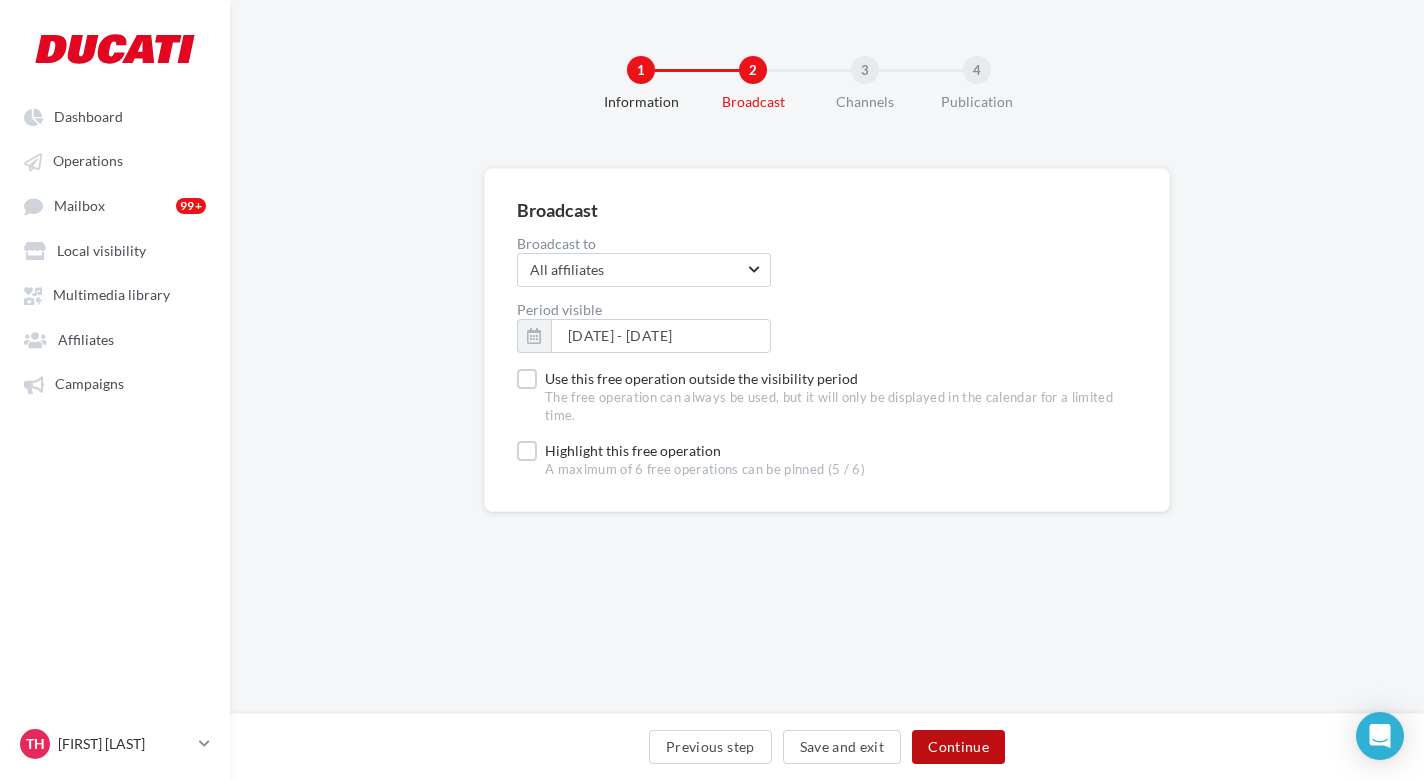 click on "Continue" at bounding box center [958, 747] 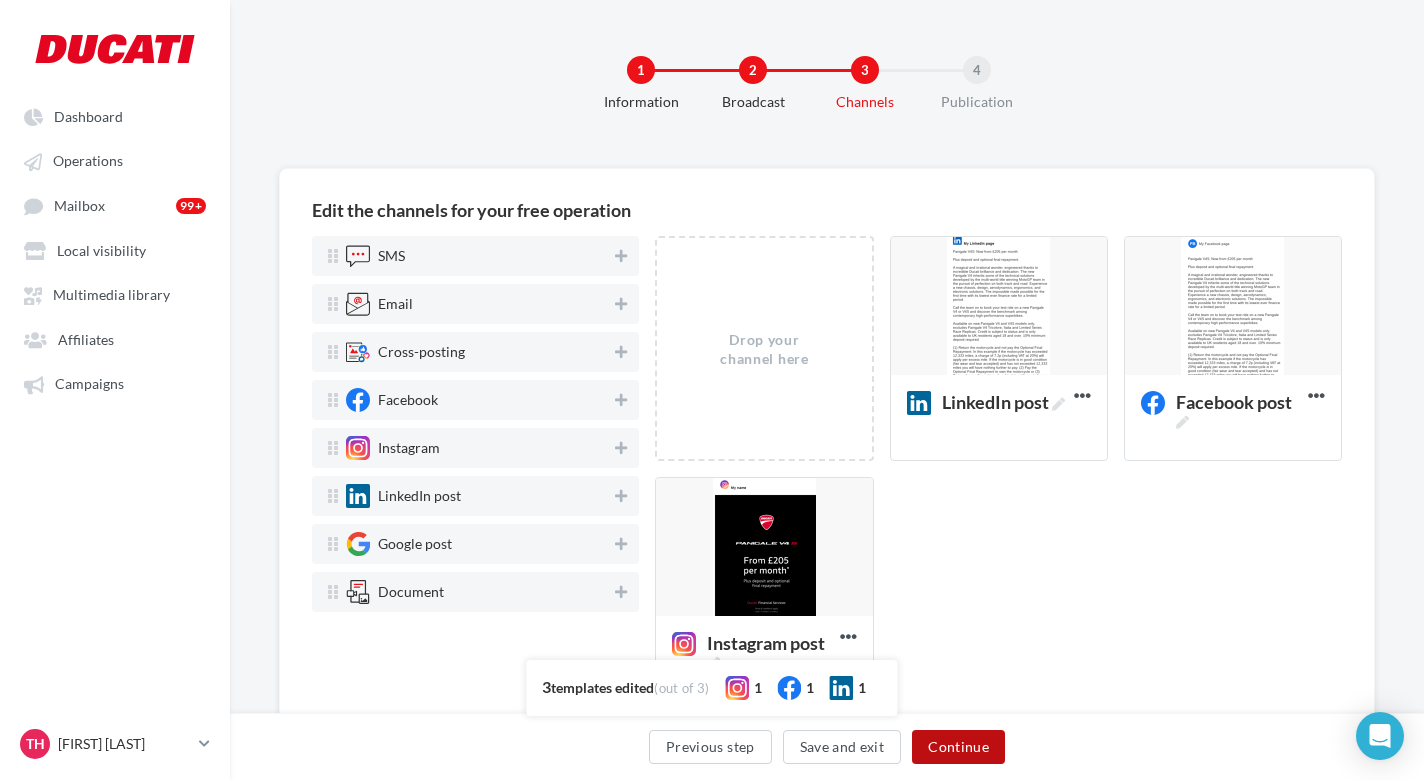 click on "Continue" at bounding box center (958, 747) 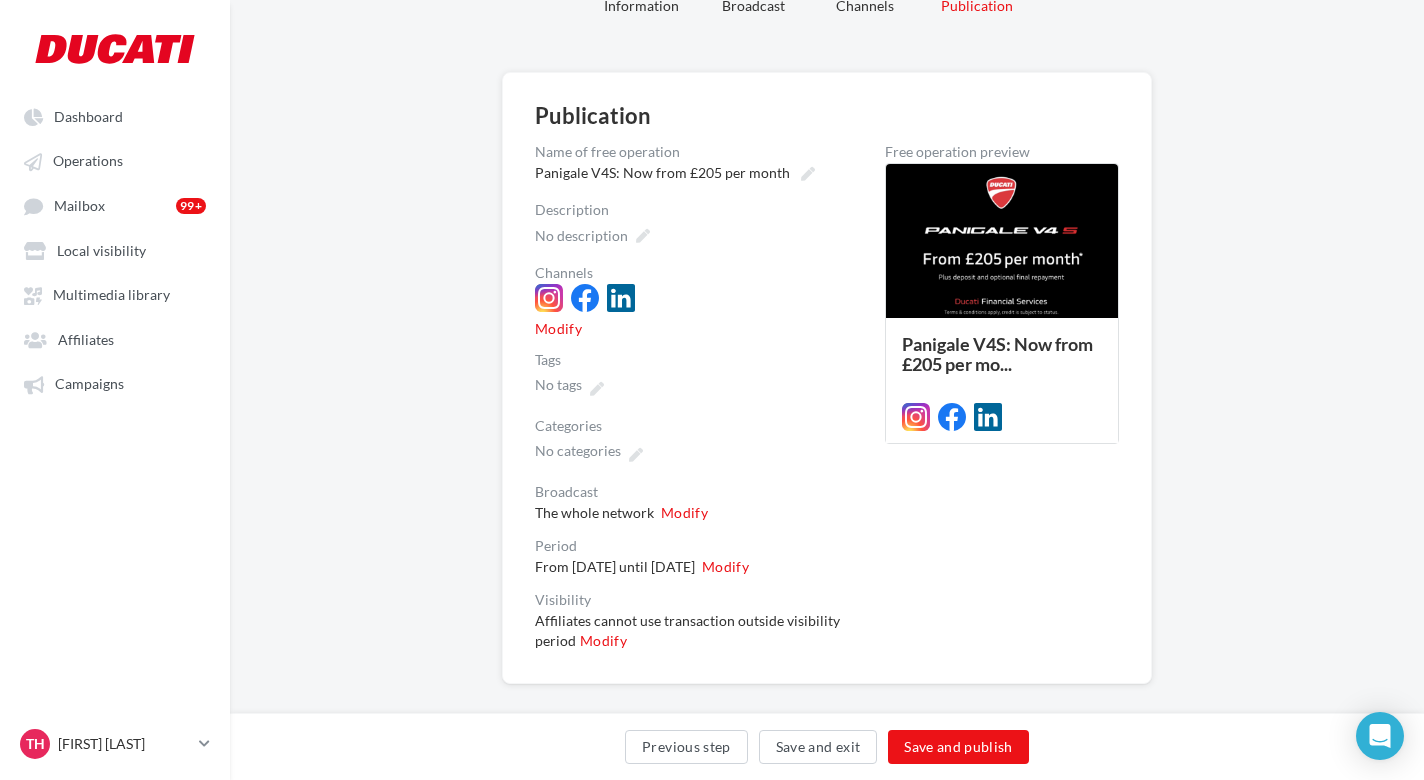 scroll, scrollTop: 105, scrollLeft: 0, axis: vertical 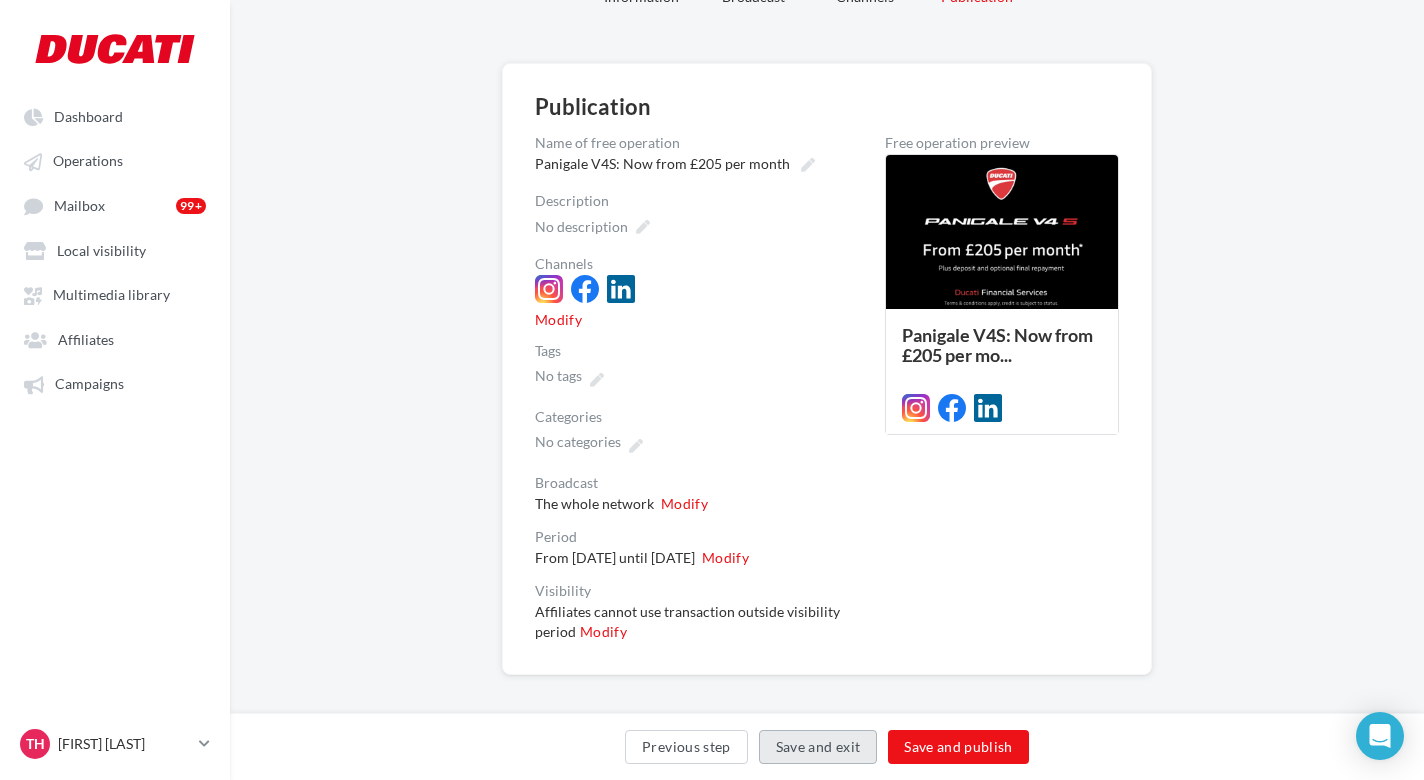 click on "Save and exit" at bounding box center (818, 747) 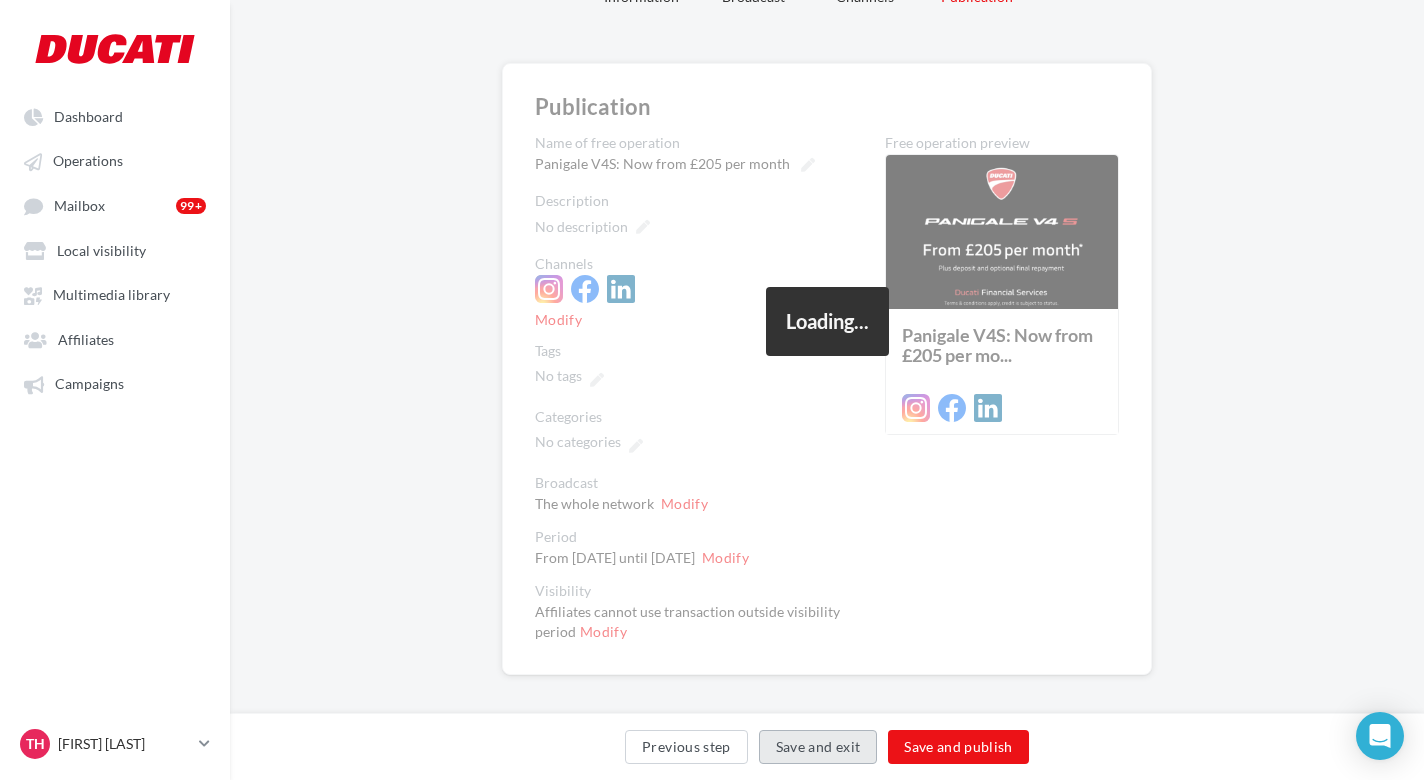 scroll, scrollTop: 32, scrollLeft: 0, axis: vertical 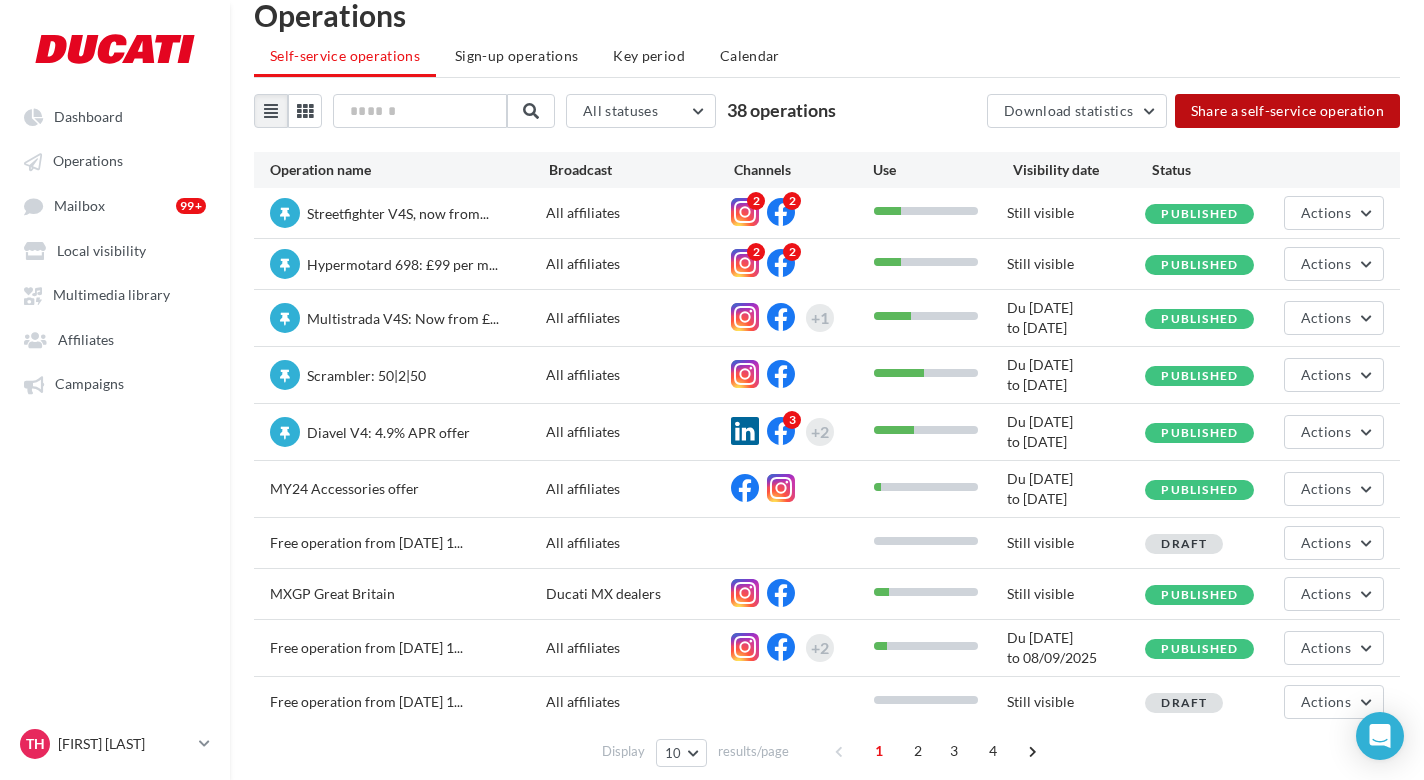click on "Share a self-service operation" at bounding box center [1288, 111] 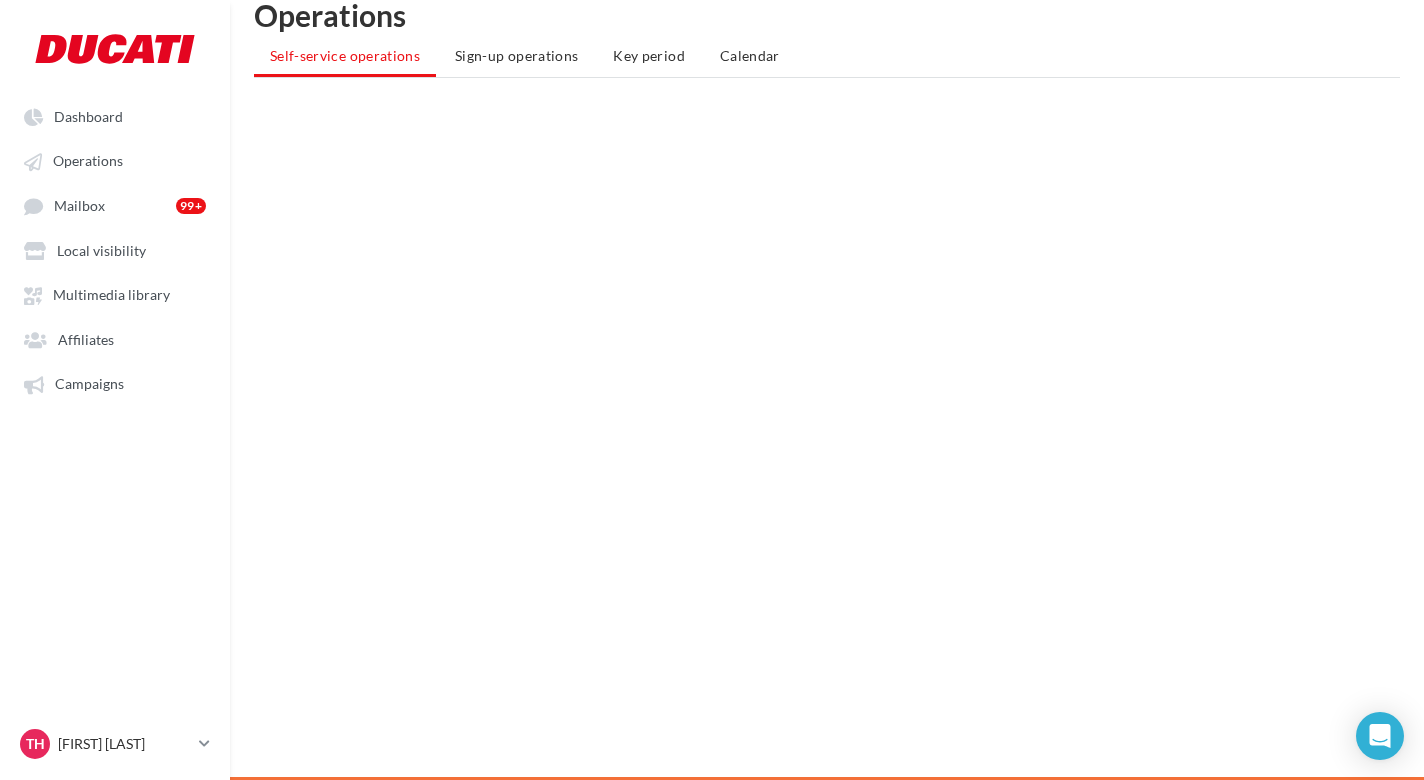 scroll, scrollTop: 0, scrollLeft: 0, axis: both 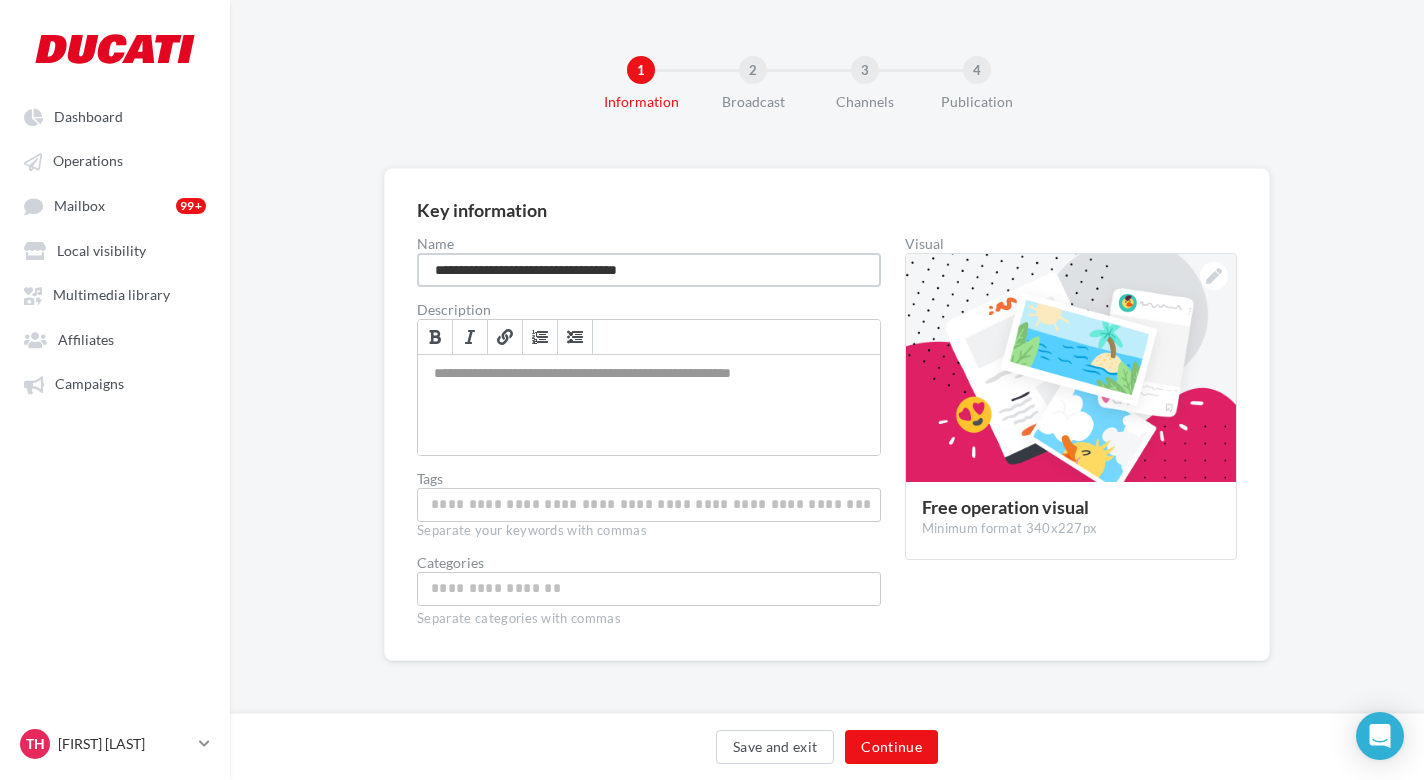click on "**********" at bounding box center [649, 270] 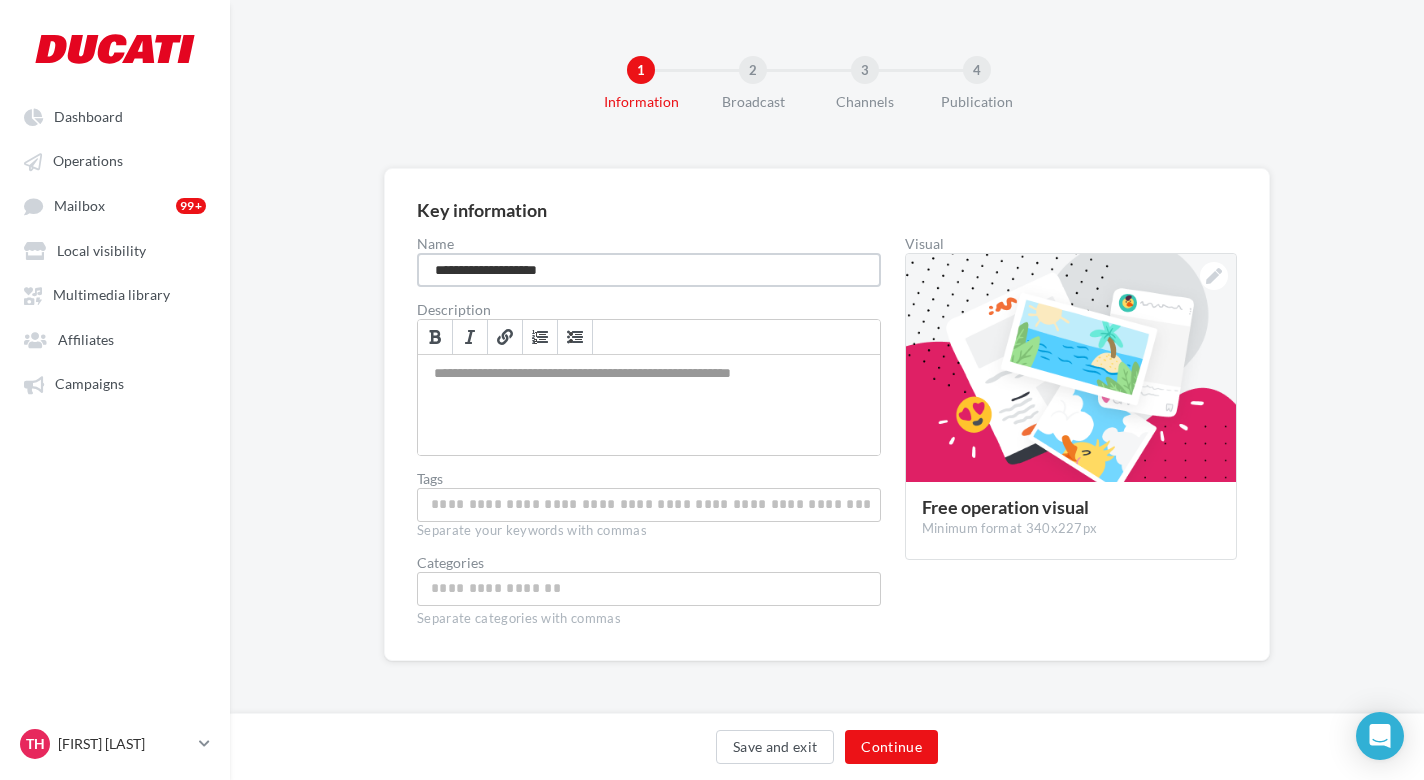 type on "**********" 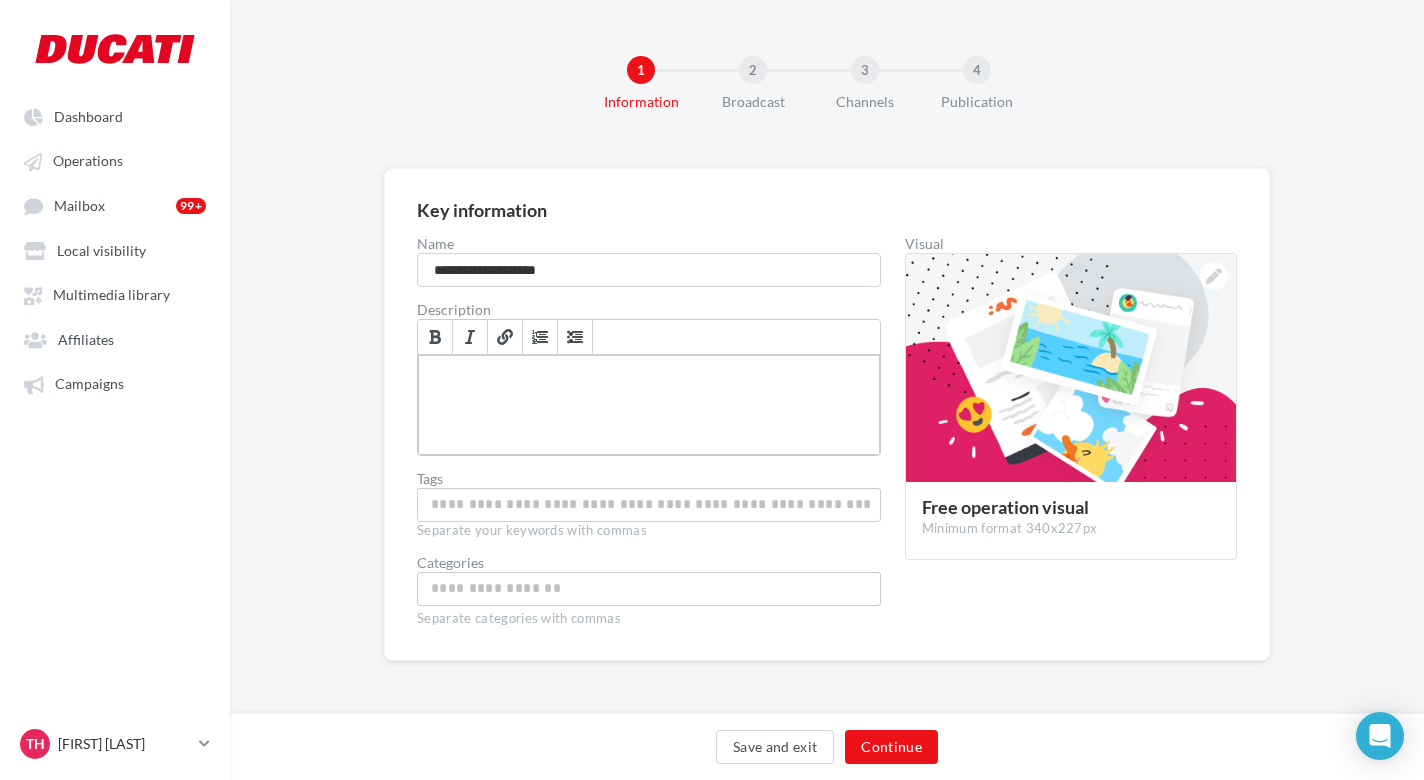 click at bounding box center [649, 405] 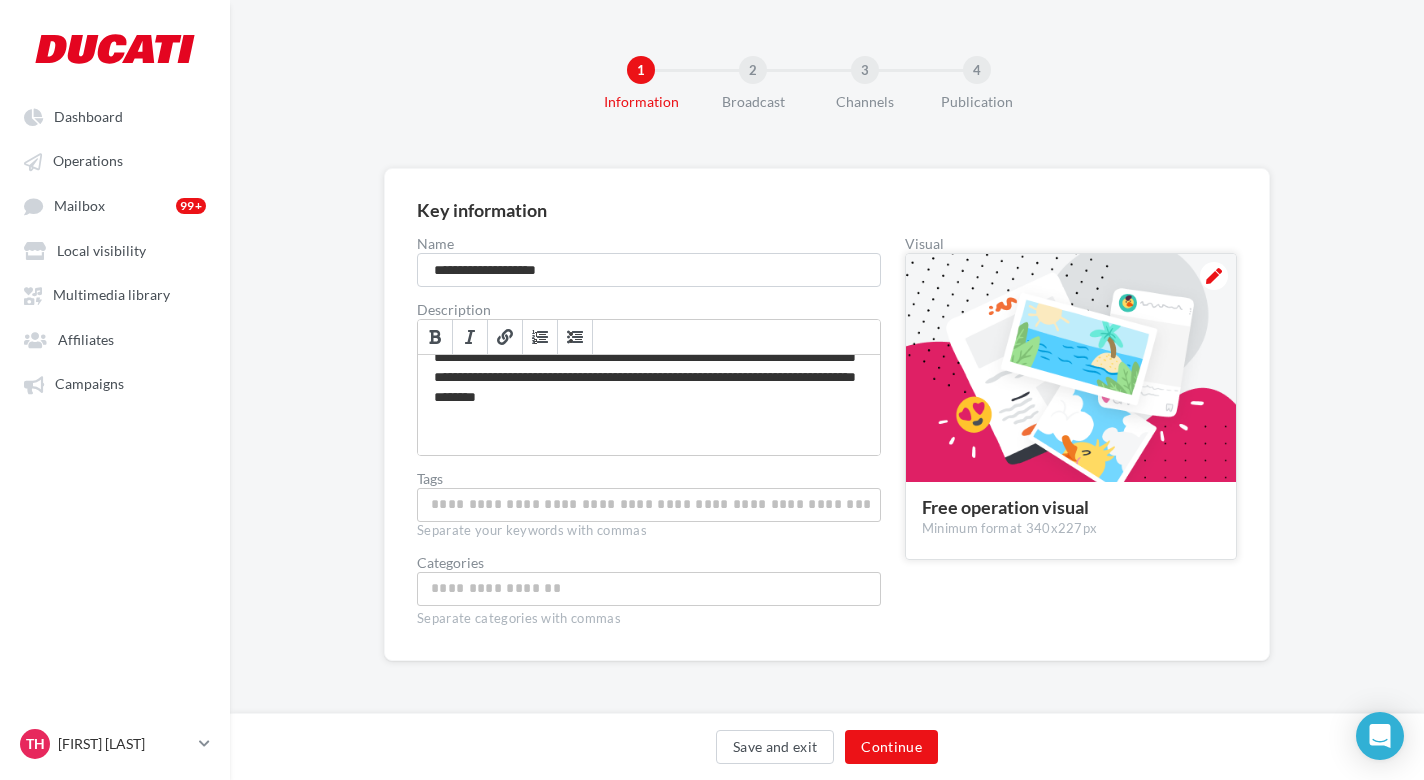 scroll, scrollTop: 188, scrollLeft: 0, axis: vertical 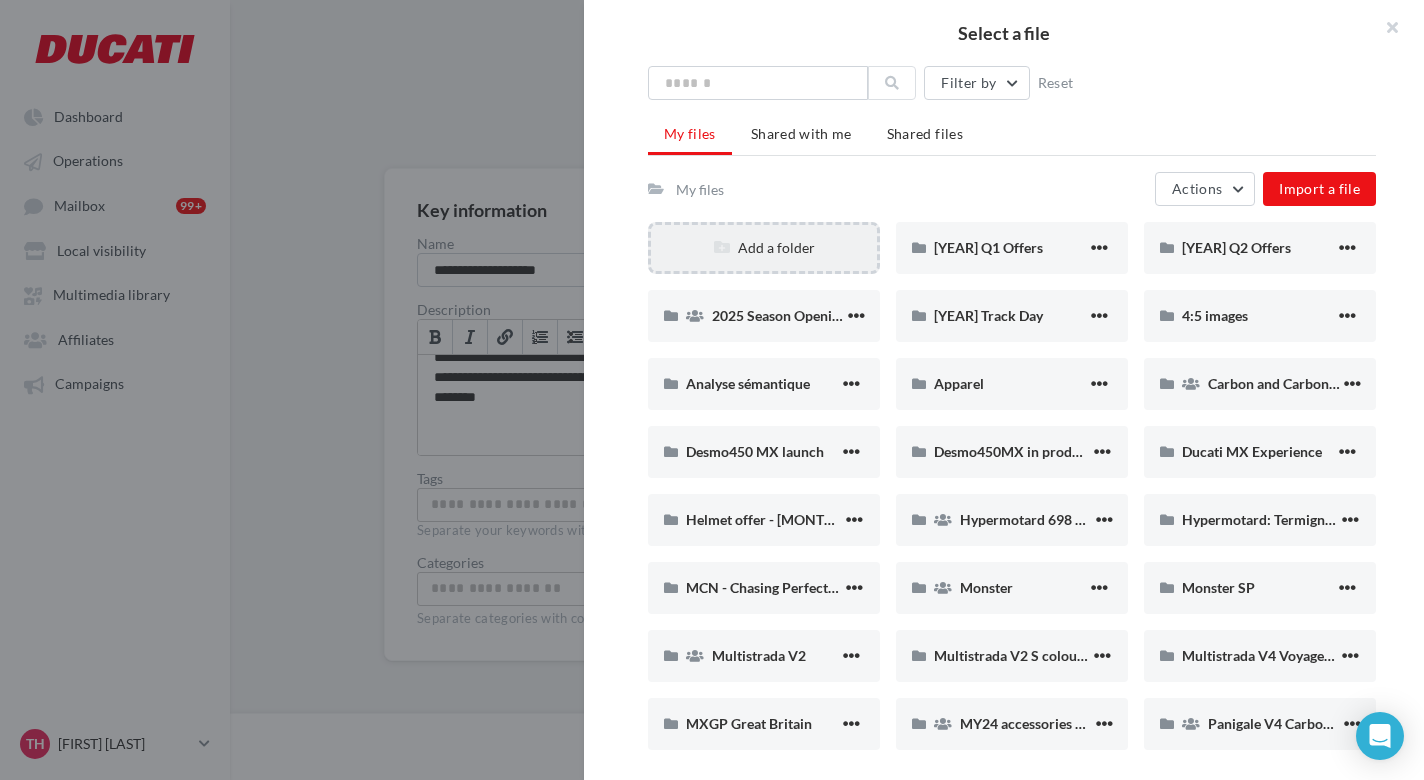 click on "Add a folder" at bounding box center [764, 248] 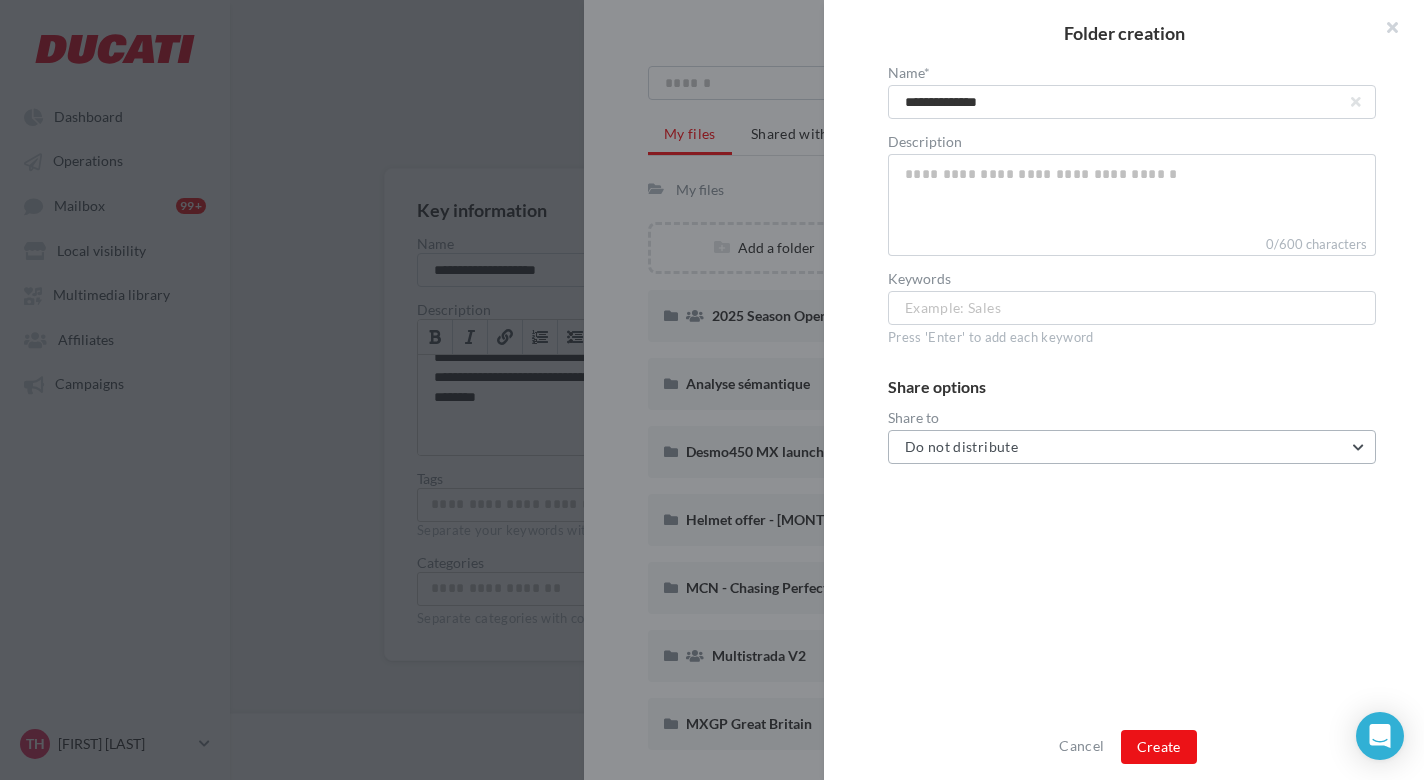 type on "**********" 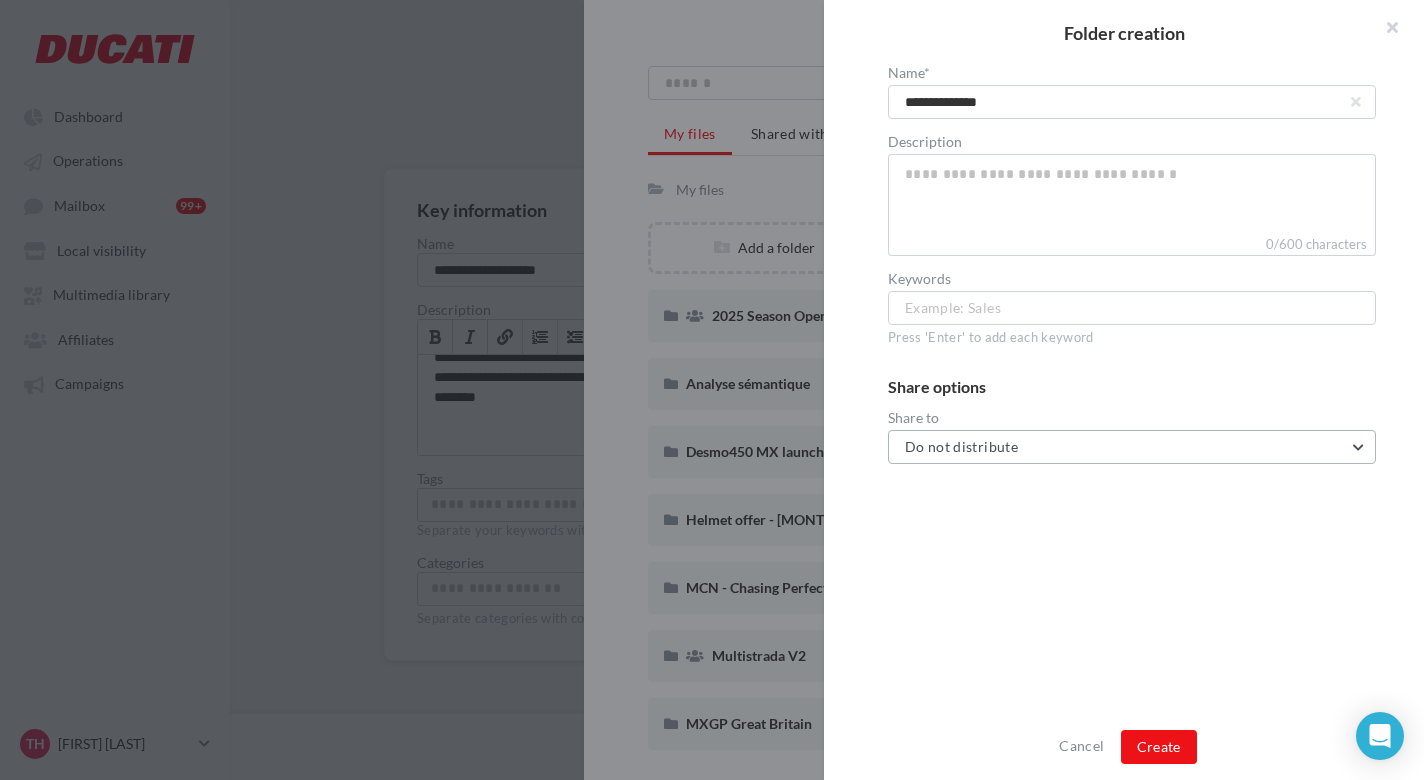 click on "Do not distribute" at bounding box center (1132, 447) 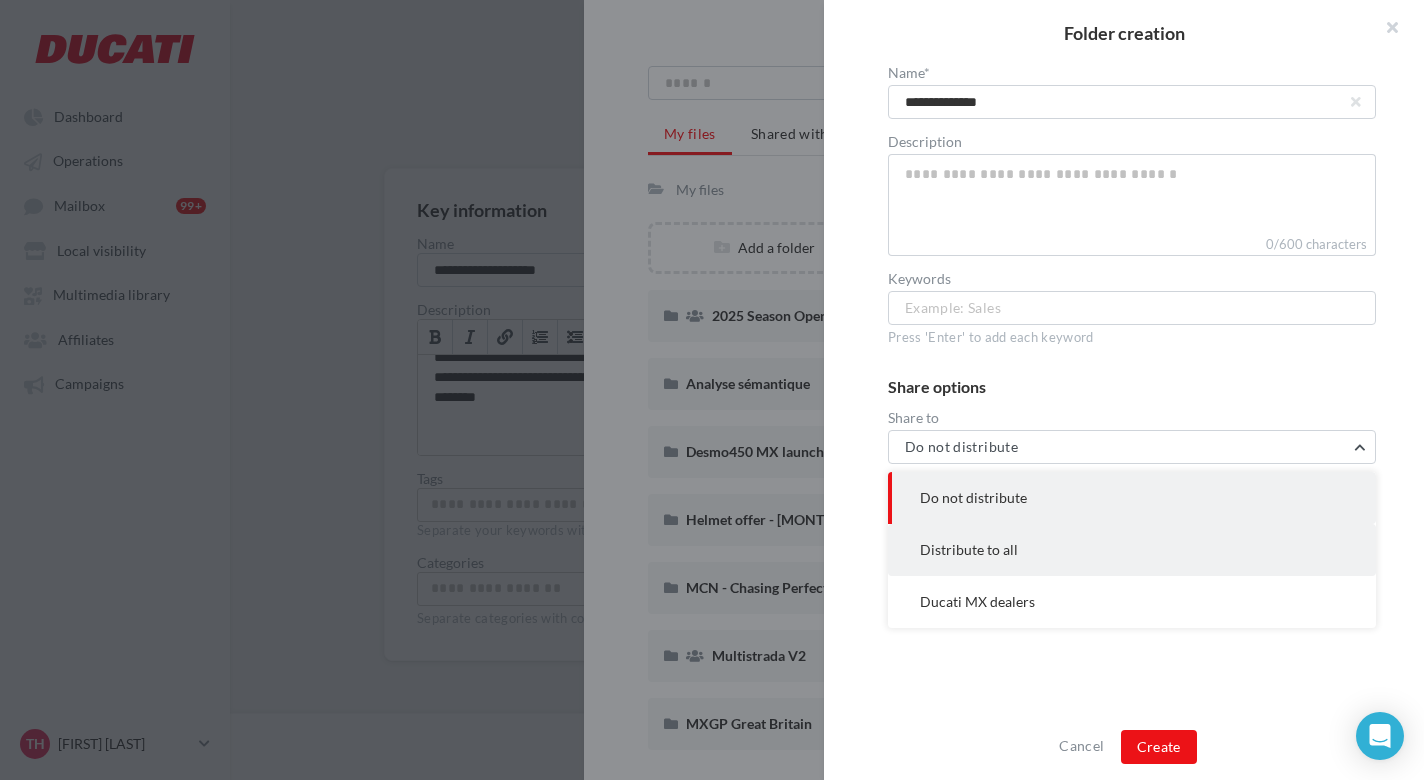 click on "Distribute to all" at bounding box center (1132, 550) 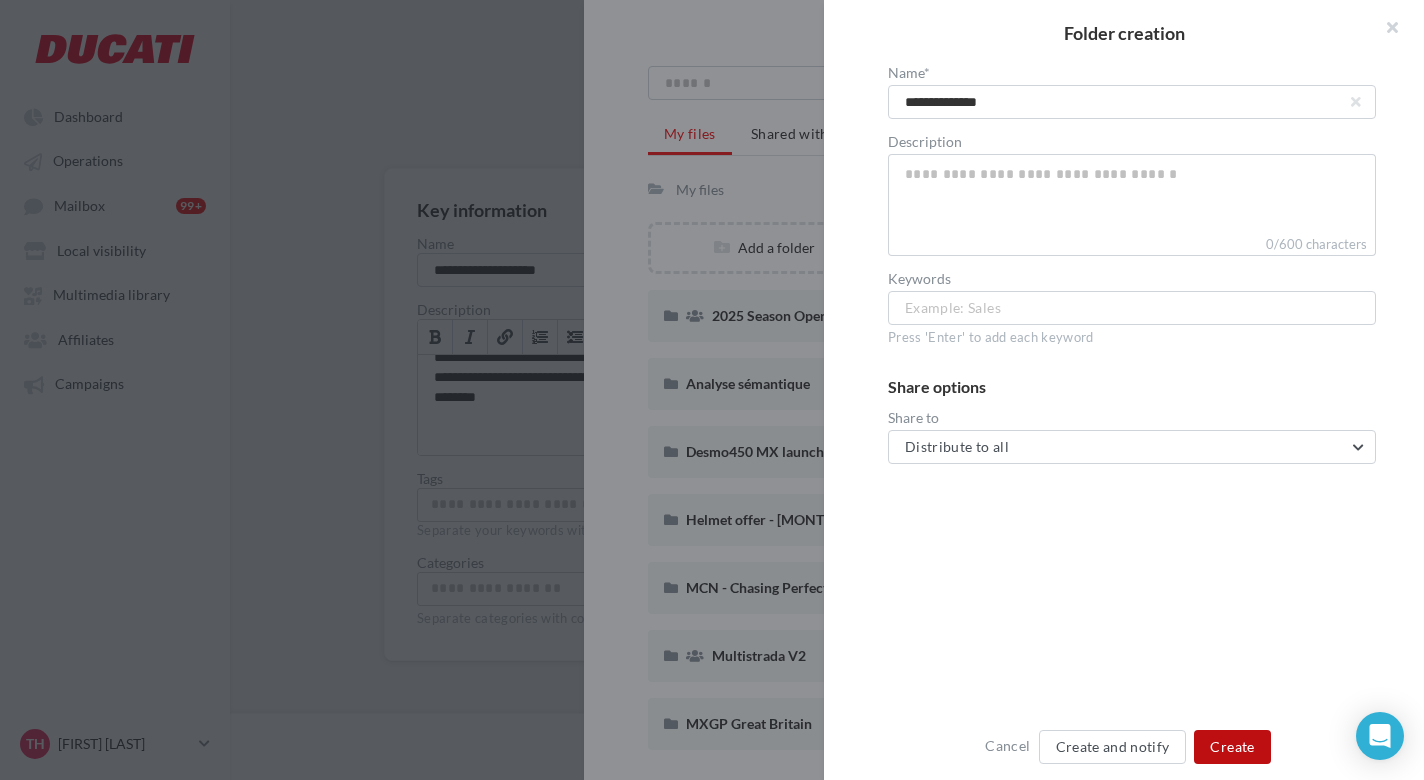 click on "Create" at bounding box center [1232, 747] 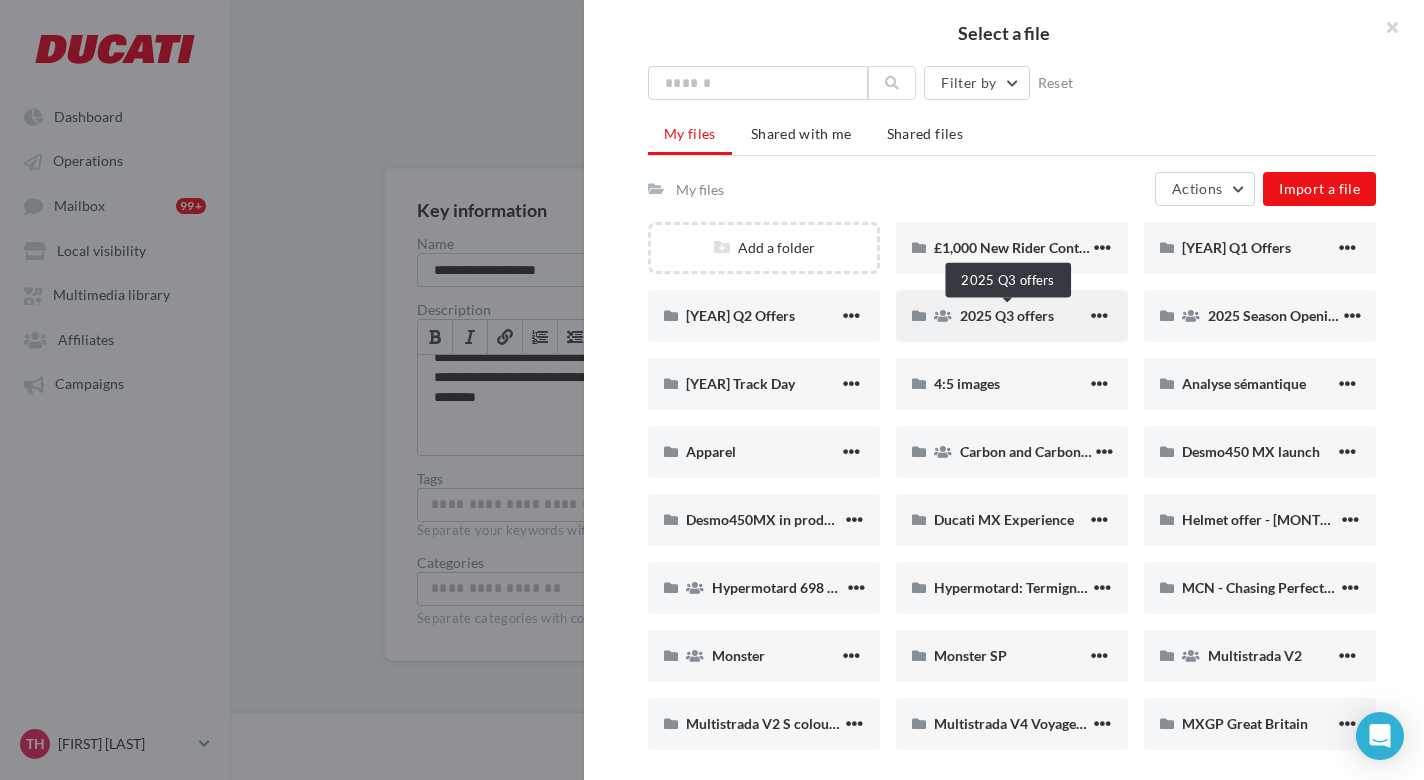 click on "2025 Q3 offers" at bounding box center (1007, 315) 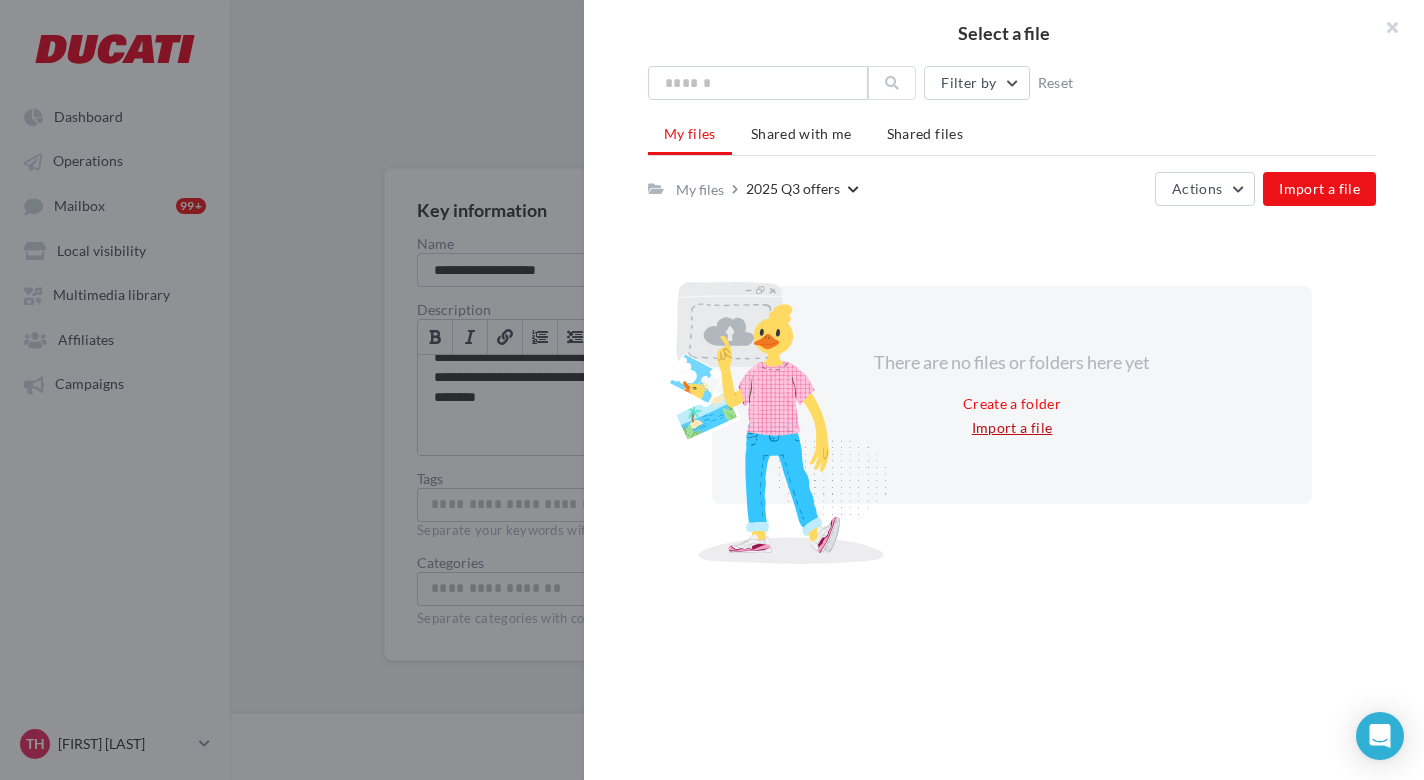 click on "Import a file" at bounding box center (1012, 428) 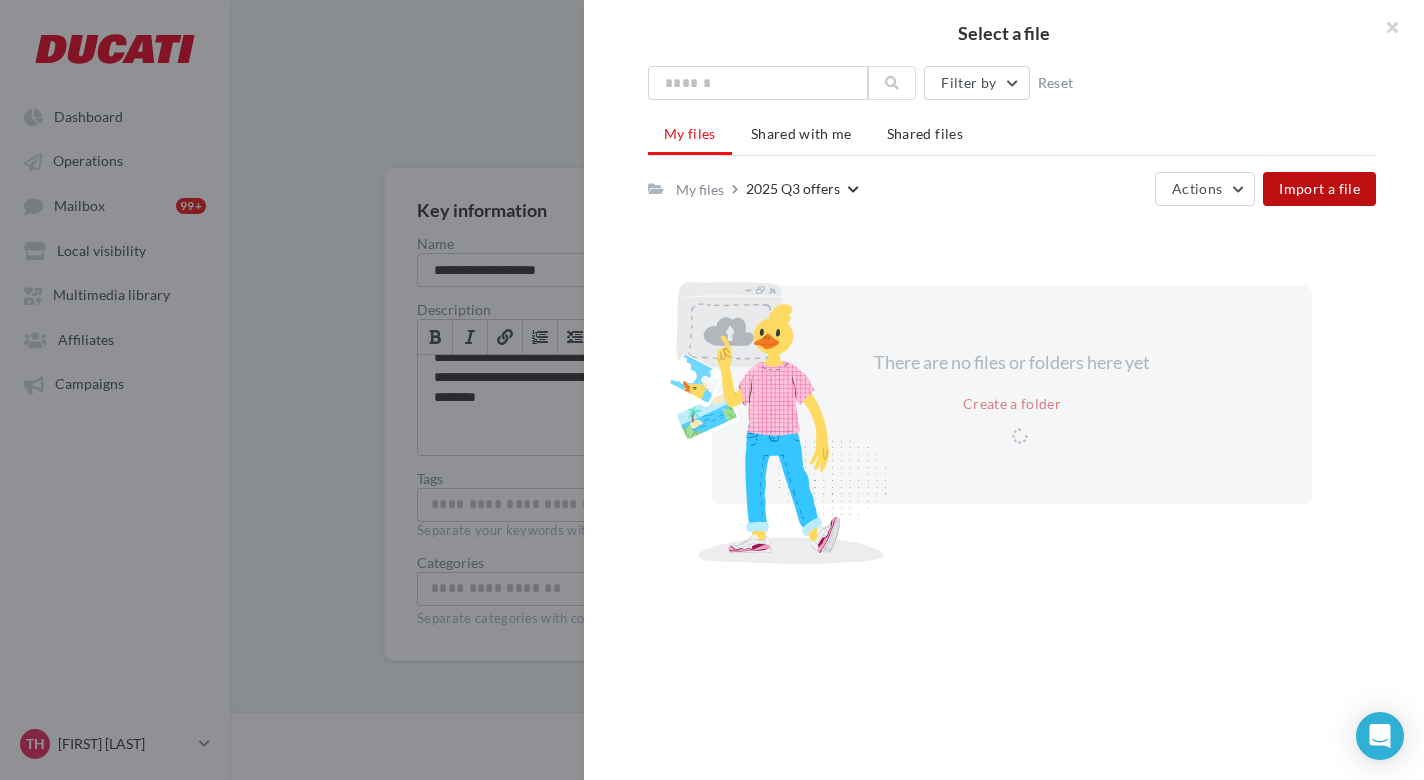 click on "Import a file" at bounding box center [1319, 188] 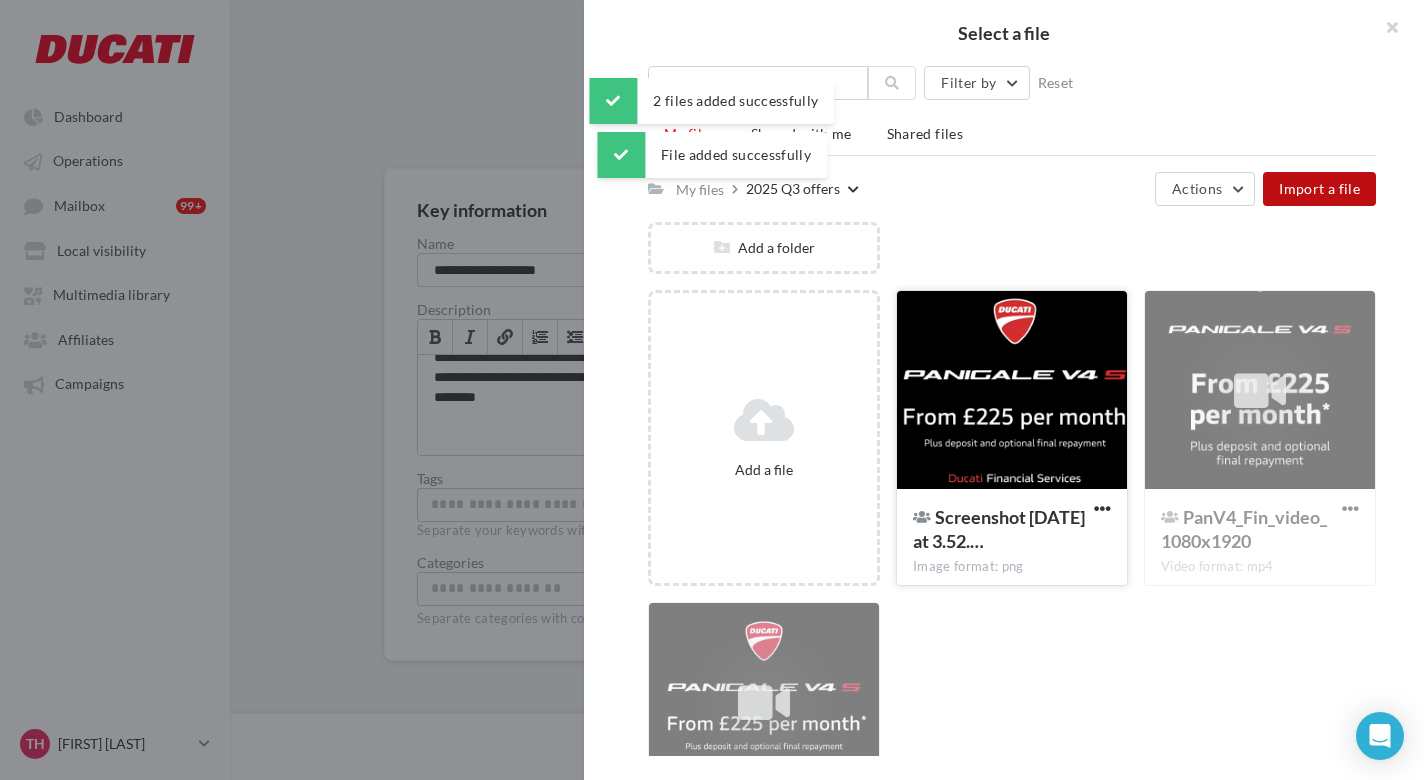 click at bounding box center (1012, 391) 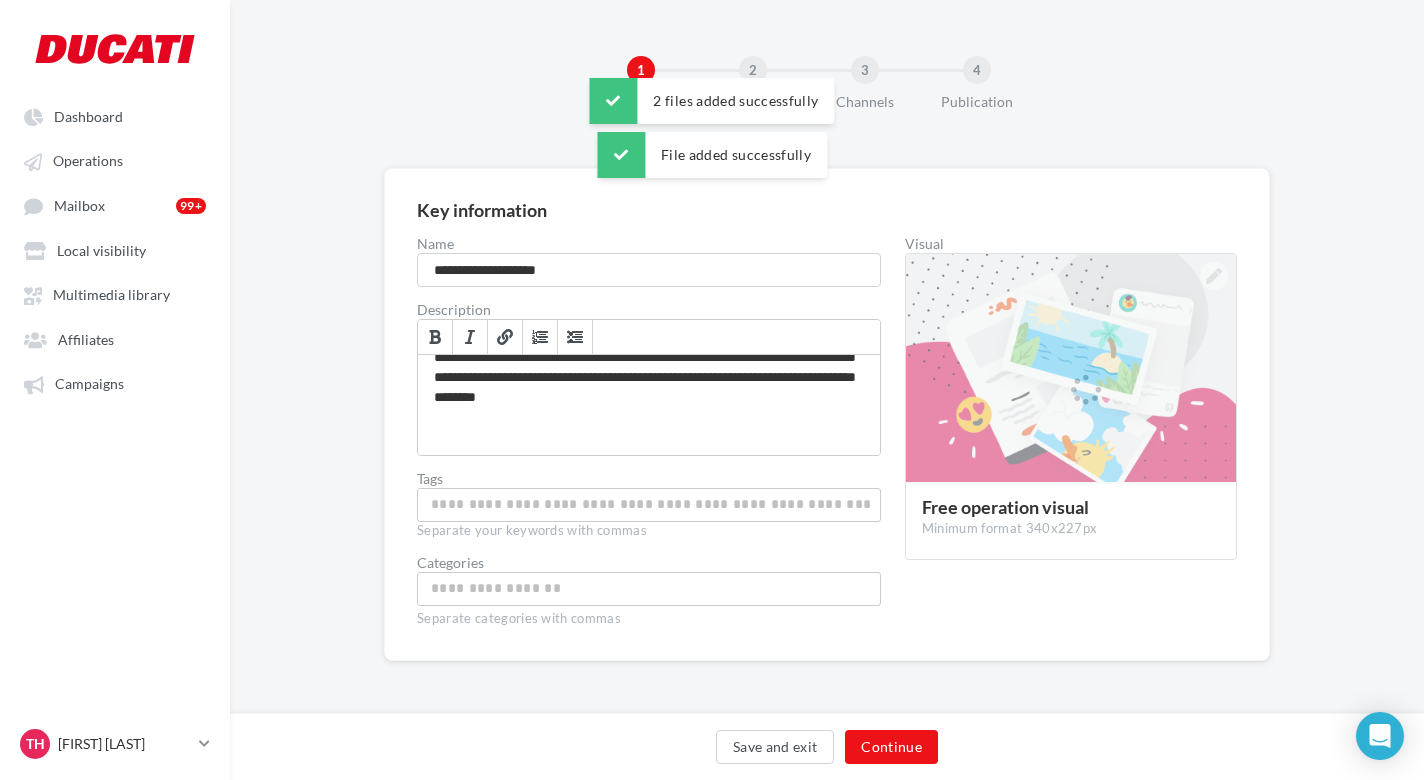 scroll, scrollTop: 188, scrollLeft: 0, axis: vertical 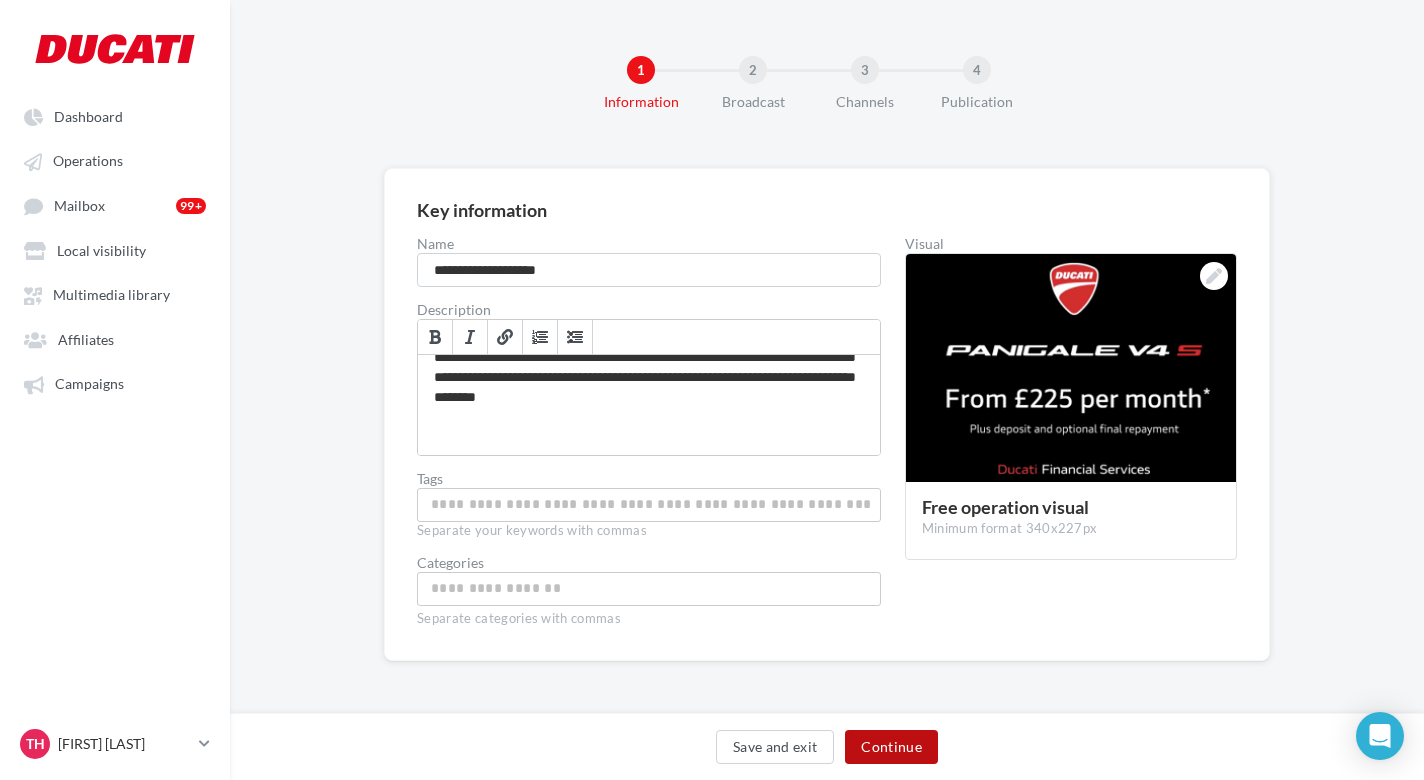 click on "Continue" at bounding box center (891, 747) 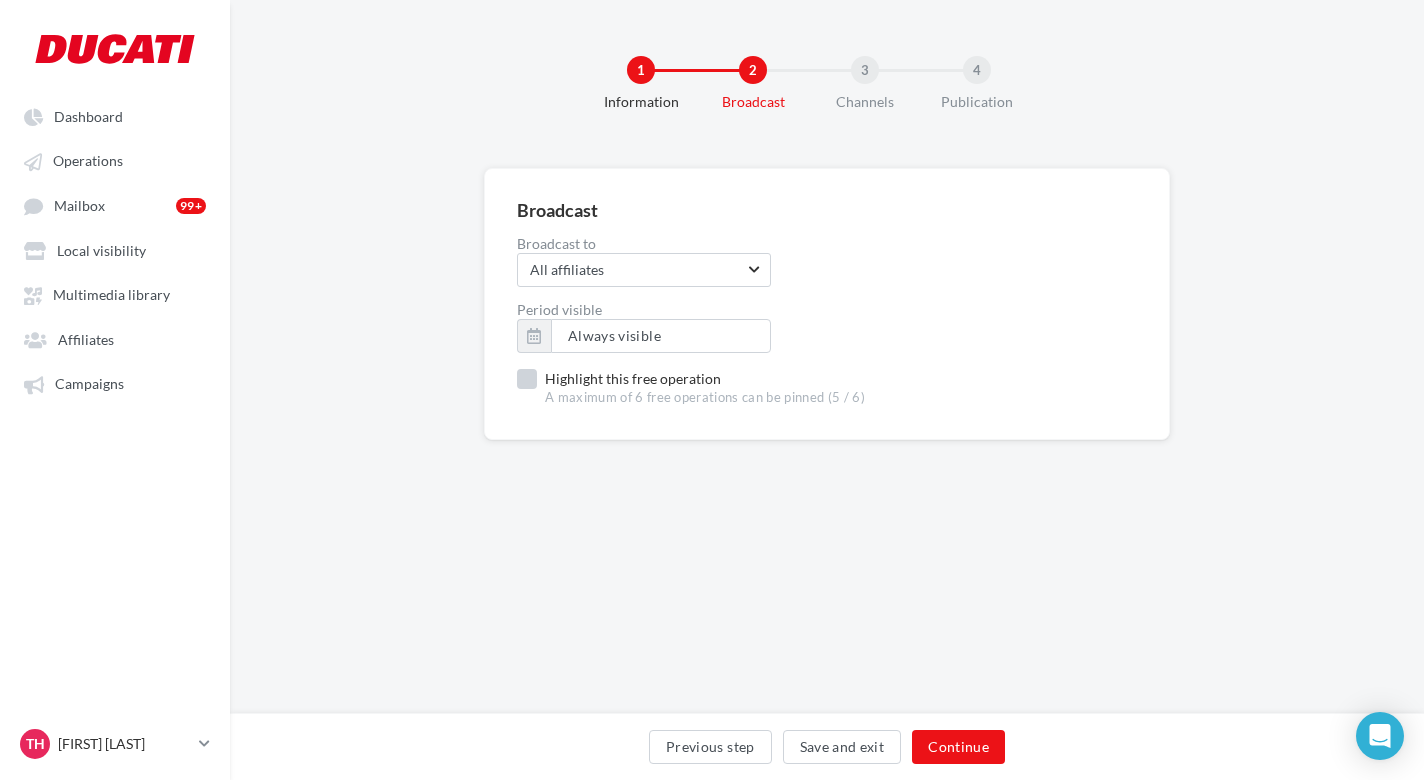 click on "Highlight this free operation  A maximum of 6 free operations can be pinned (5 / 6)" at bounding box center (691, 388) 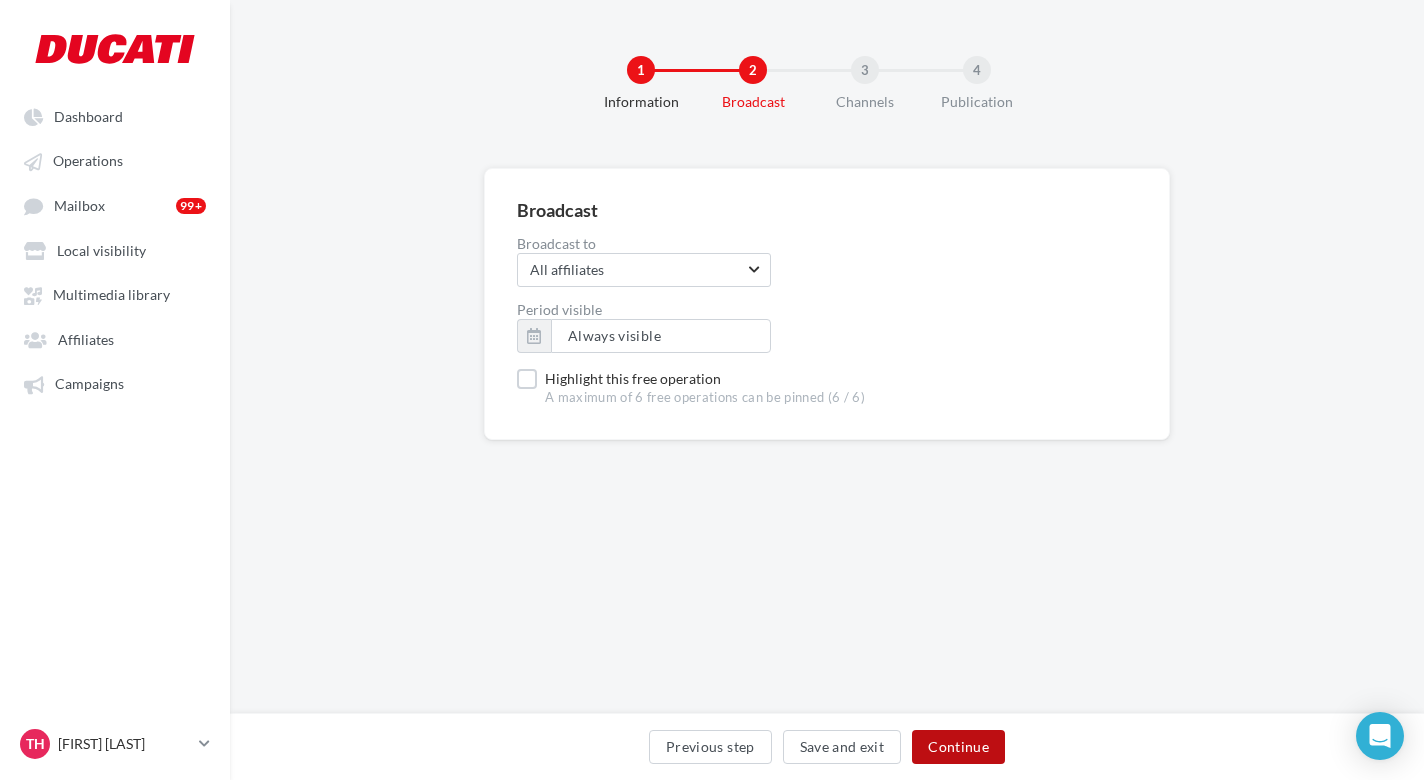 click on "Continue" at bounding box center (958, 747) 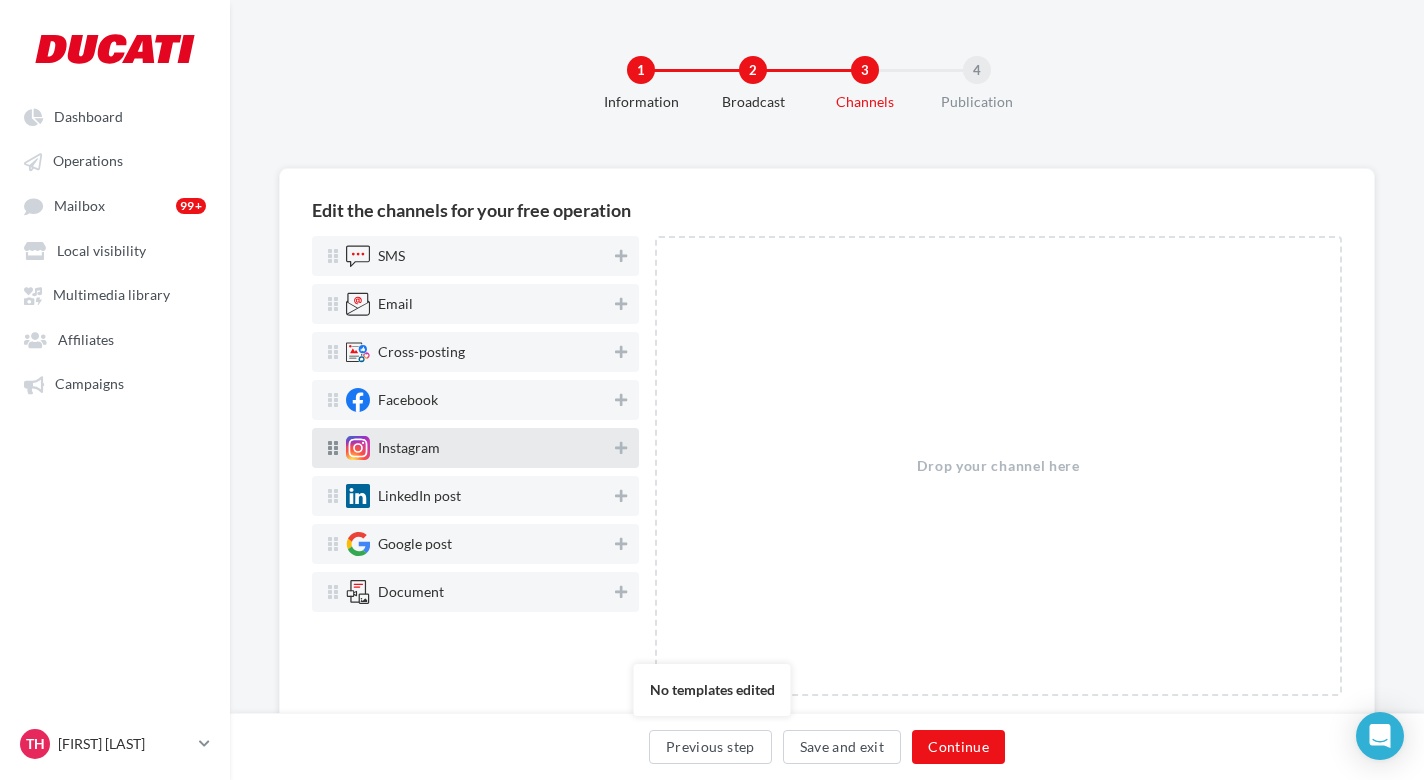 click on "Instagram" at bounding box center (477, 448) 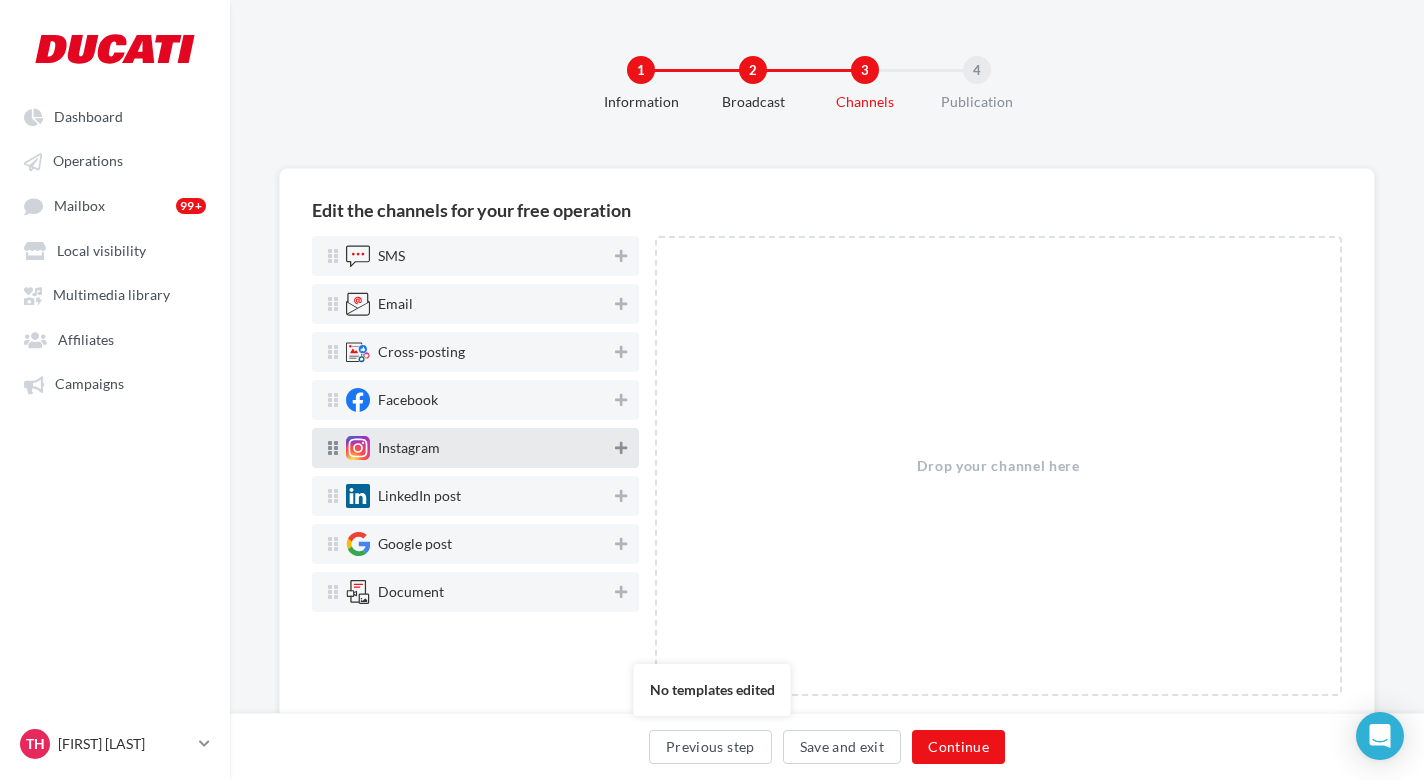 click at bounding box center [621, 448] 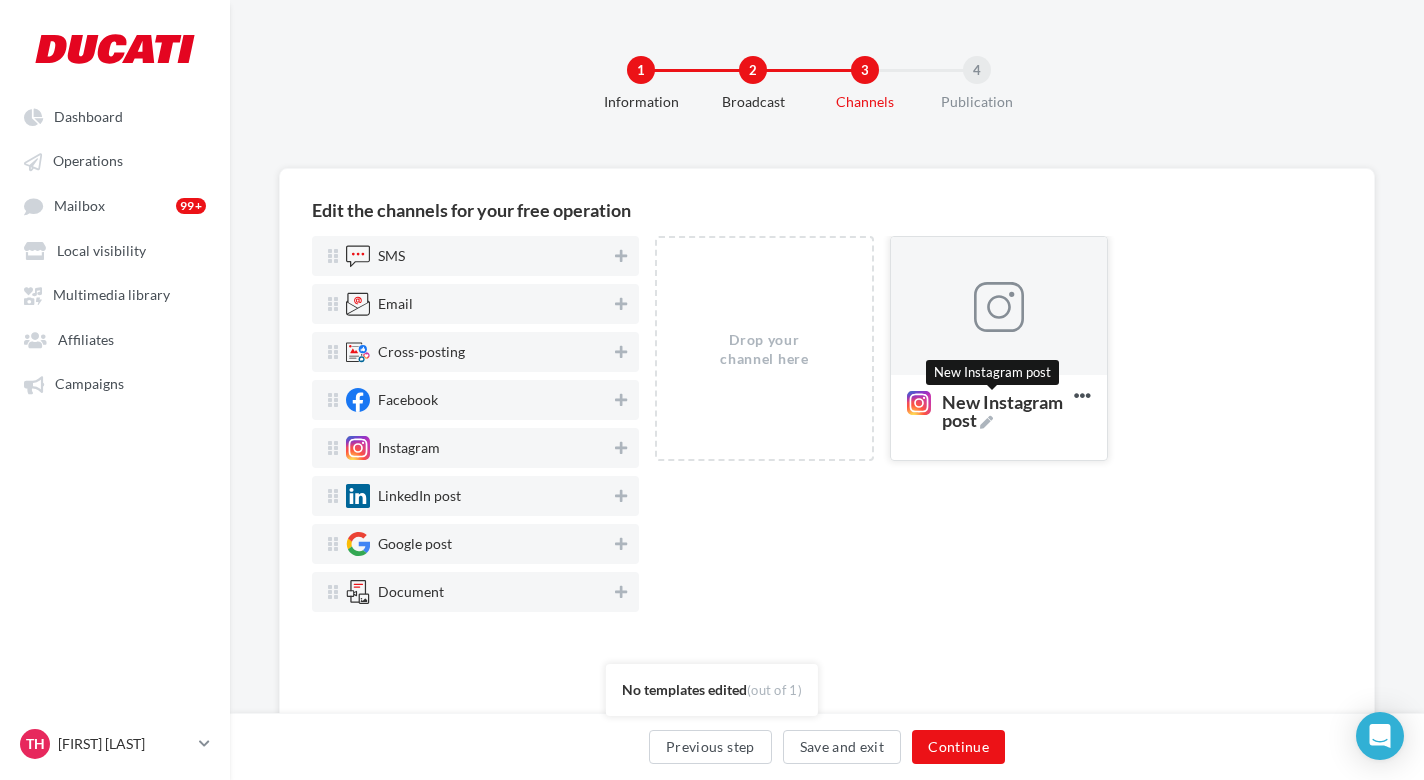 click at bounding box center (986, 422) 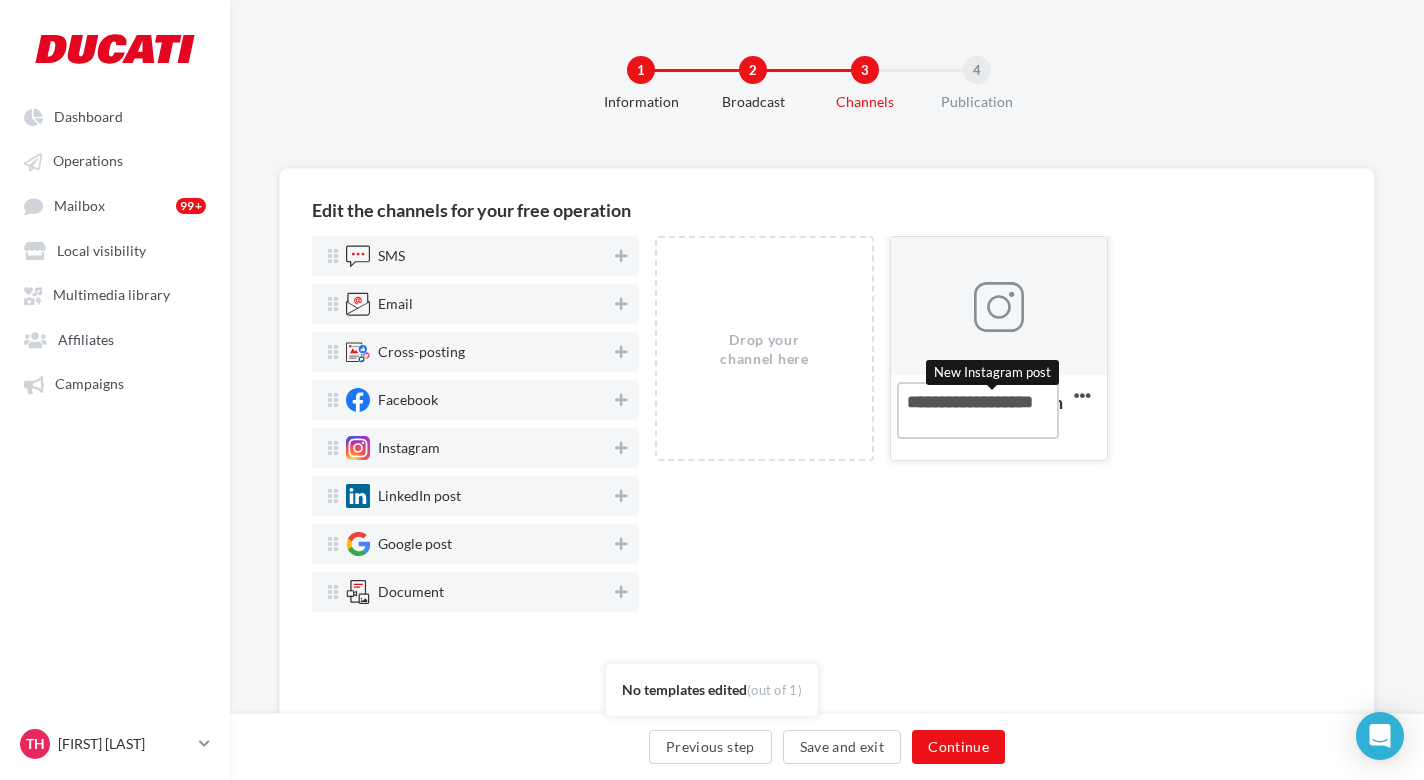 click on "New Instagram post
New Instagram post" at bounding box center (978, 410) 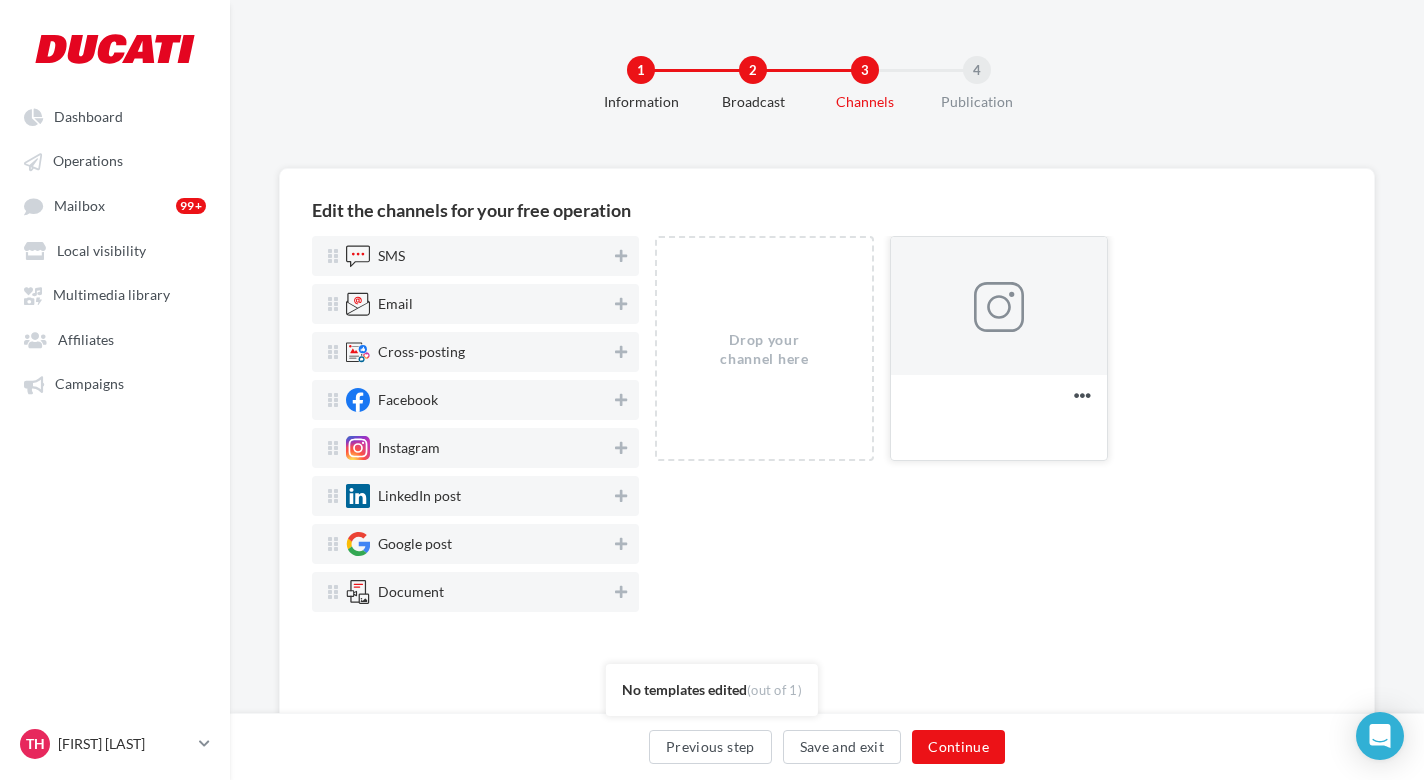 click at bounding box center [999, 307] 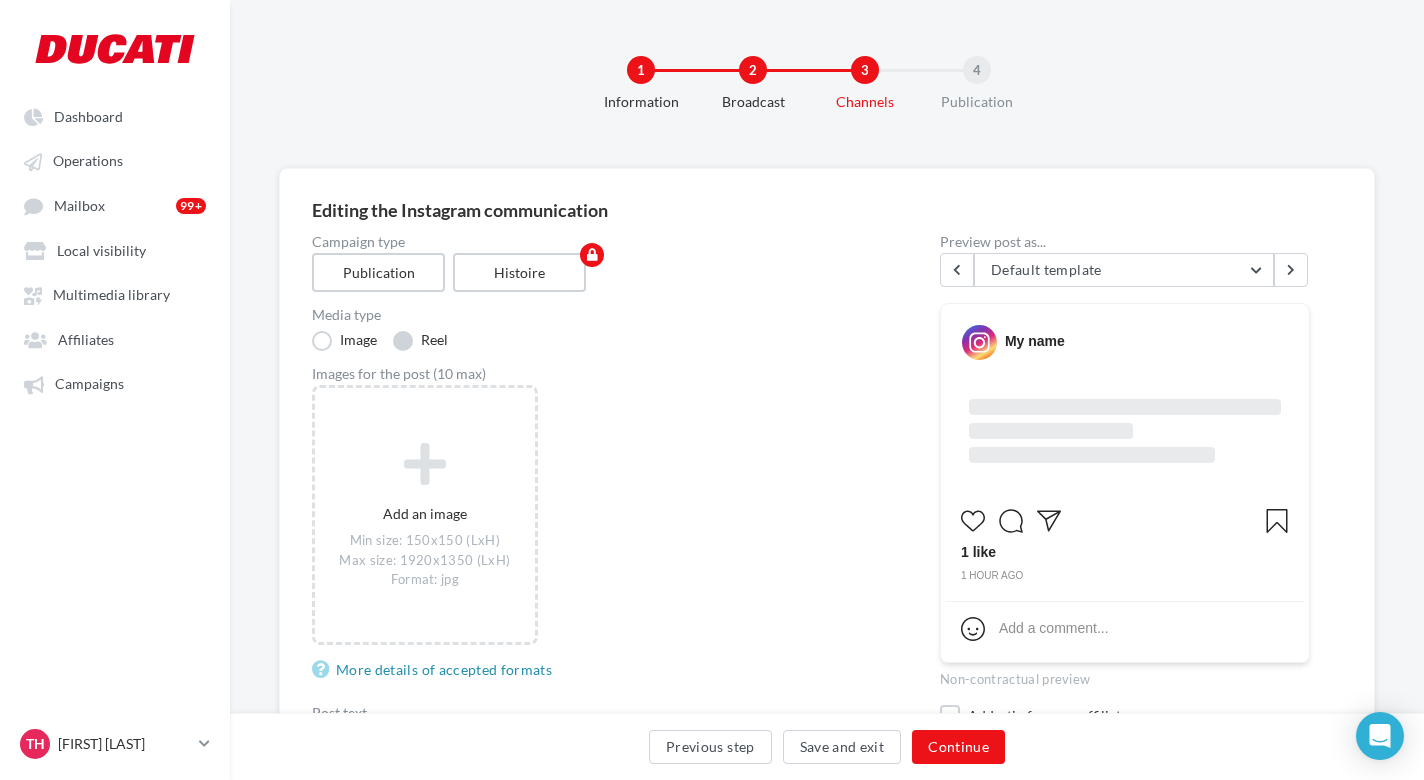 click on "Reel" at bounding box center (420, 341) 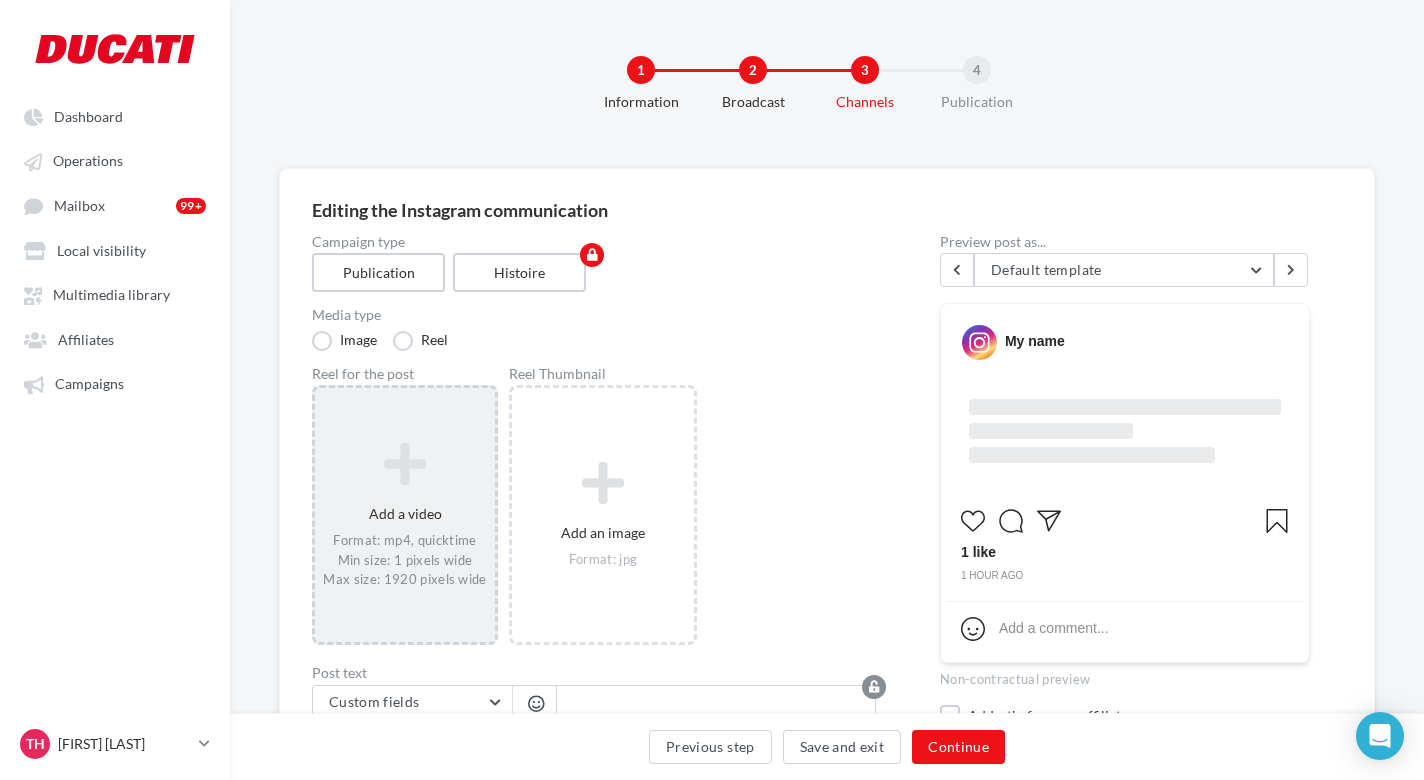 click at bounding box center (405, 464) 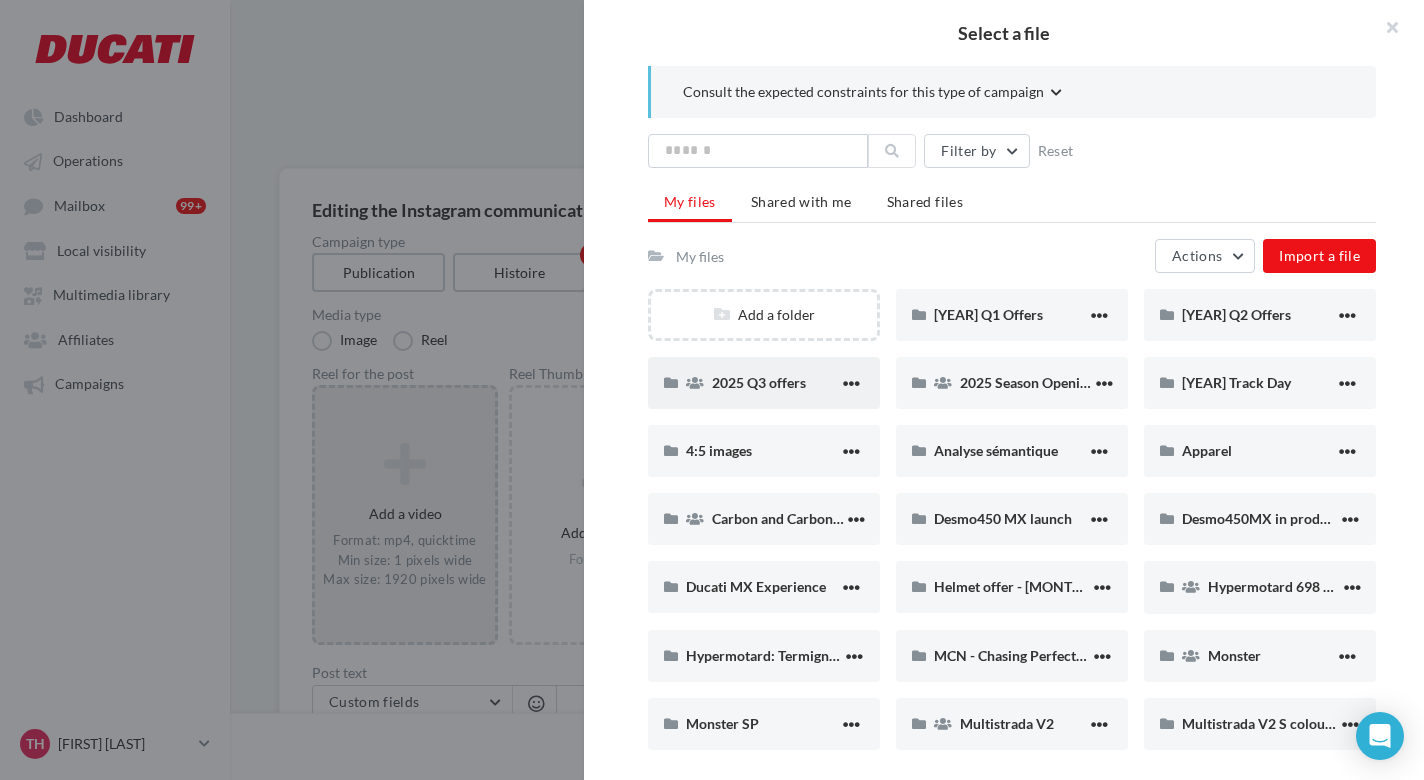 click on "2025 Q3 offers" at bounding box center (764, 383) 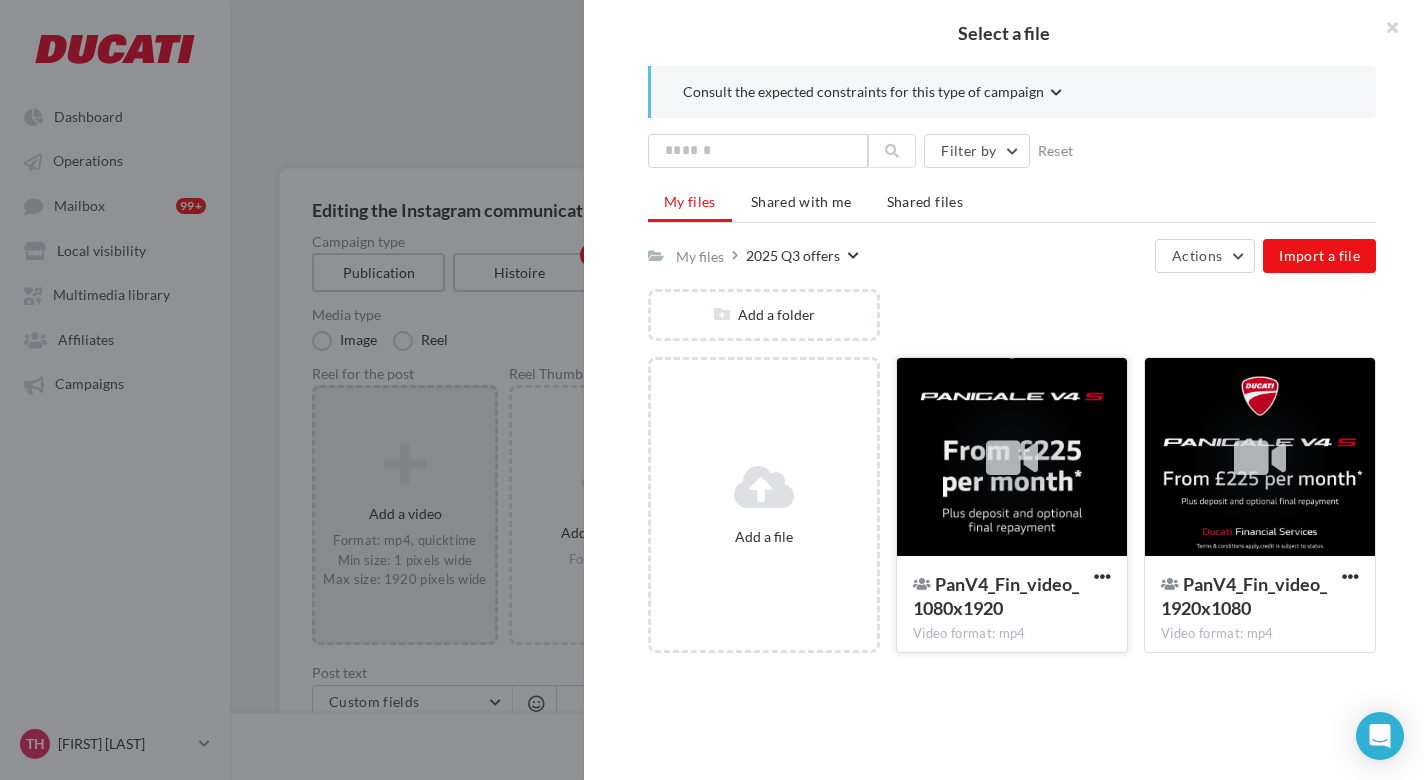 click at bounding box center (1012, 458) 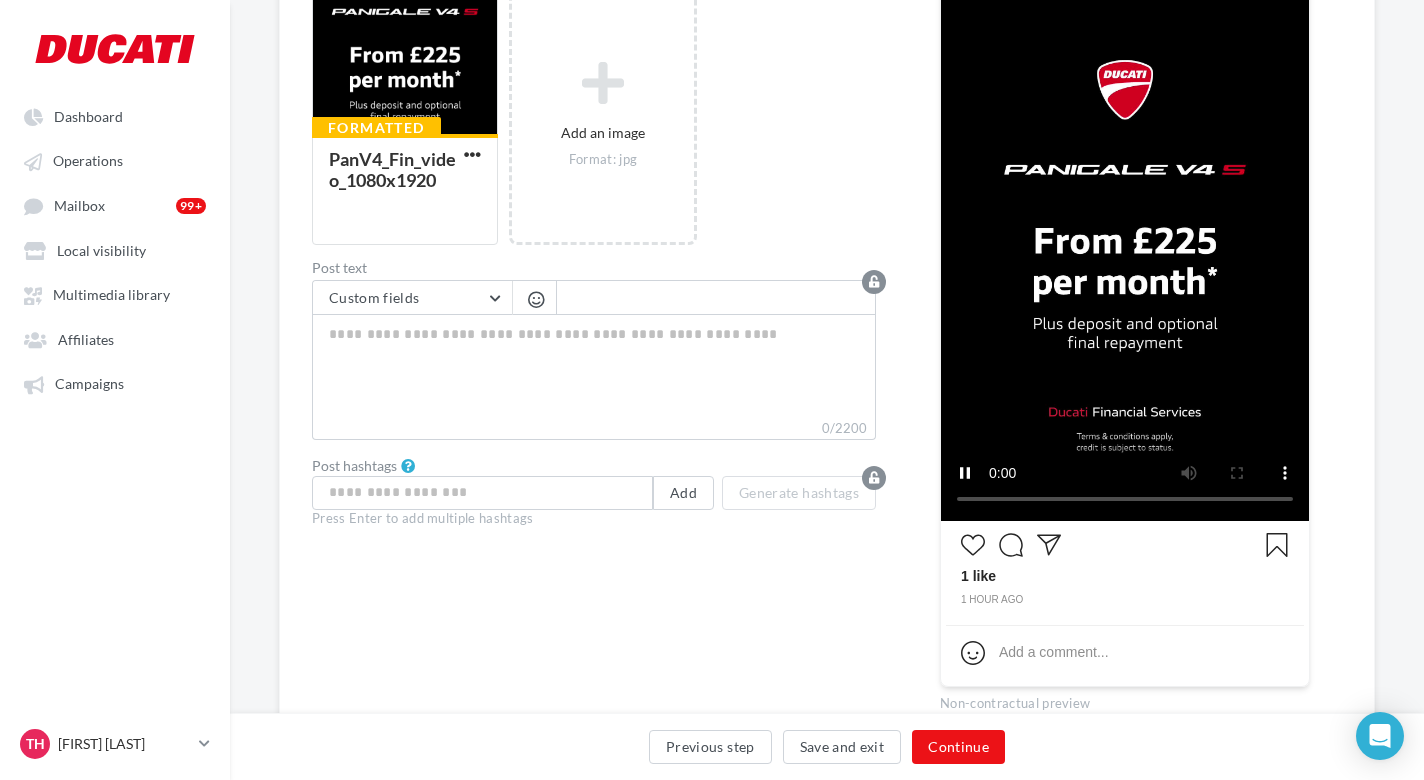 scroll, scrollTop: 404, scrollLeft: 0, axis: vertical 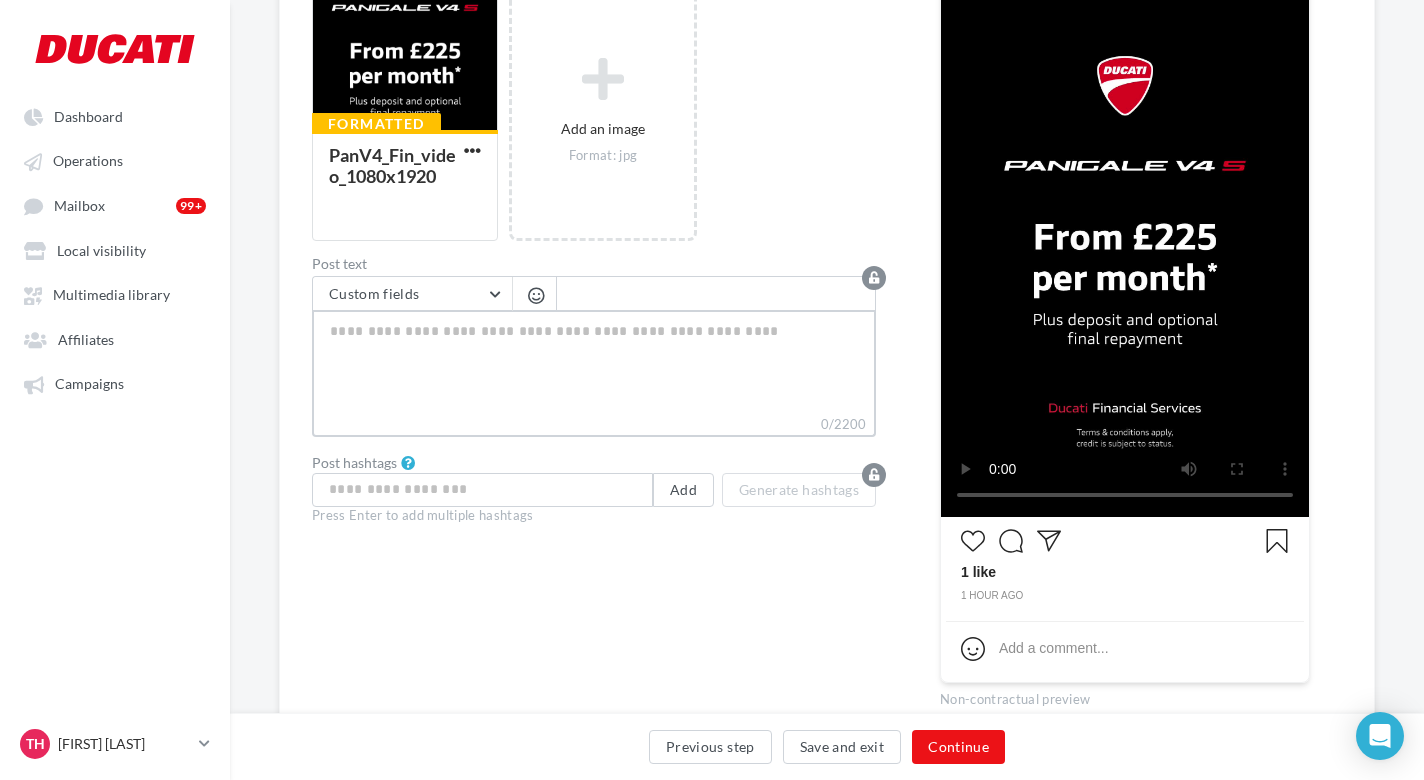 click on "0/2200" at bounding box center (594, 362) 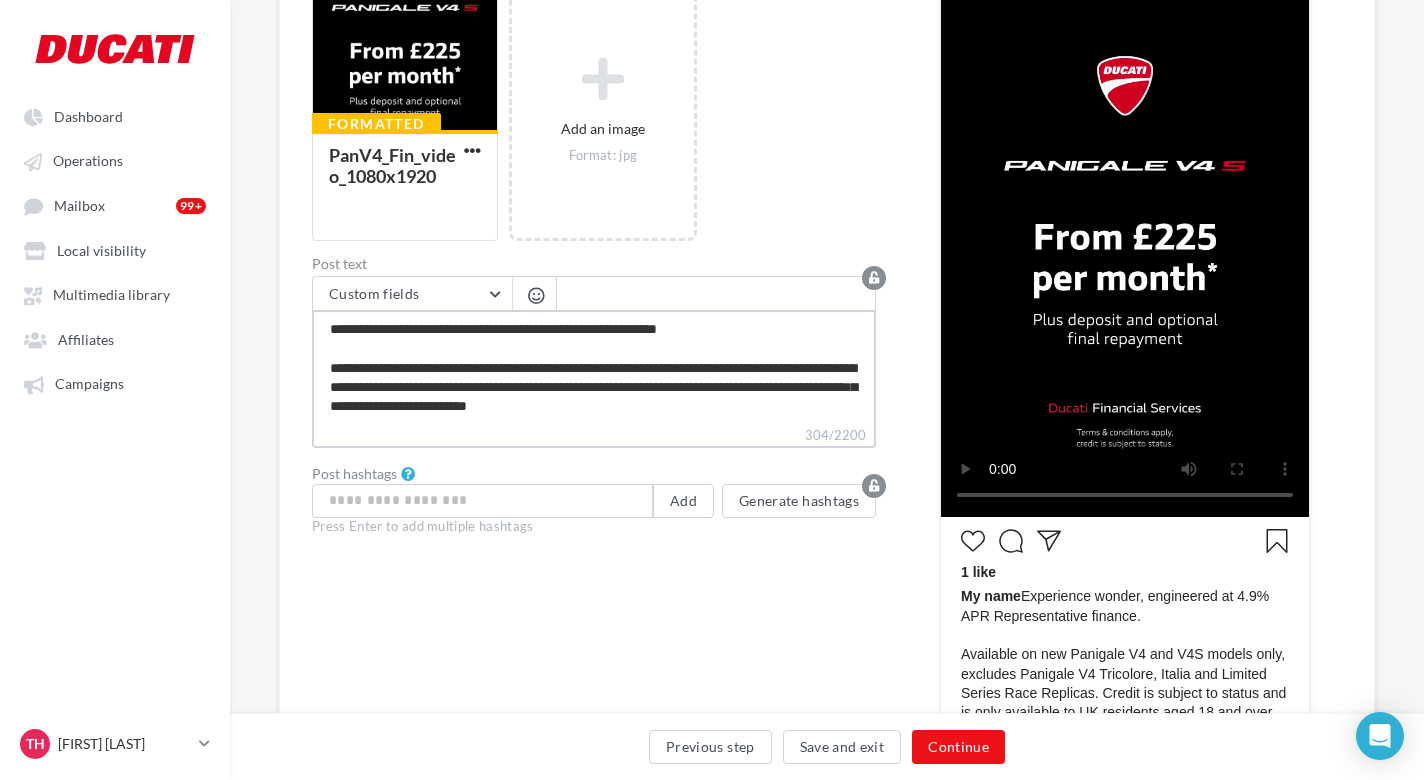 type on "**********" 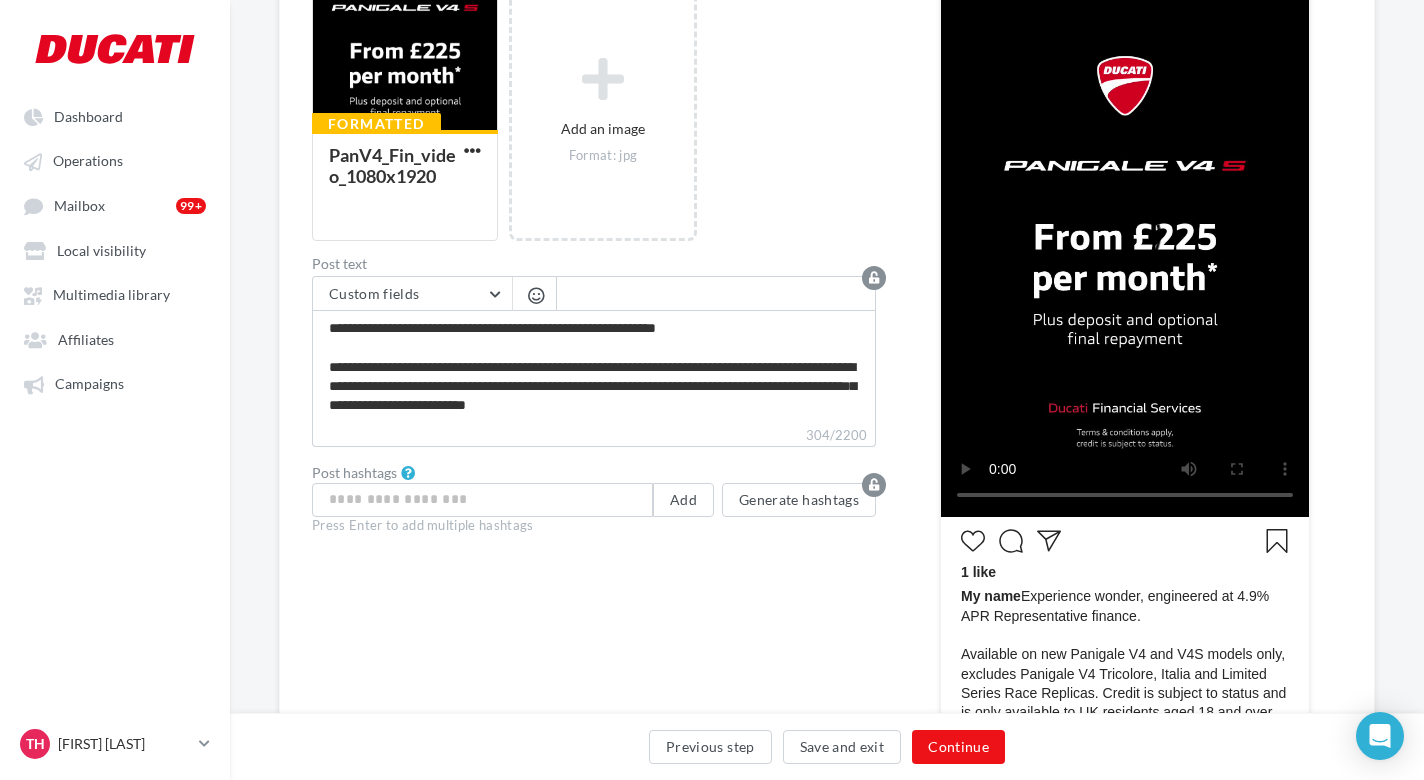 type 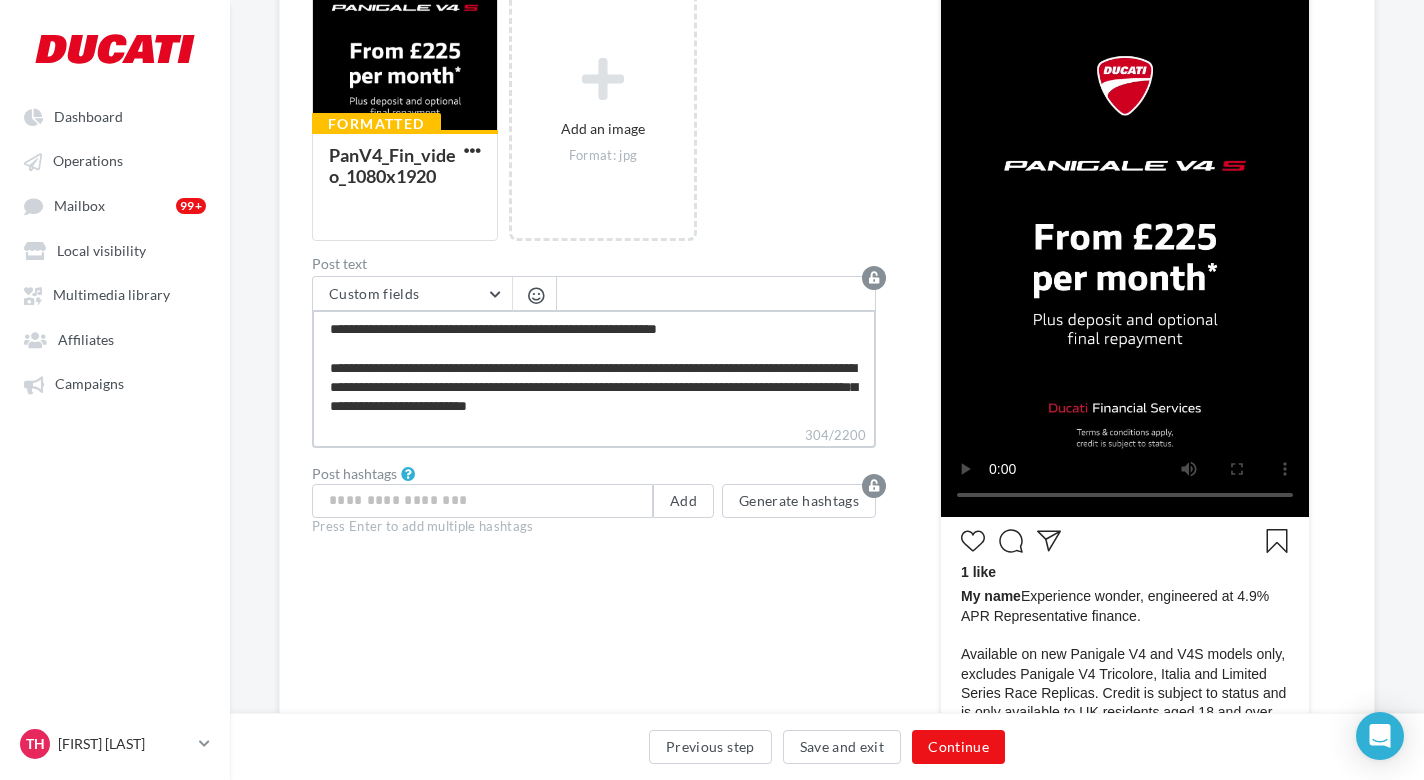 click on "**********" at bounding box center [594, 367] 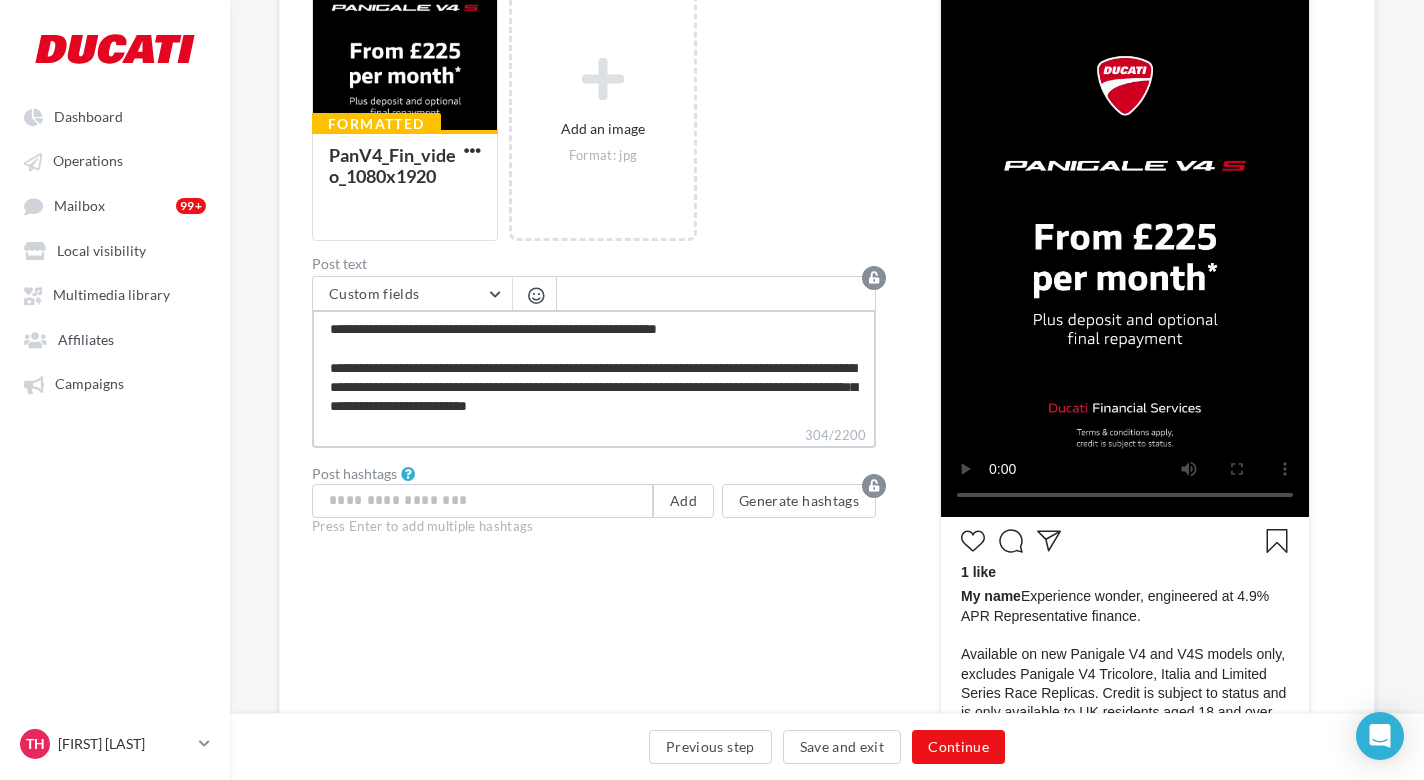 type on "**********" 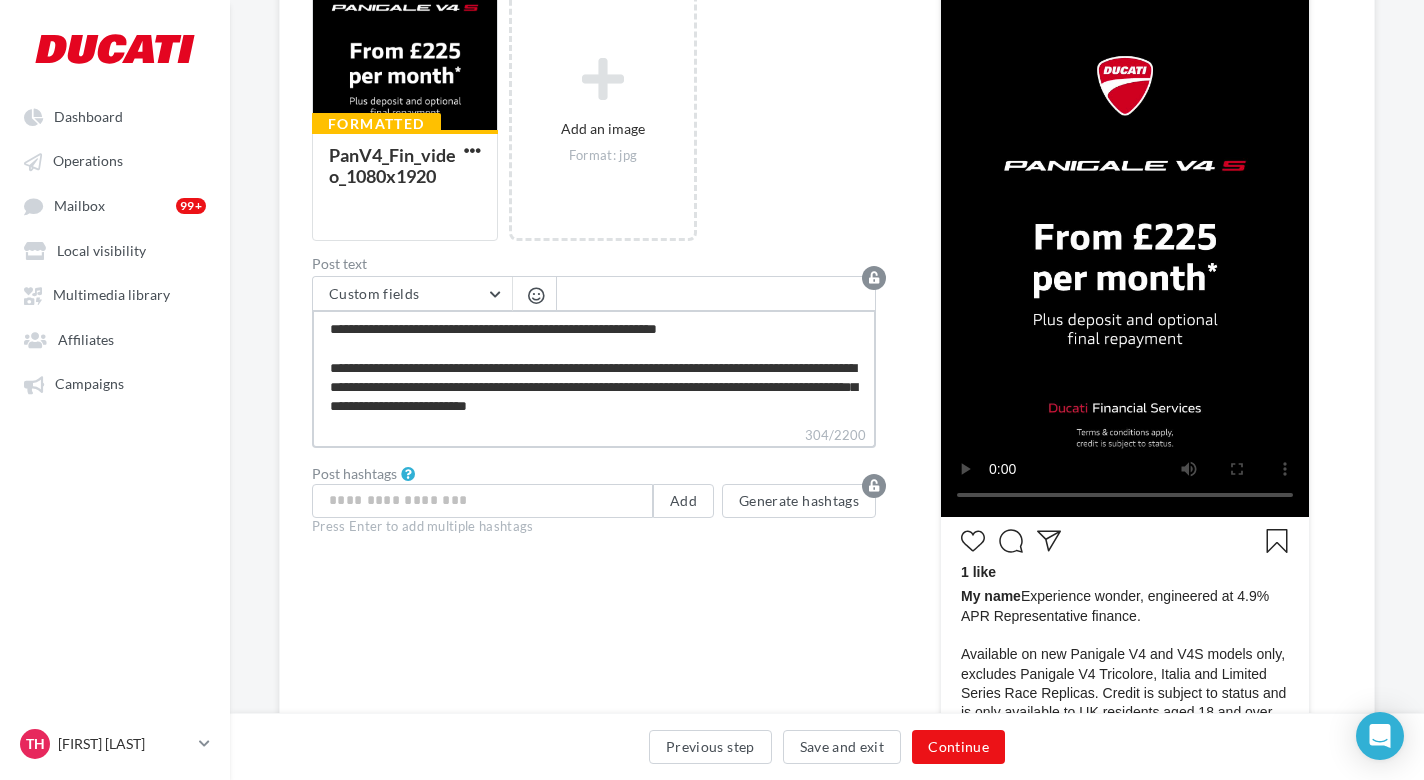 type on "**********" 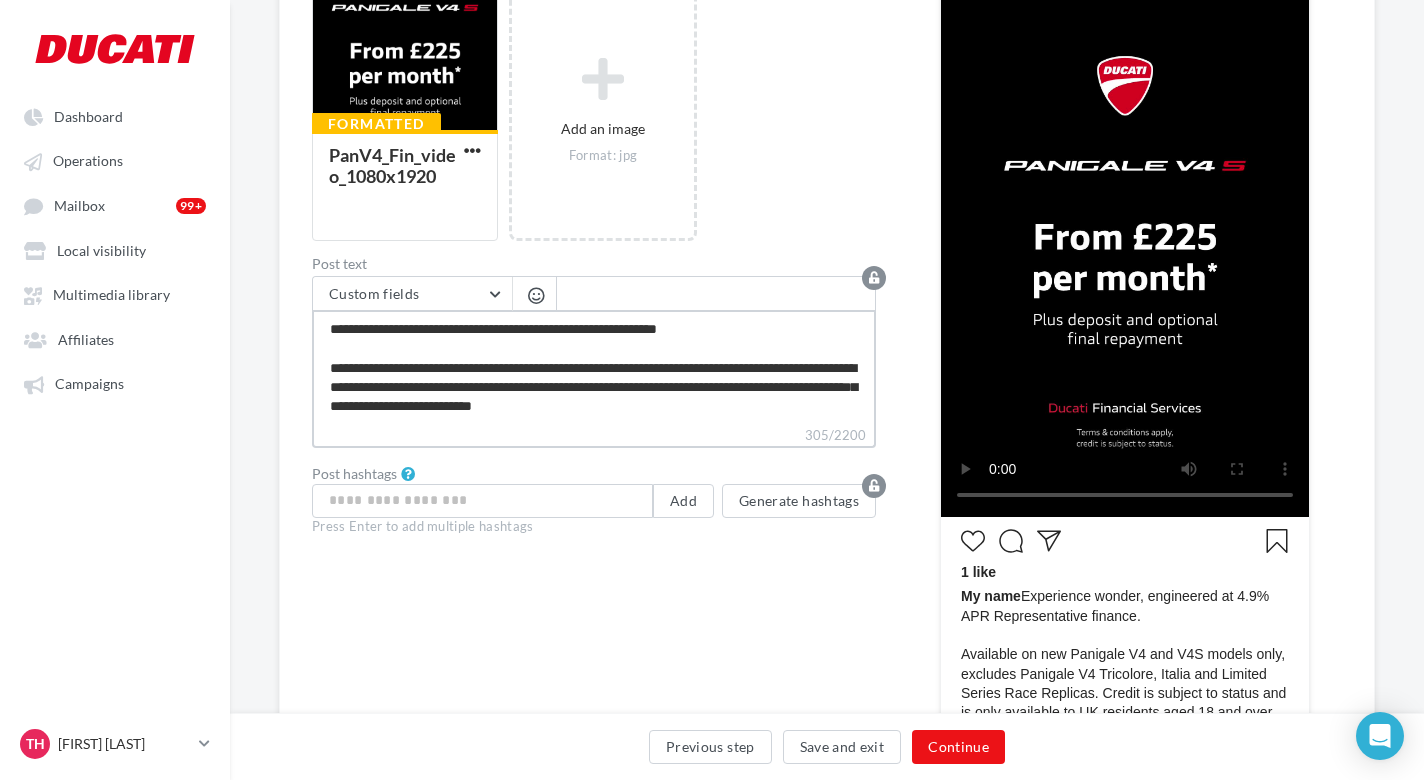 type on "**********" 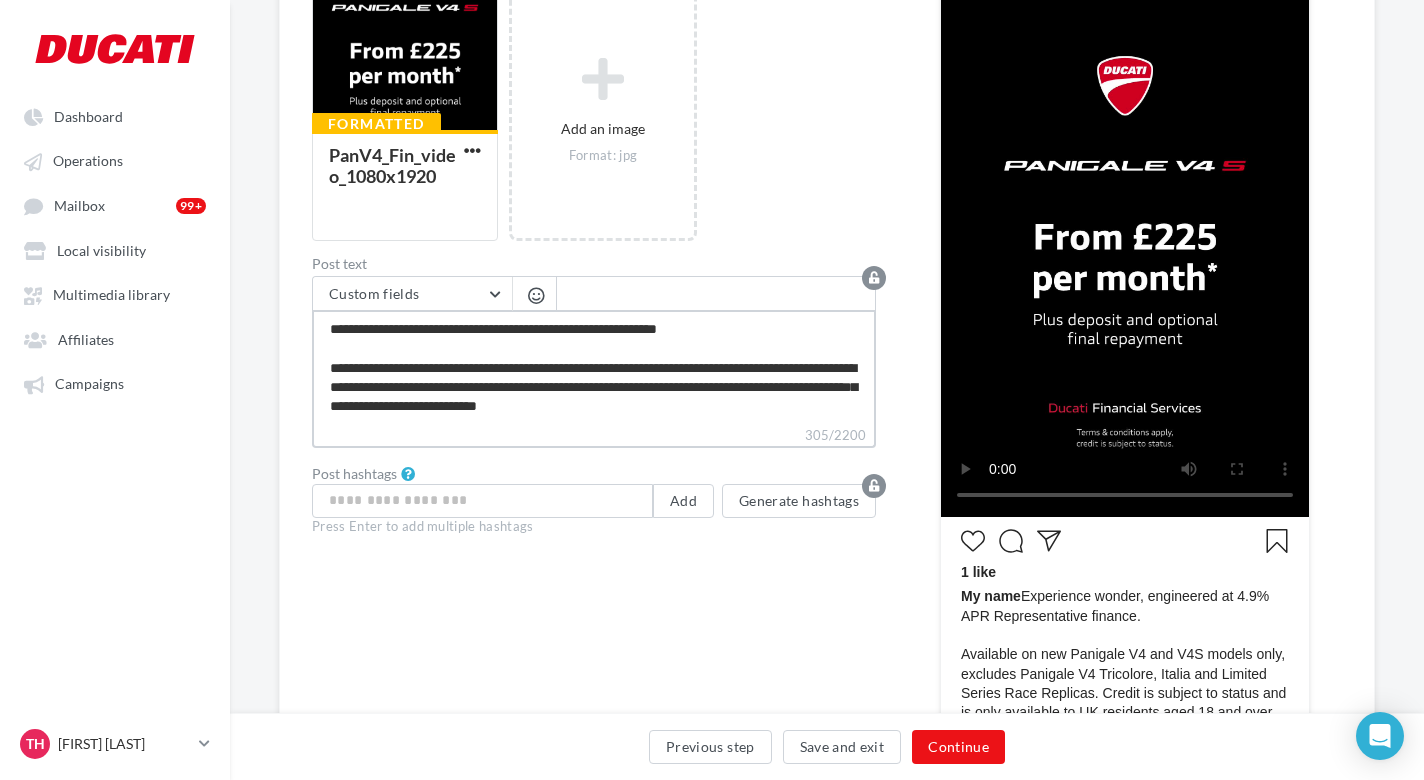 scroll, scrollTop: 30, scrollLeft: 0, axis: vertical 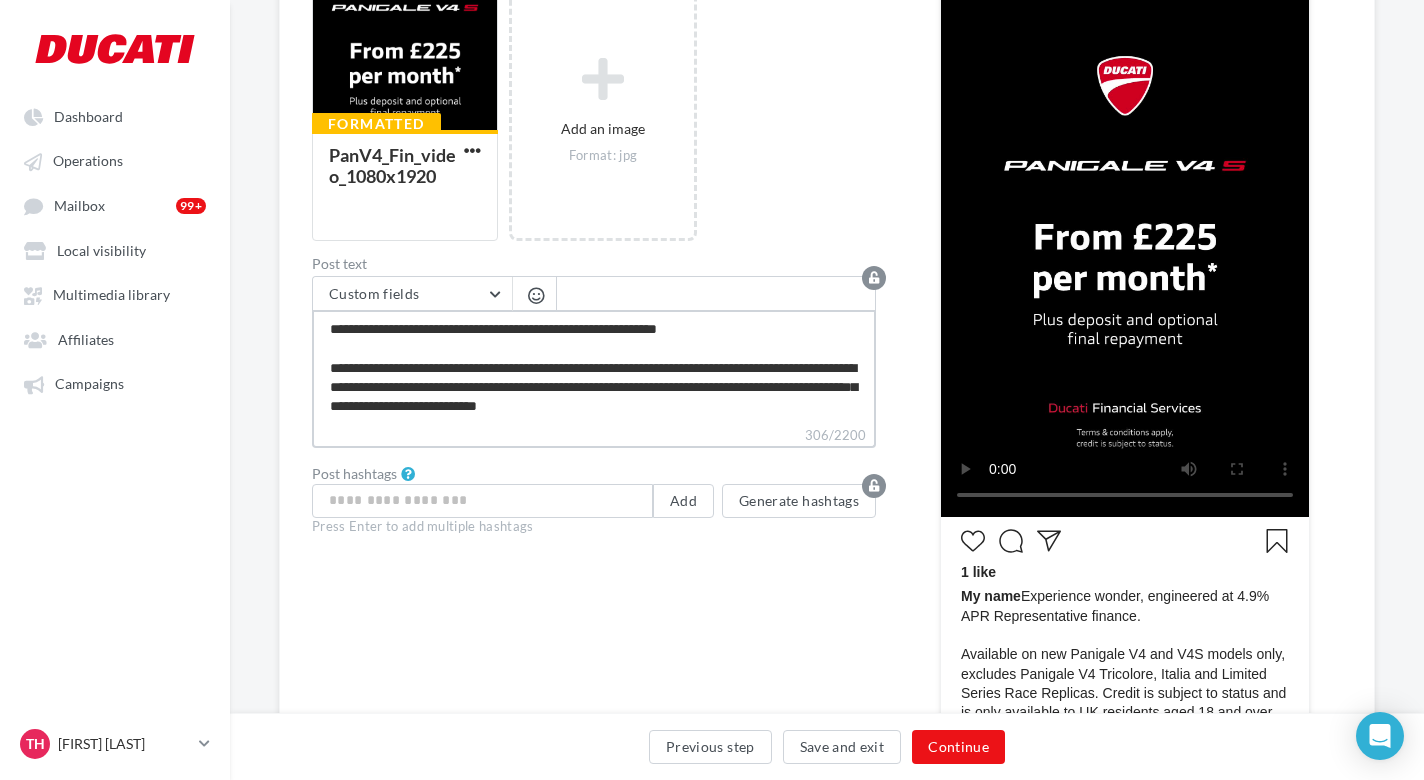 type on "**********" 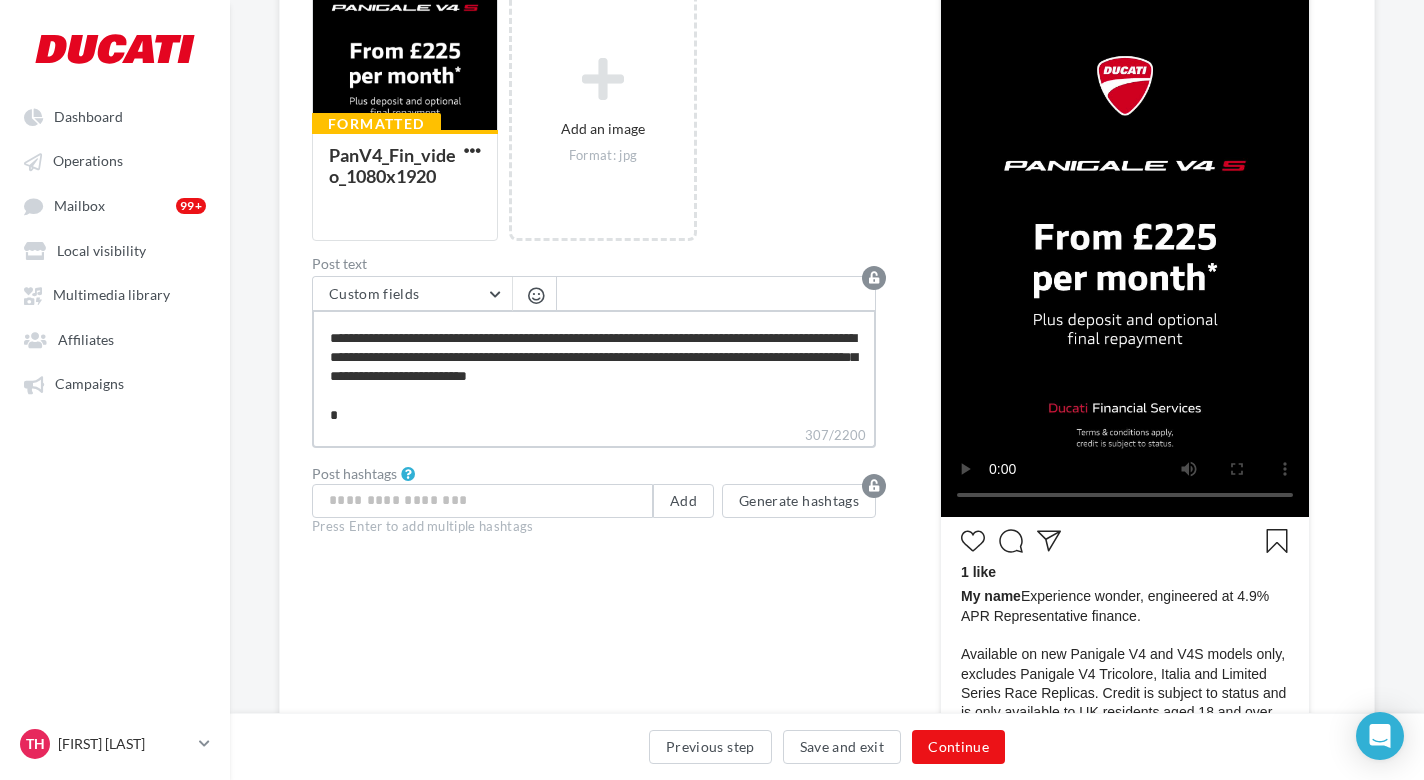 type on "**********" 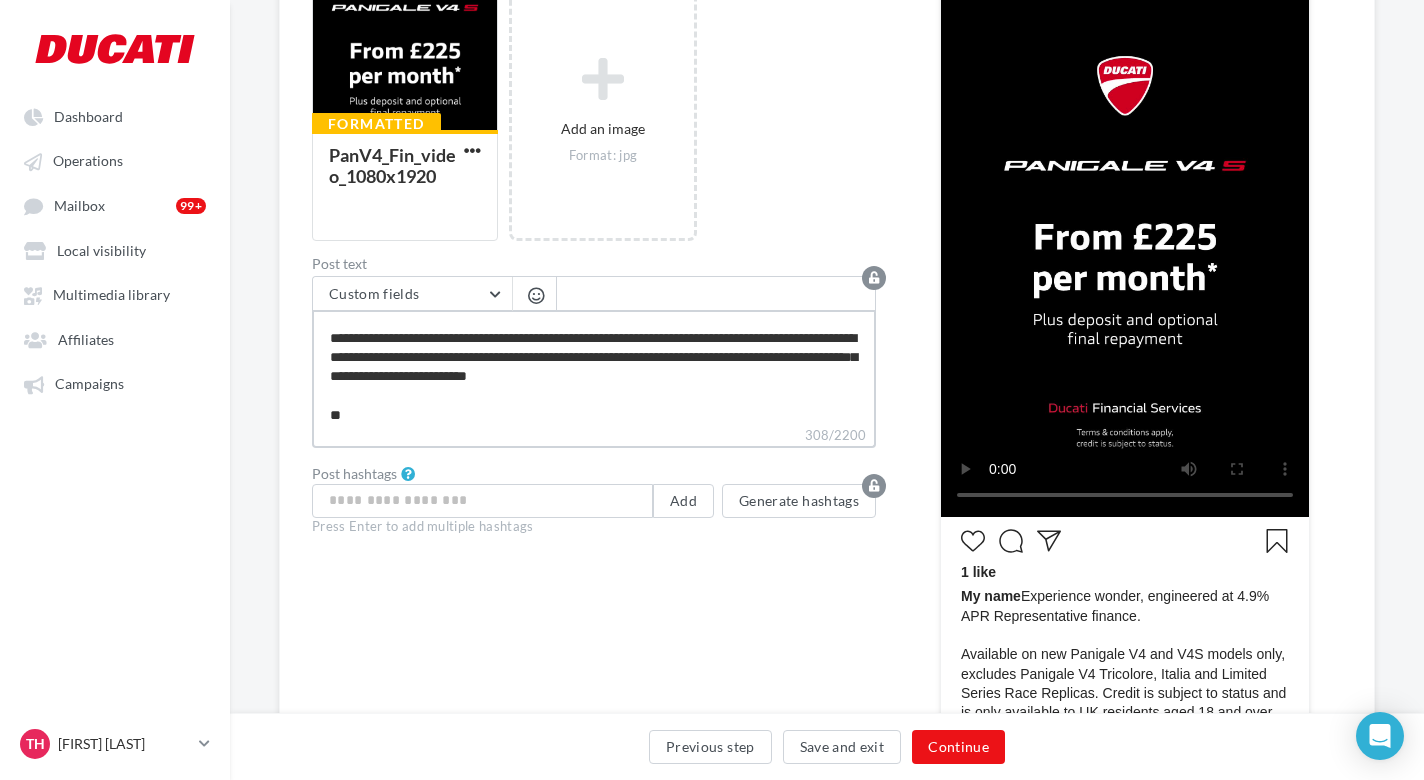 type on "**********" 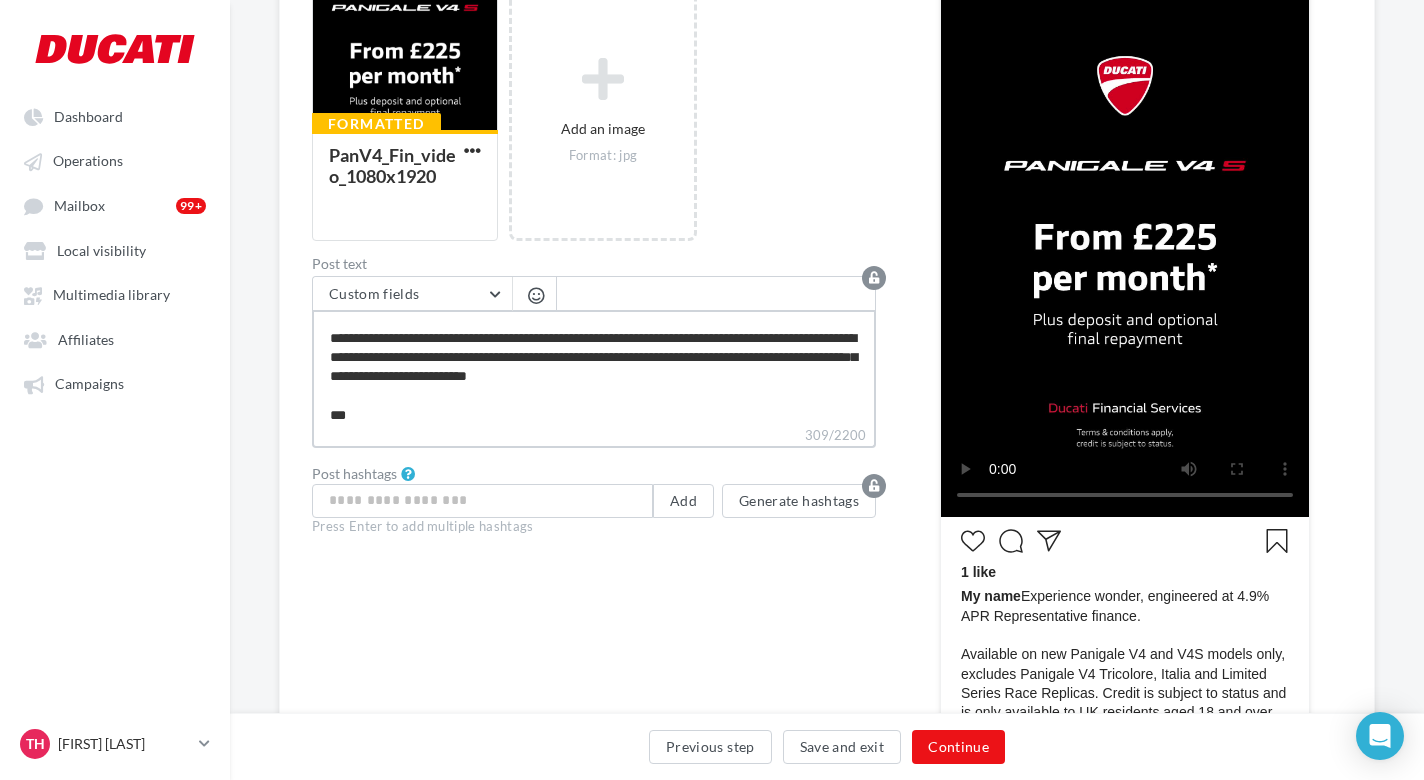 type on "**********" 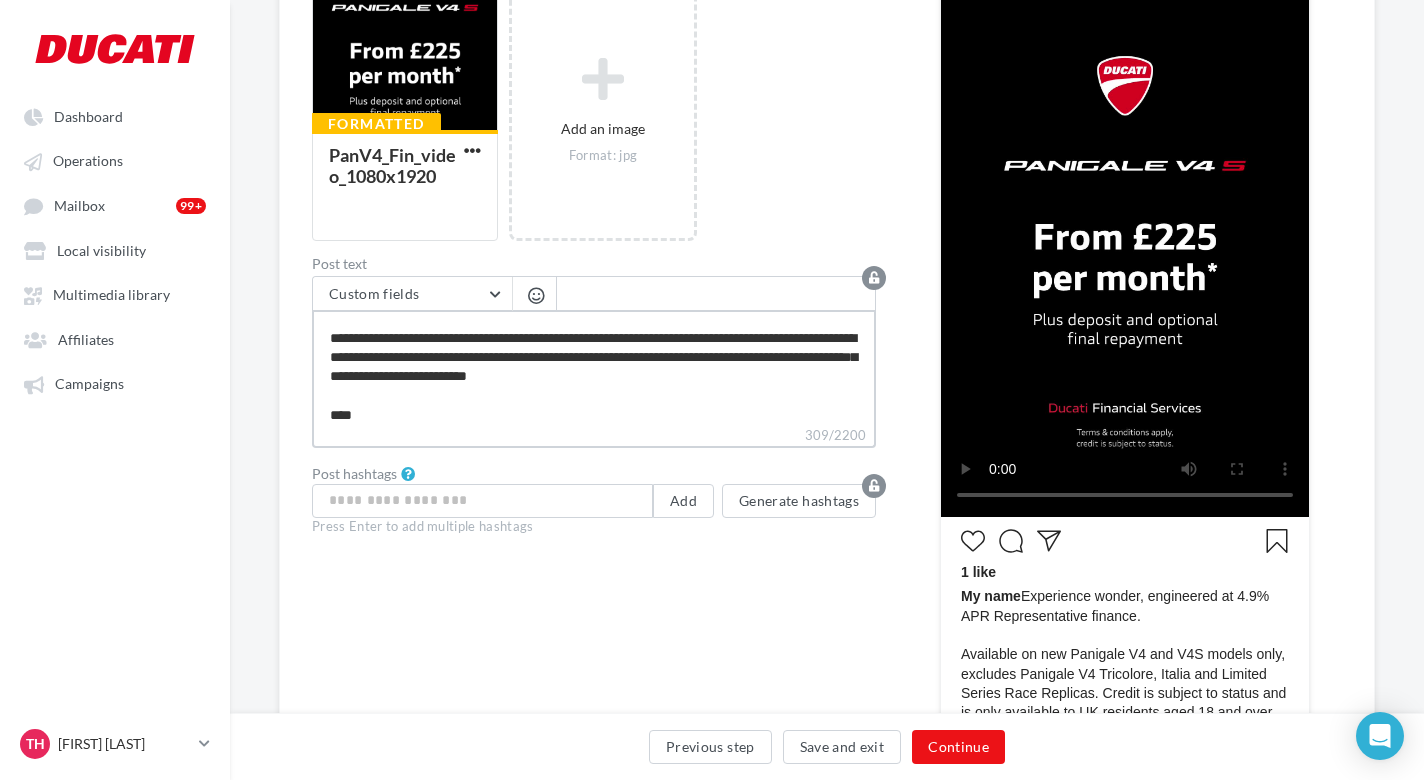type on "**********" 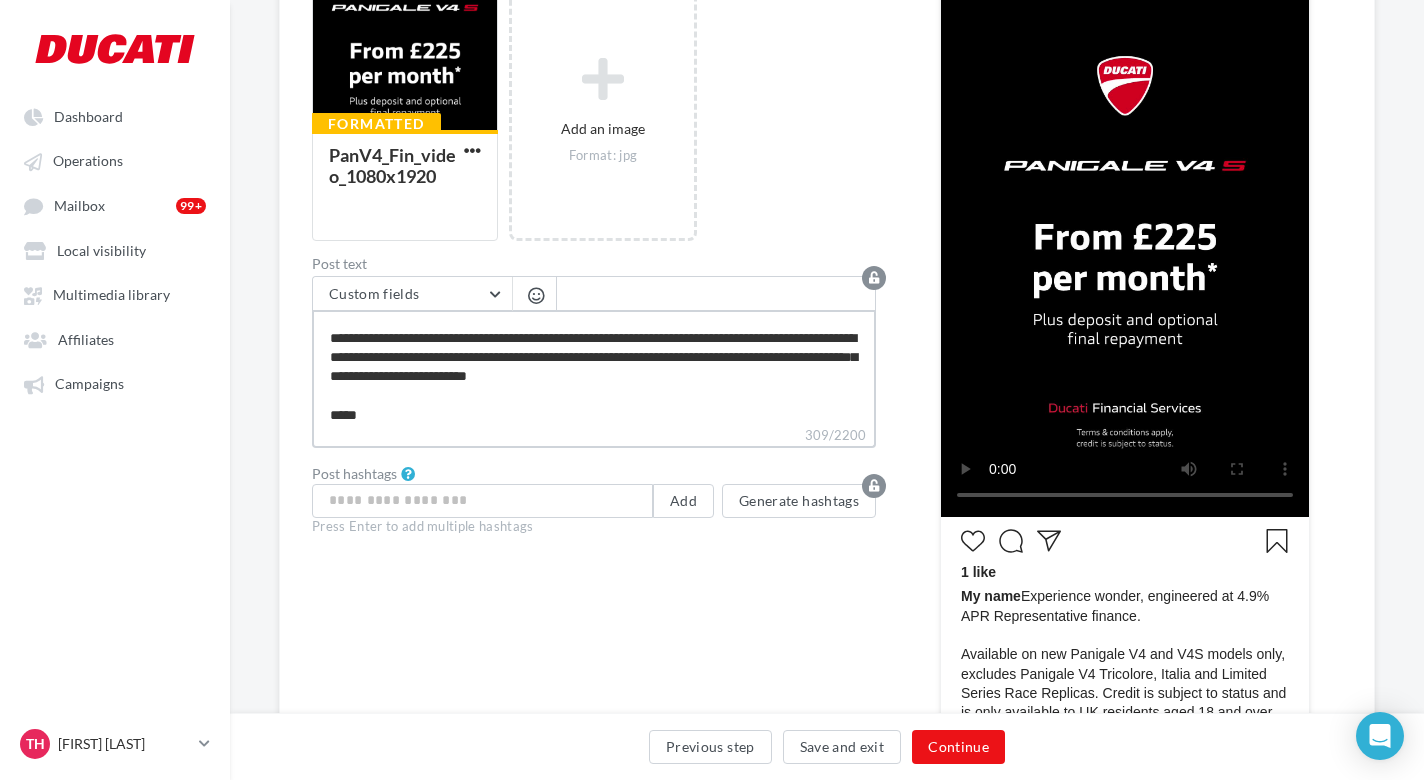 type on "**********" 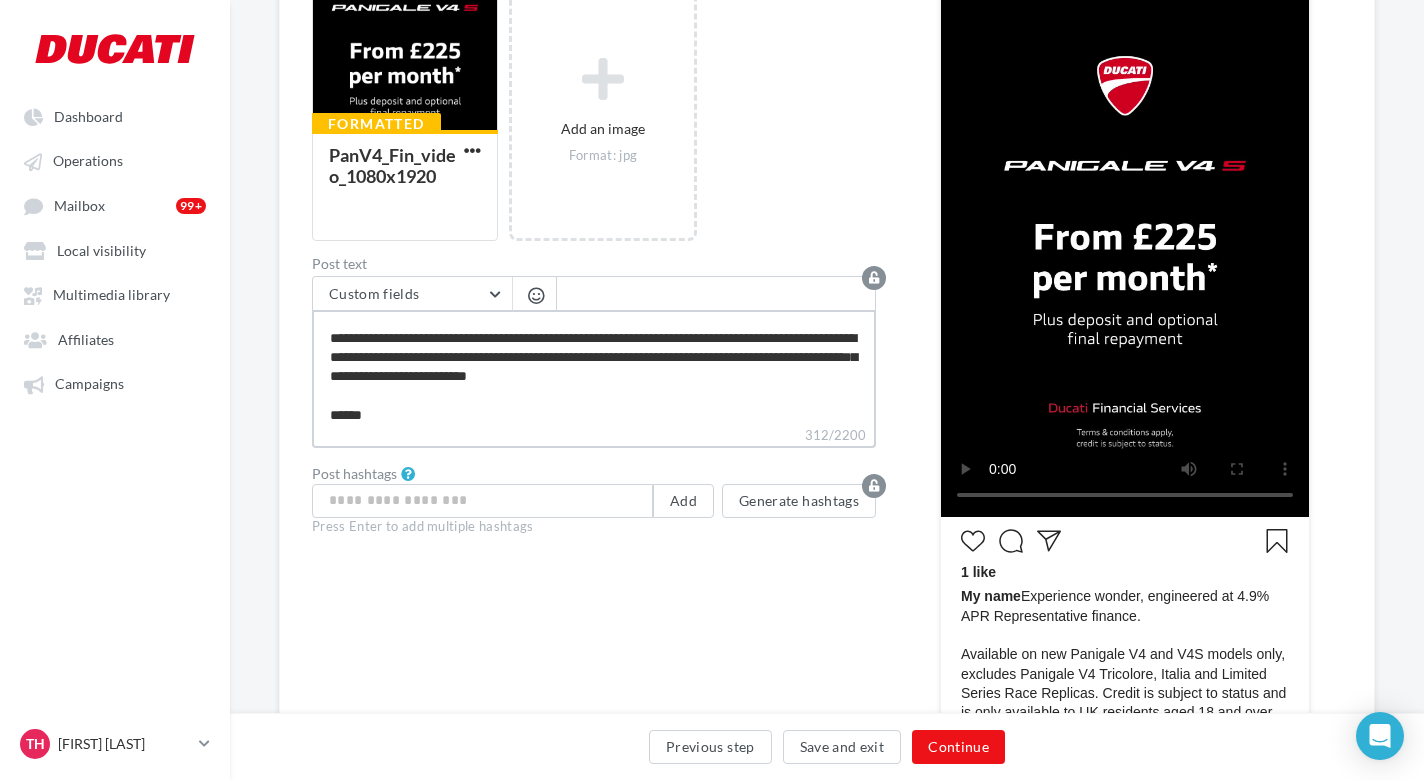 type on "**********" 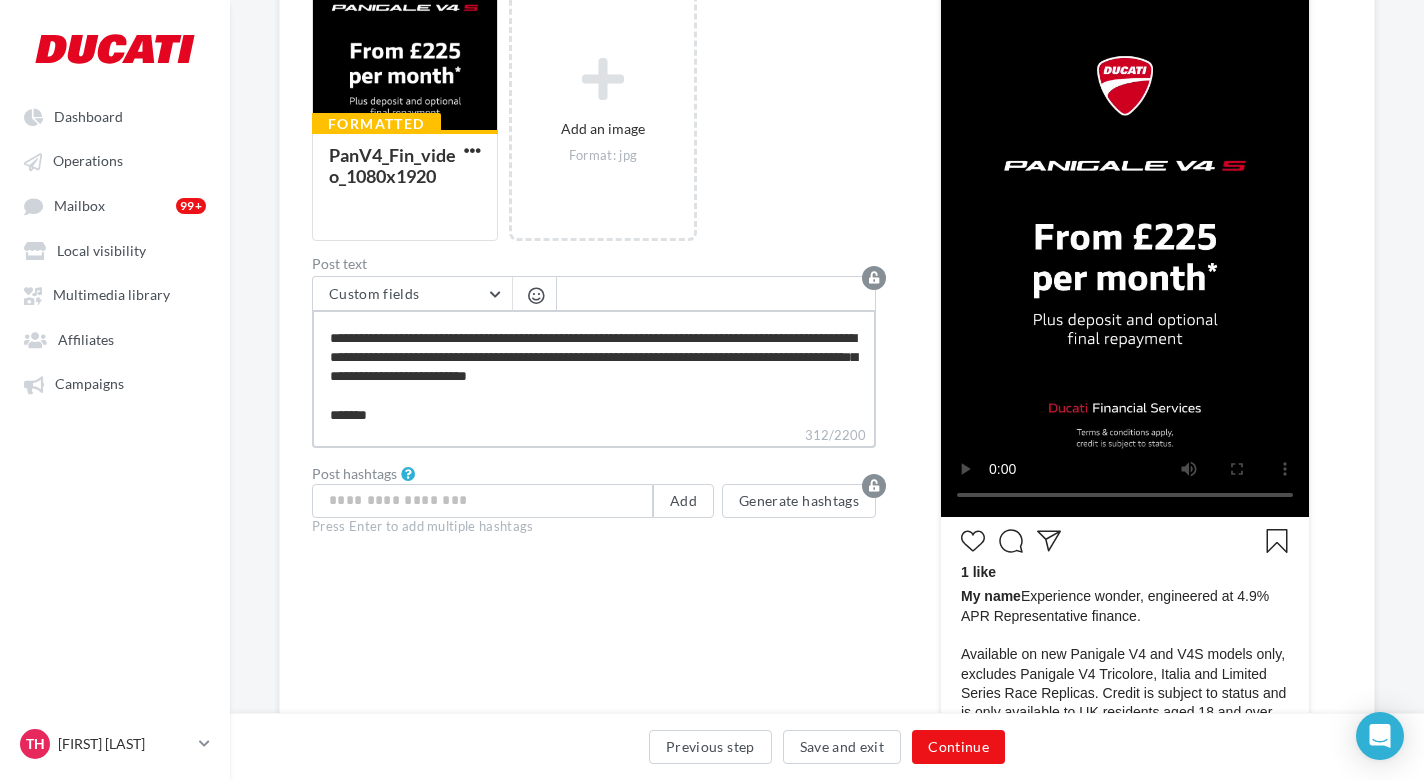 type on "**********" 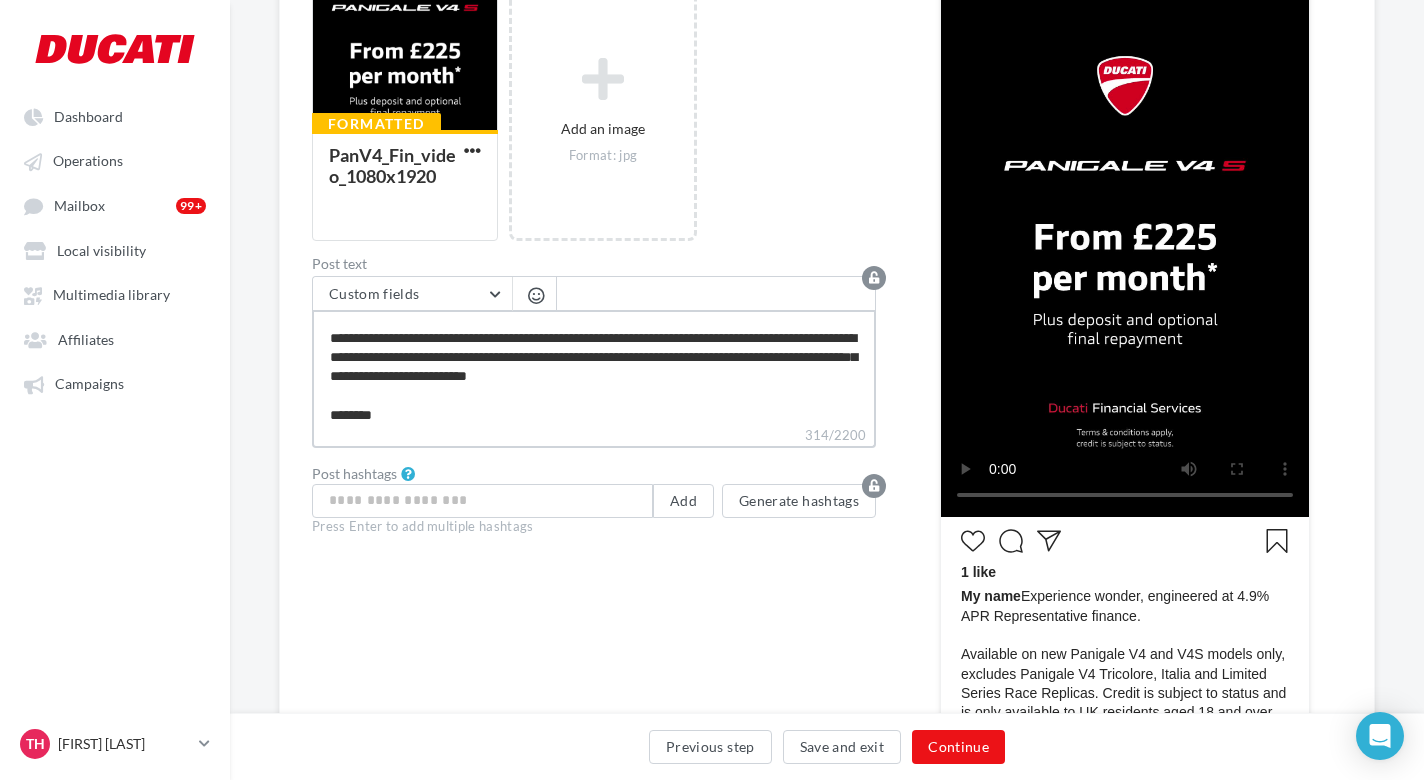 type on "**********" 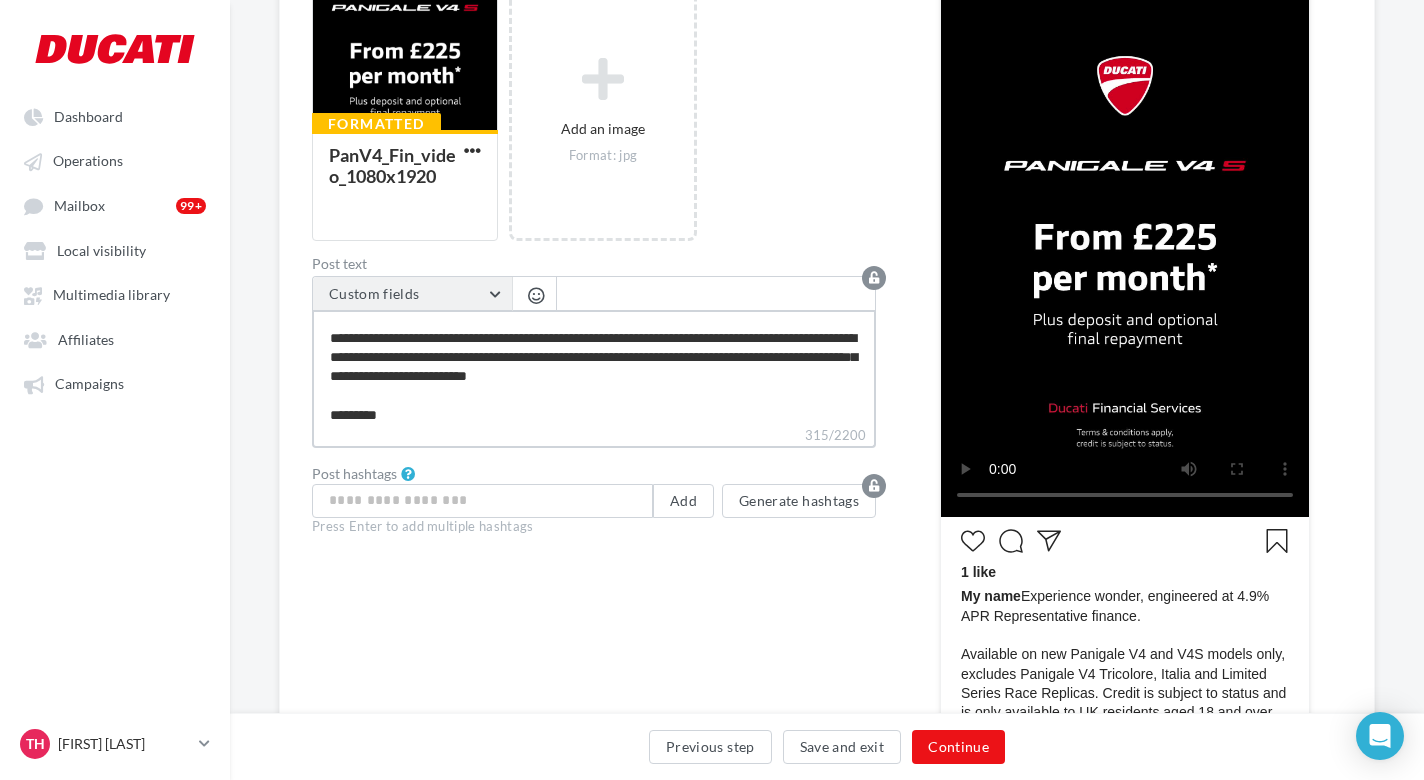 type on "**********" 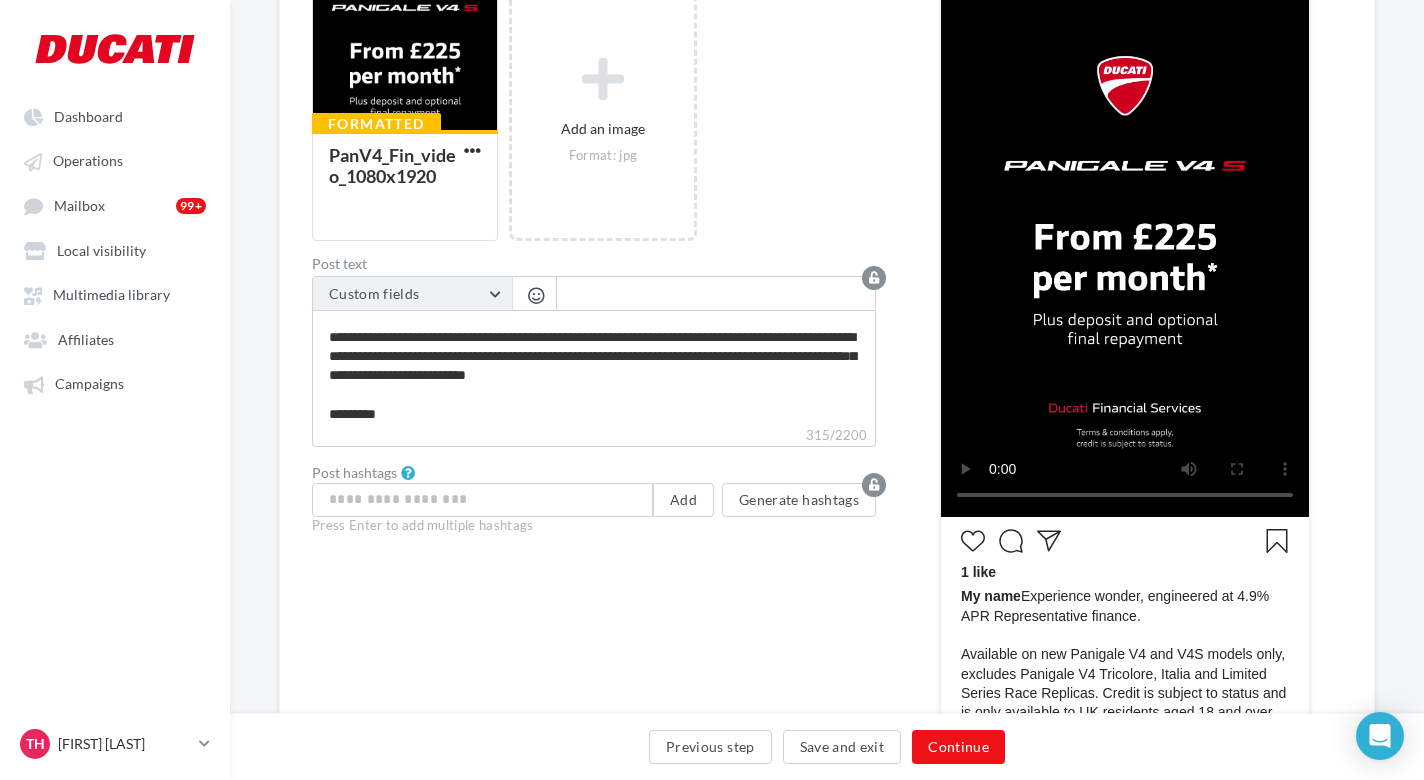 click on "Custom fields" at bounding box center (412, 294) 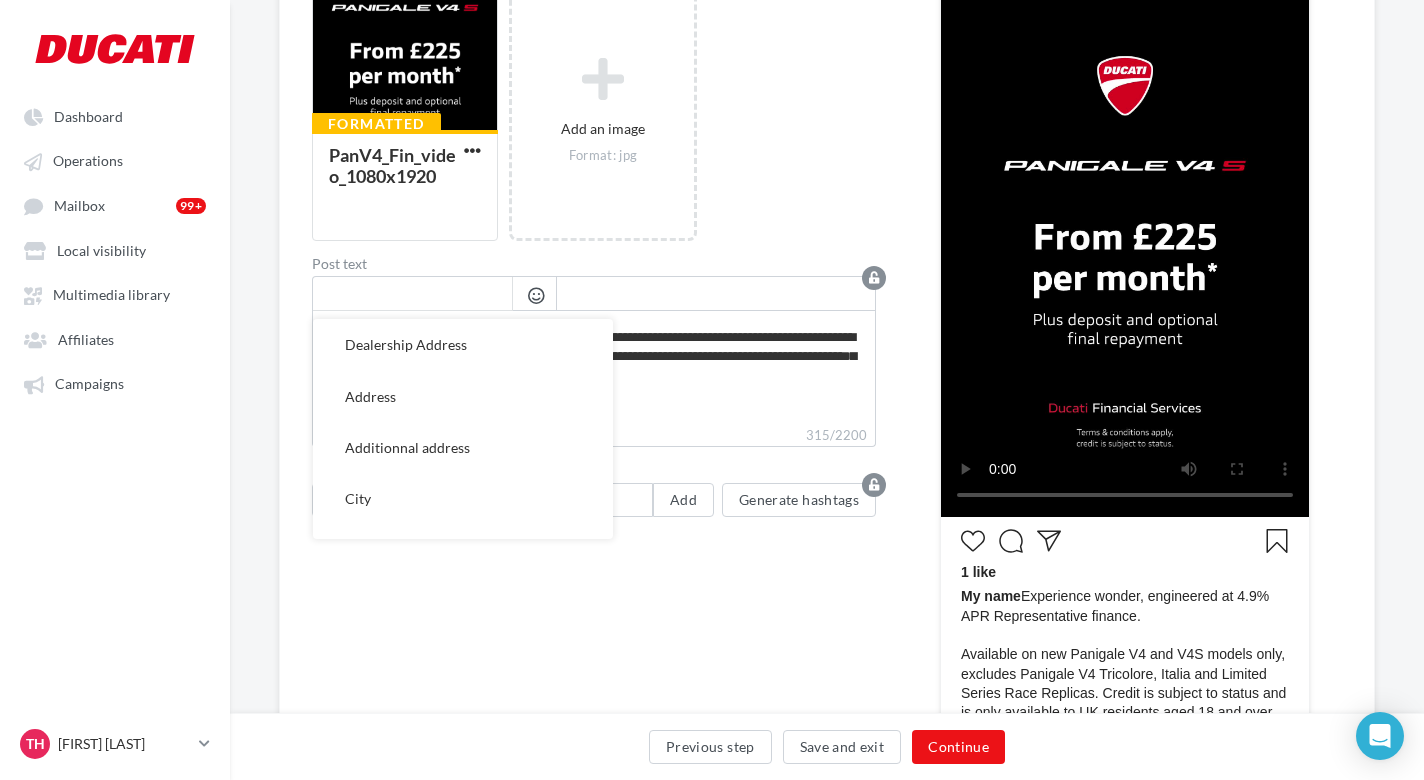 scroll, scrollTop: 357, scrollLeft: 0, axis: vertical 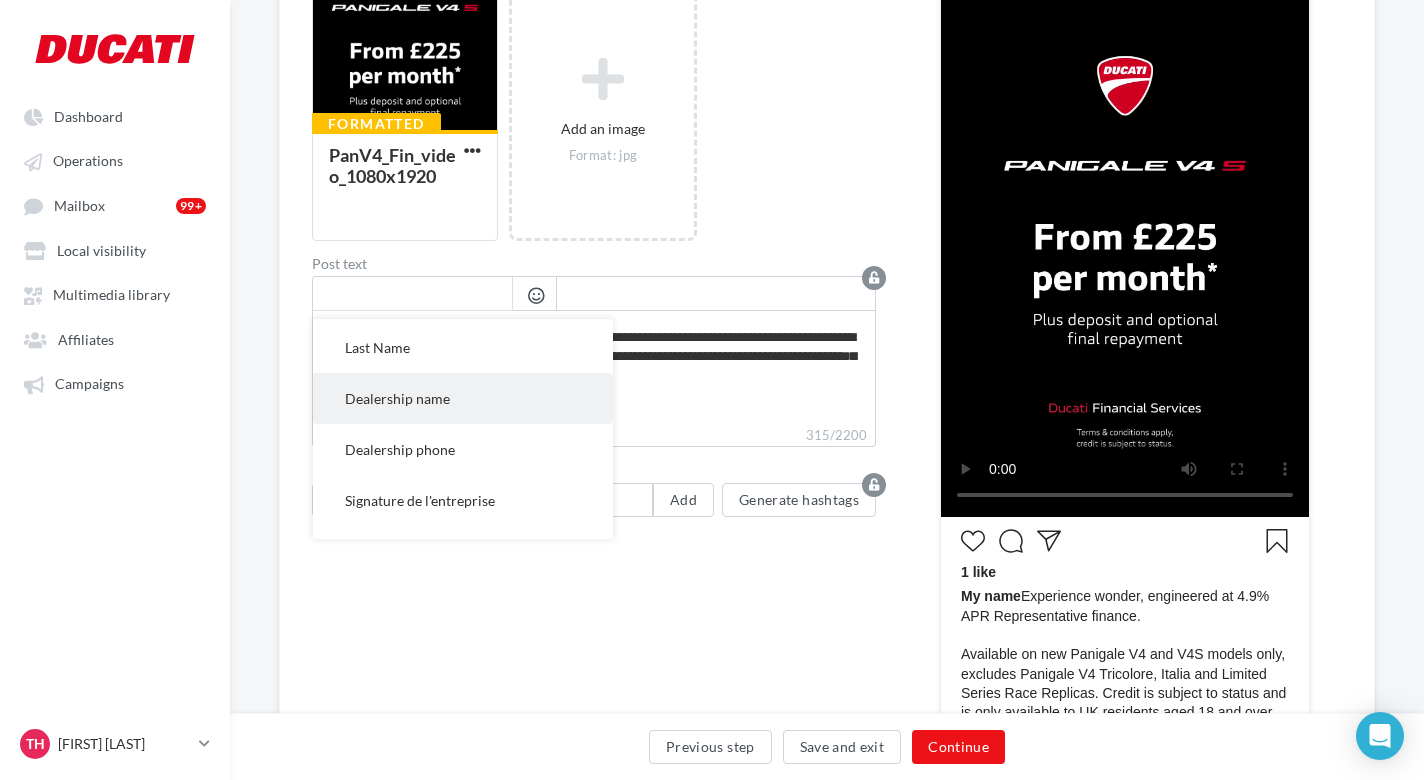click on "Dealership name" at bounding box center [463, 398] 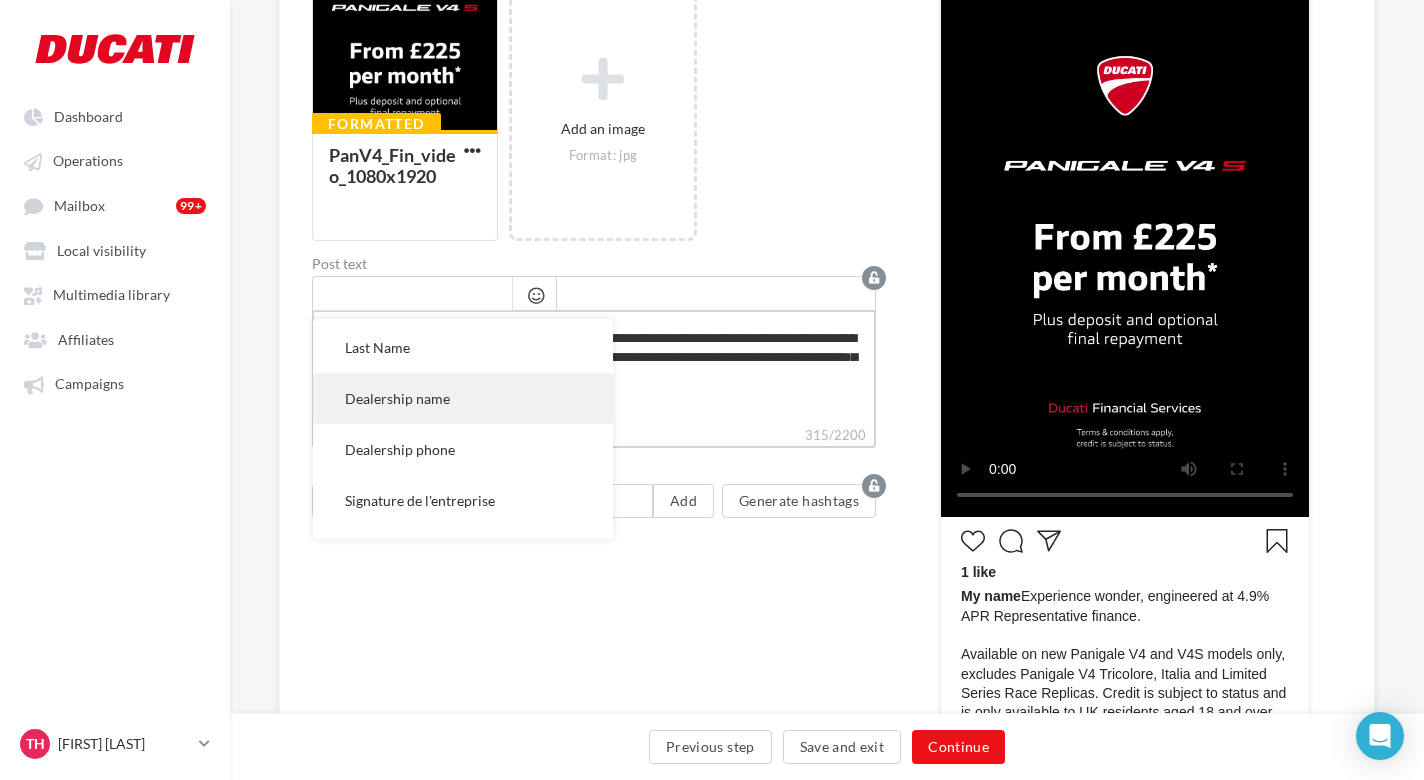 type on "**********" 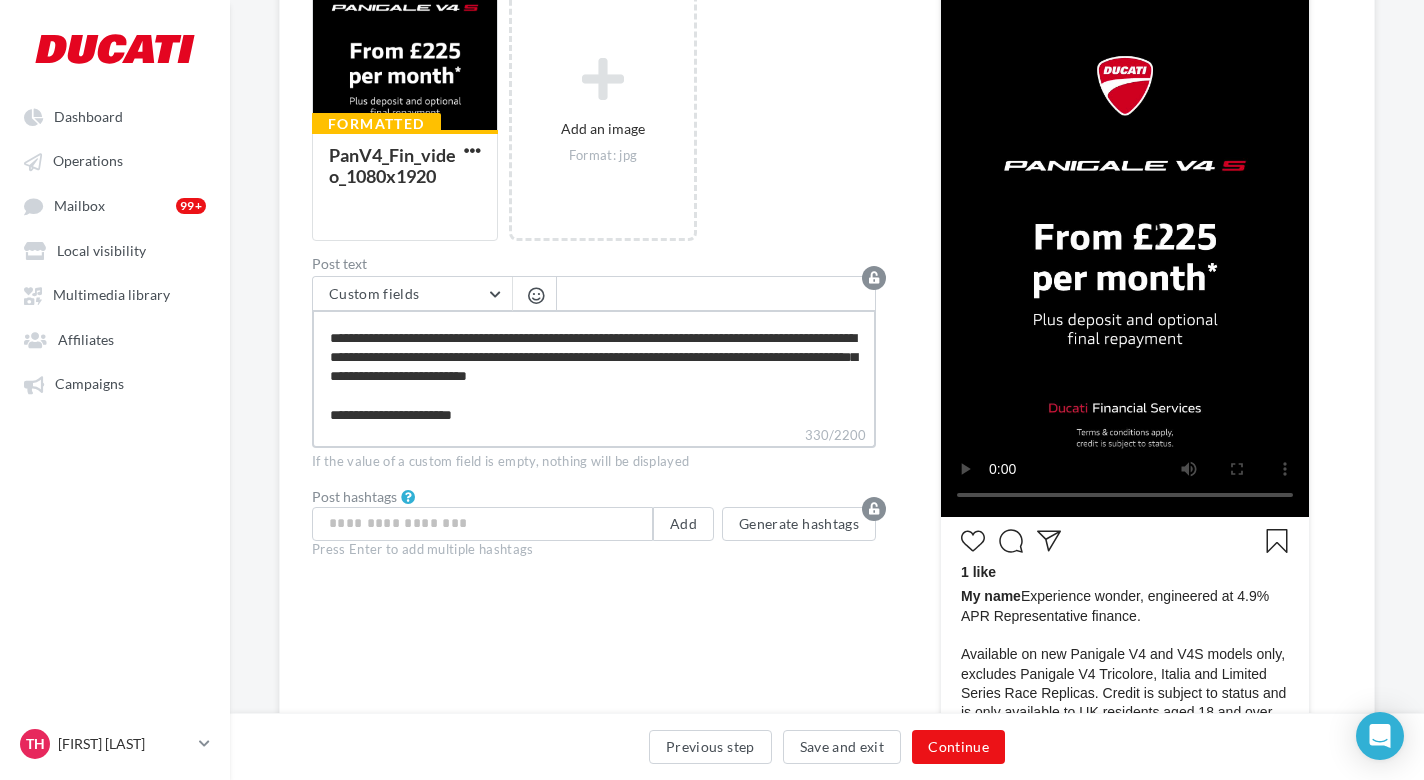 click on "**********" at bounding box center (594, 367) 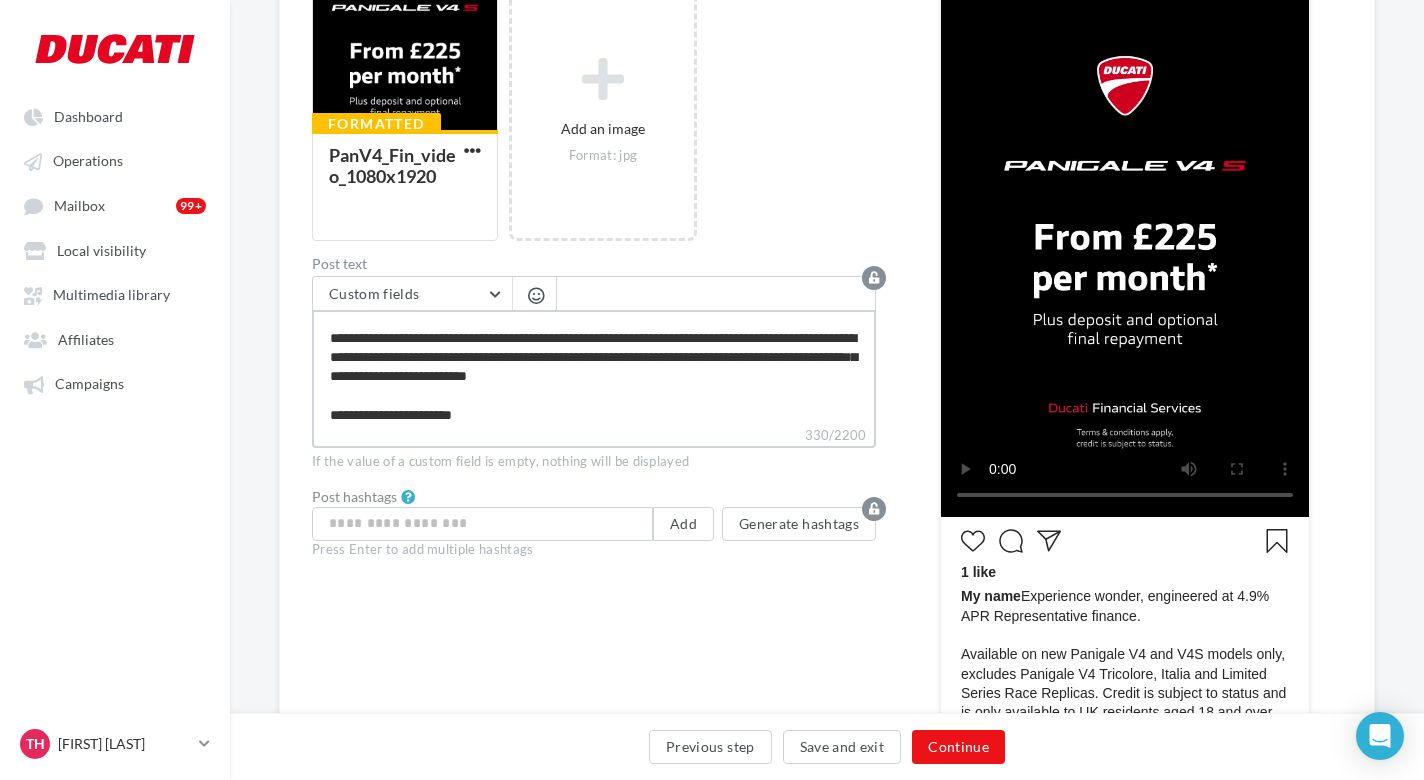 type on "**********" 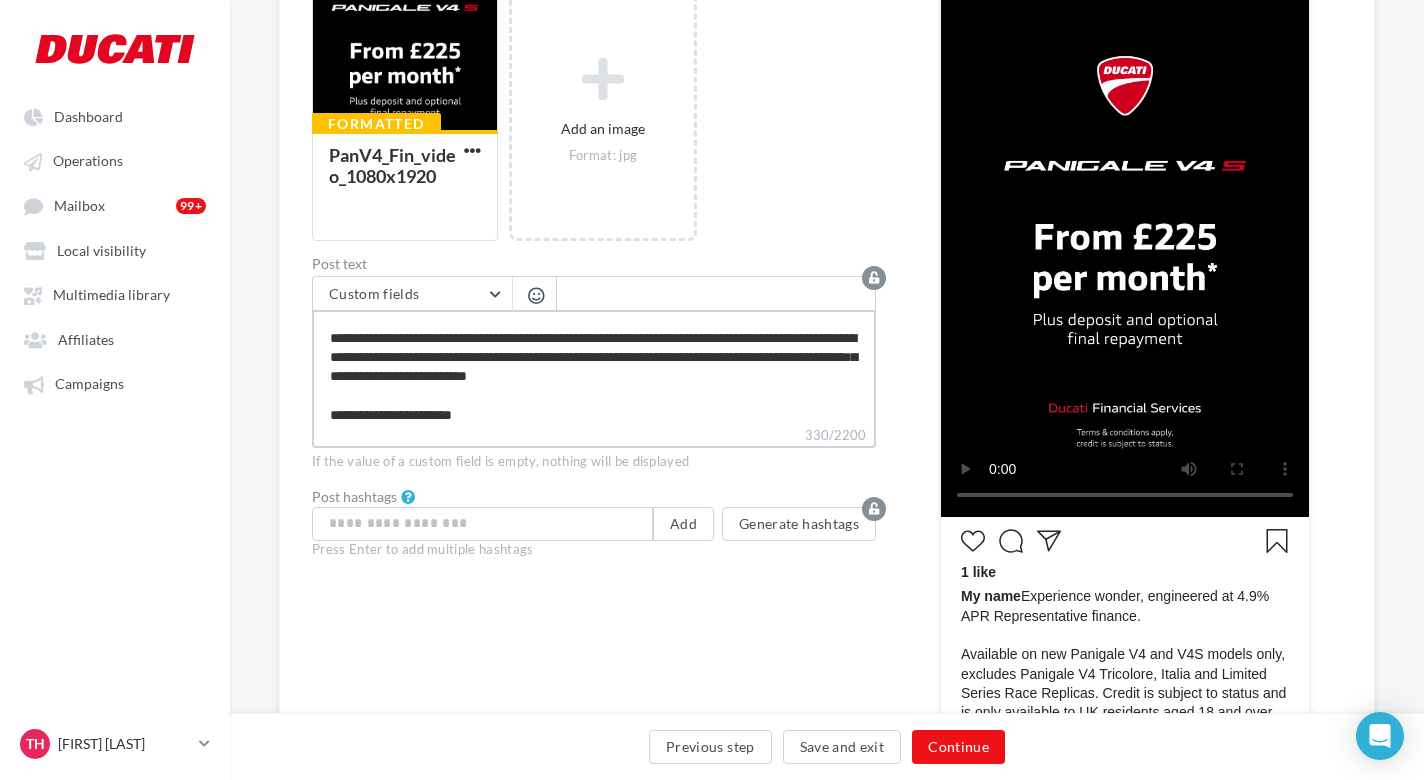 type on "**********" 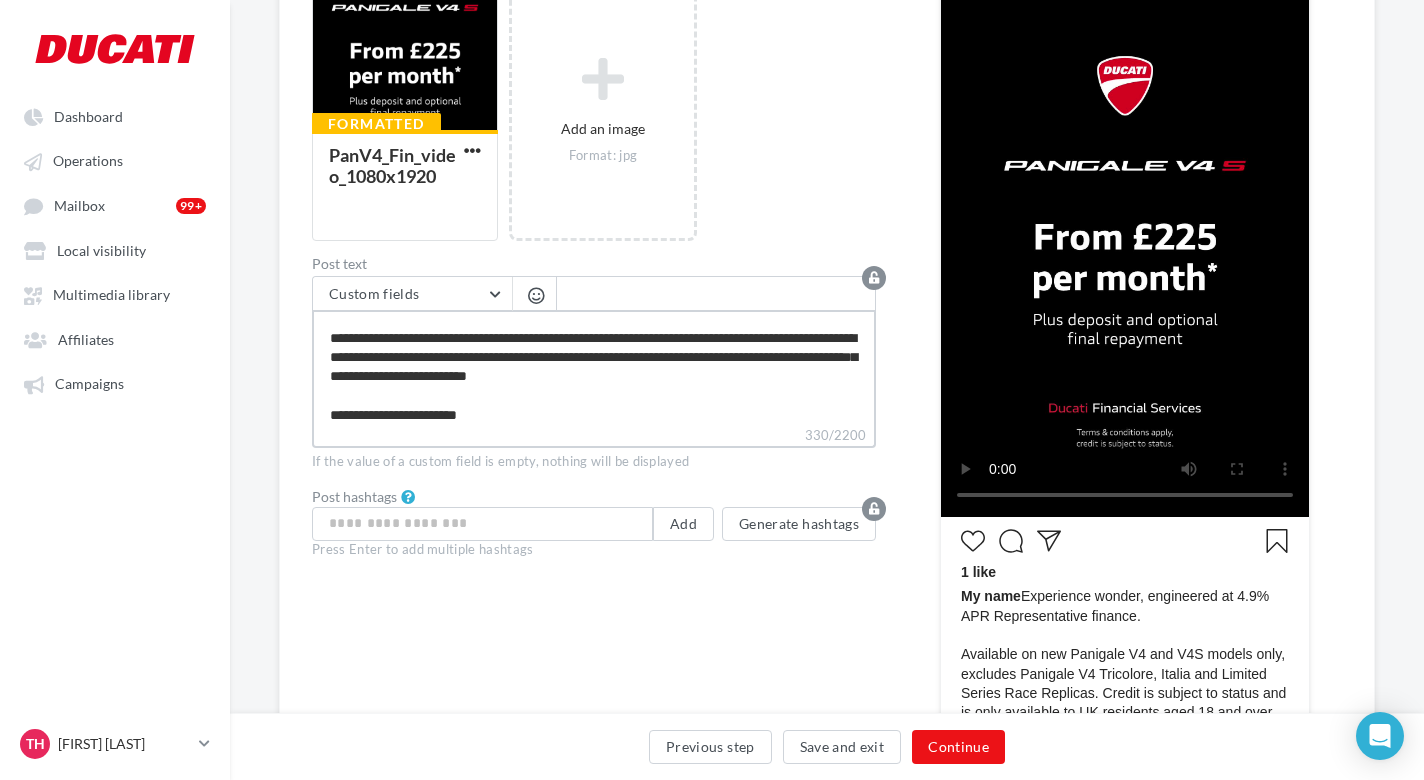 type on "**********" 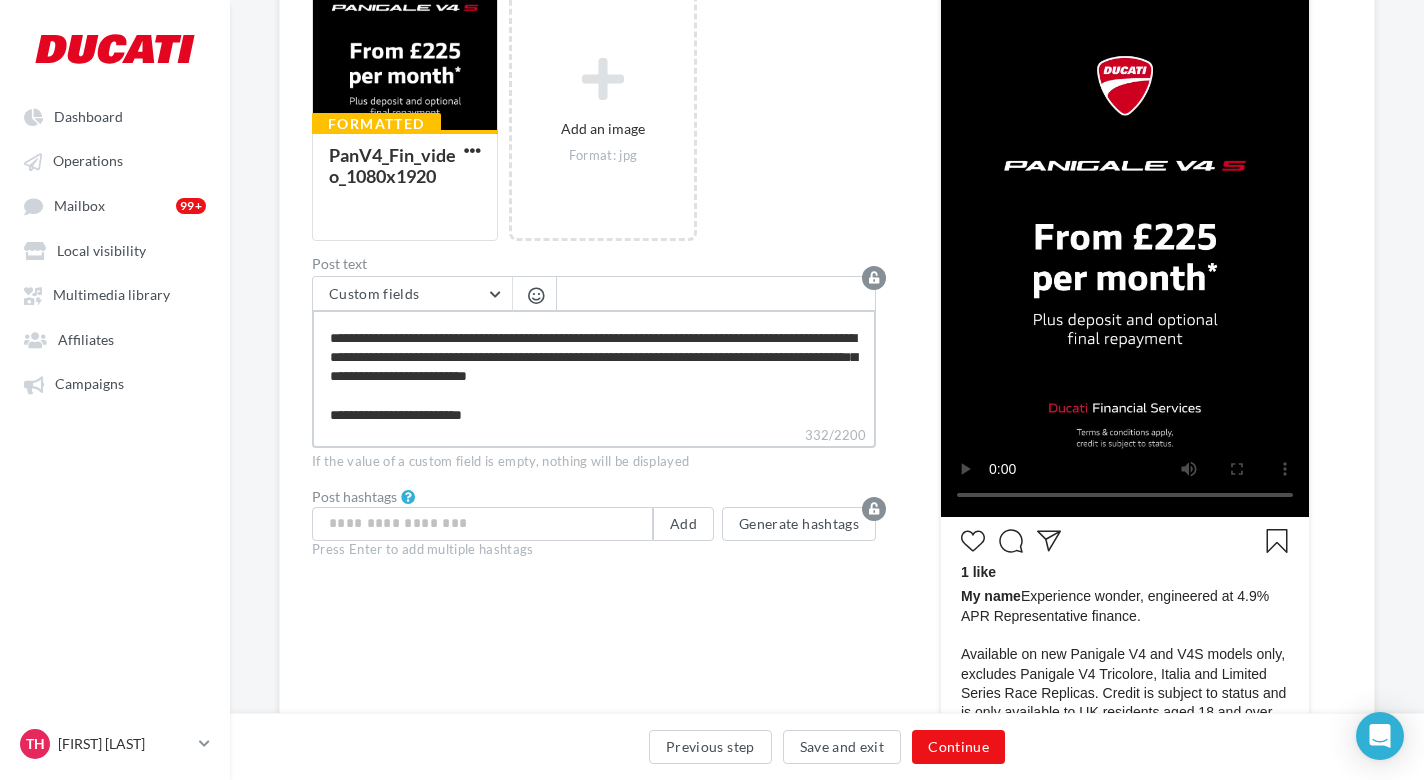 type on "**********" 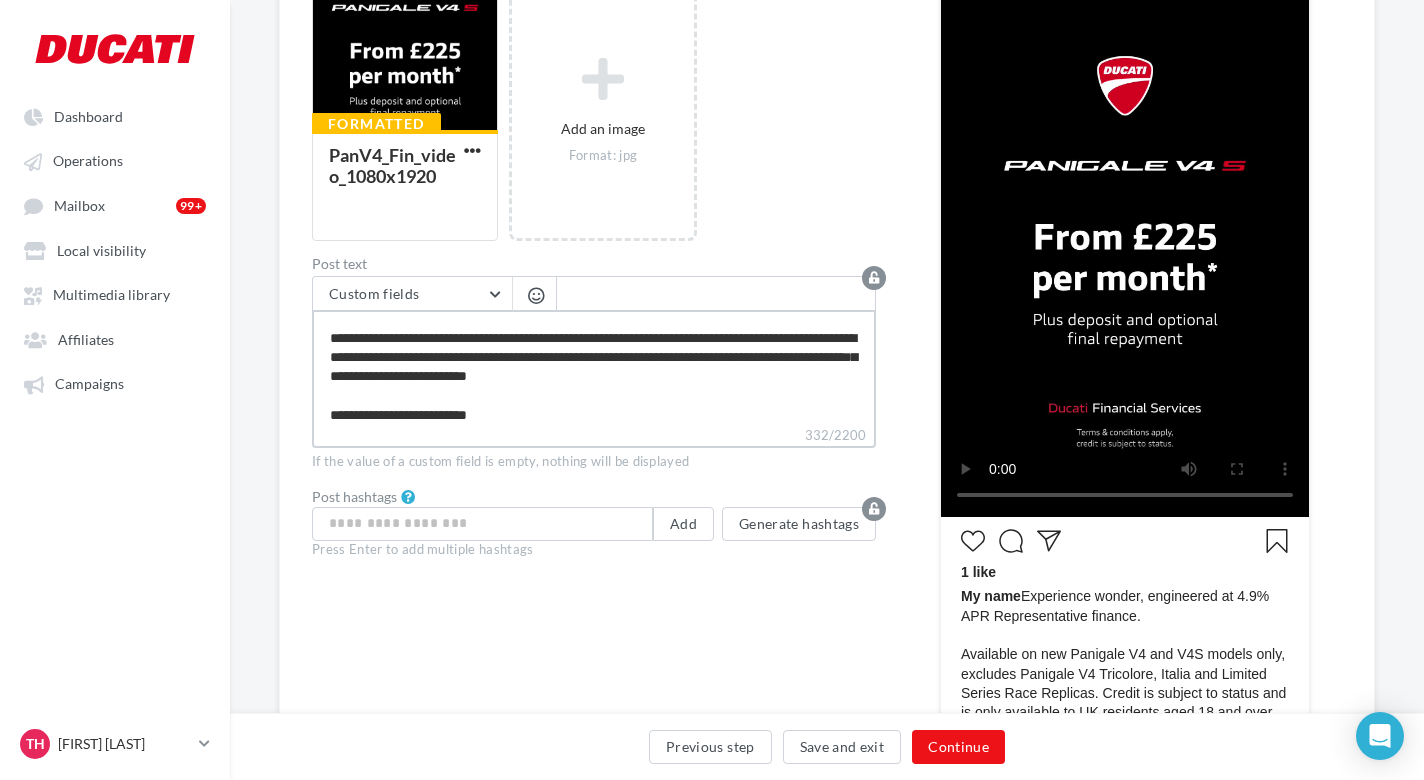 type on "**********" 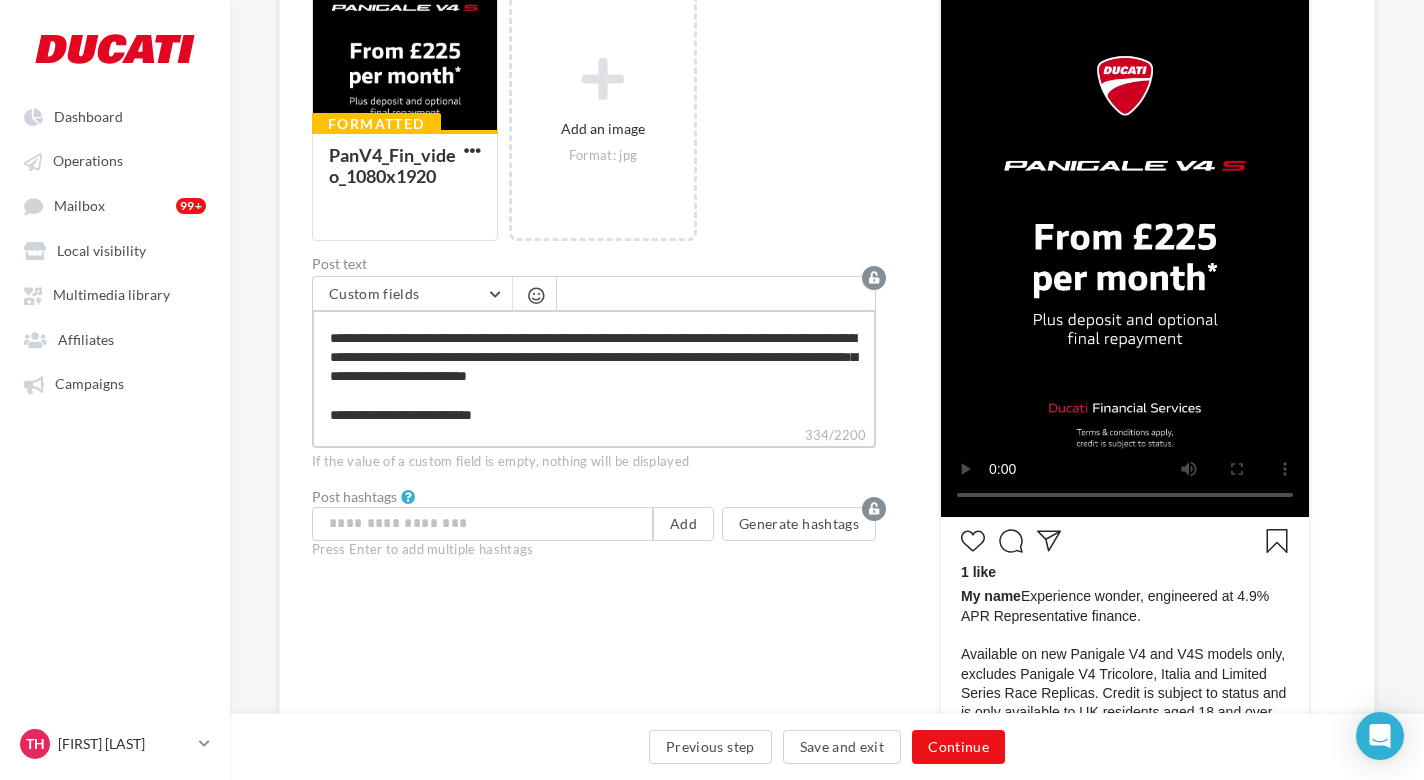 type on "**********" 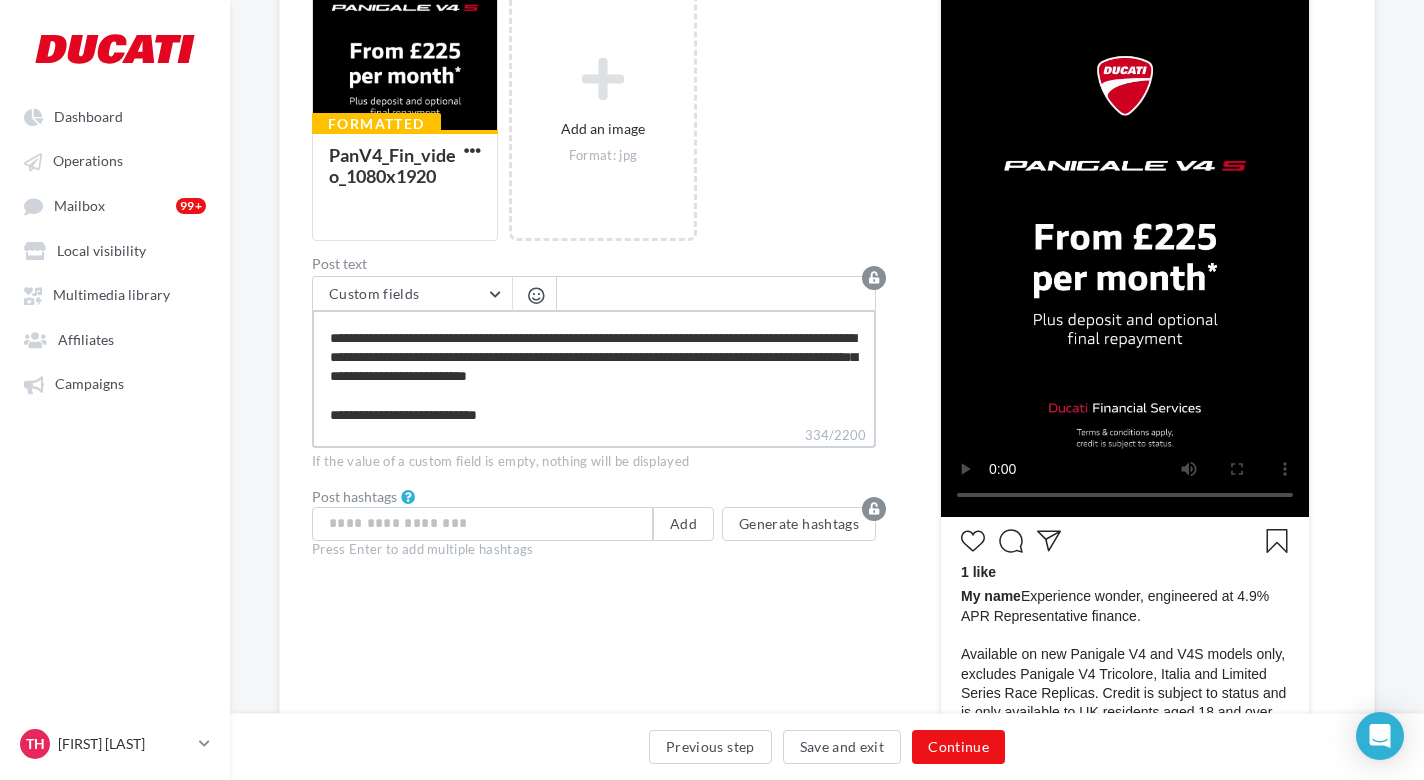 type on "**********" 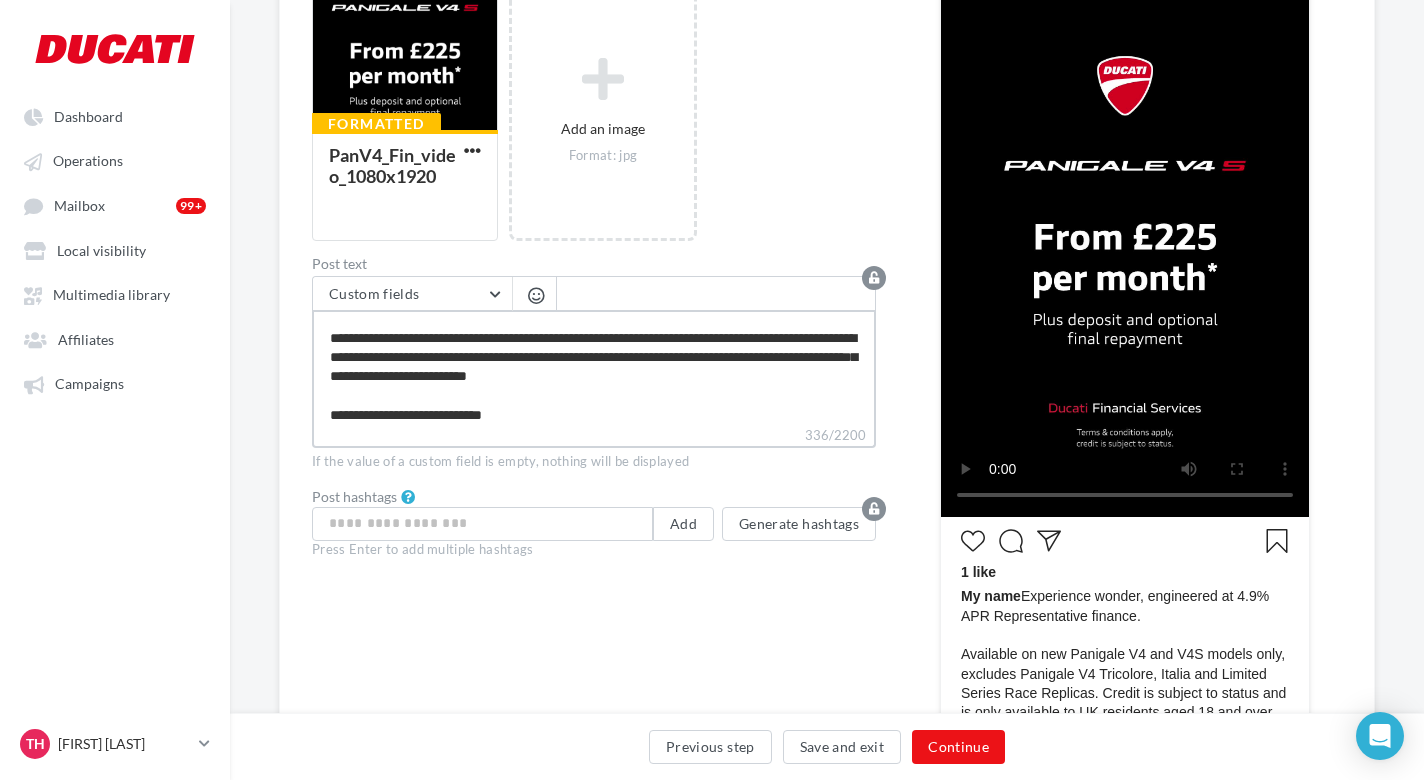 type on "**********" 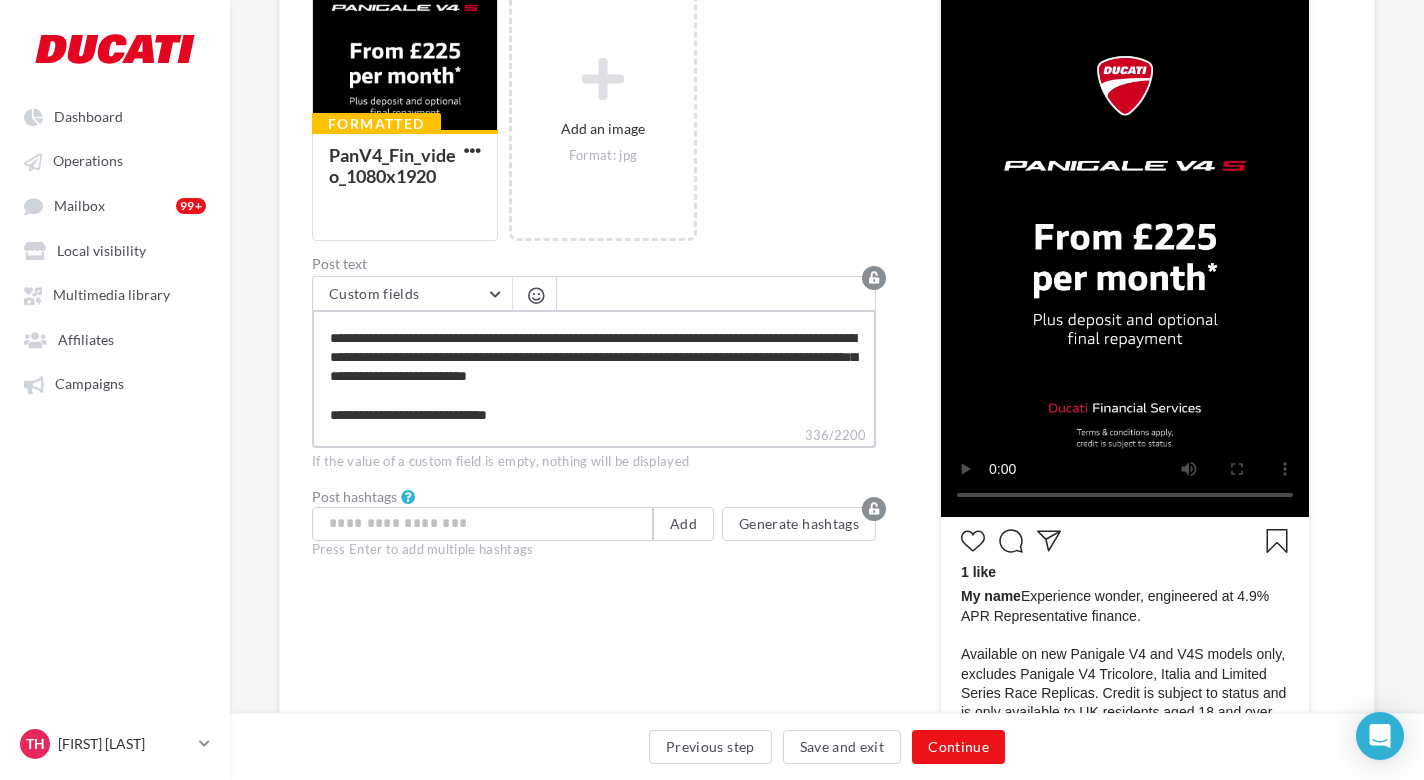 type on "**********" 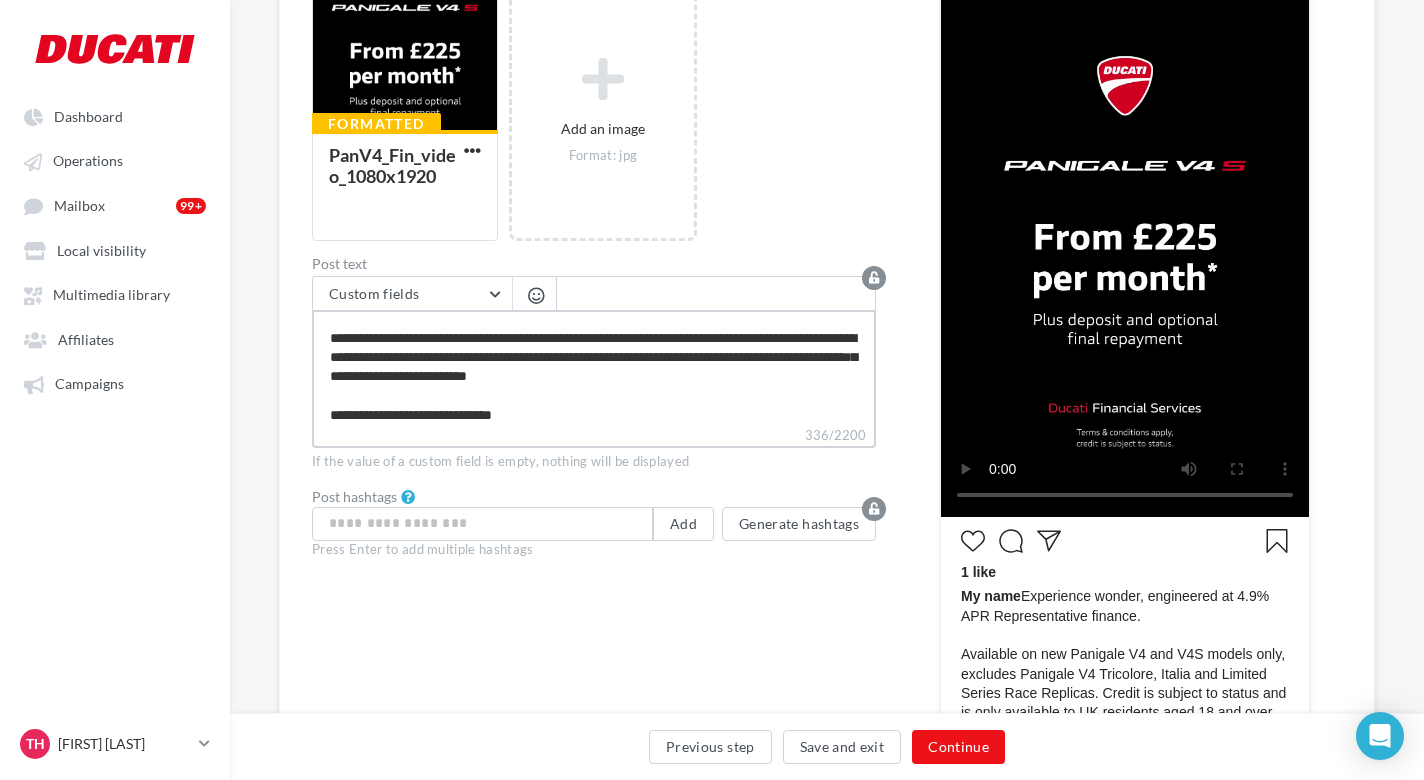 type on "**********" 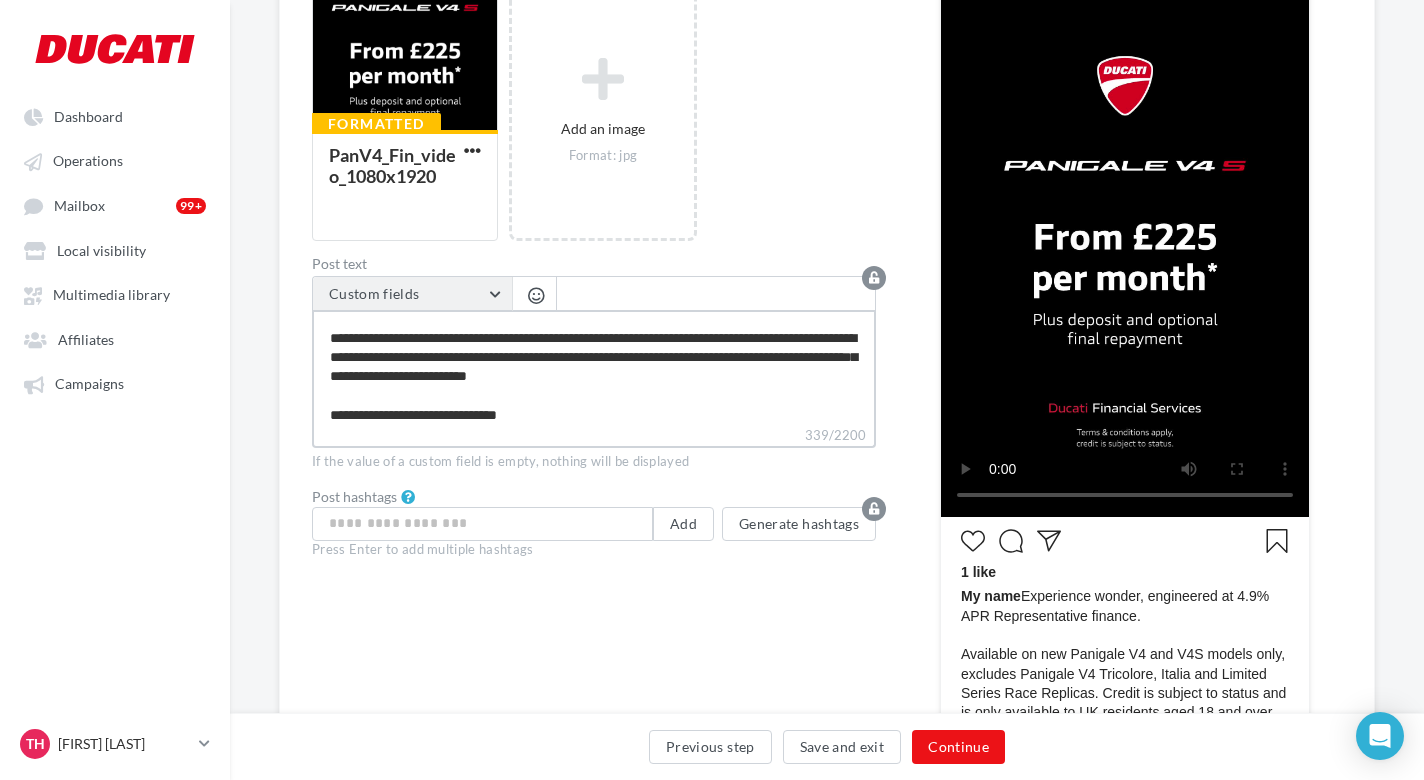 type on "**********" 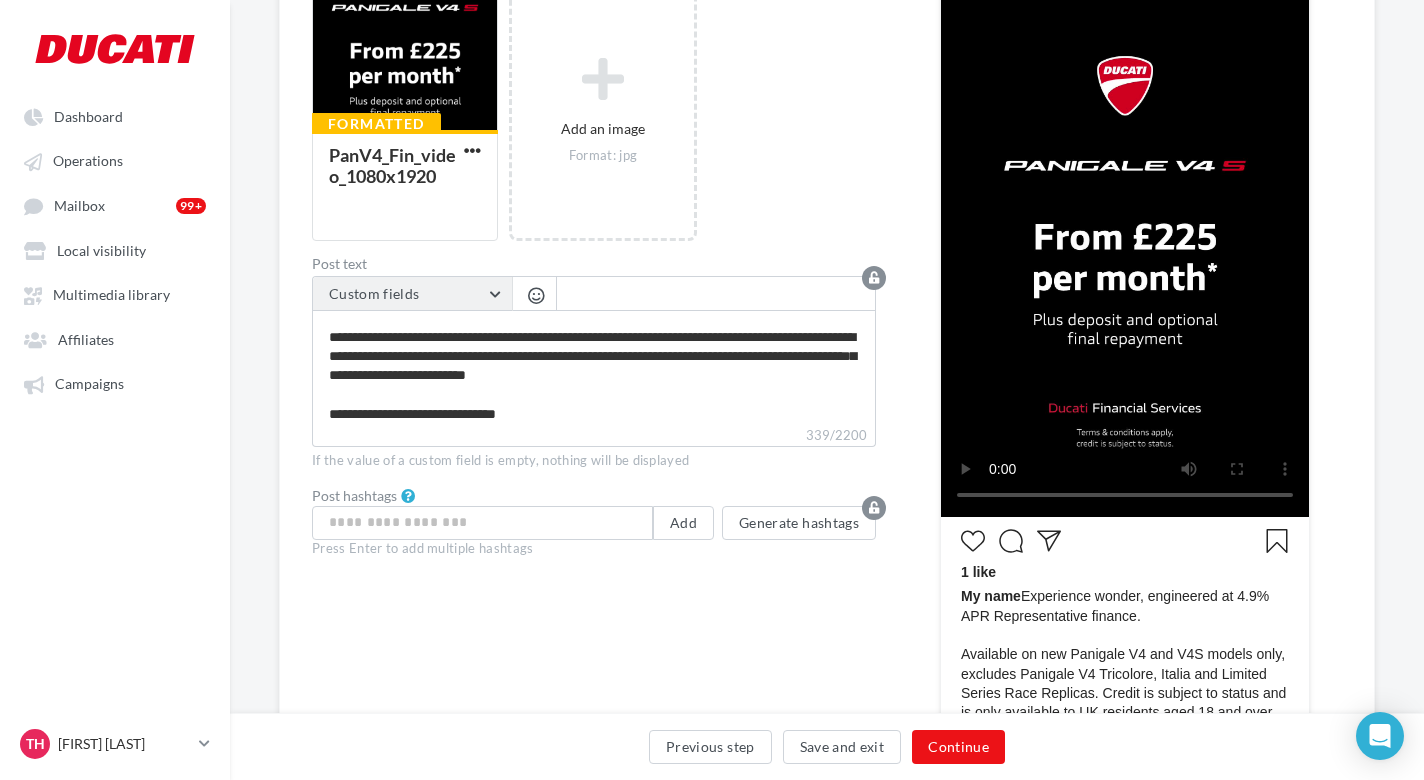 click on "Custom fields" at bounding box center (412, 294) 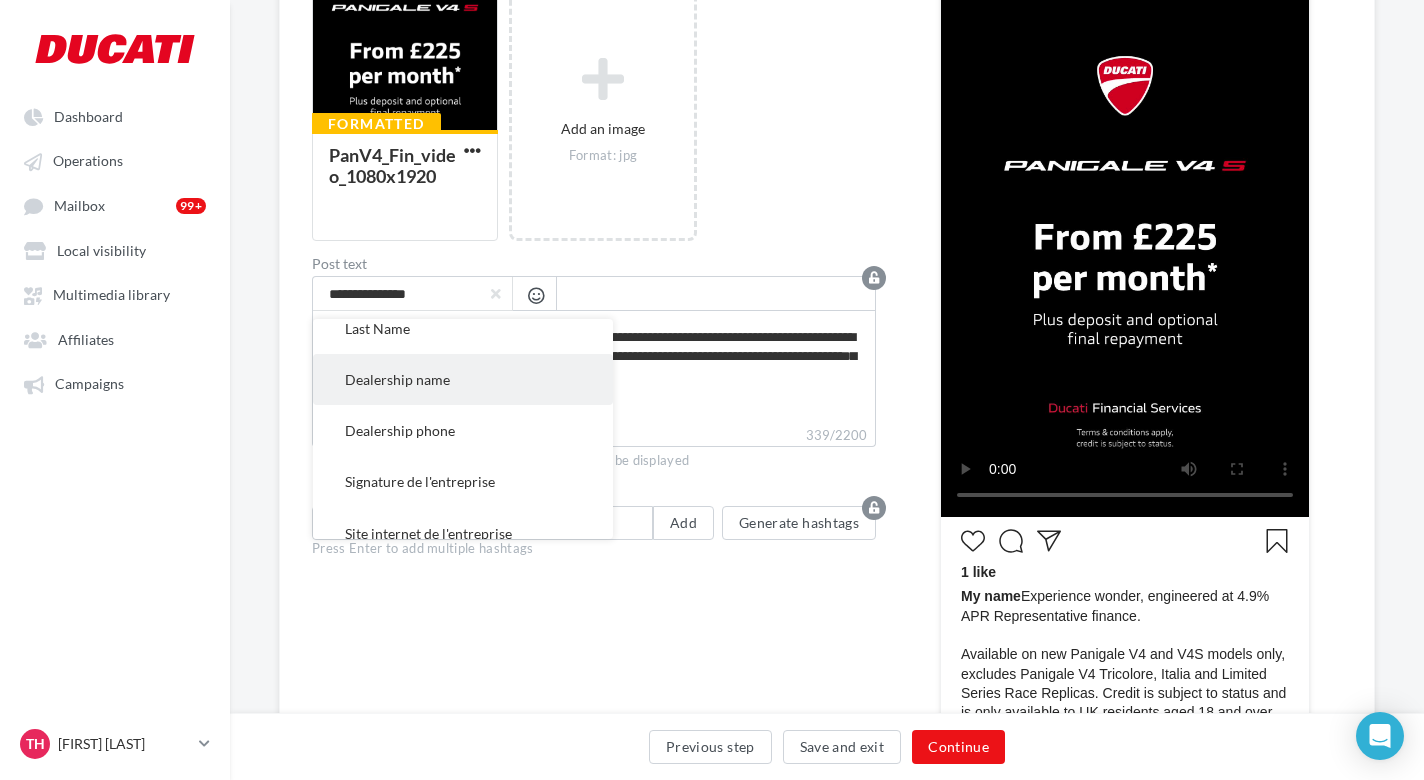 scroll, scrollTop: 386, scrollLeft: 0, axis: vertical 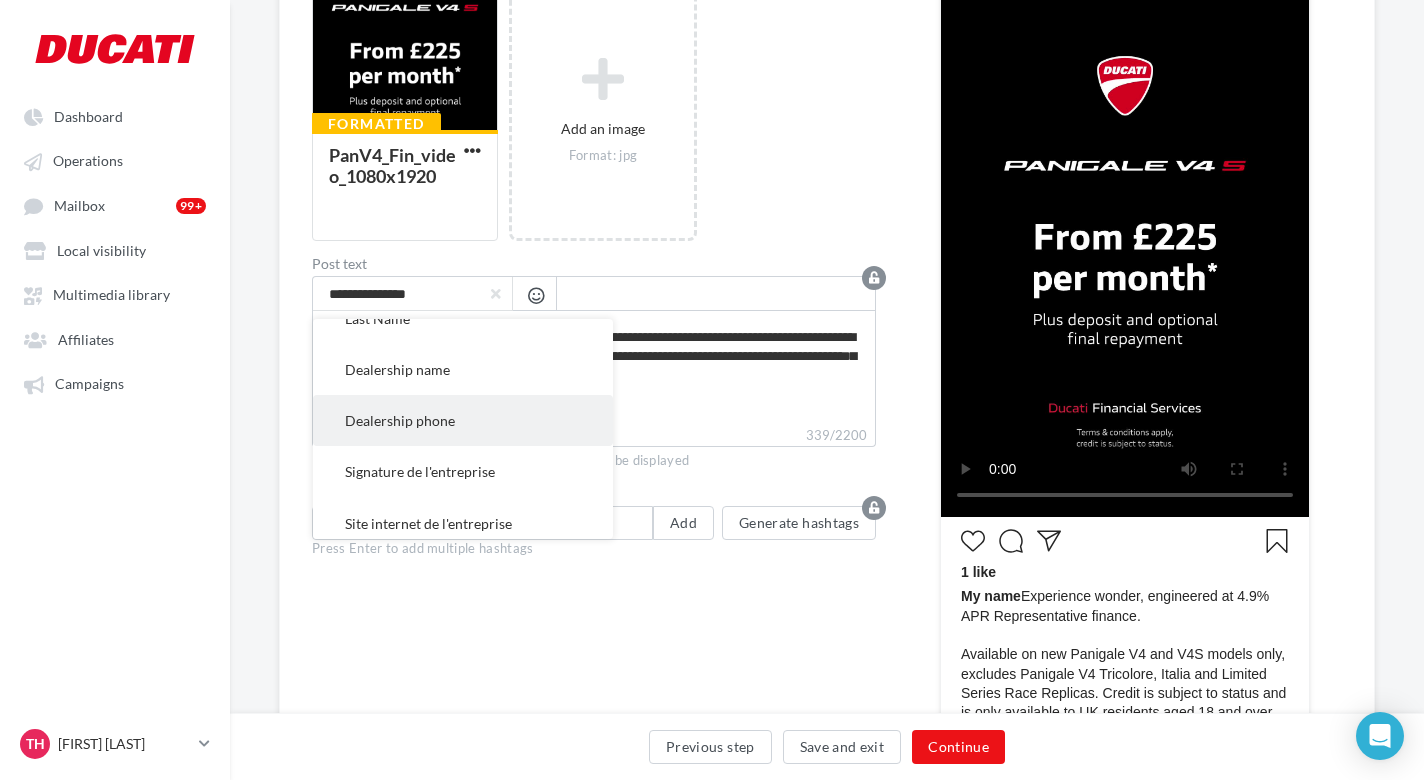 click on "Dealership phone" at bounding box center [463, 420] 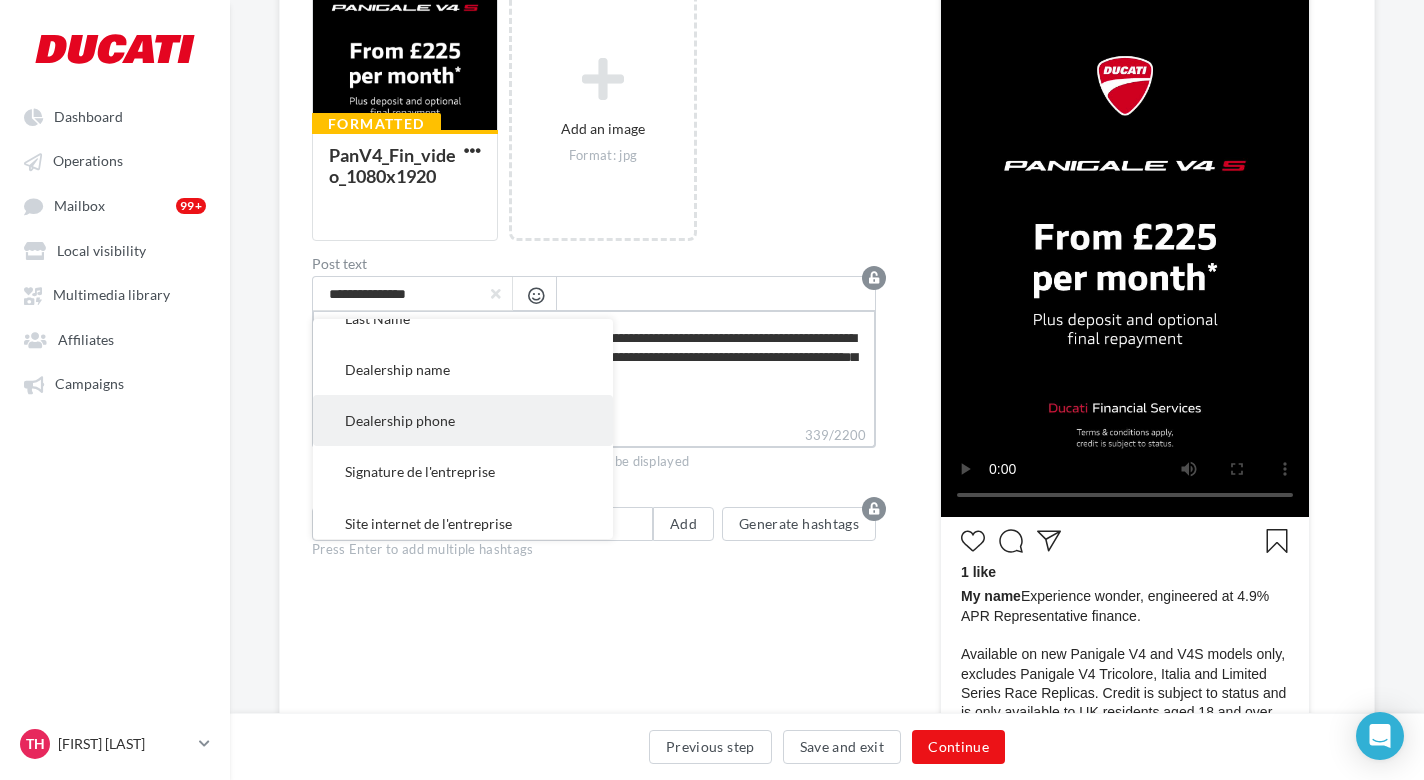 type on "**********" 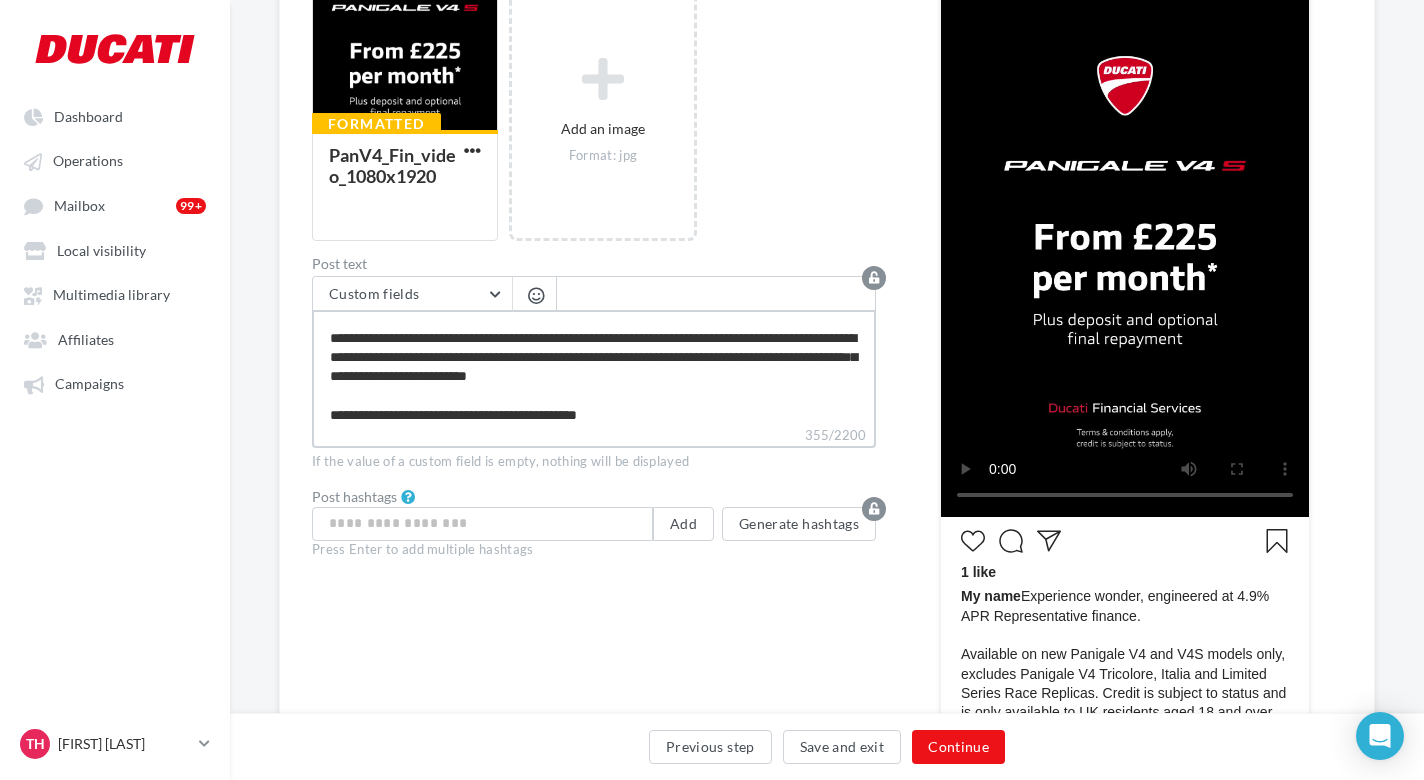 click on "**********" at bounding box center (594, 367) 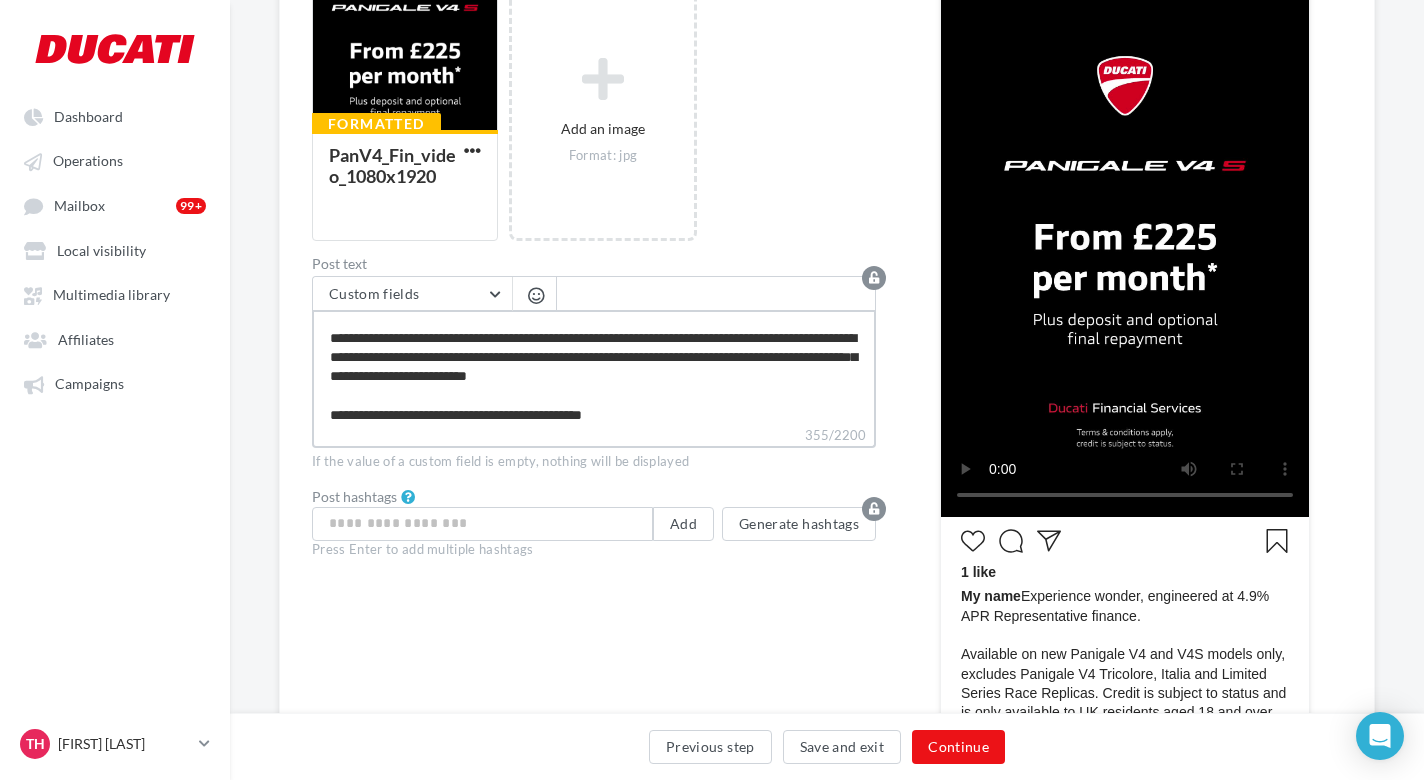 type on "**********" 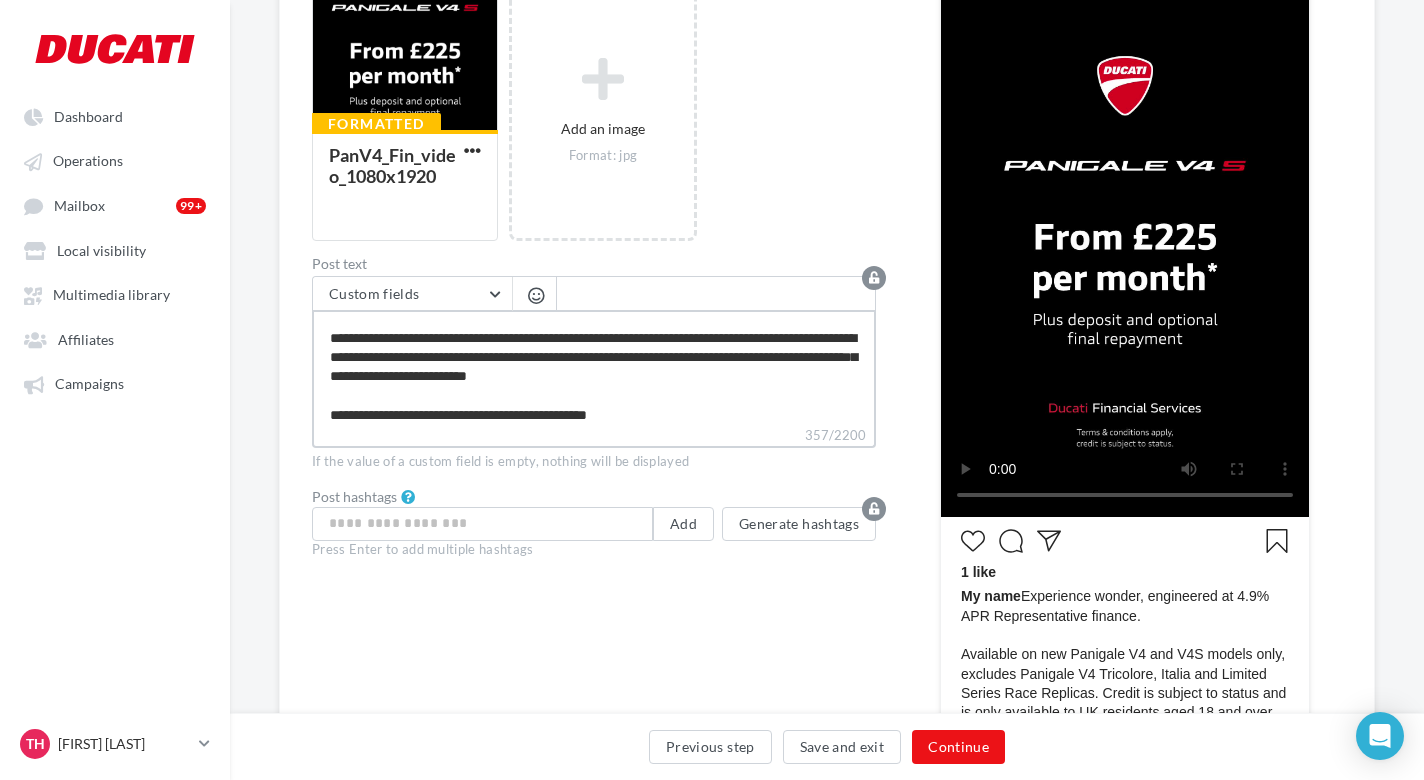 type on "**********" 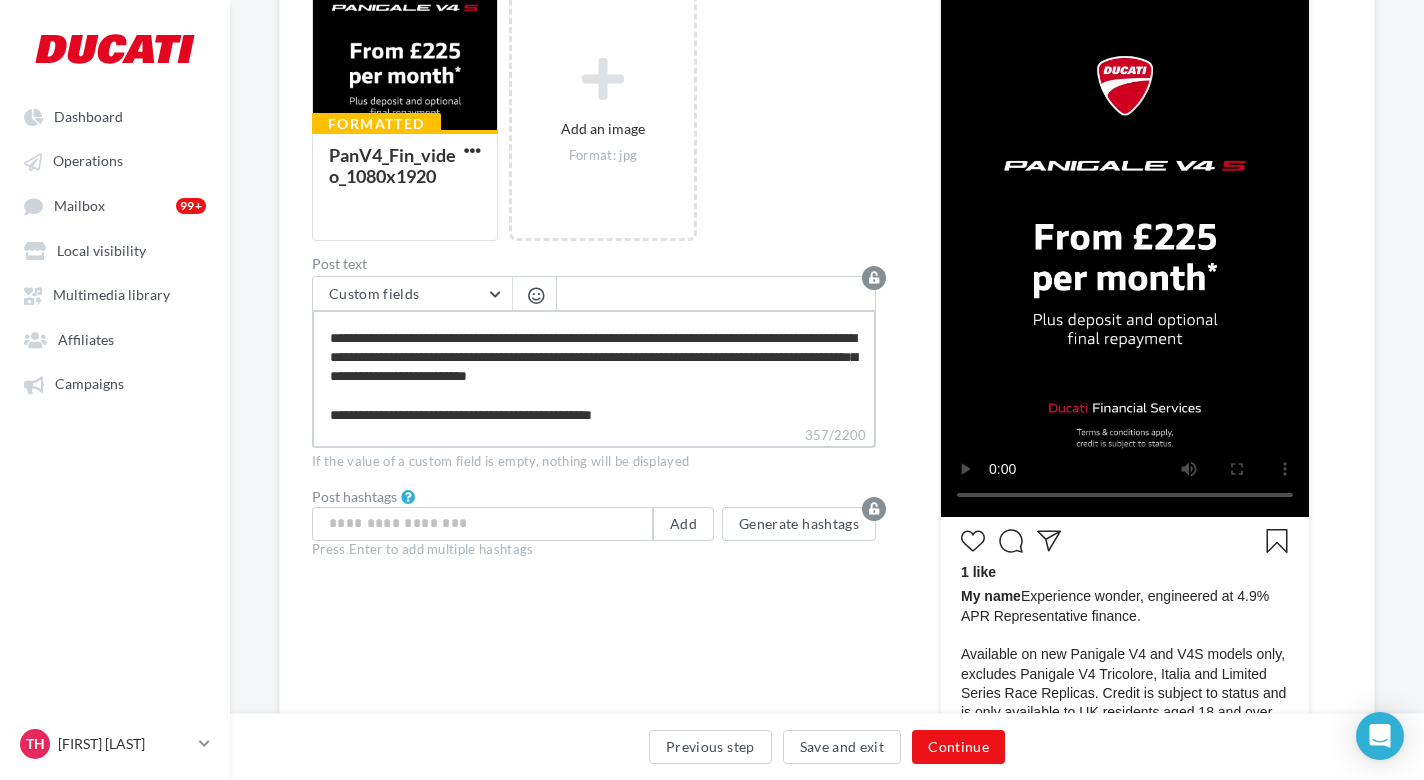type on "**********" 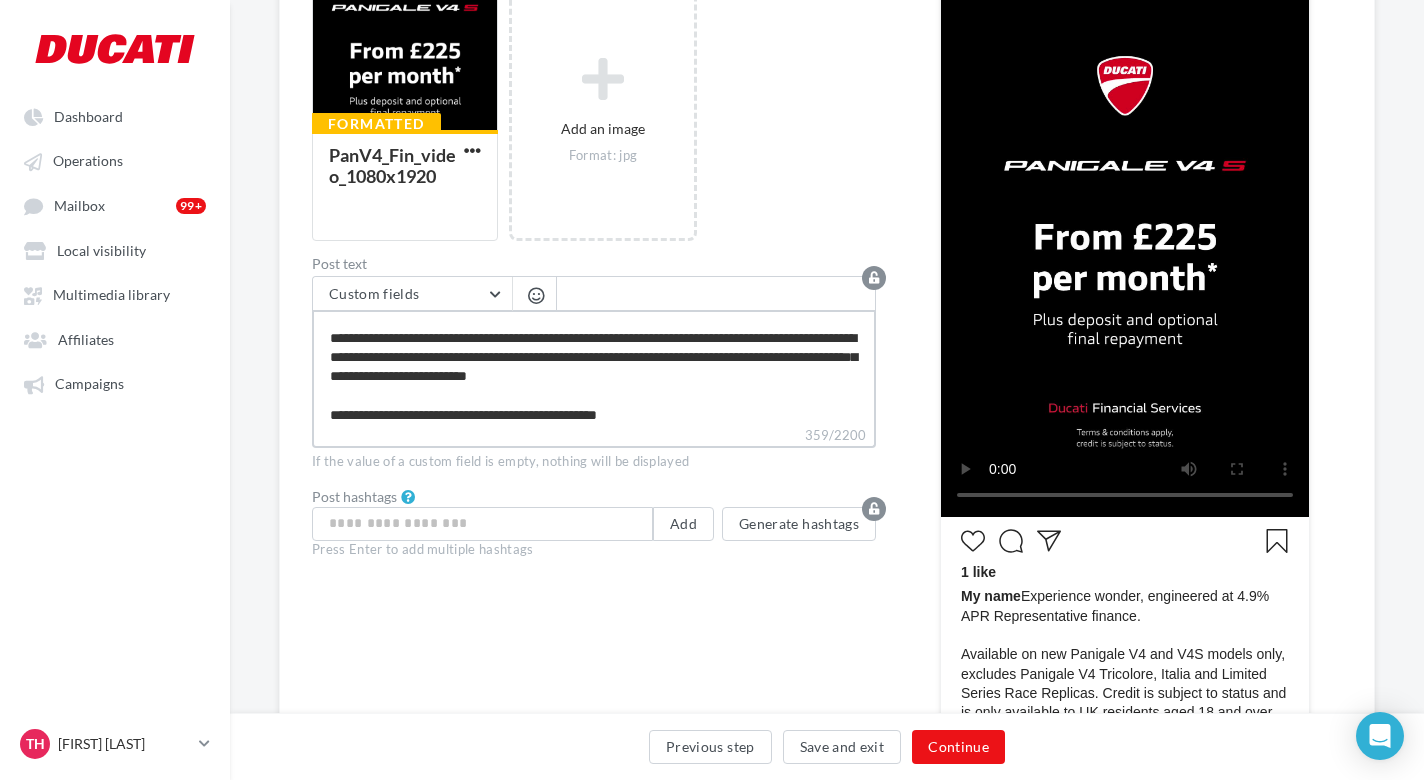 type on "**********" 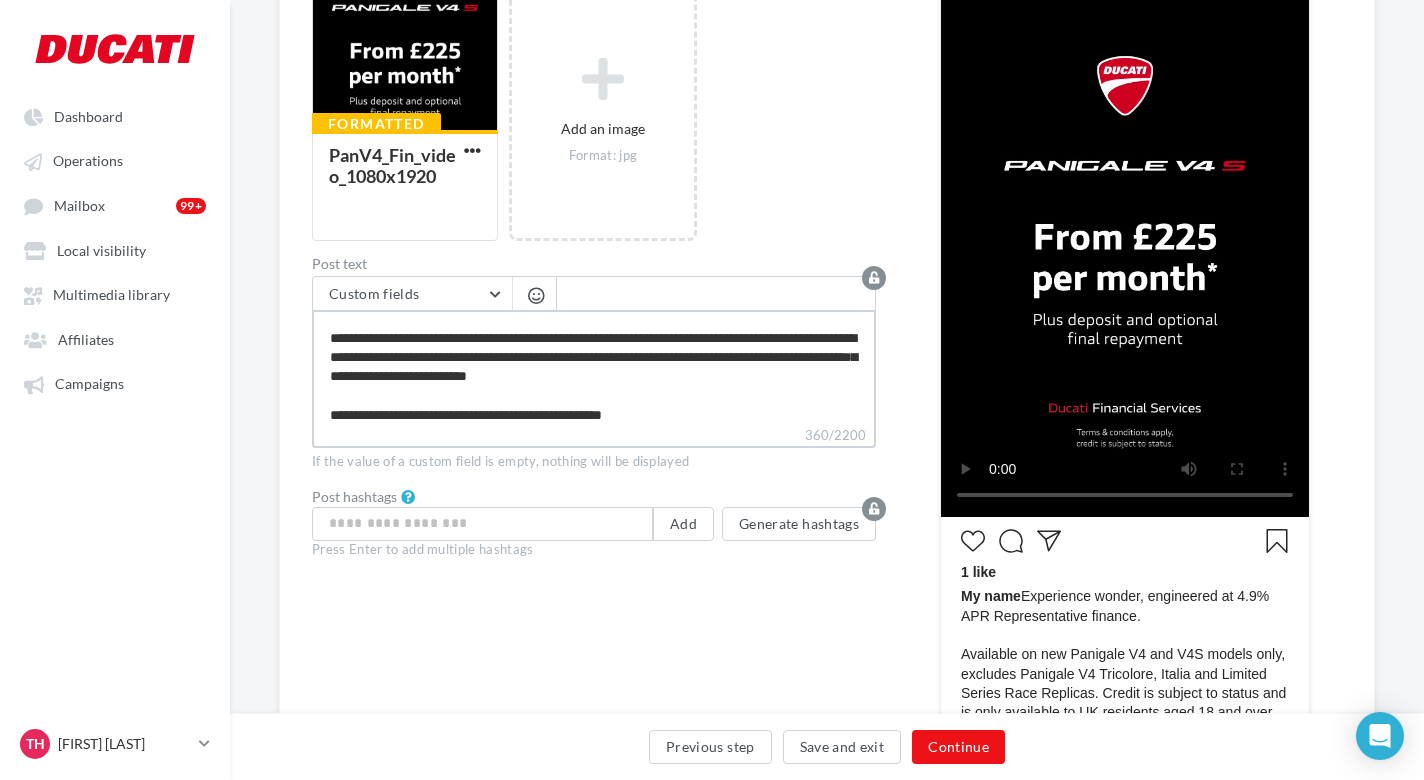 type on "**********" 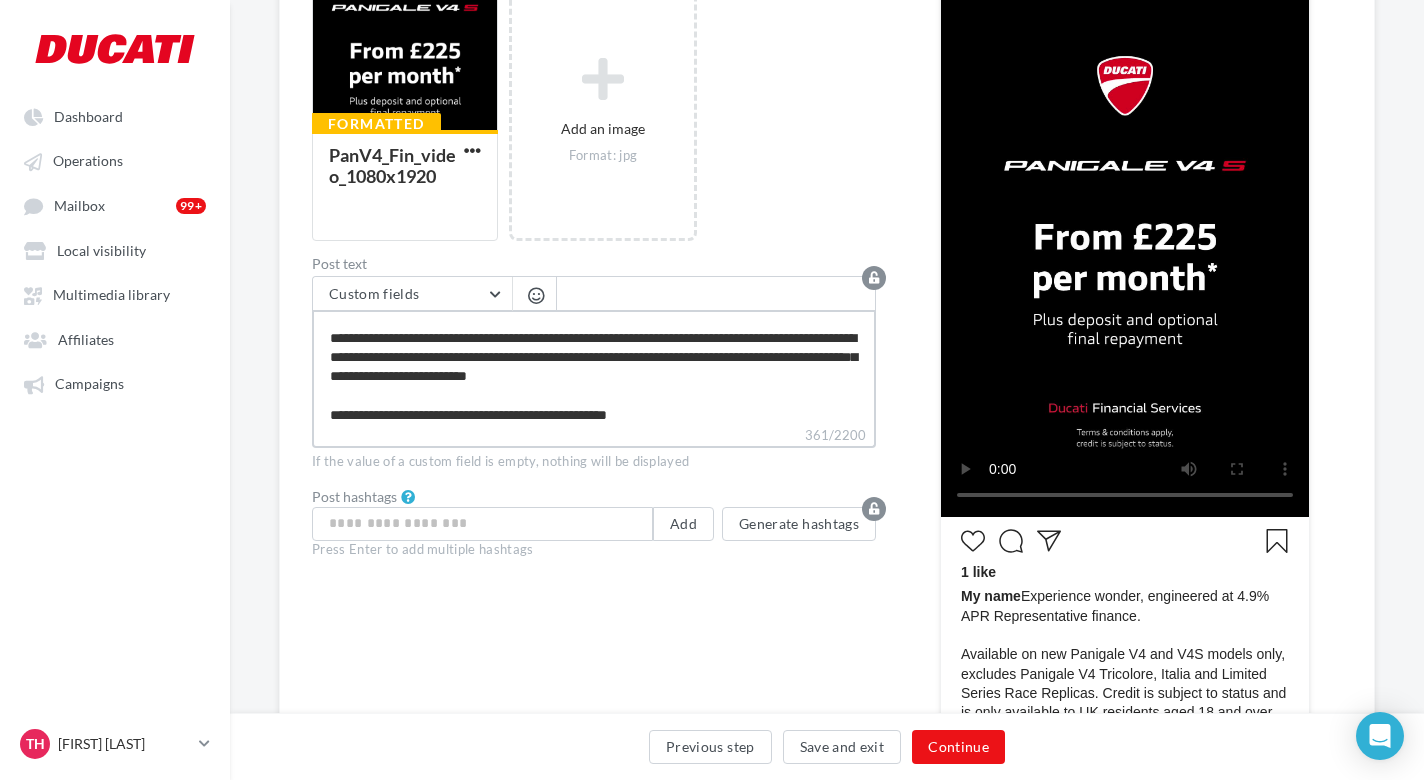 type on "**********" 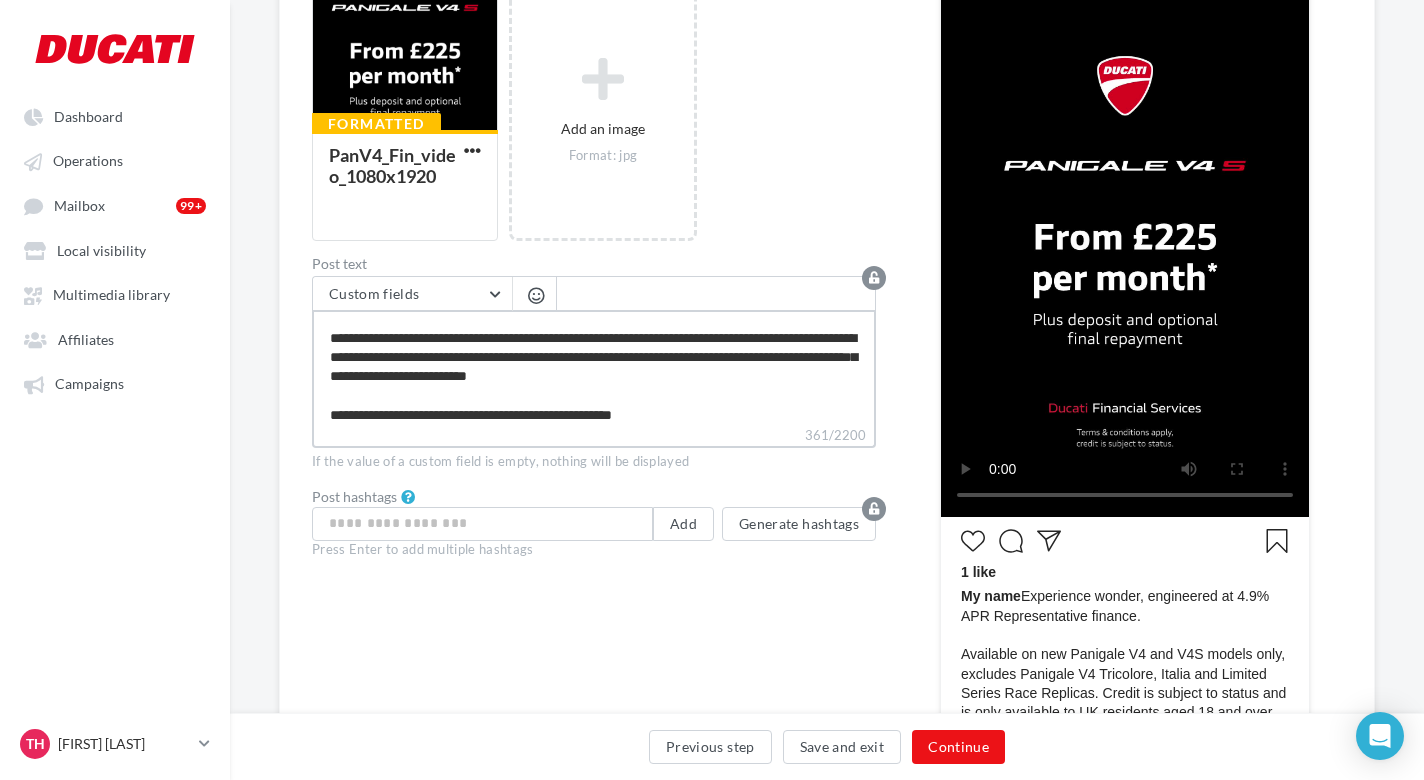 type on "**********" 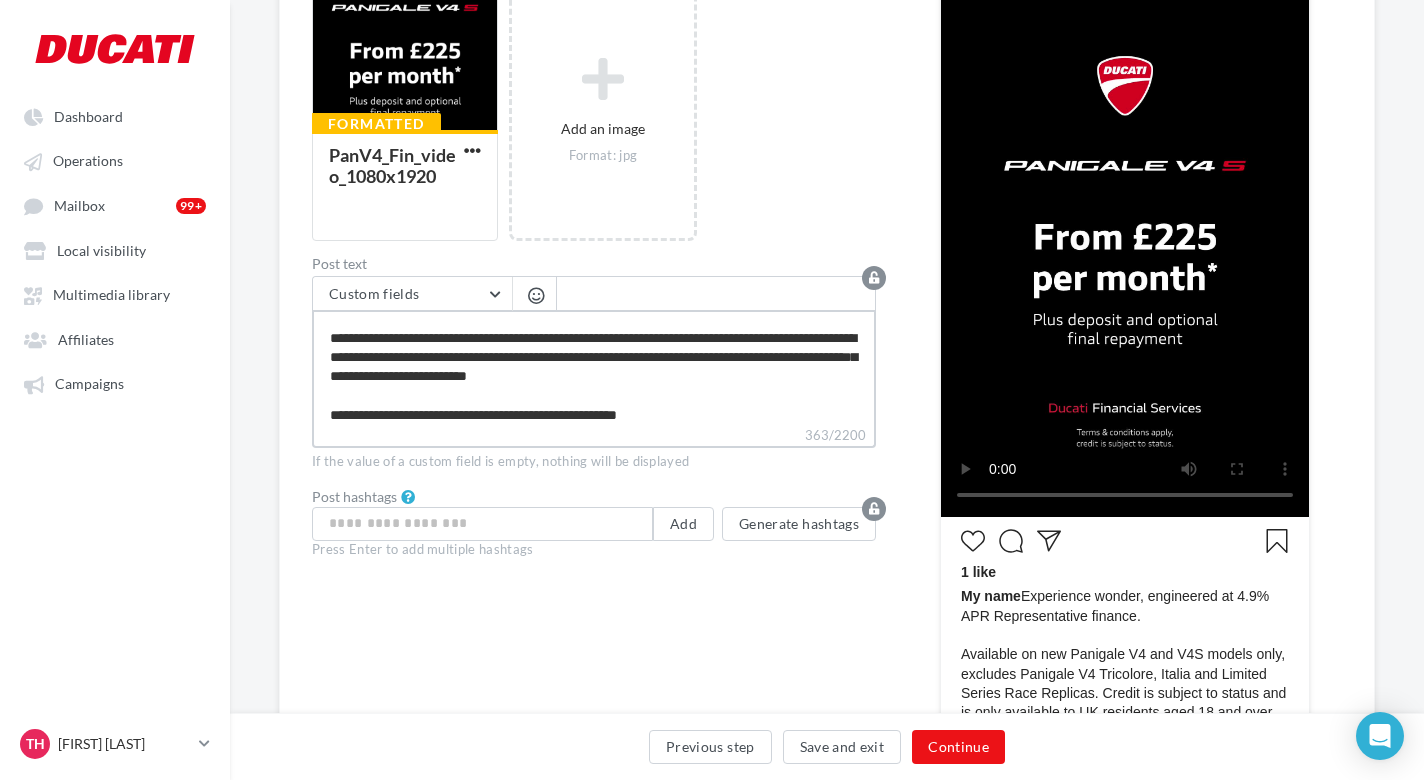 type on "**********" 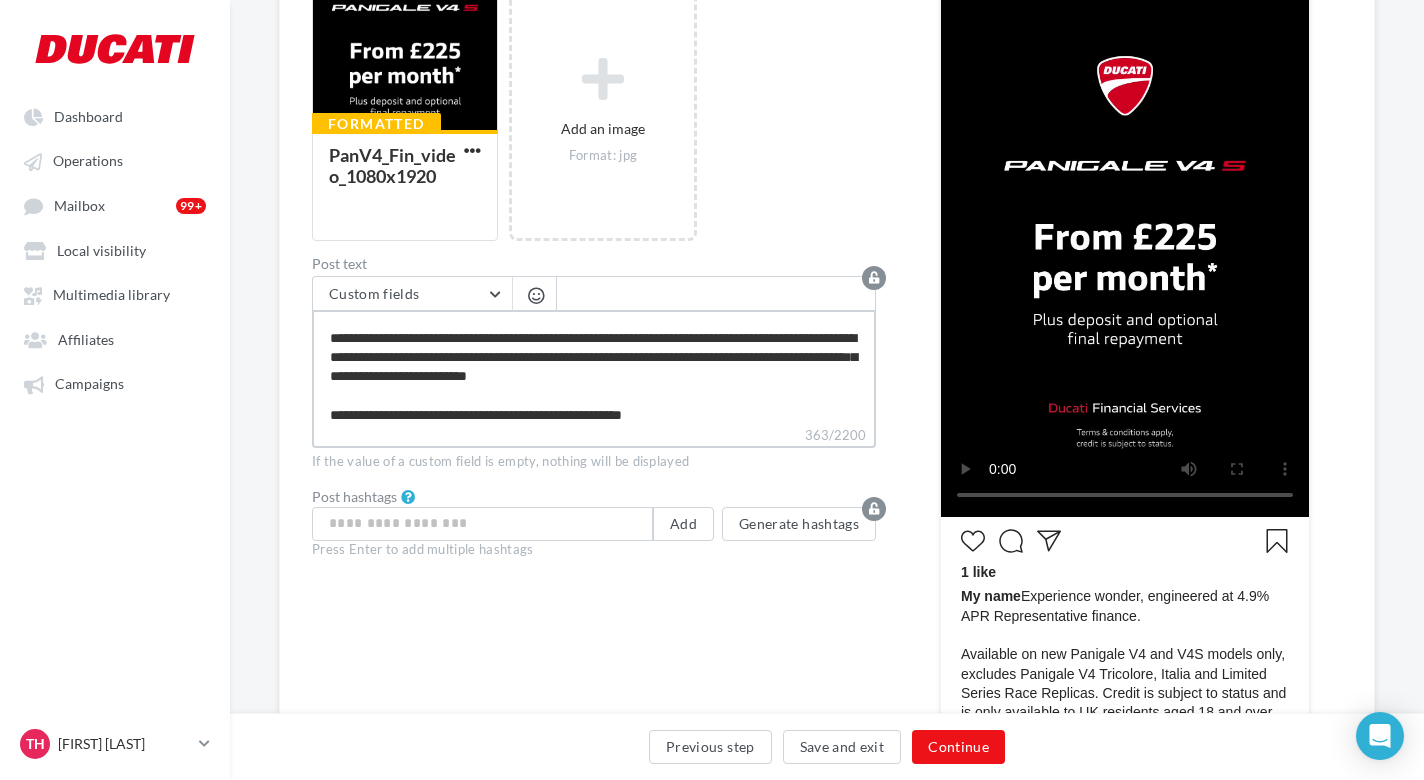 type on "**********" 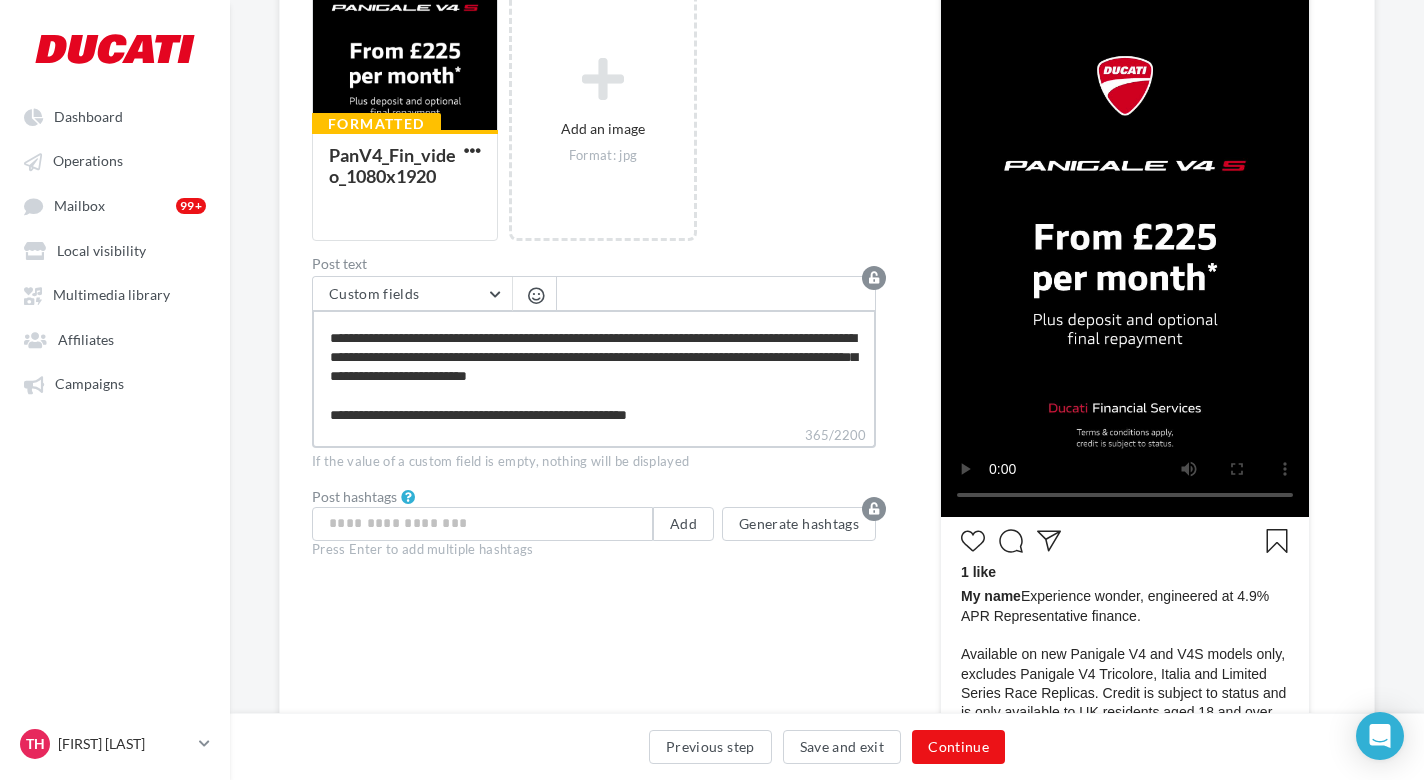 type on "**********" 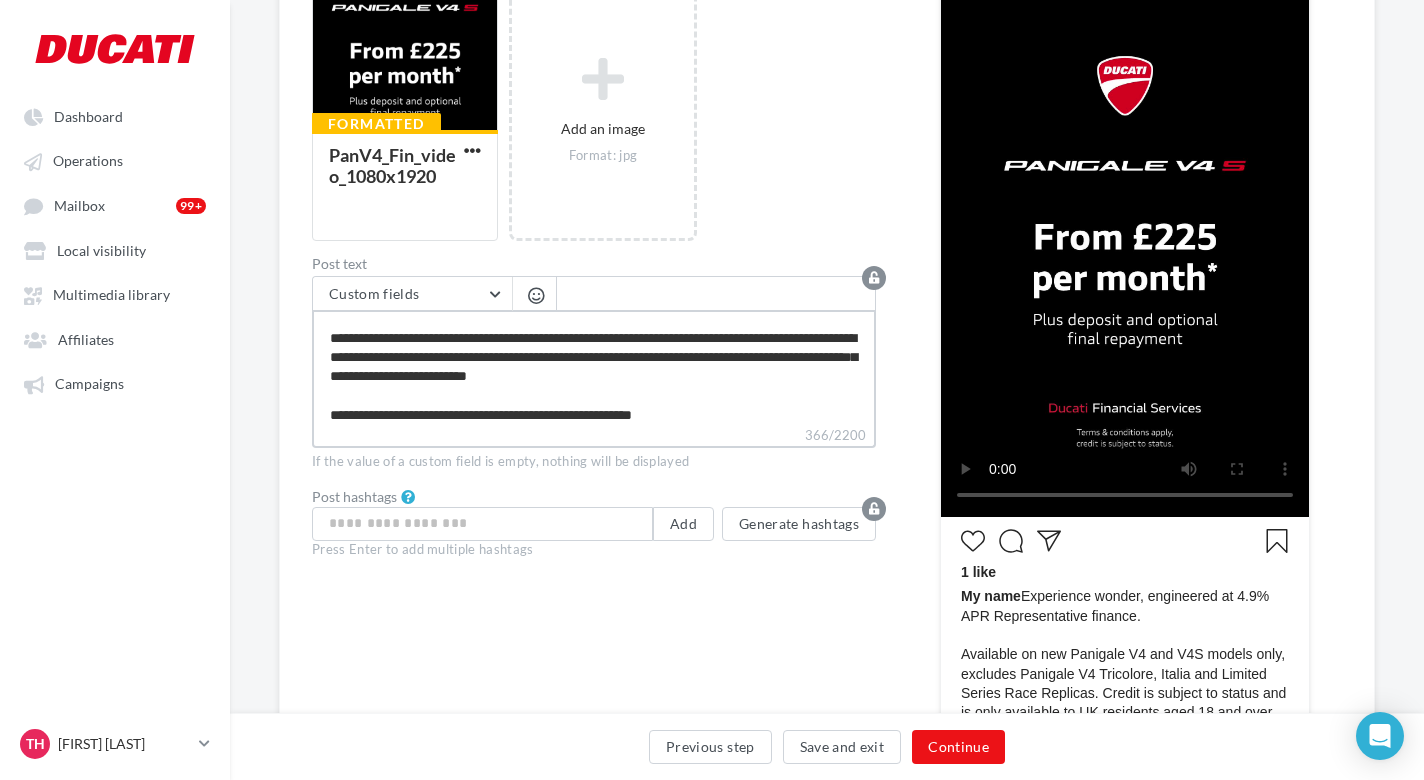 type on "**********" 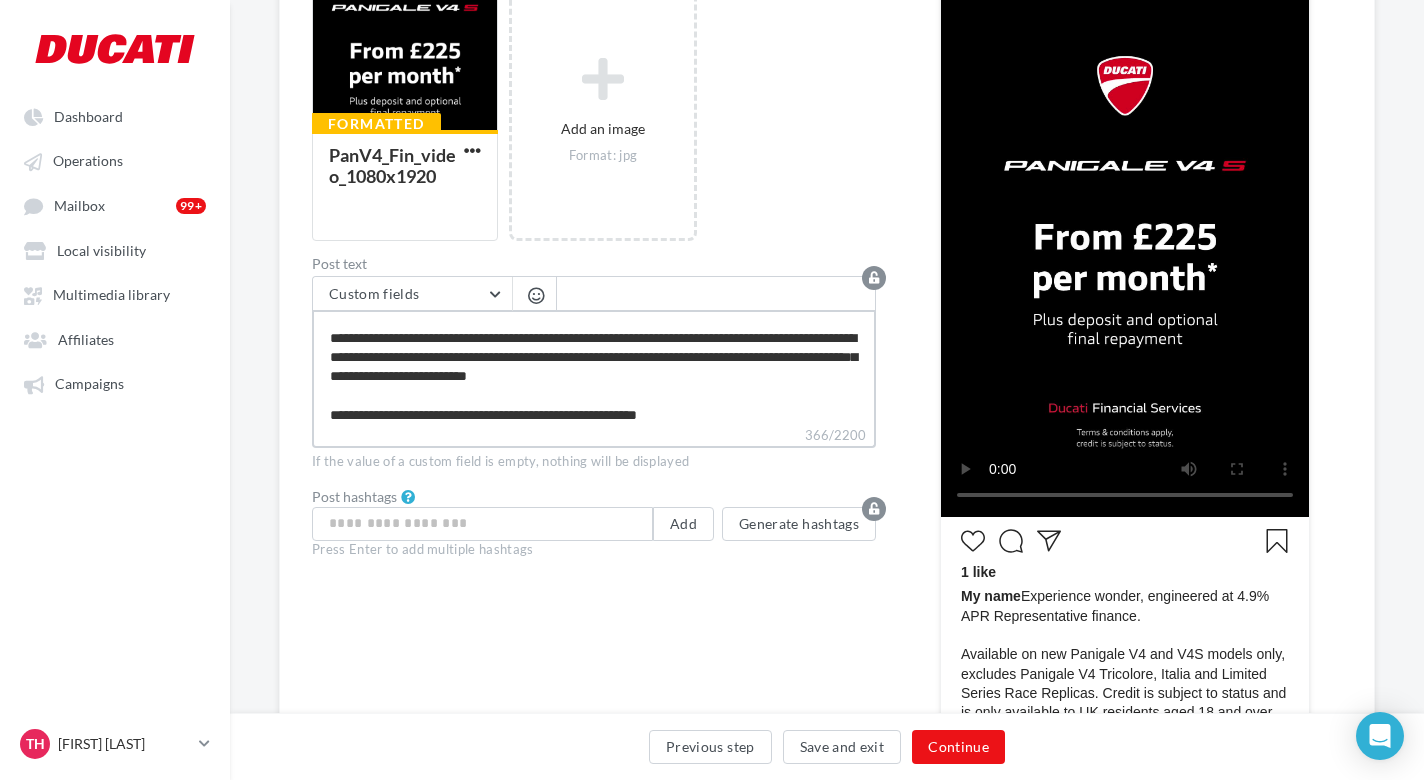 type on "**********" 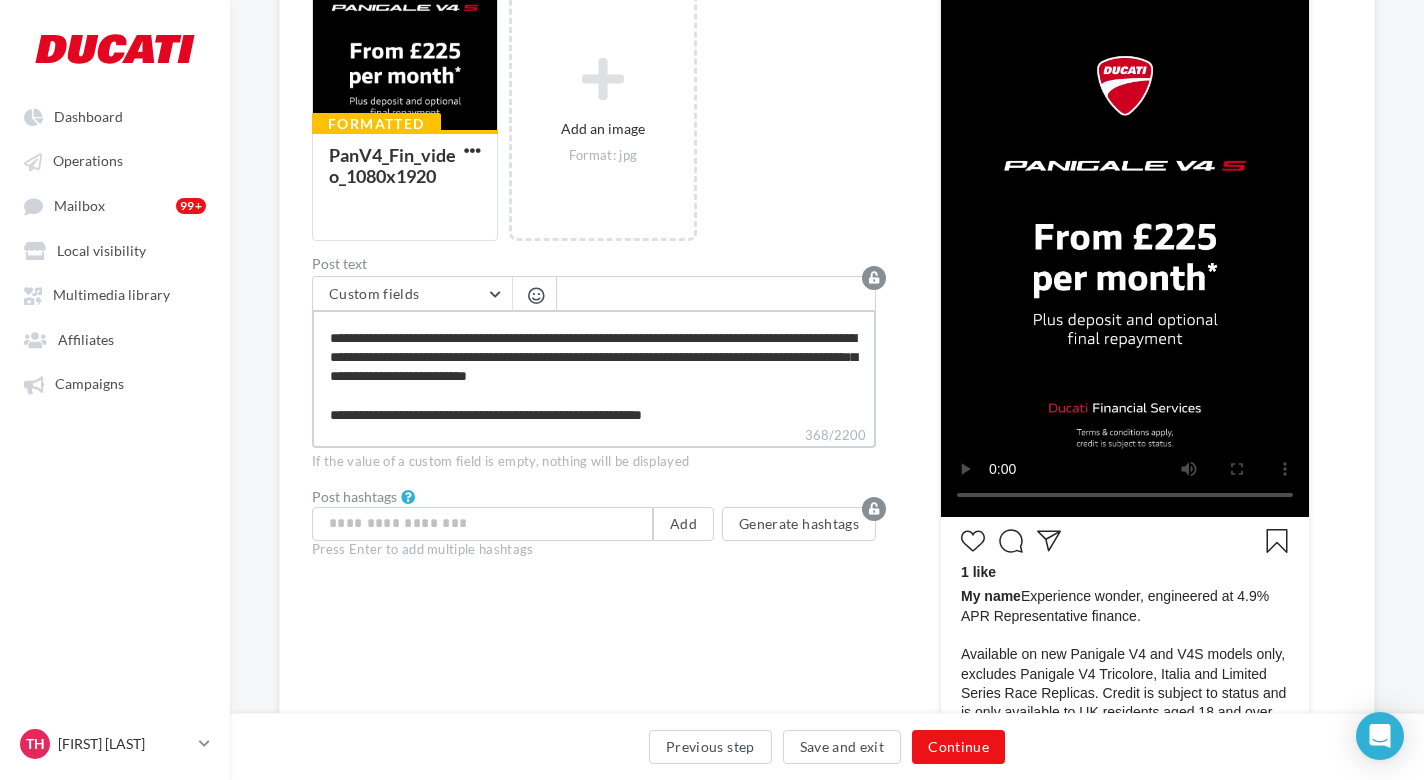 type on "**********" 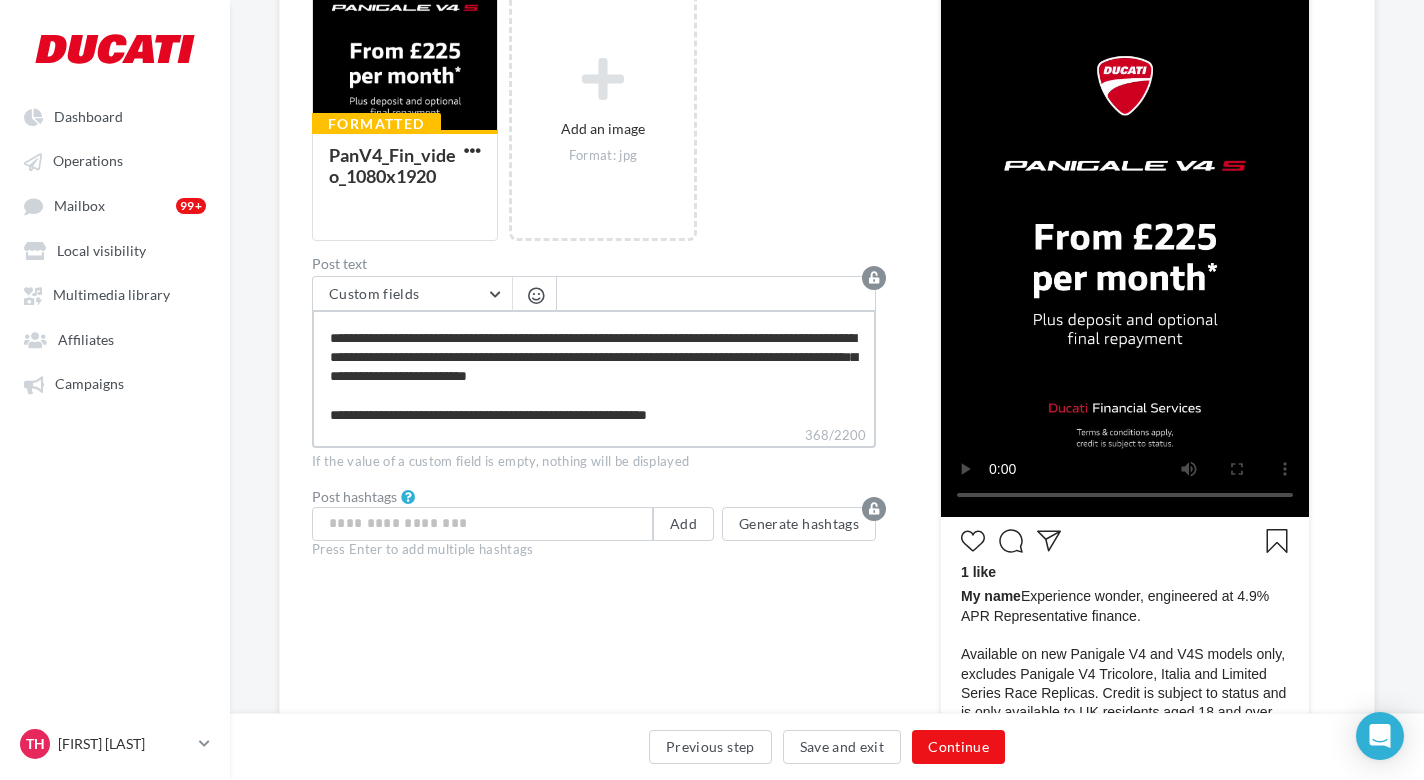 type on "**********" 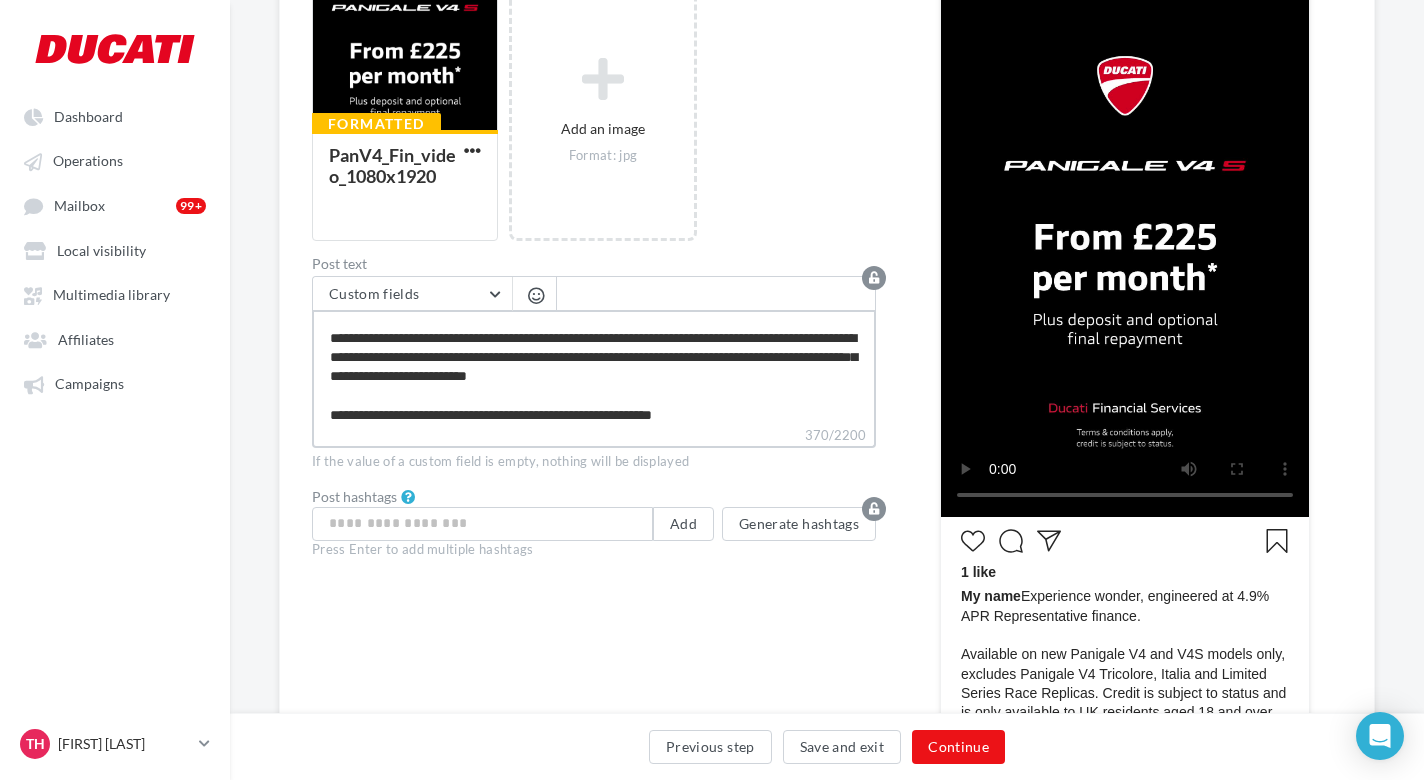 type on "**********" 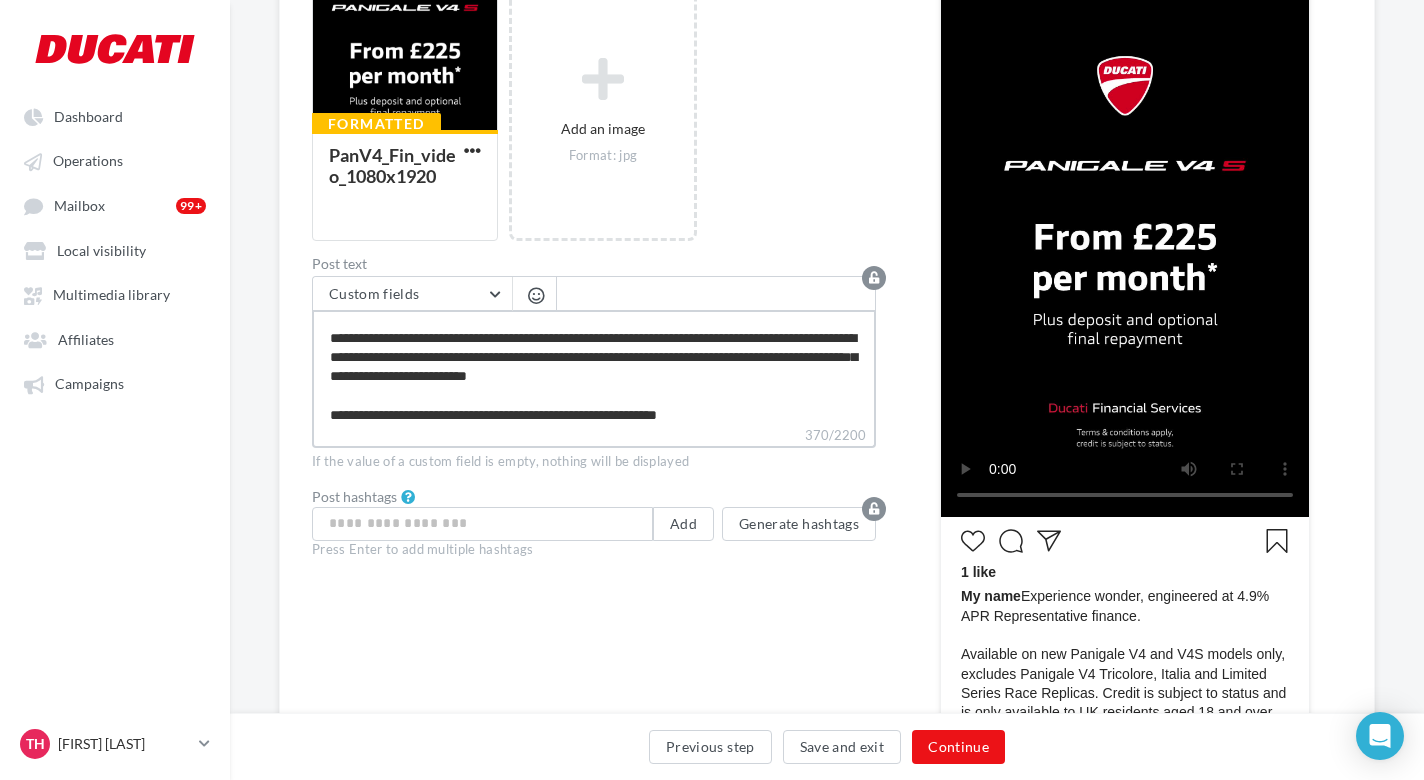 type on "**********" 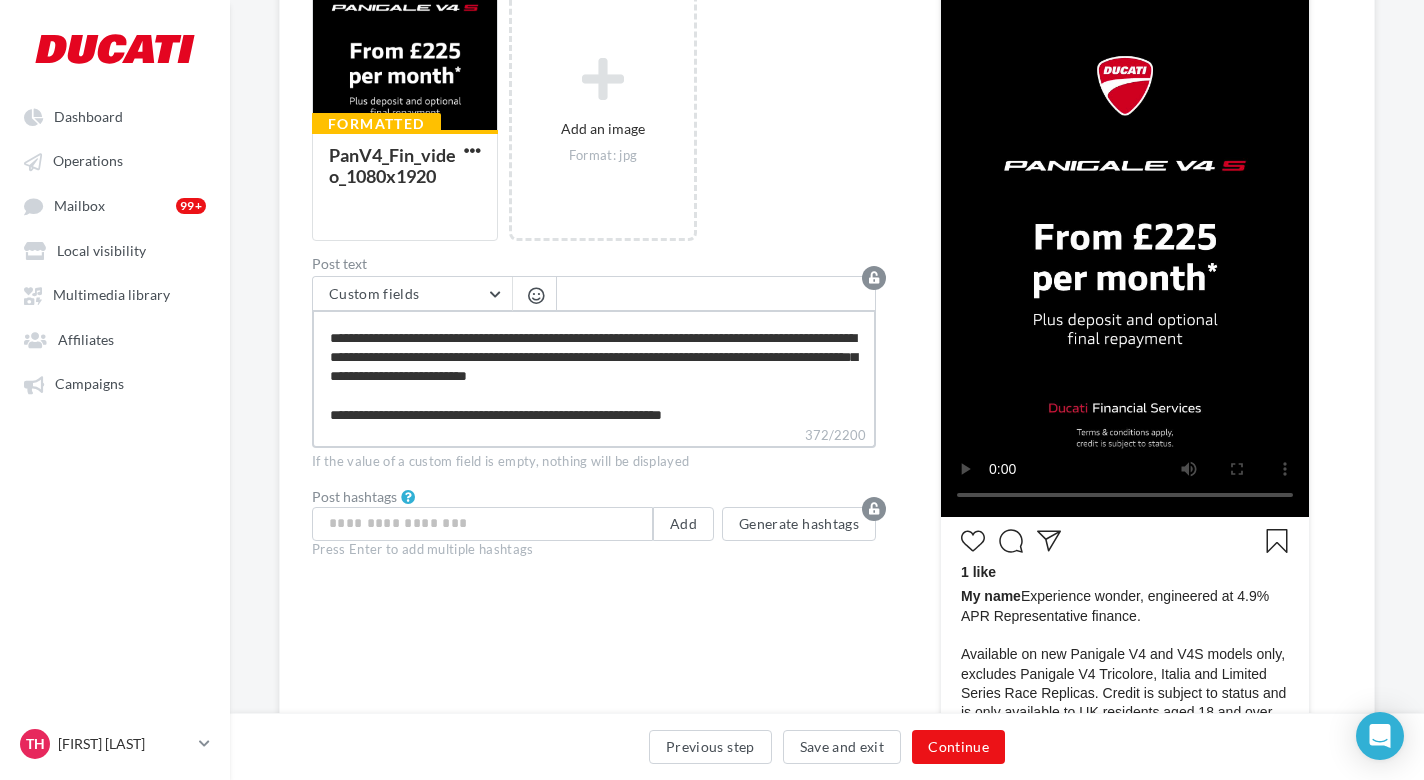 type on "**********" 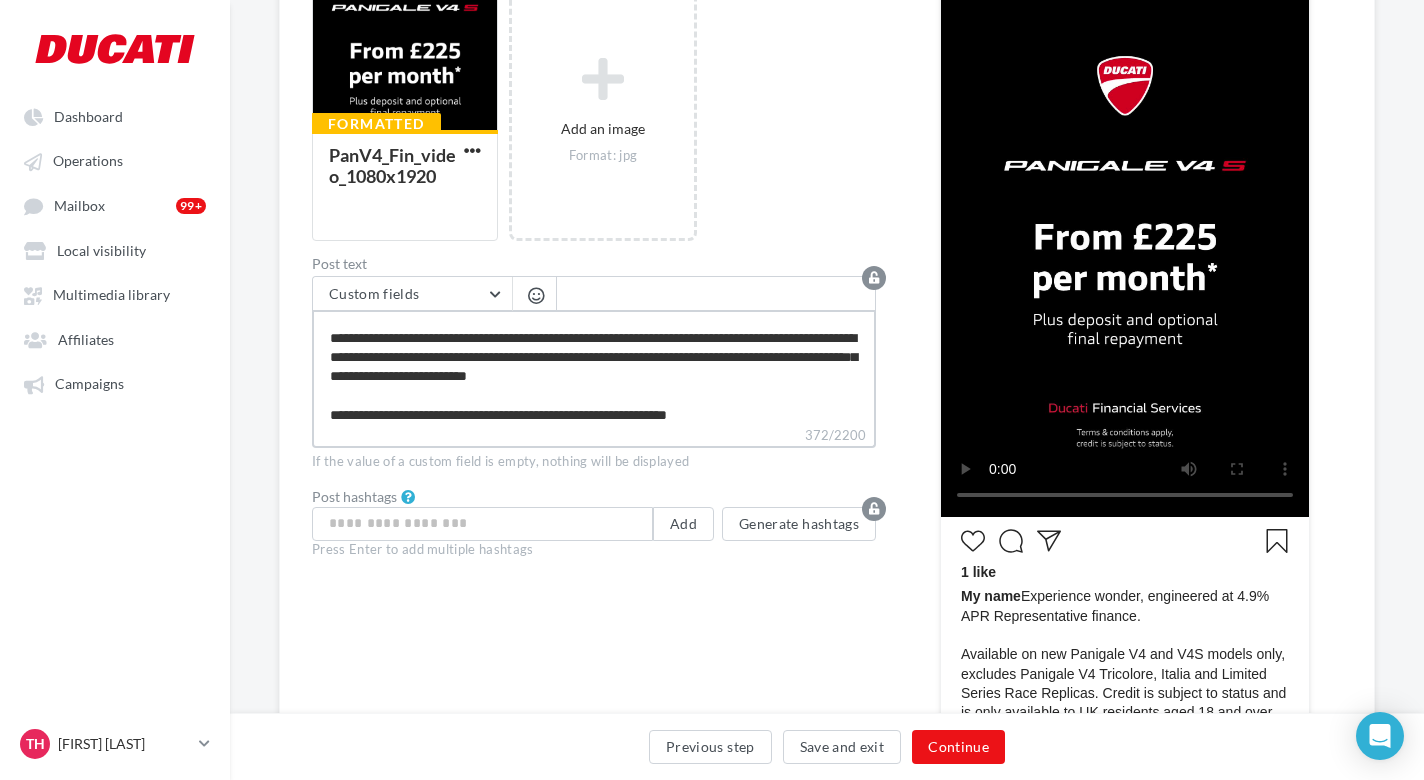 type on "**********" 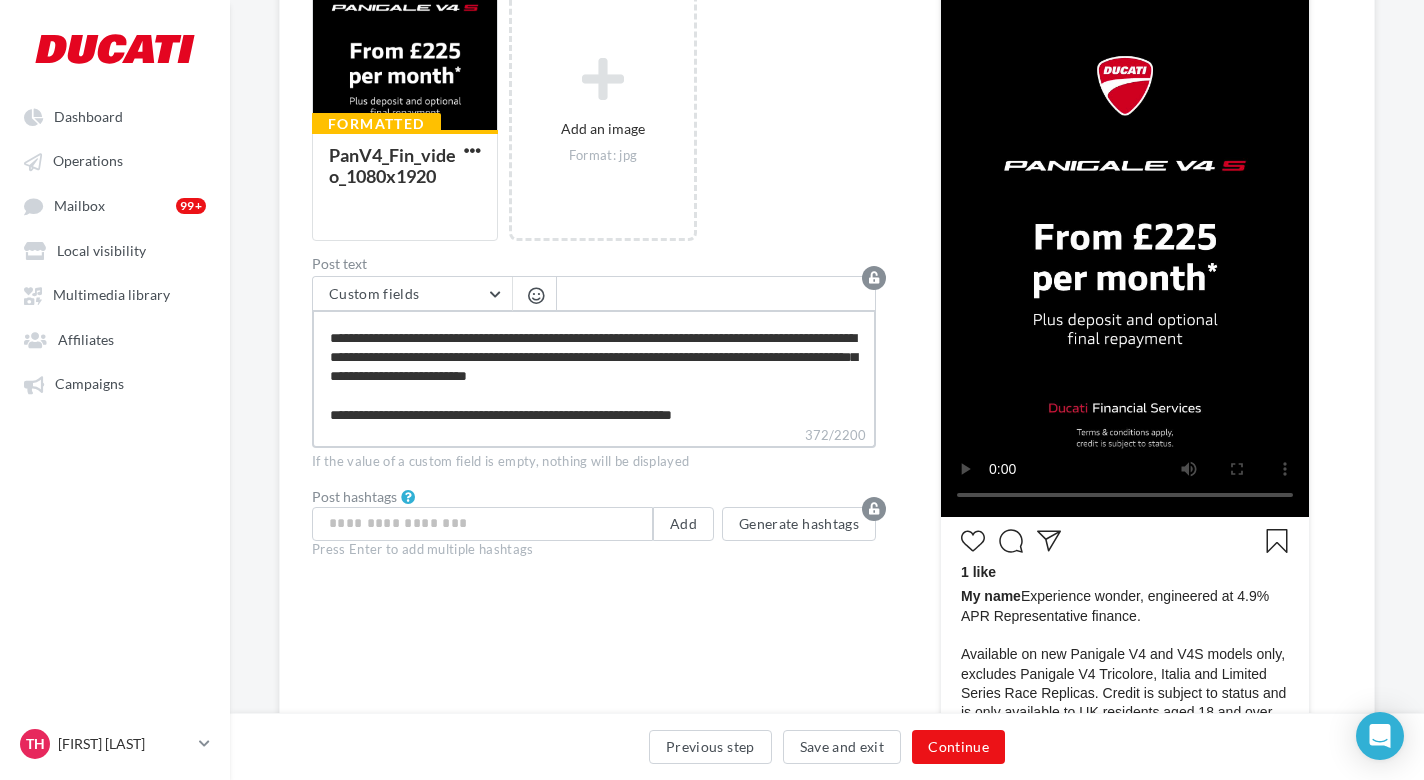 type on "**********" 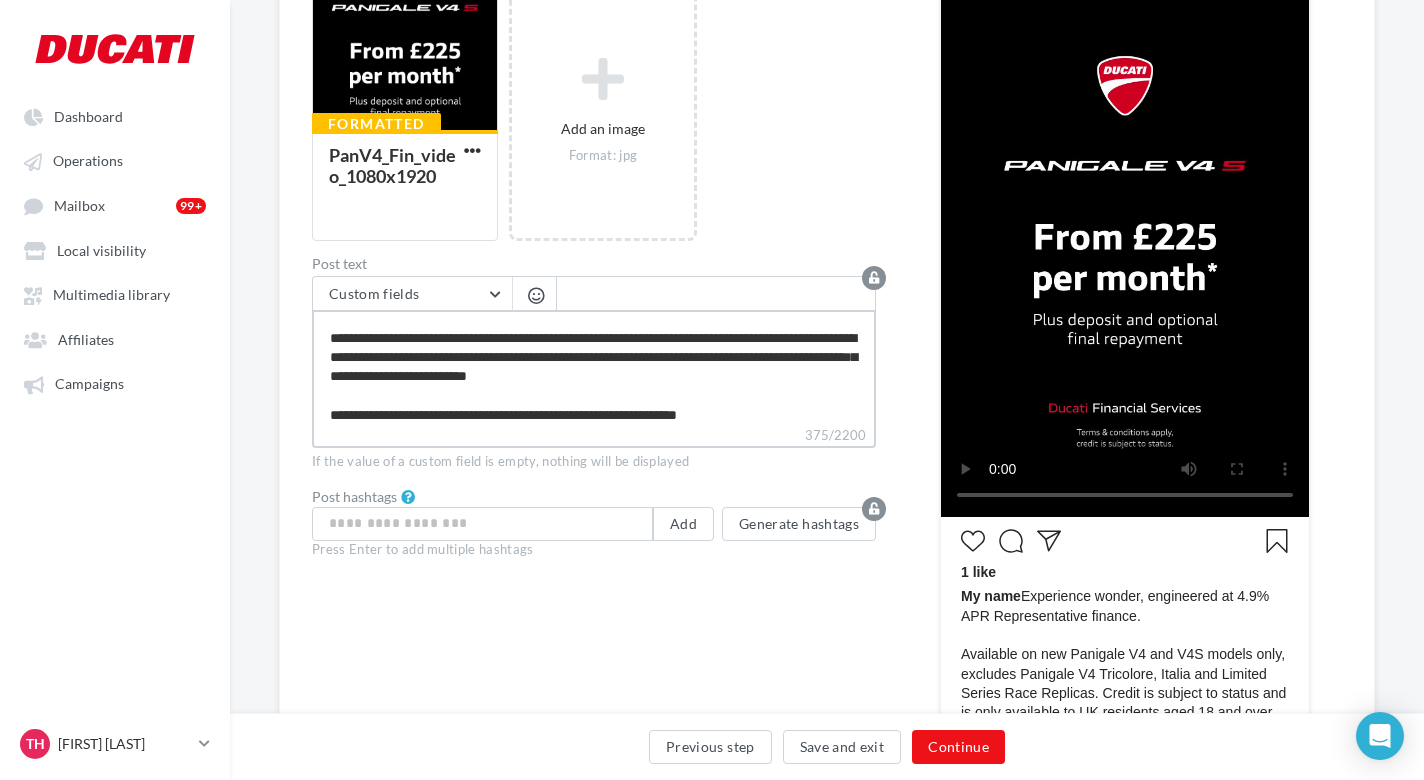 type on "**********" 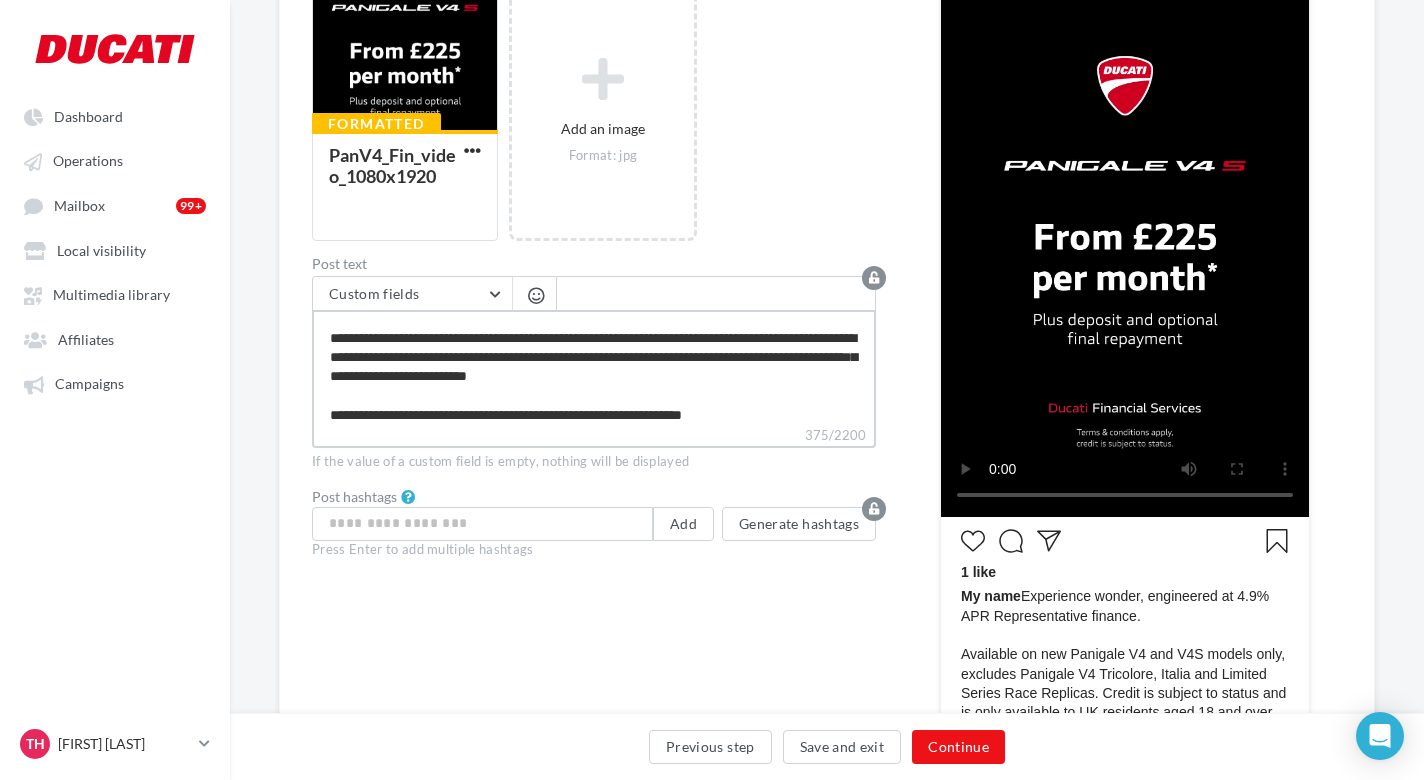 type on "**********" 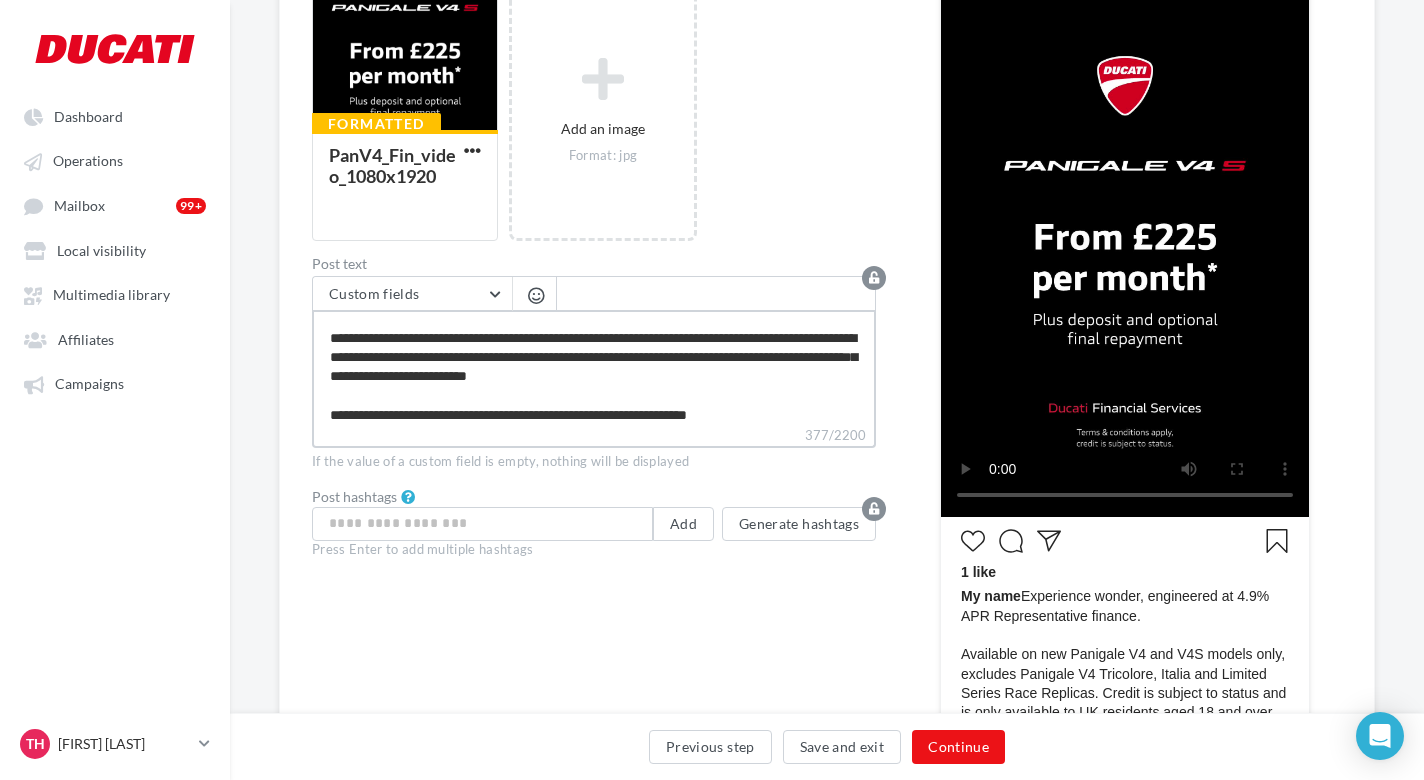 type on "**********" 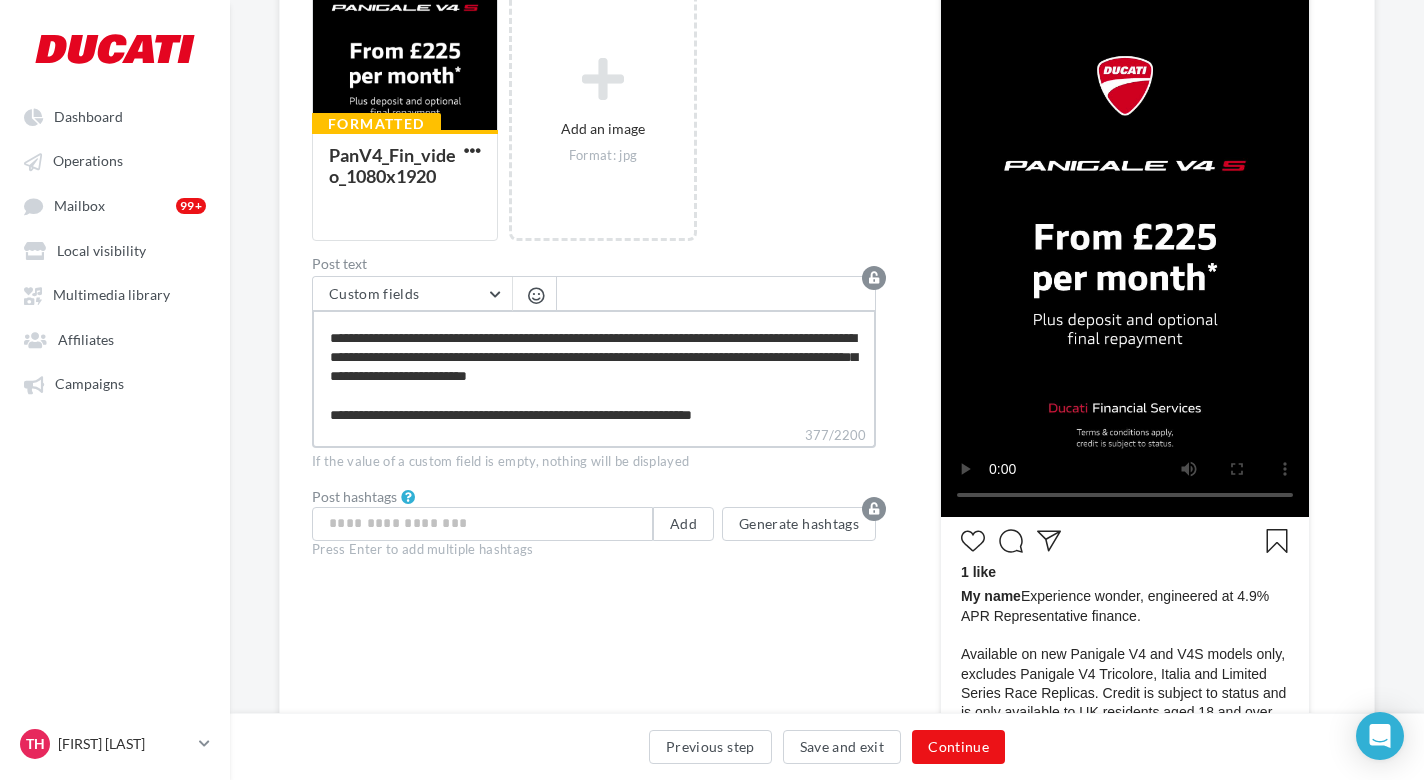 type on "**********" 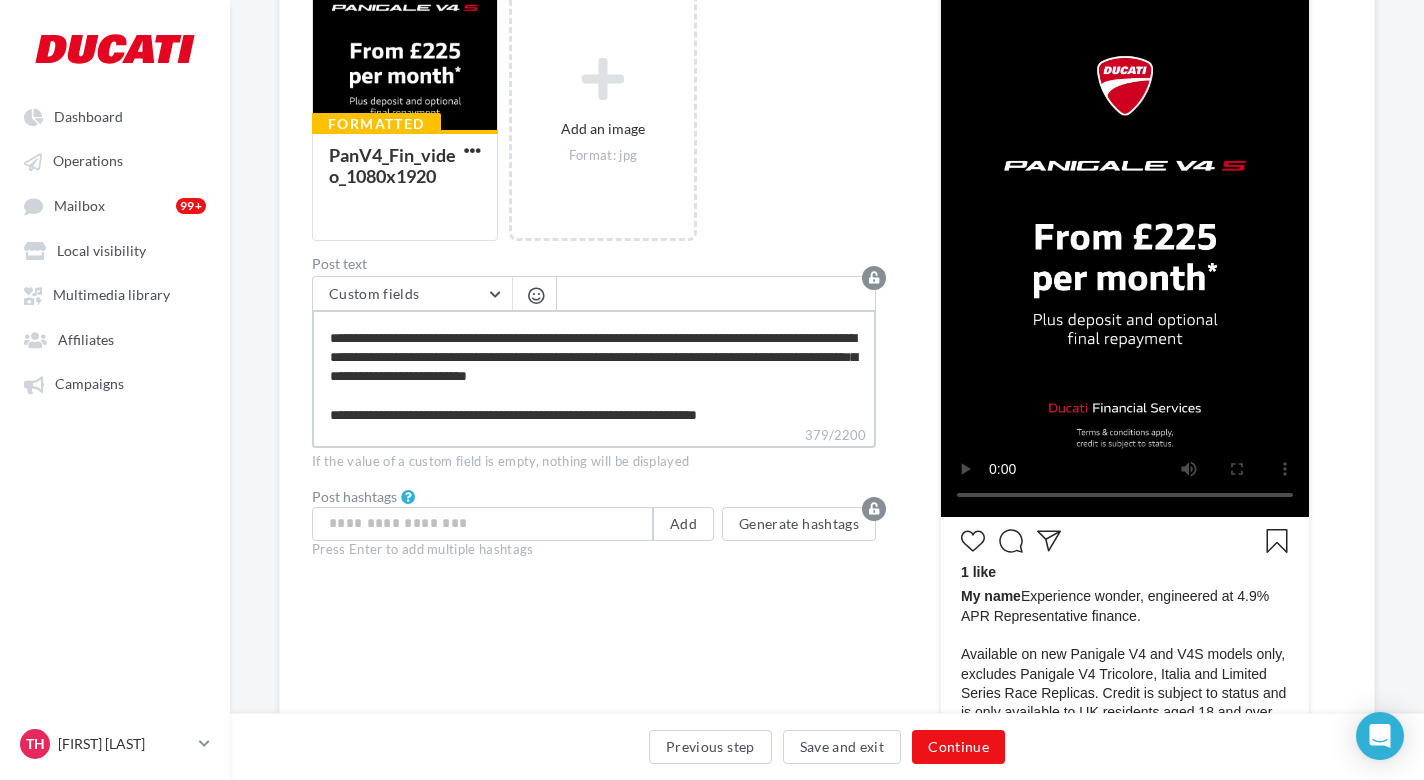 type on "**********" 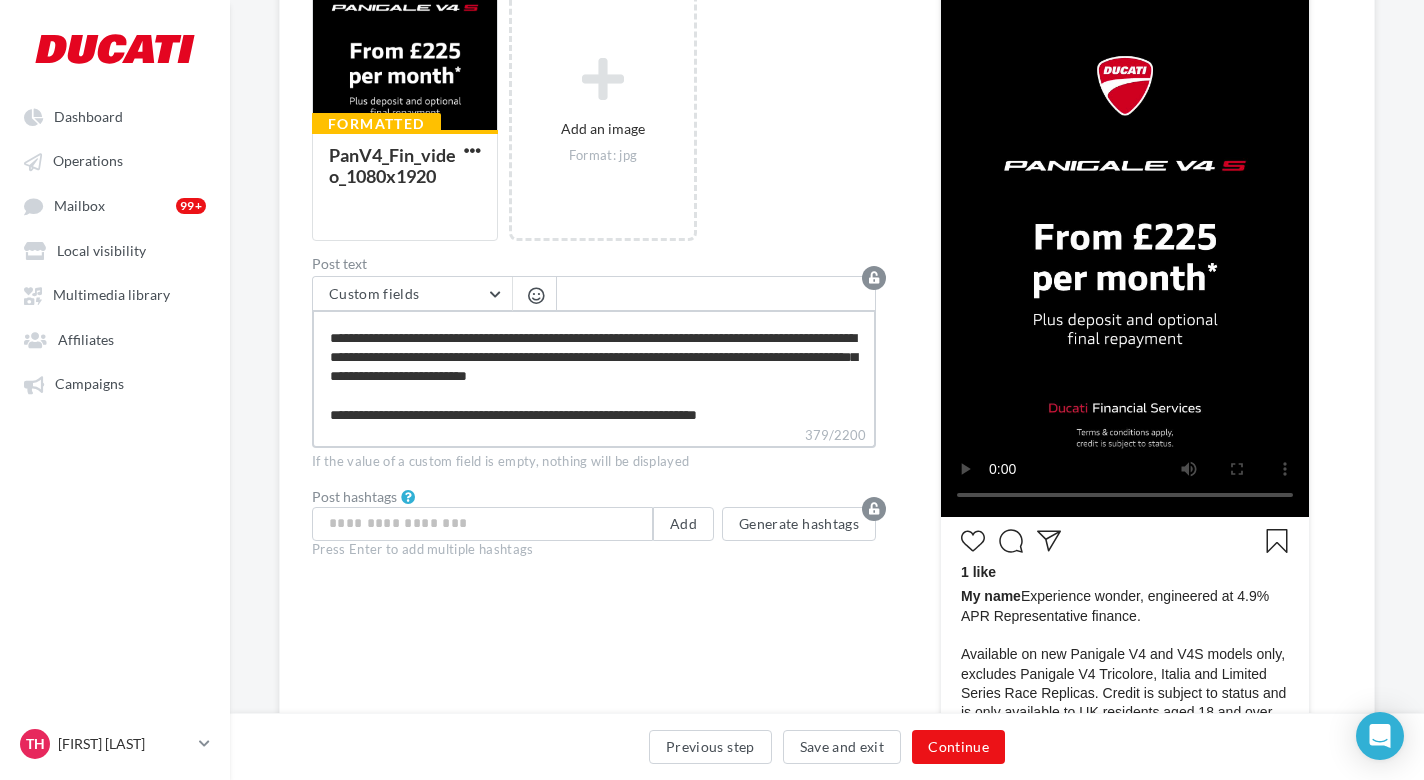 type on "**********" 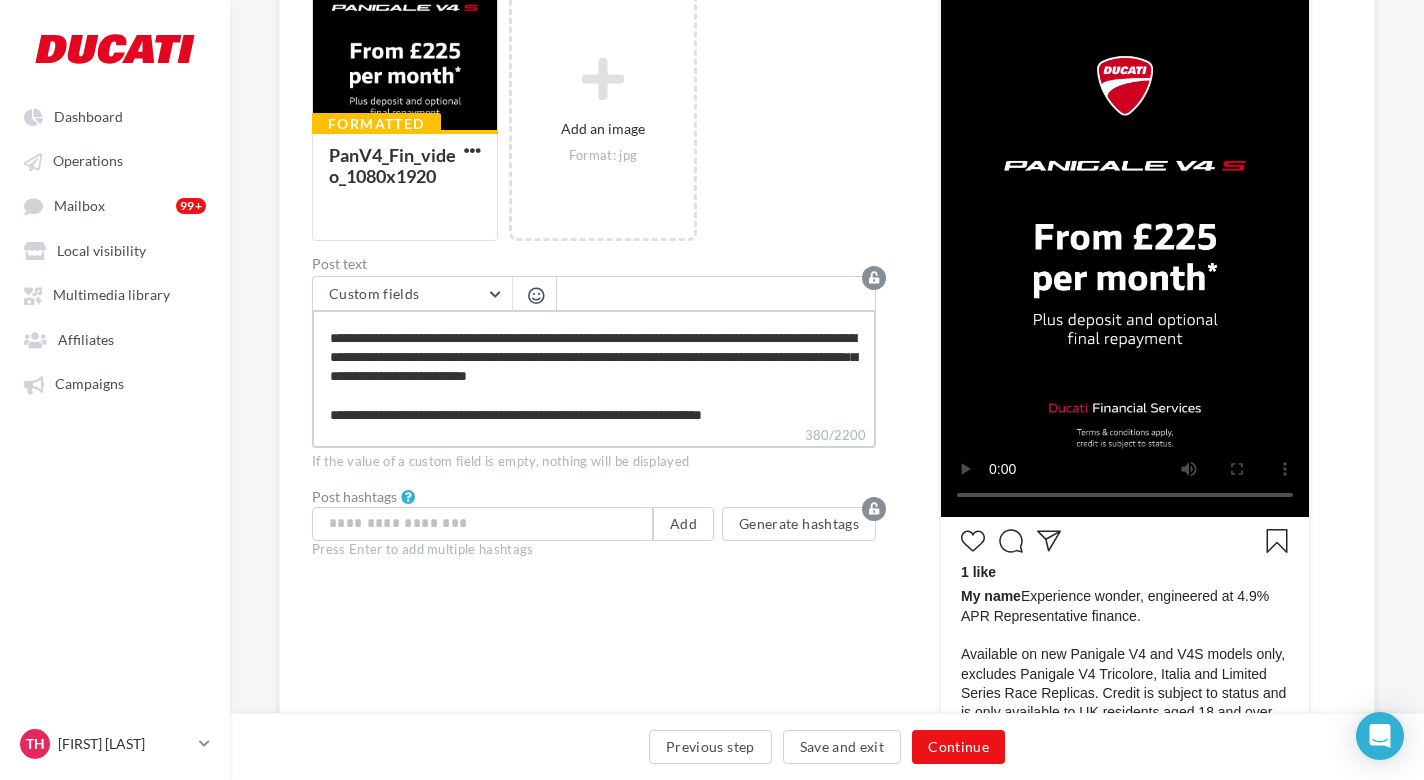 type on "**********" 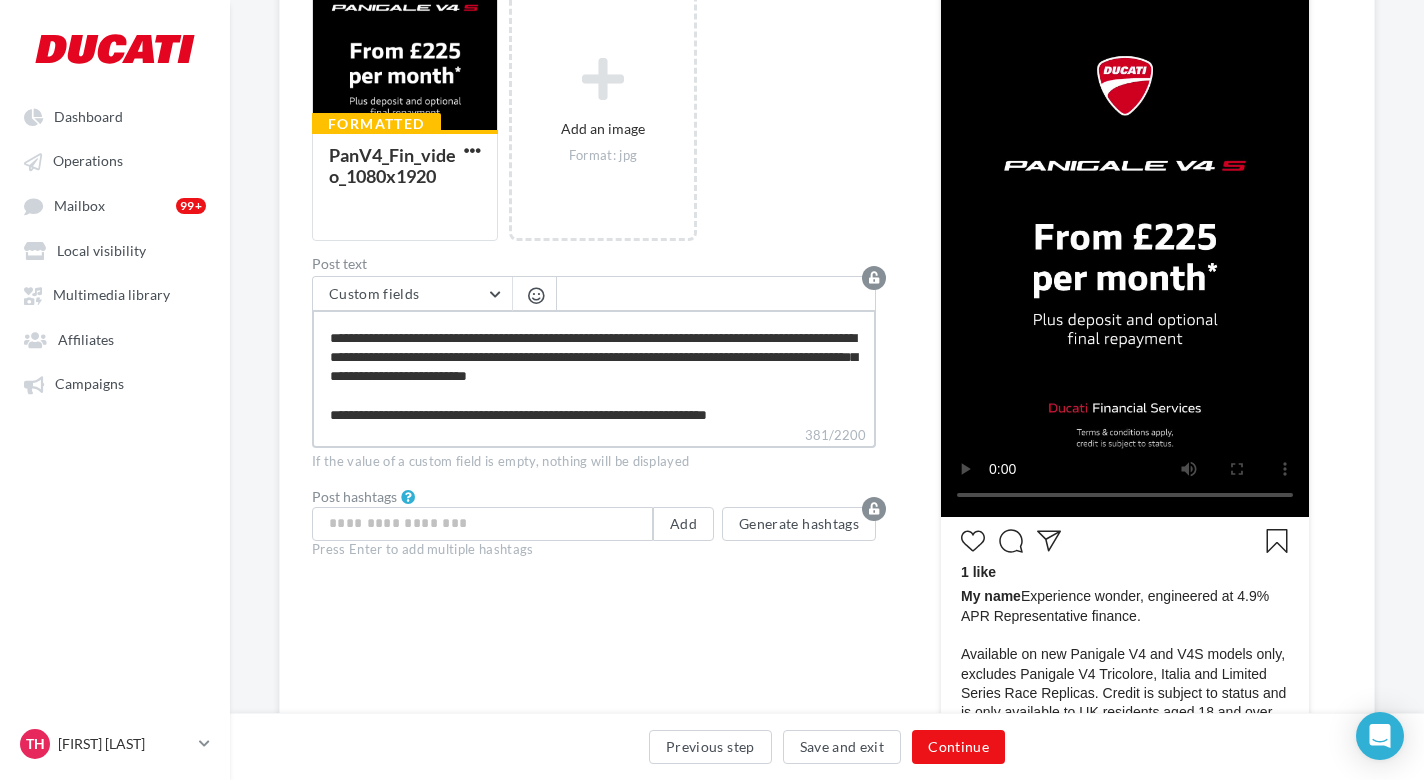 type on "**********" 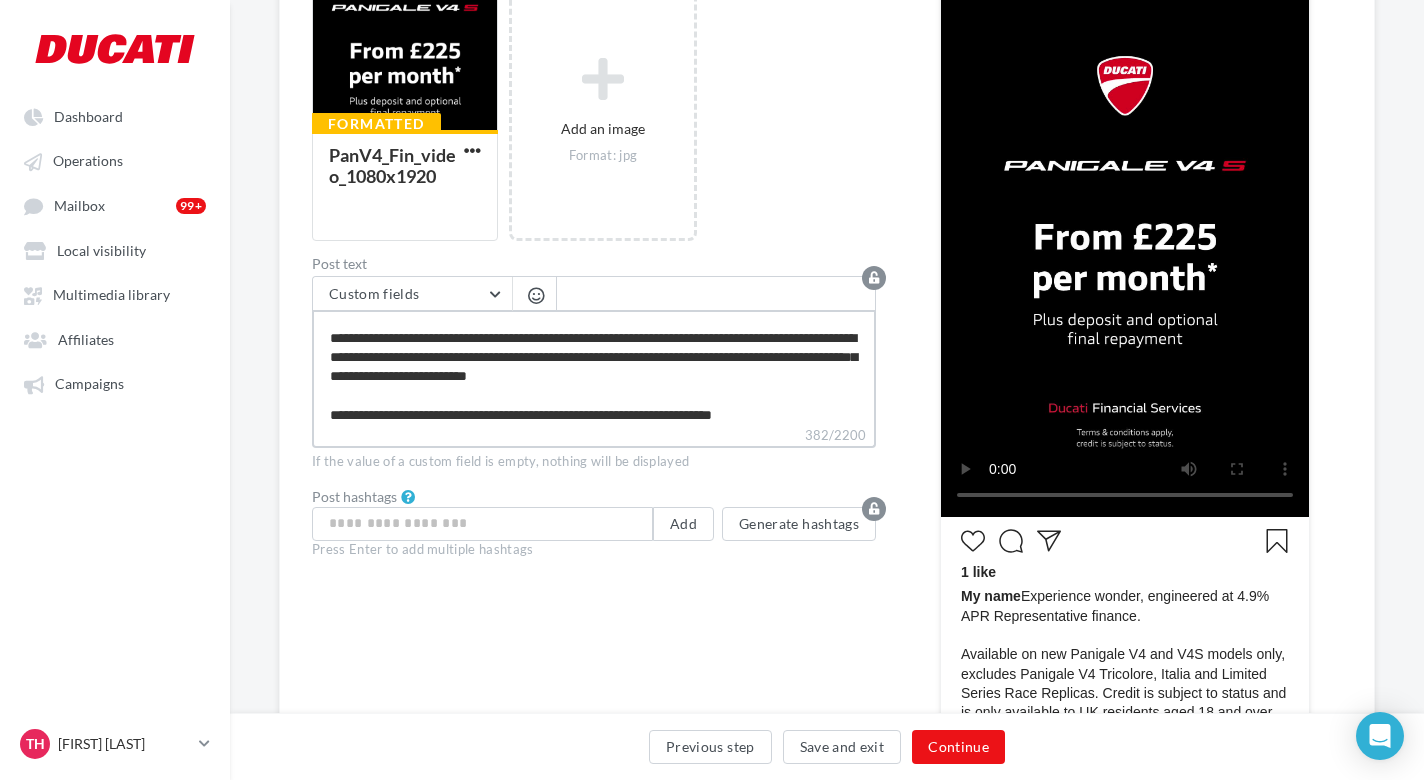type on "**********" 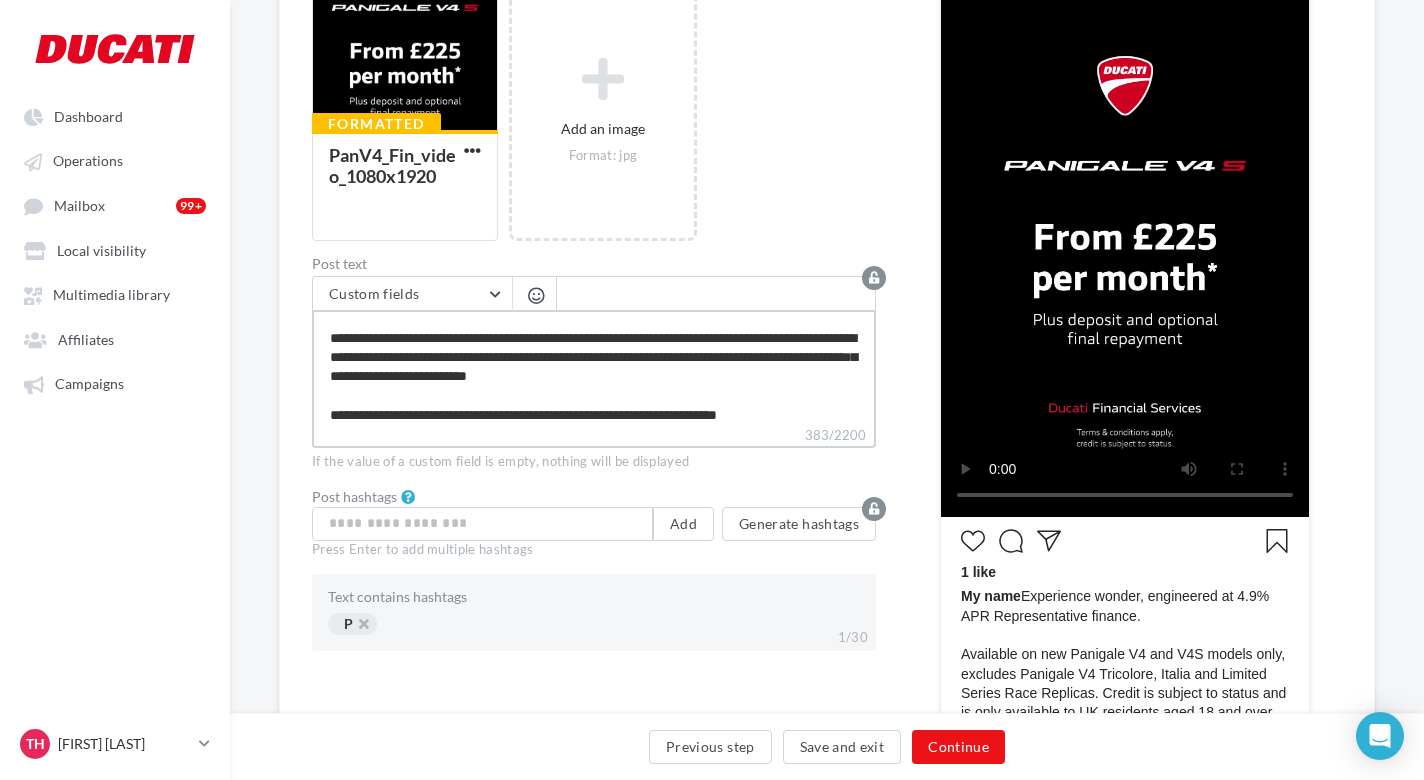 type on "**********" 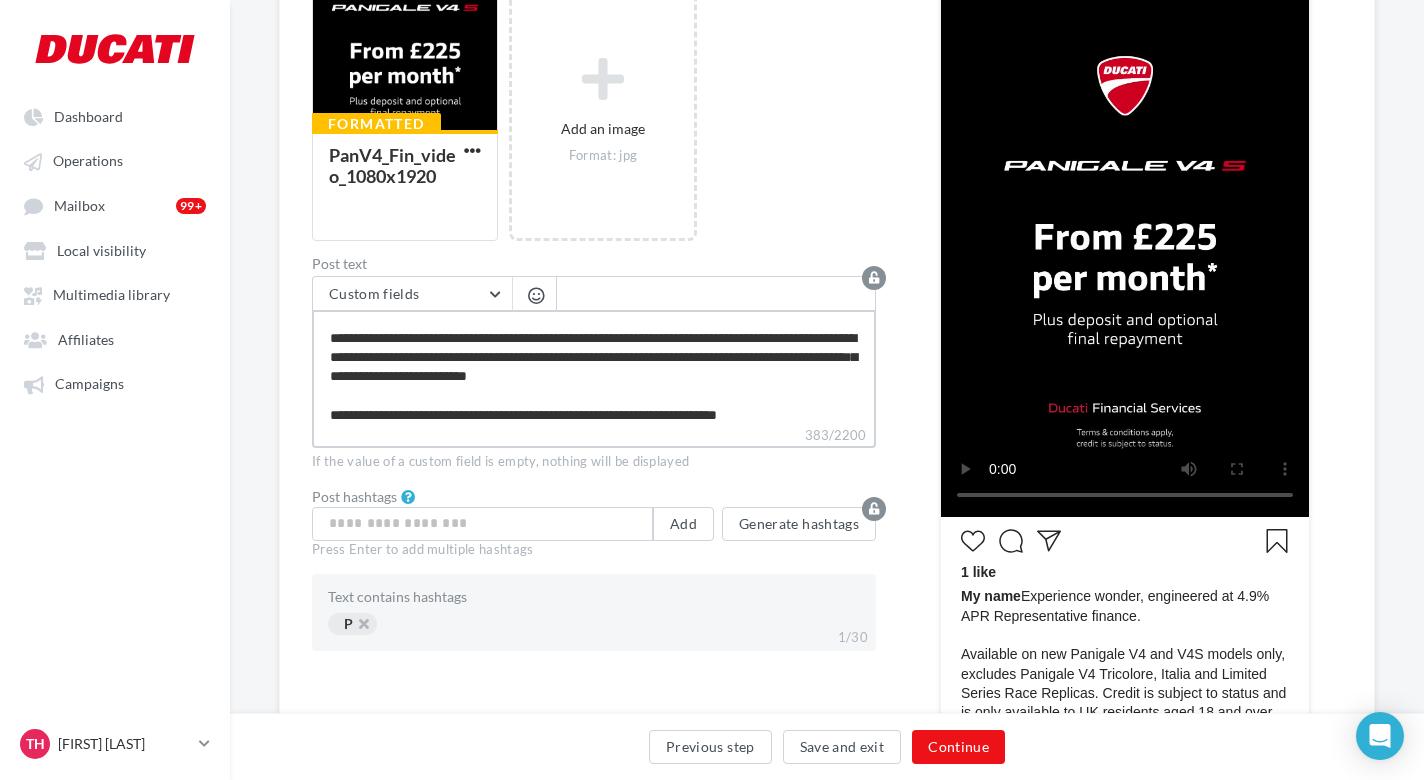 type on "**********" 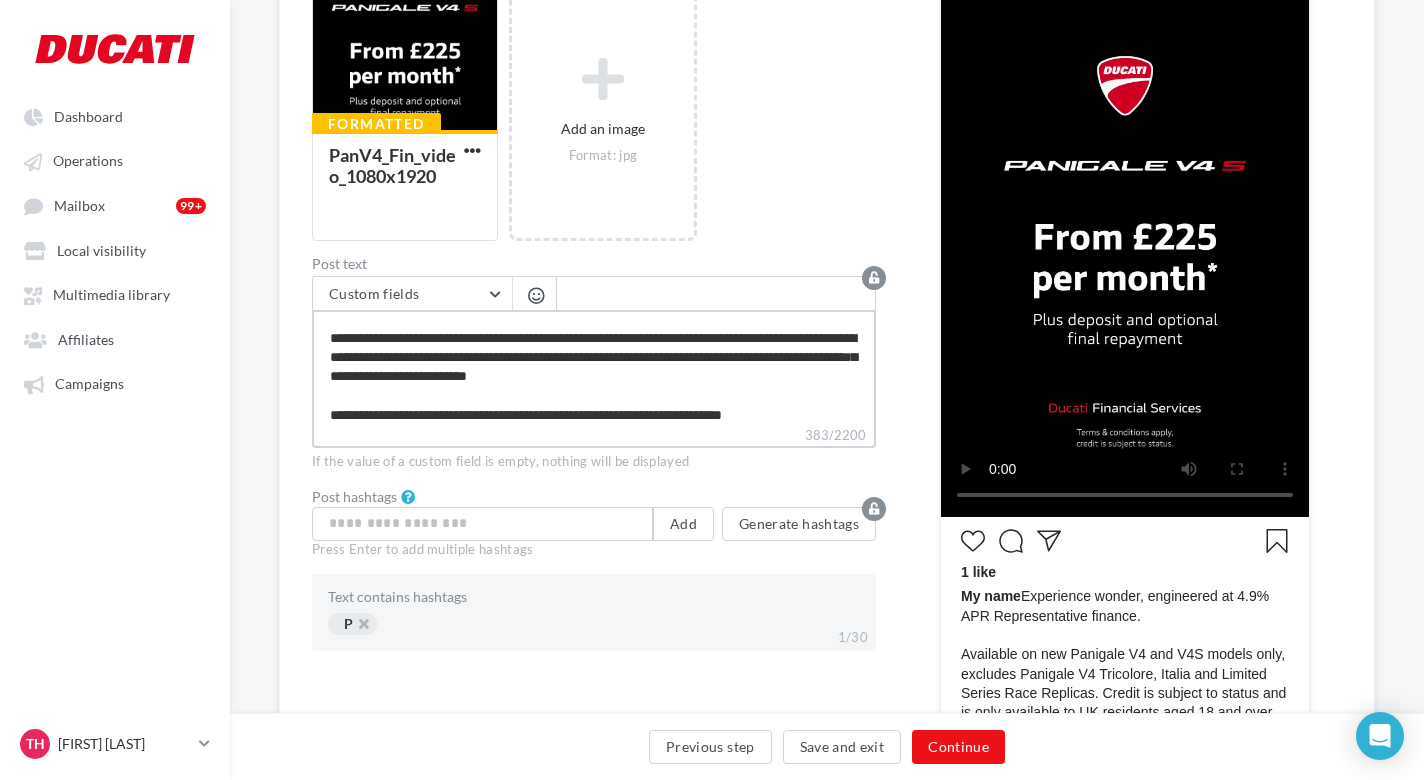 type on "**********" 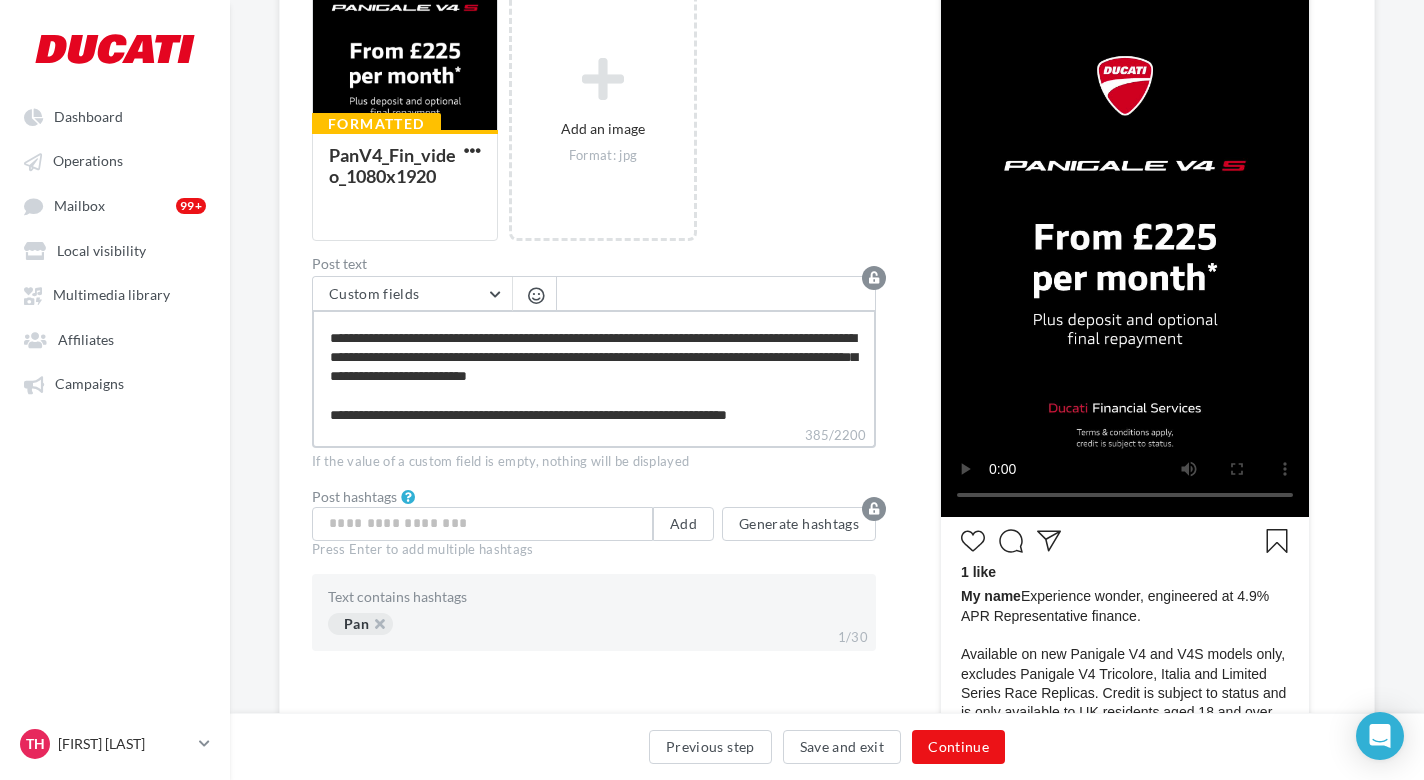 type on "**********" 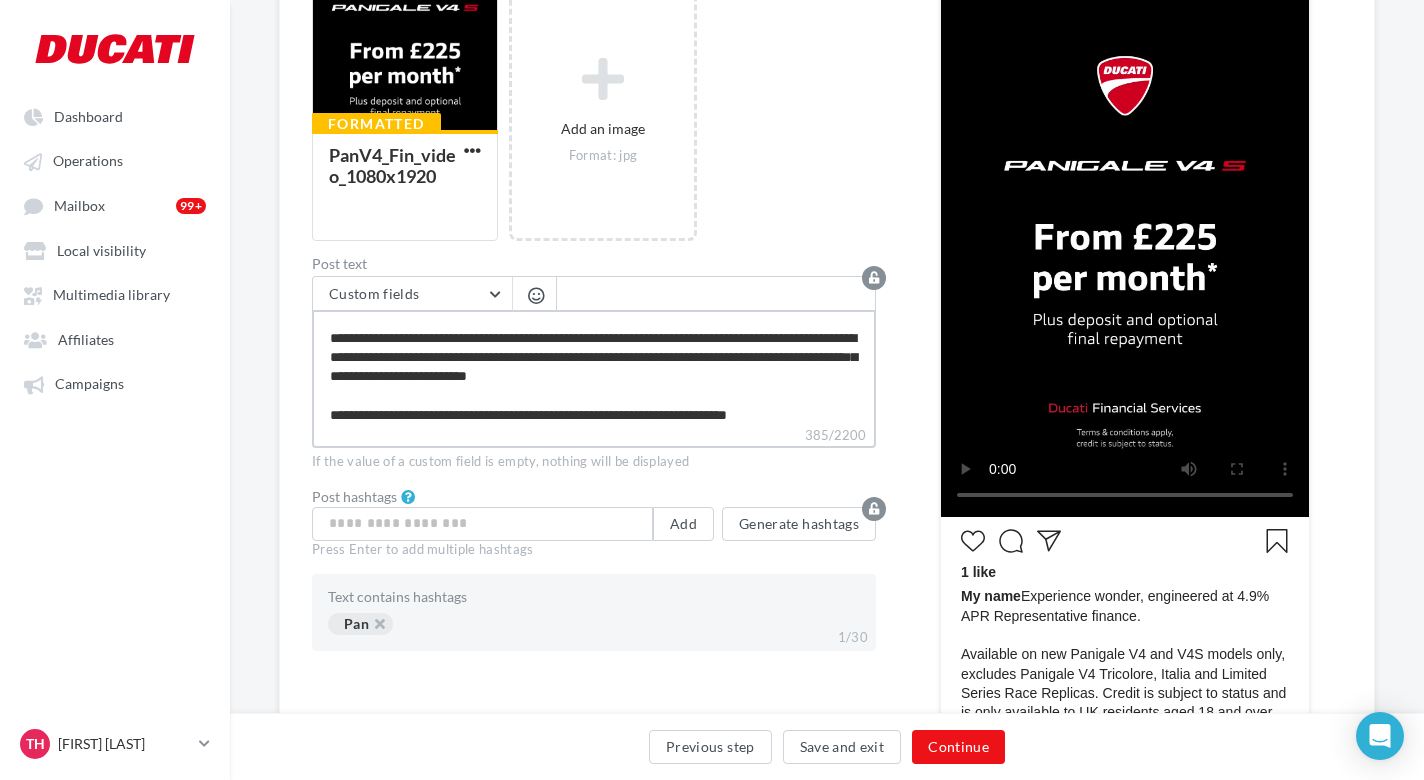 type on "**********" 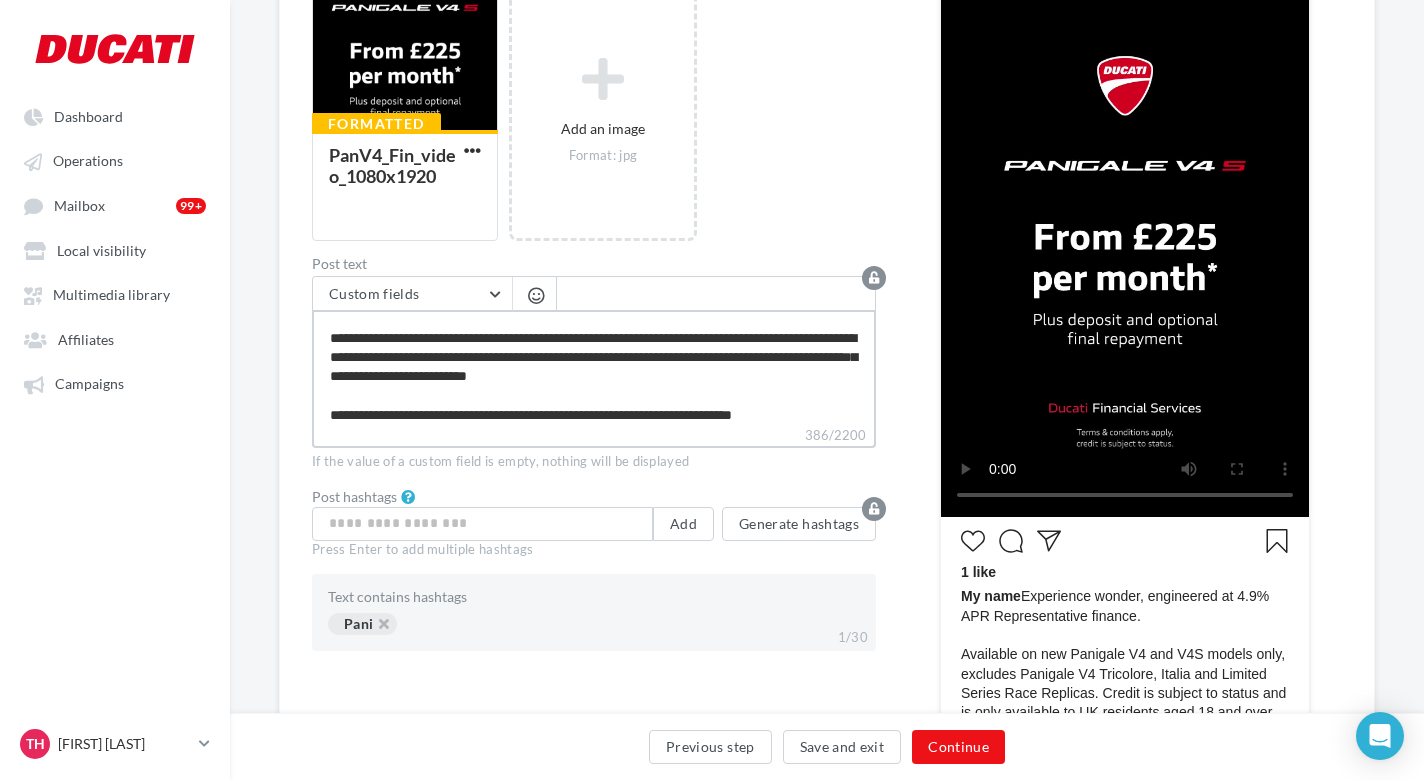 type on "**********" 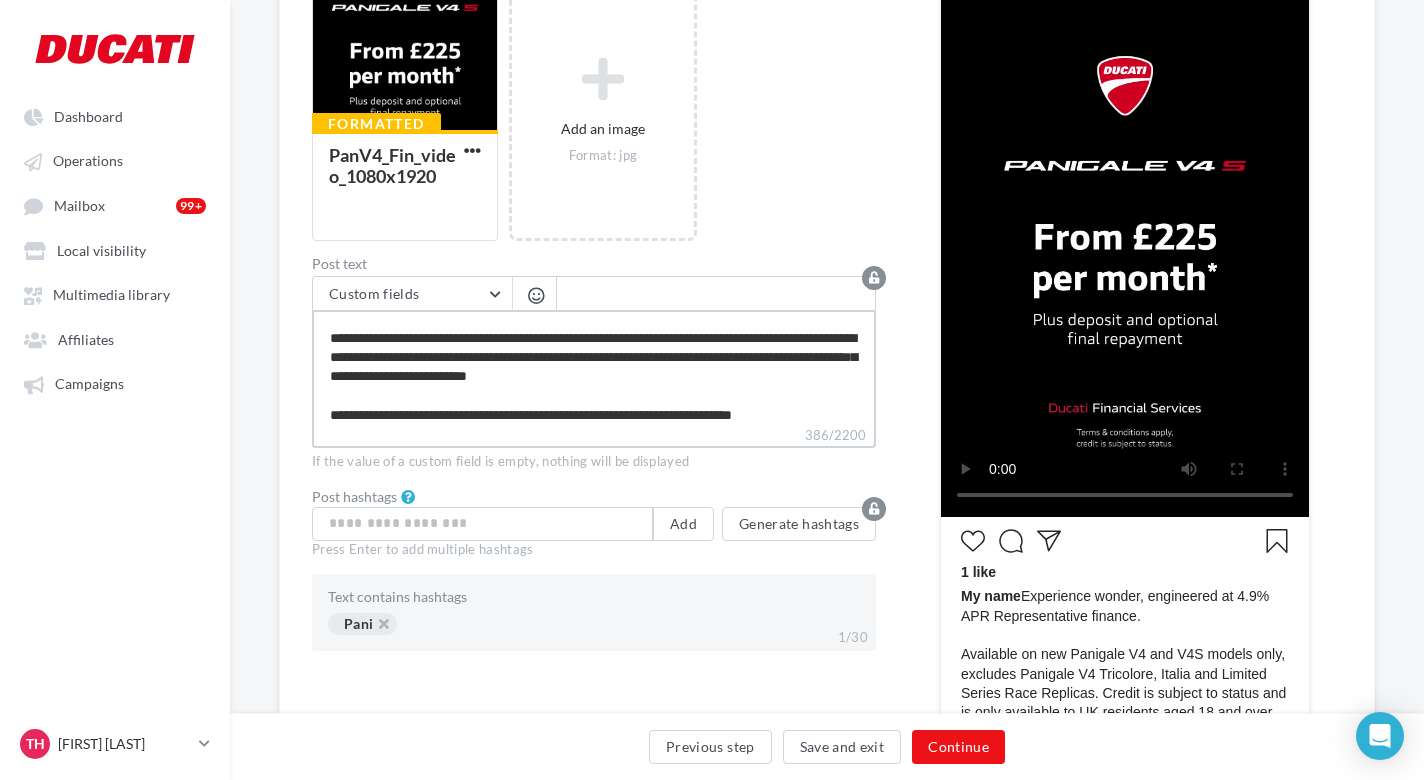 type on "**********" 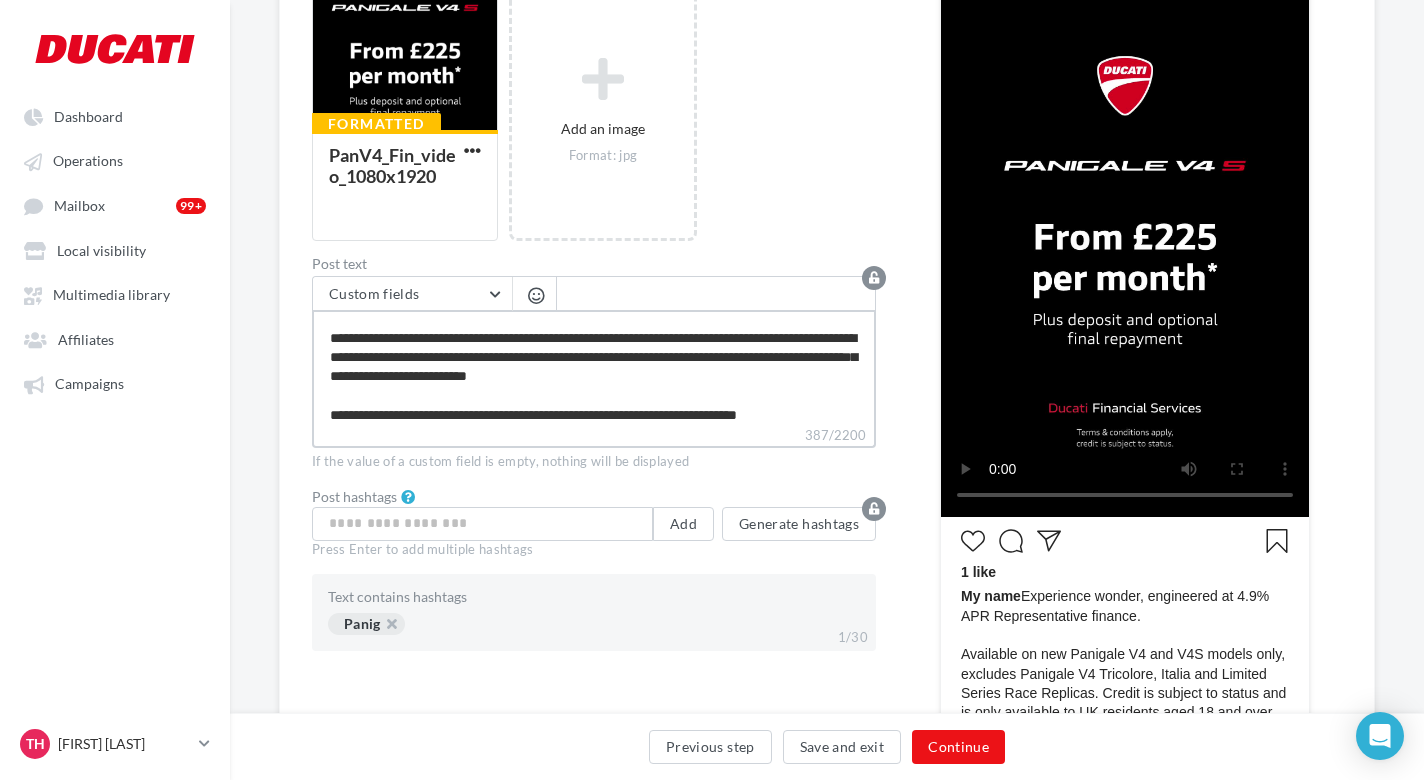 type on "**********" 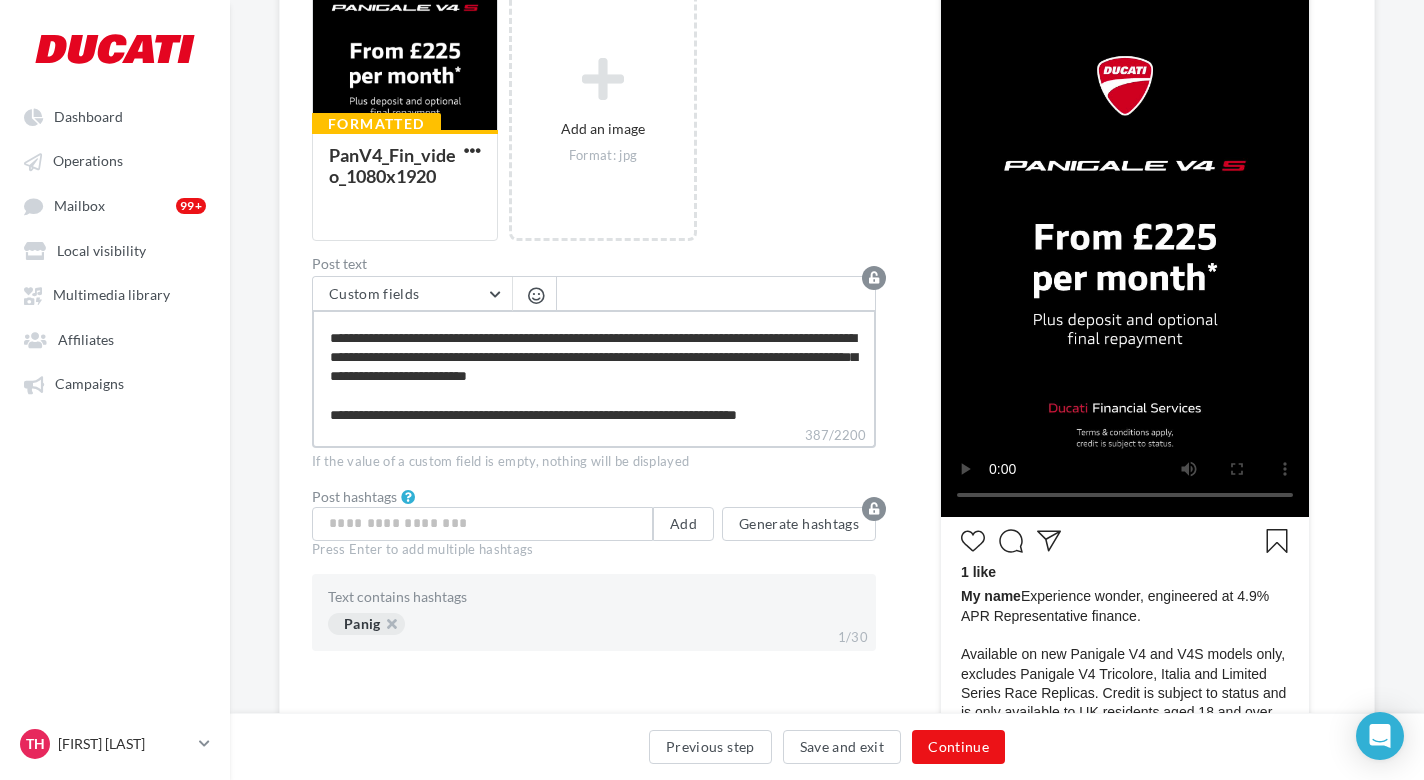 type on "**********" 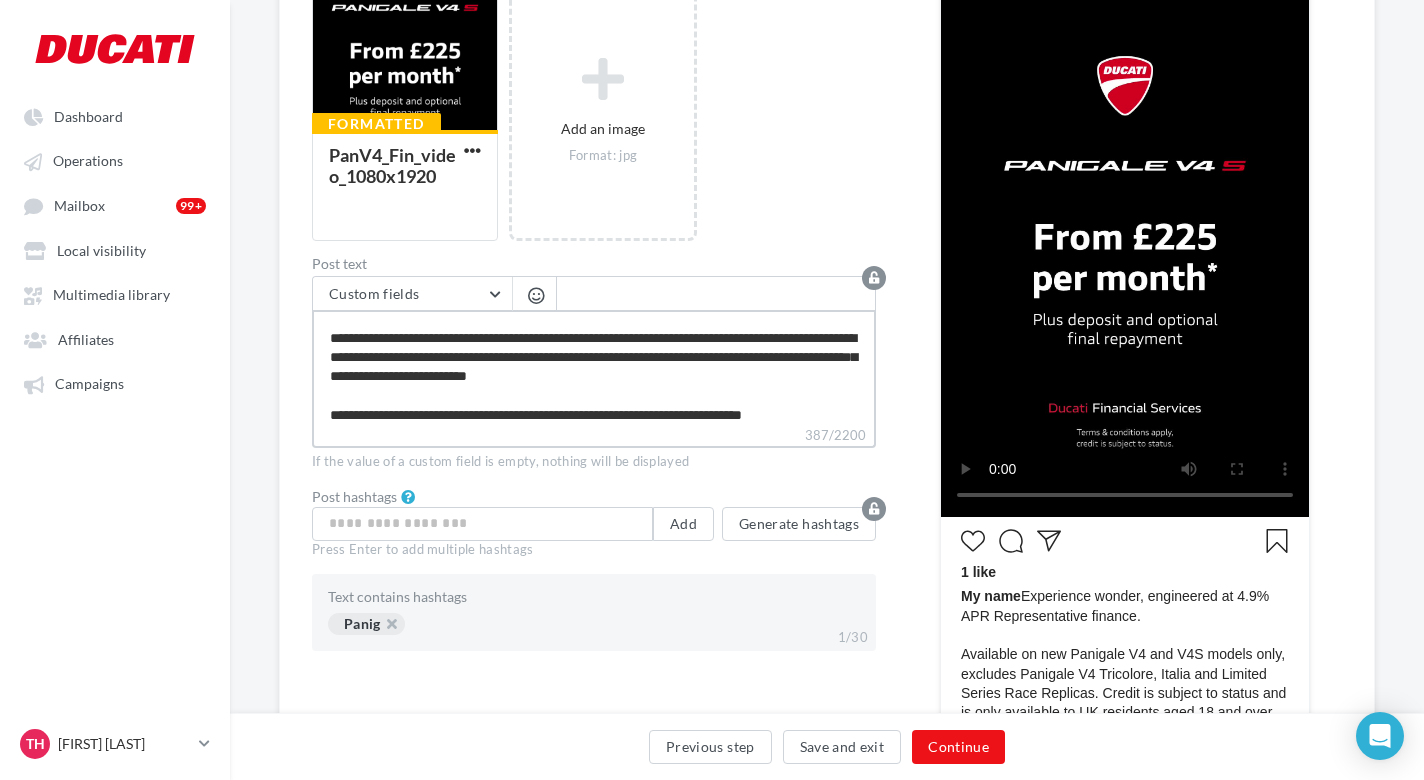 type on "**********" 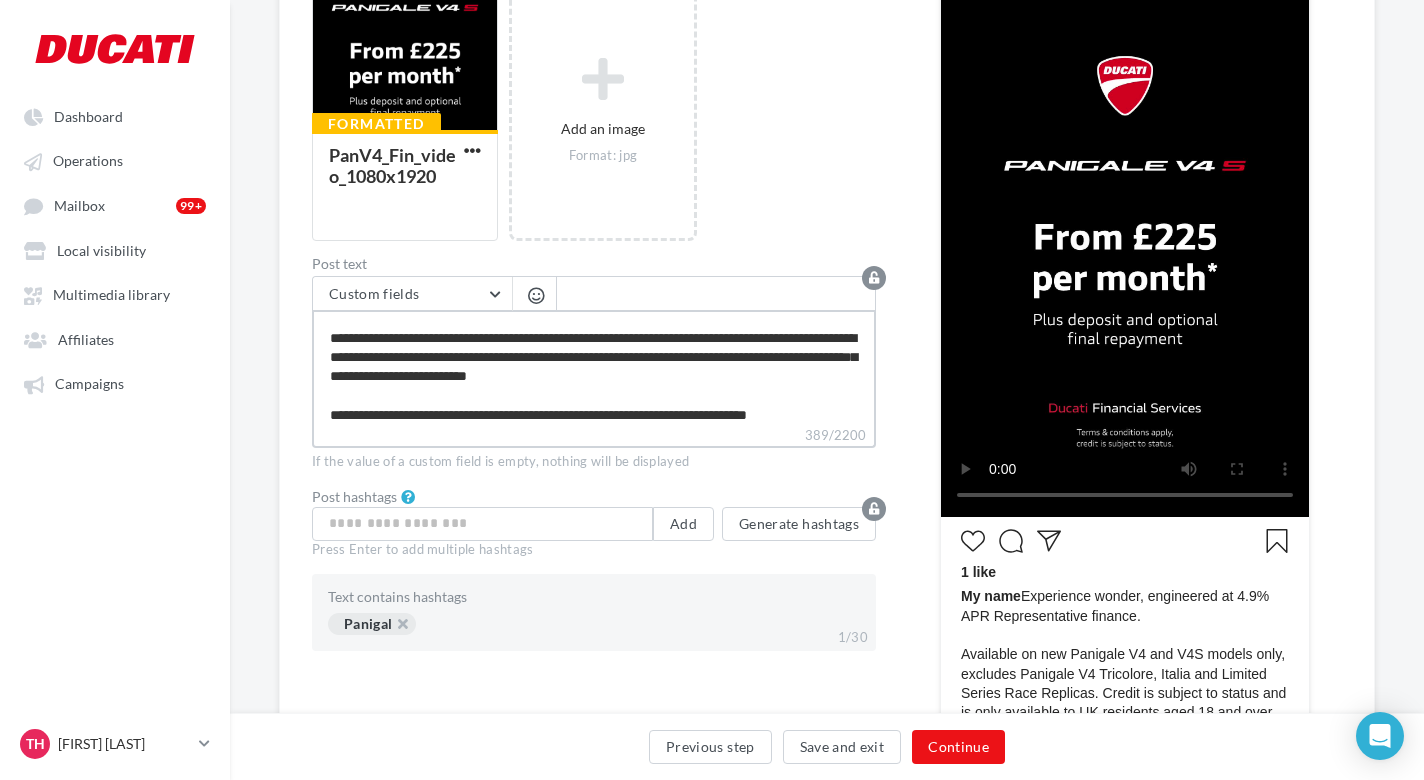 type on "**********" 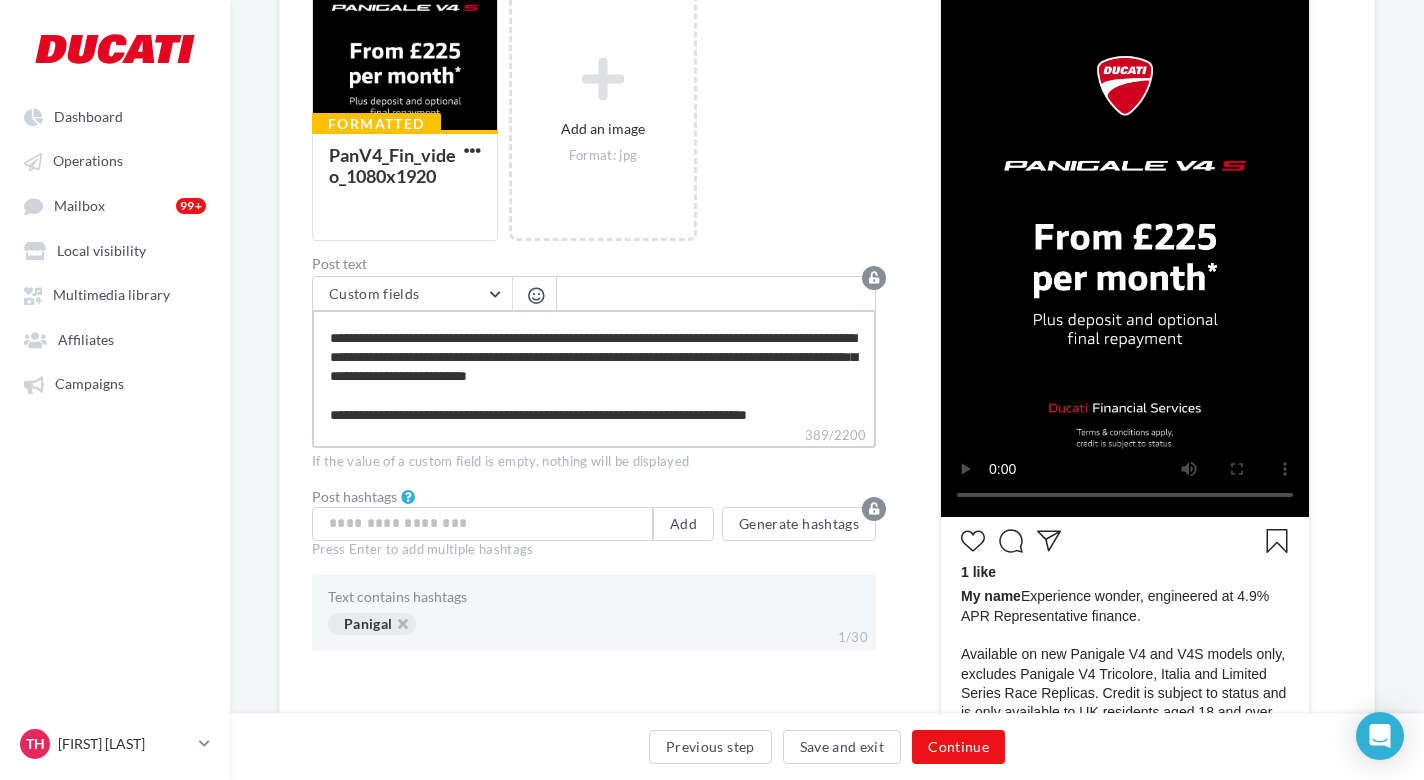 type on "**********" 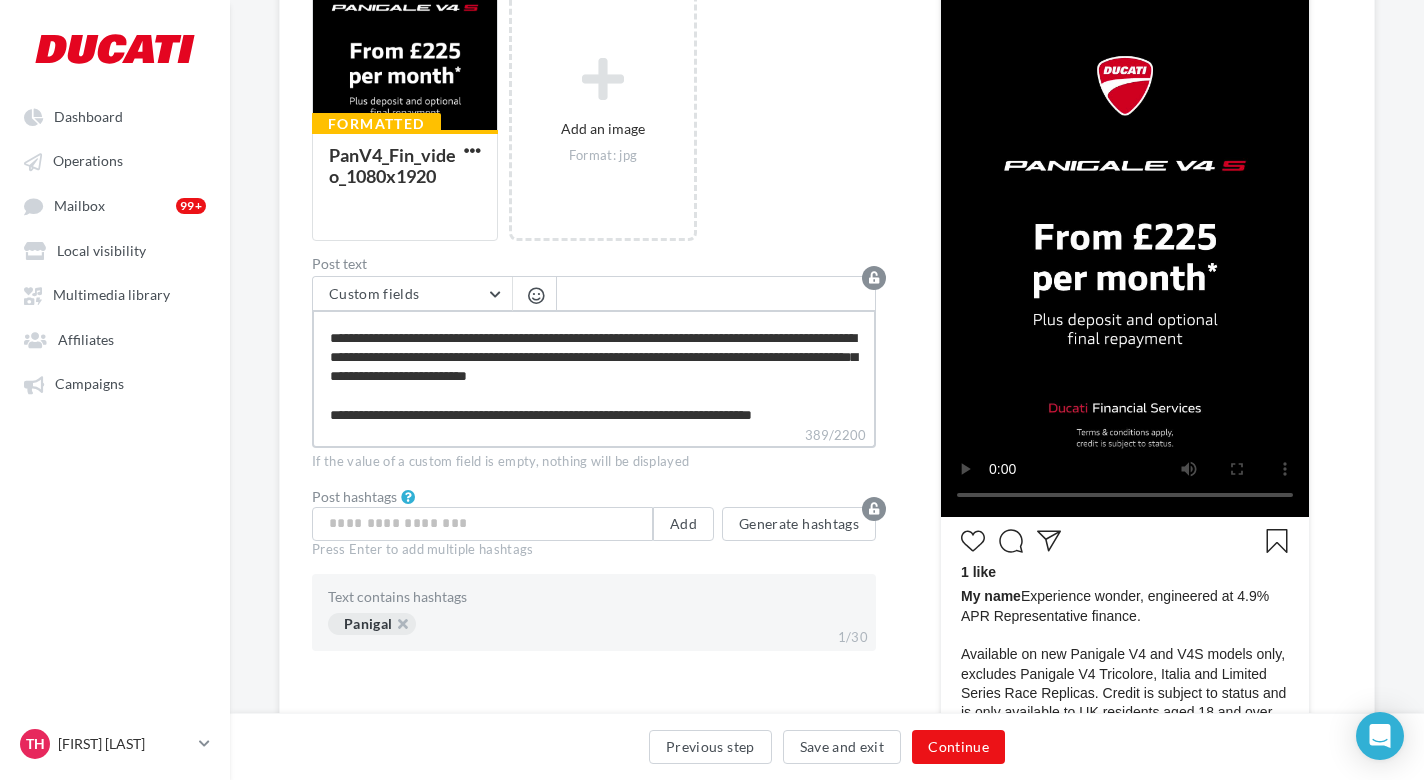 scroll, scrollTop: 48, scrollLeft: 0, axis: vertical 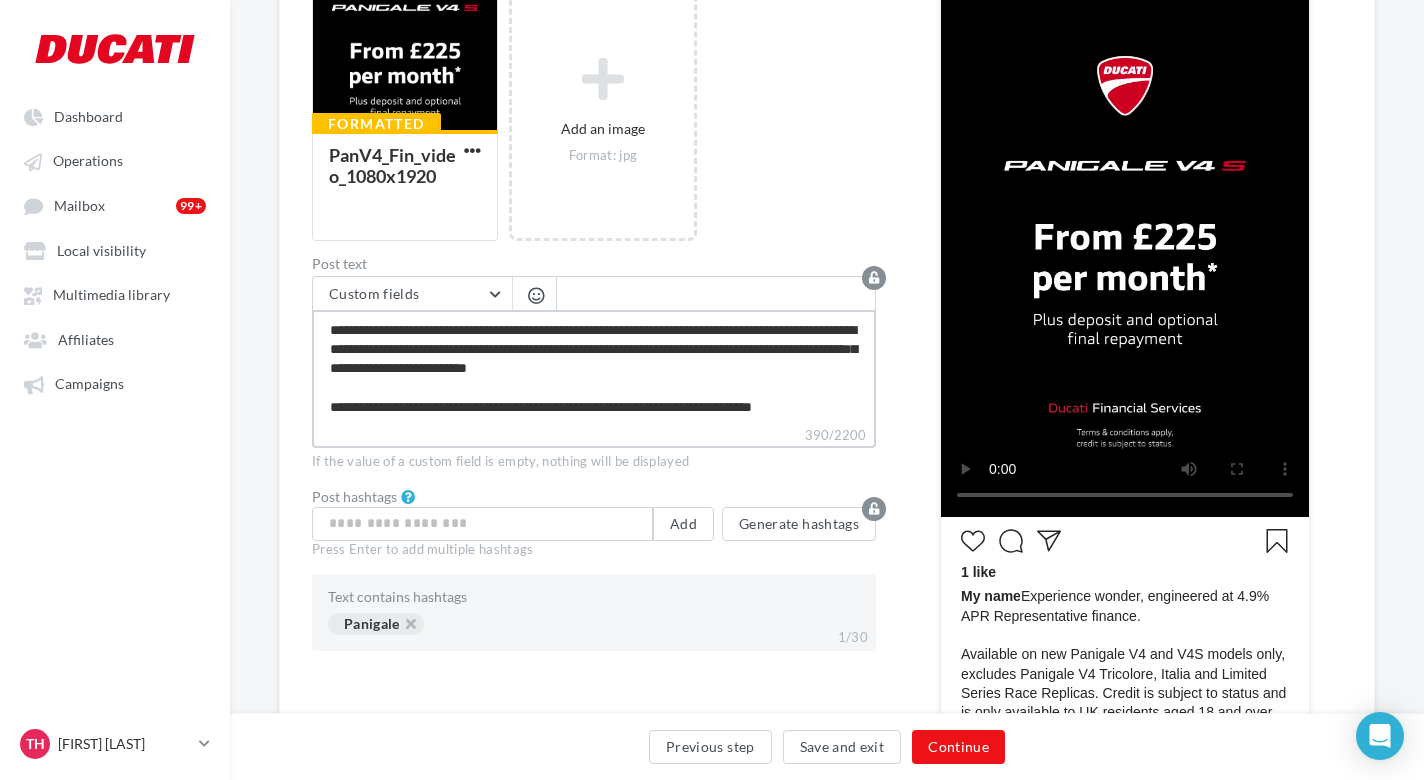 type on "**********" 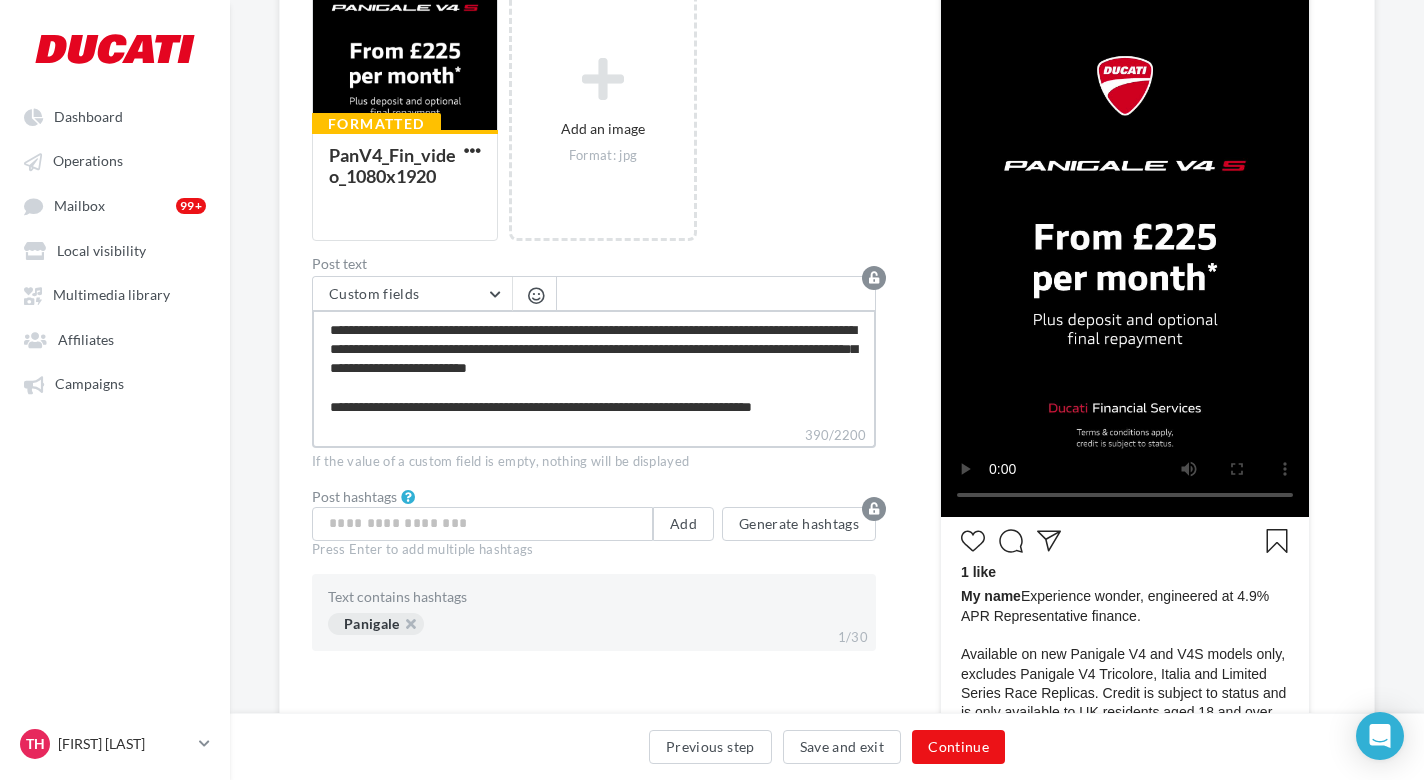 type on "**********" 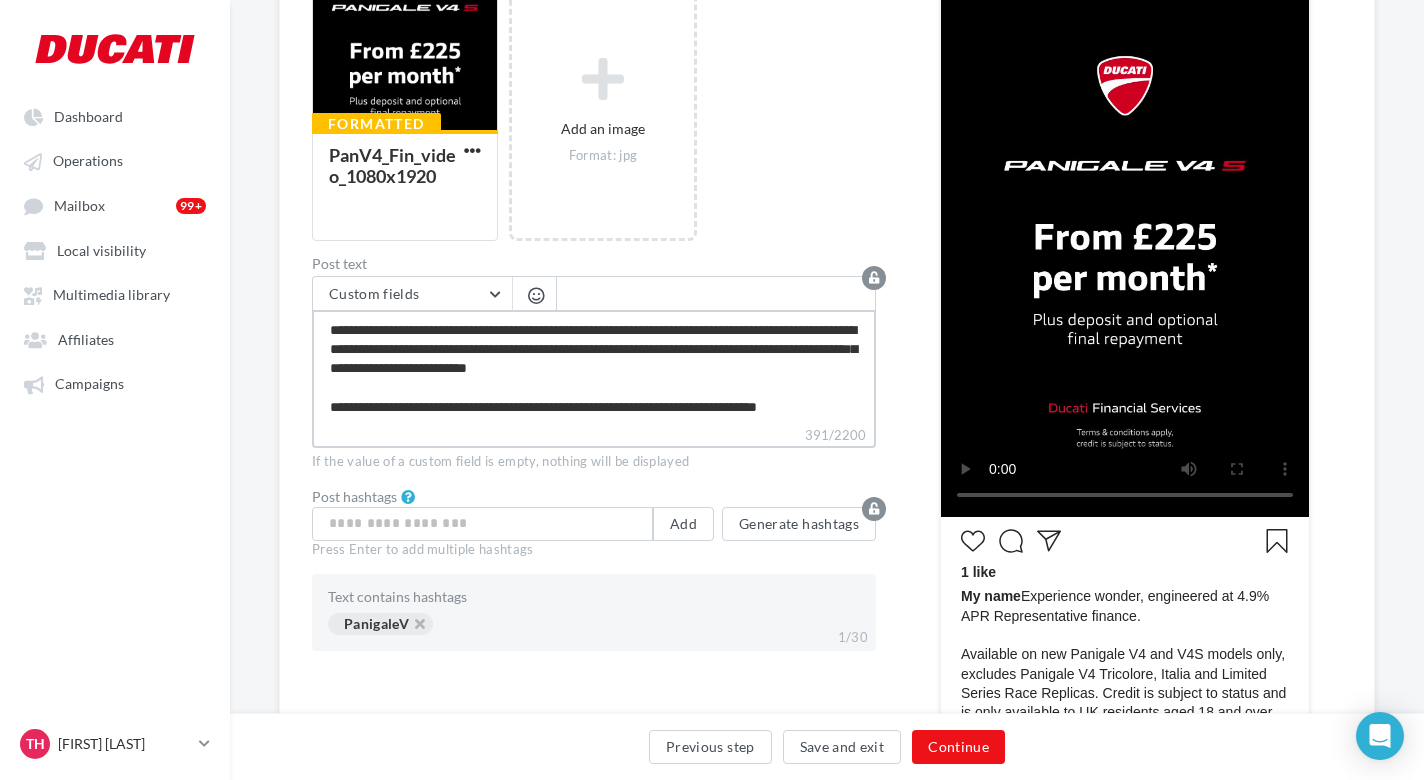 type on "**********" 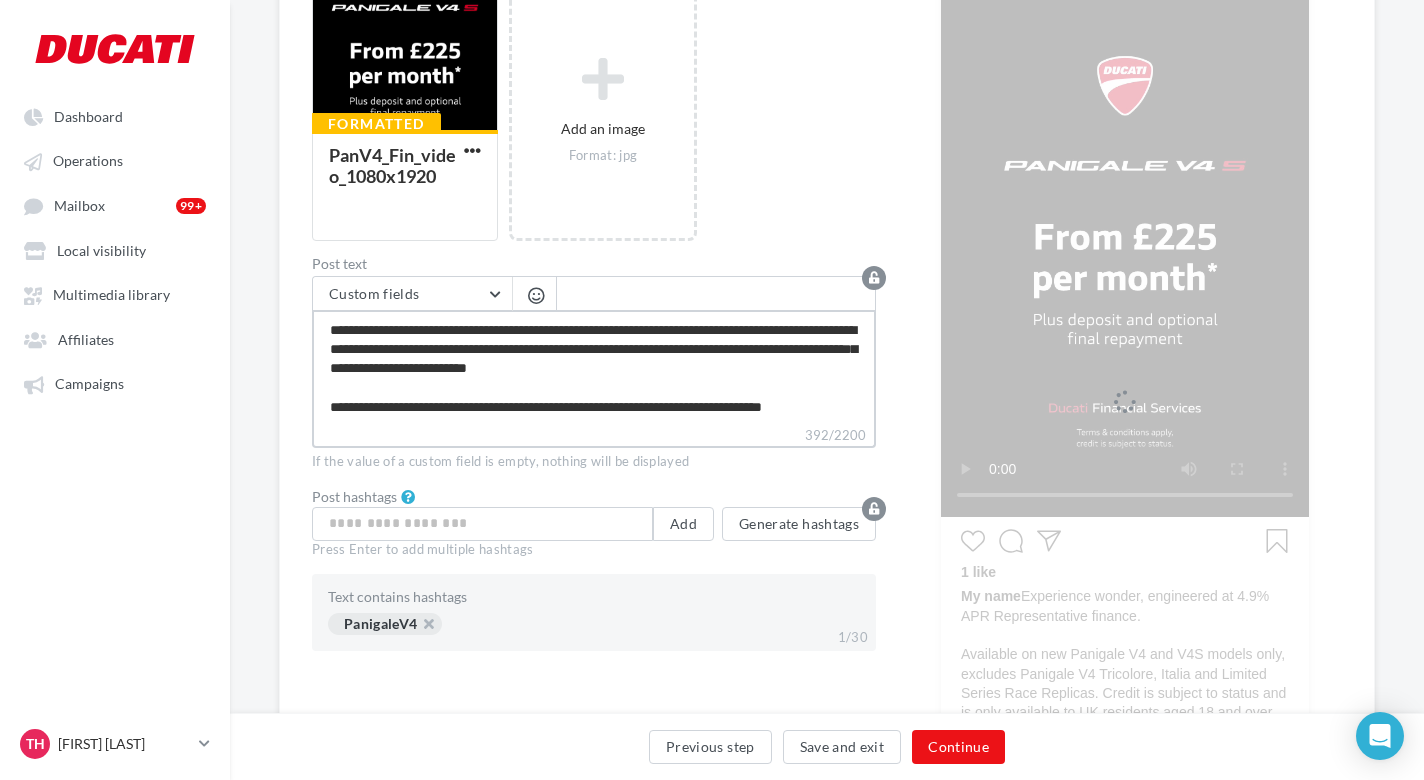 type on "**********" 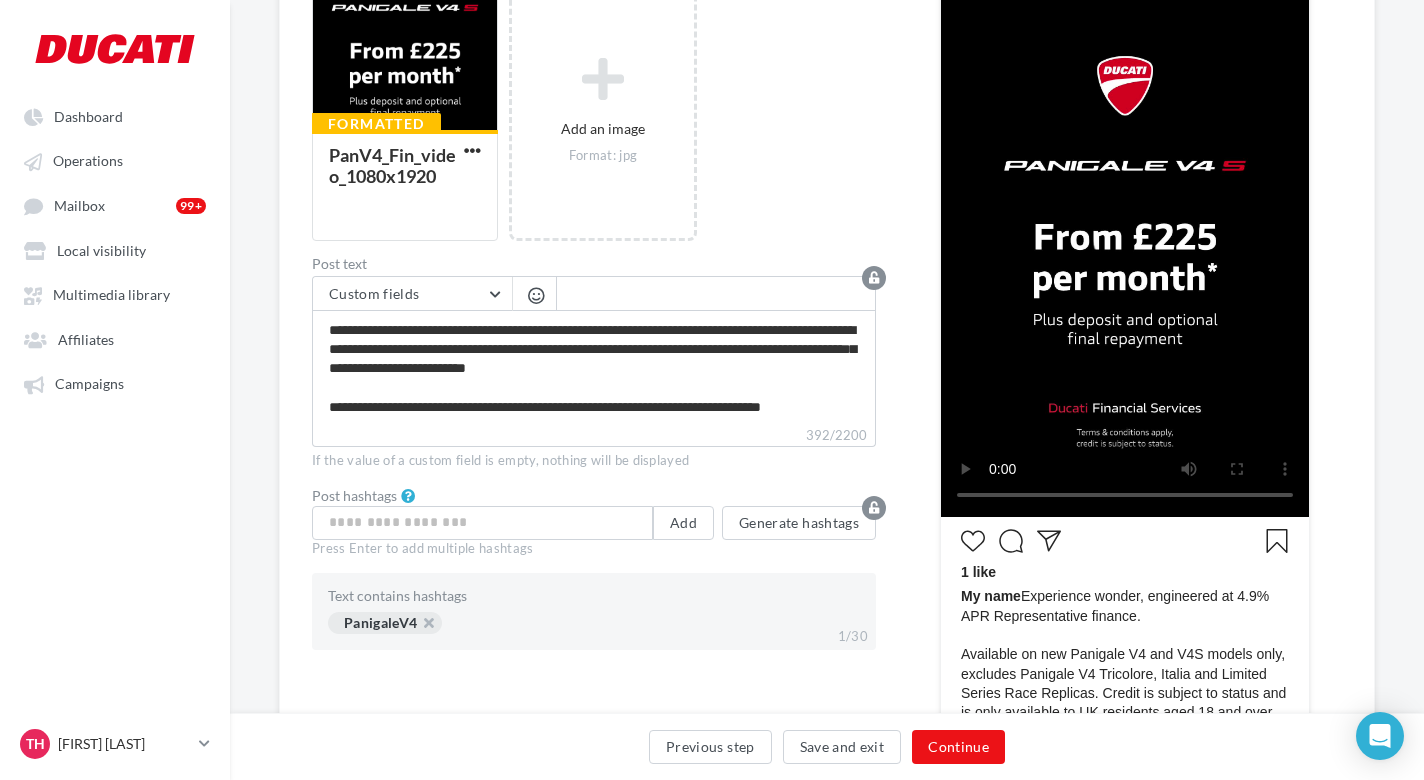 click on "Previous step   Save and exit   Continue" at bounding box center (827, 746) 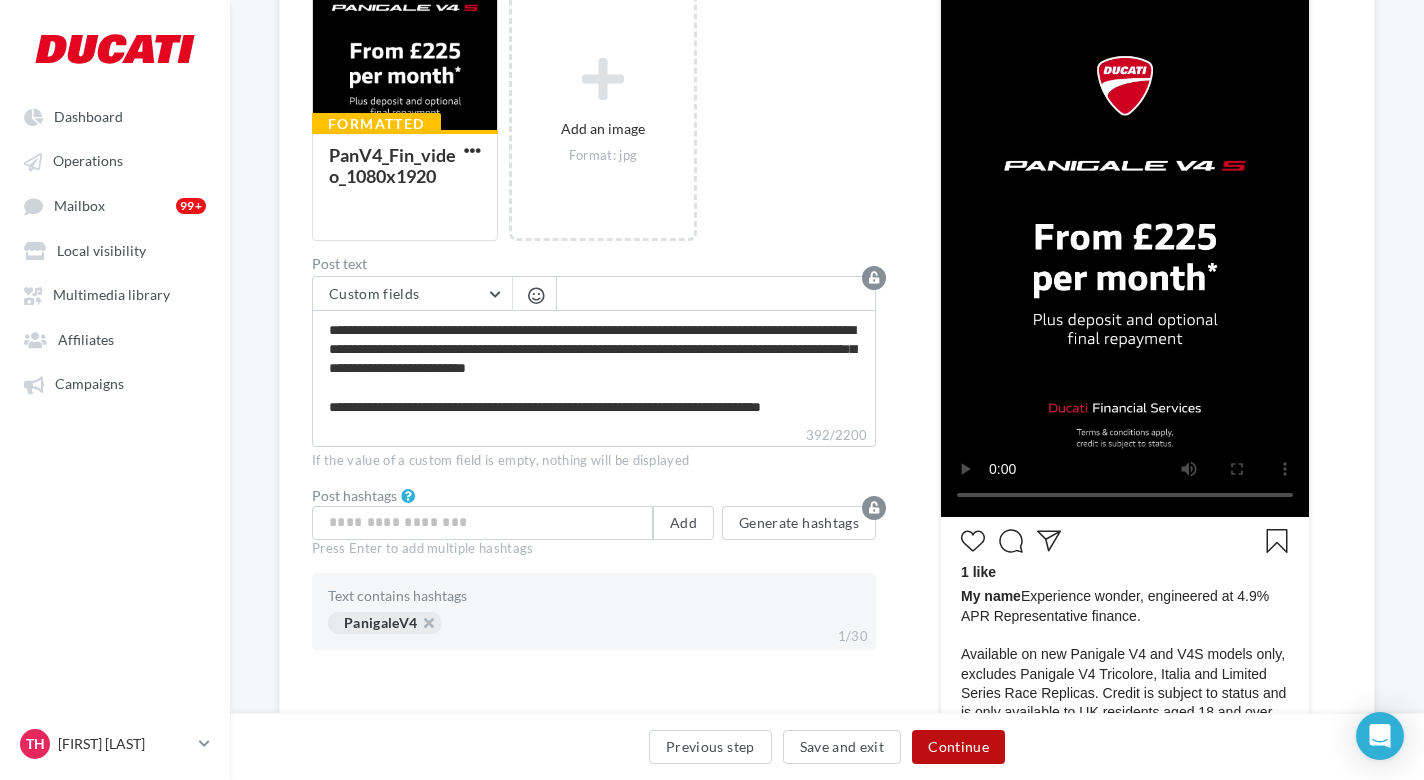 drag, startPoint x: 968, startPoint y: 744, endPoint x: 691, endPoint y: 450, distance: 403.9369 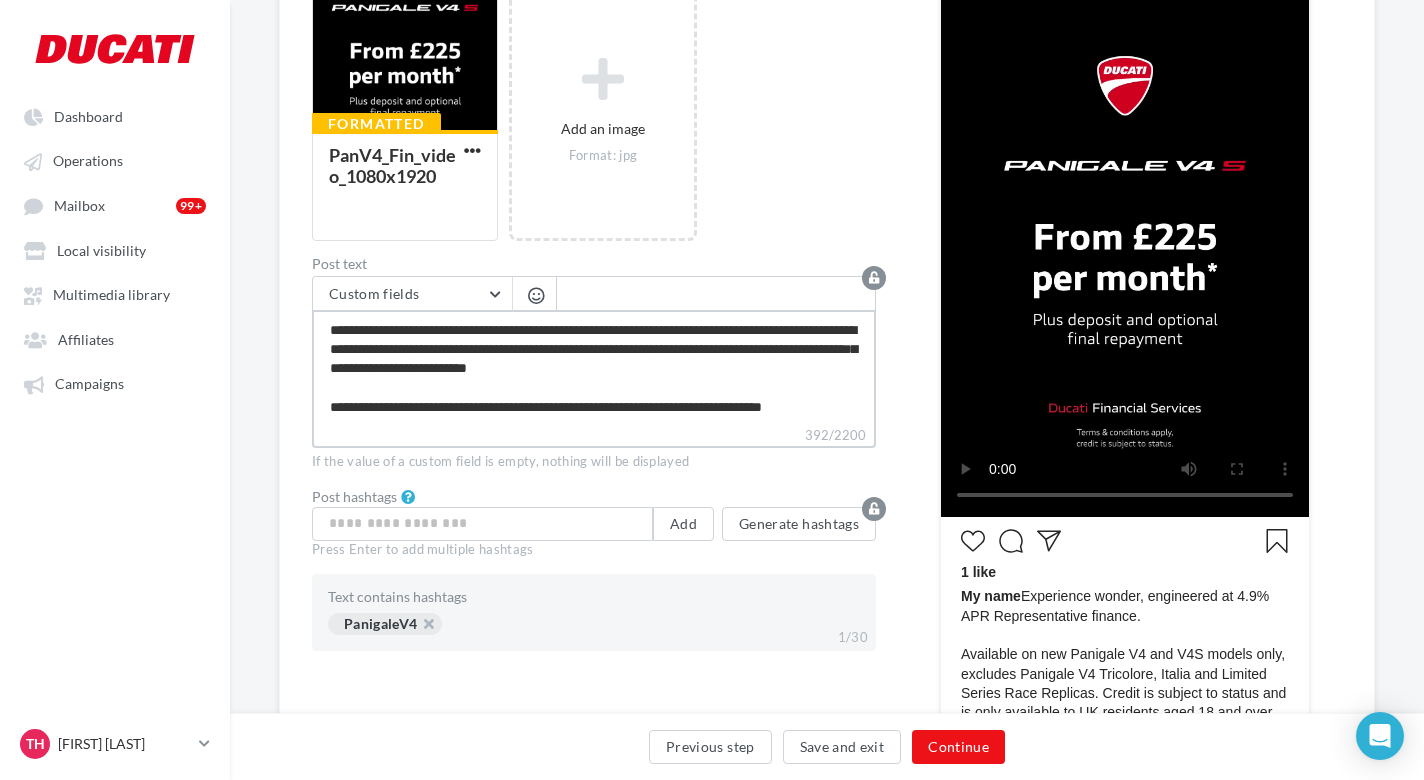 click on "**********" at bounding box center [594, 367] 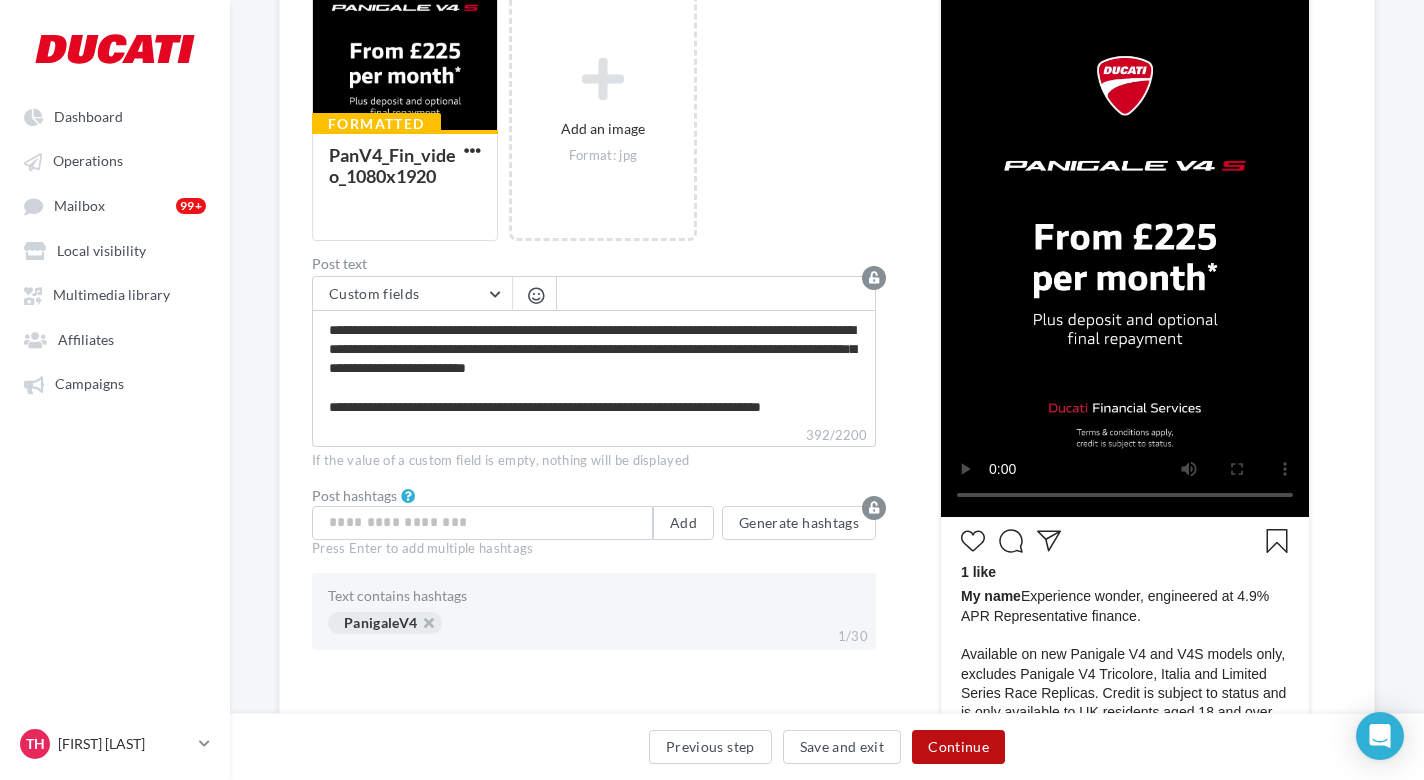 click on "Continue" at bounding box center (958, 747) 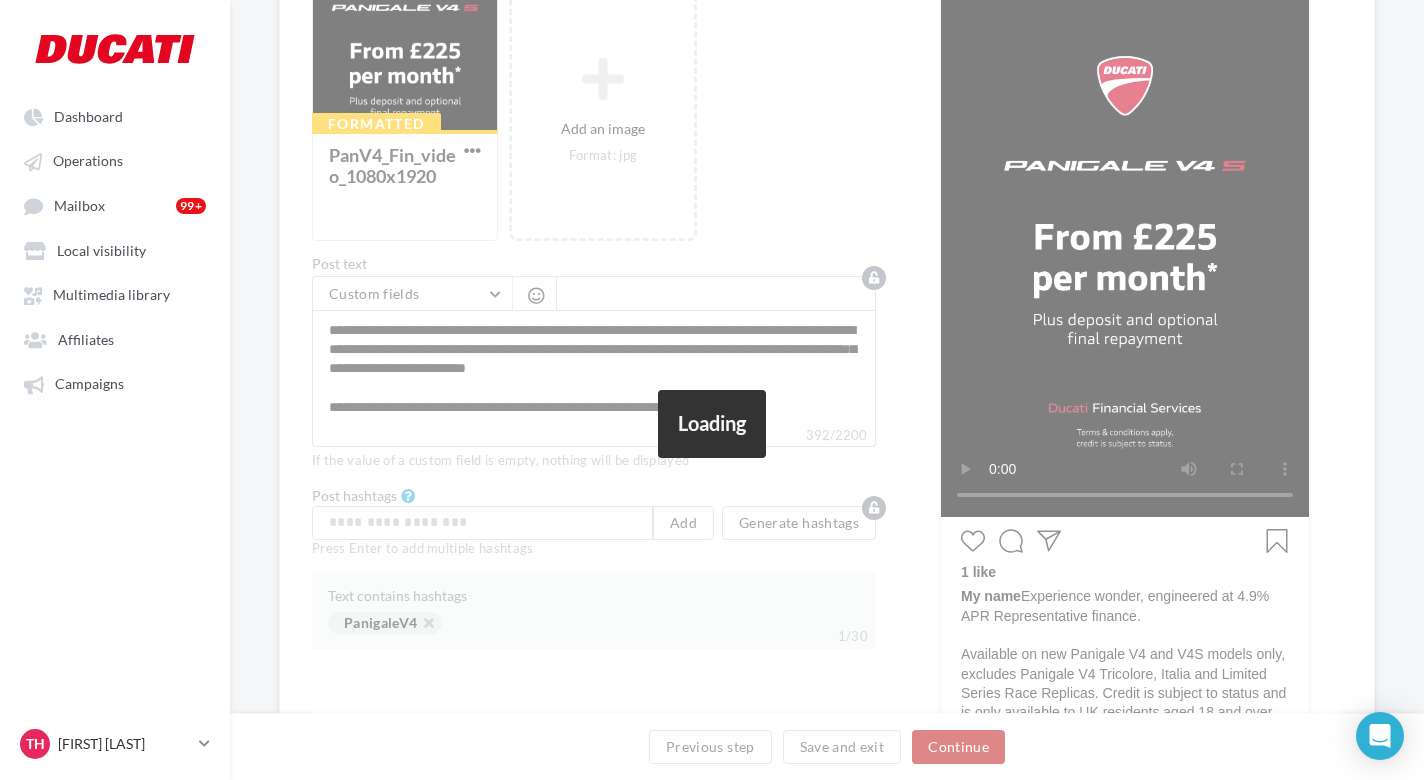 scroll, scrollTop: 68, scrollLeft: 0, axis: vertical 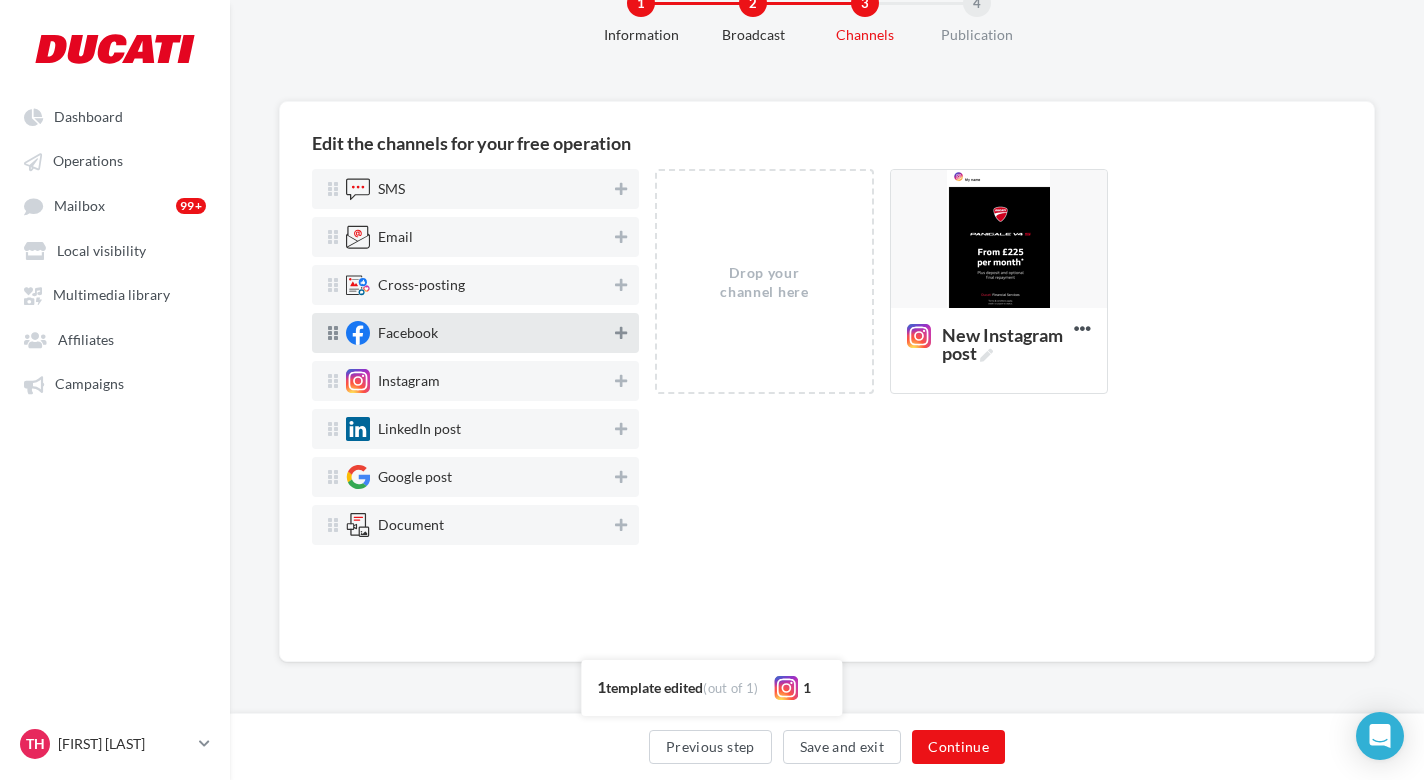click at bounding box center [621, 333] 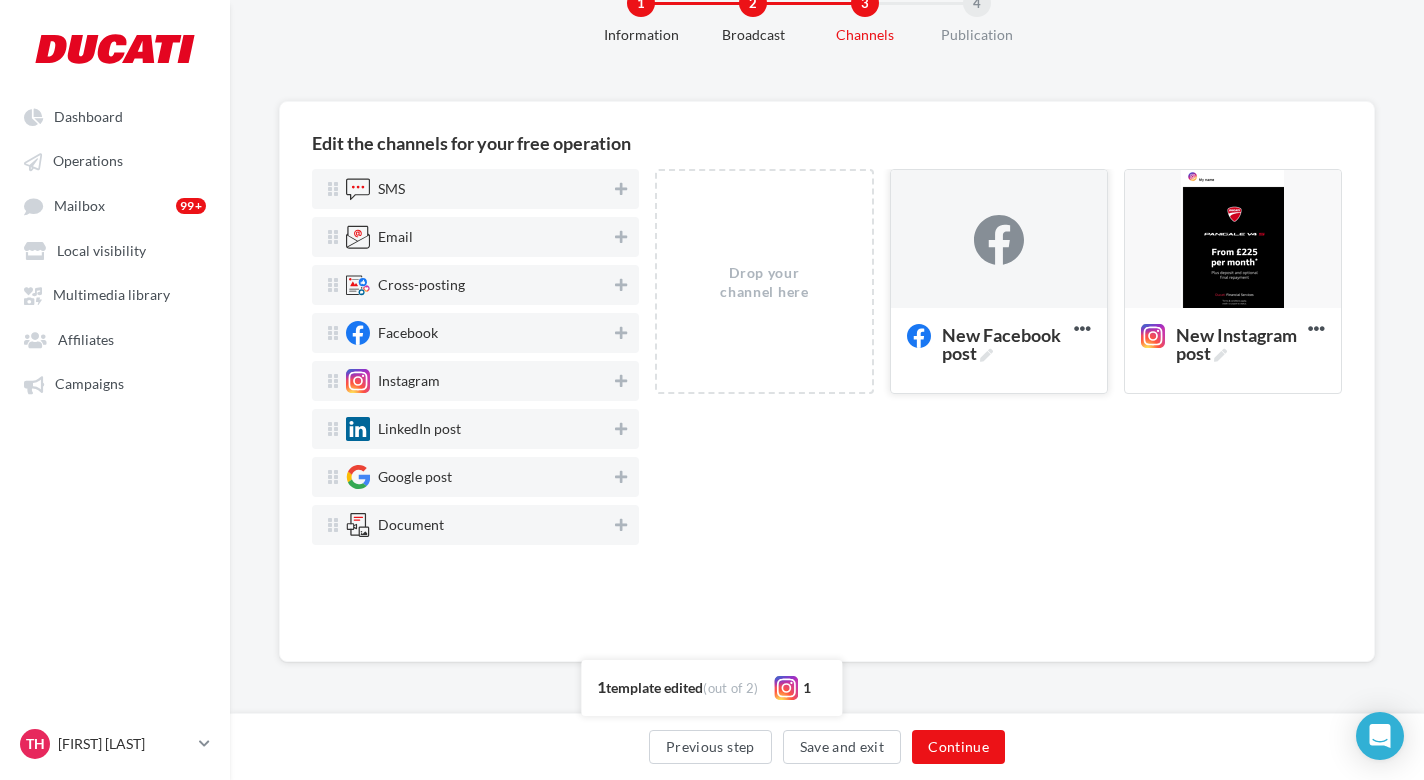click at bounding box center (999, 240) 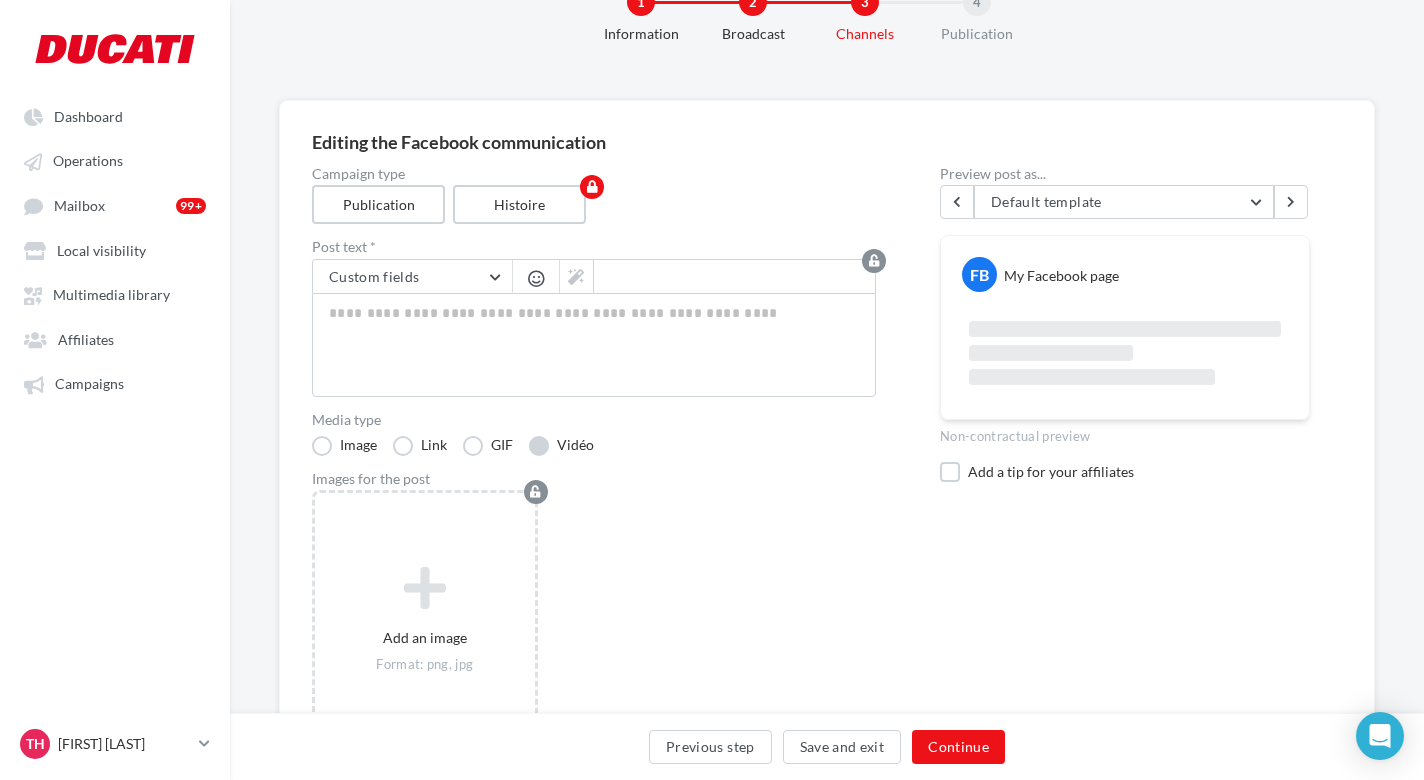 click on "Vidéo" at bounding box center [561, 446] 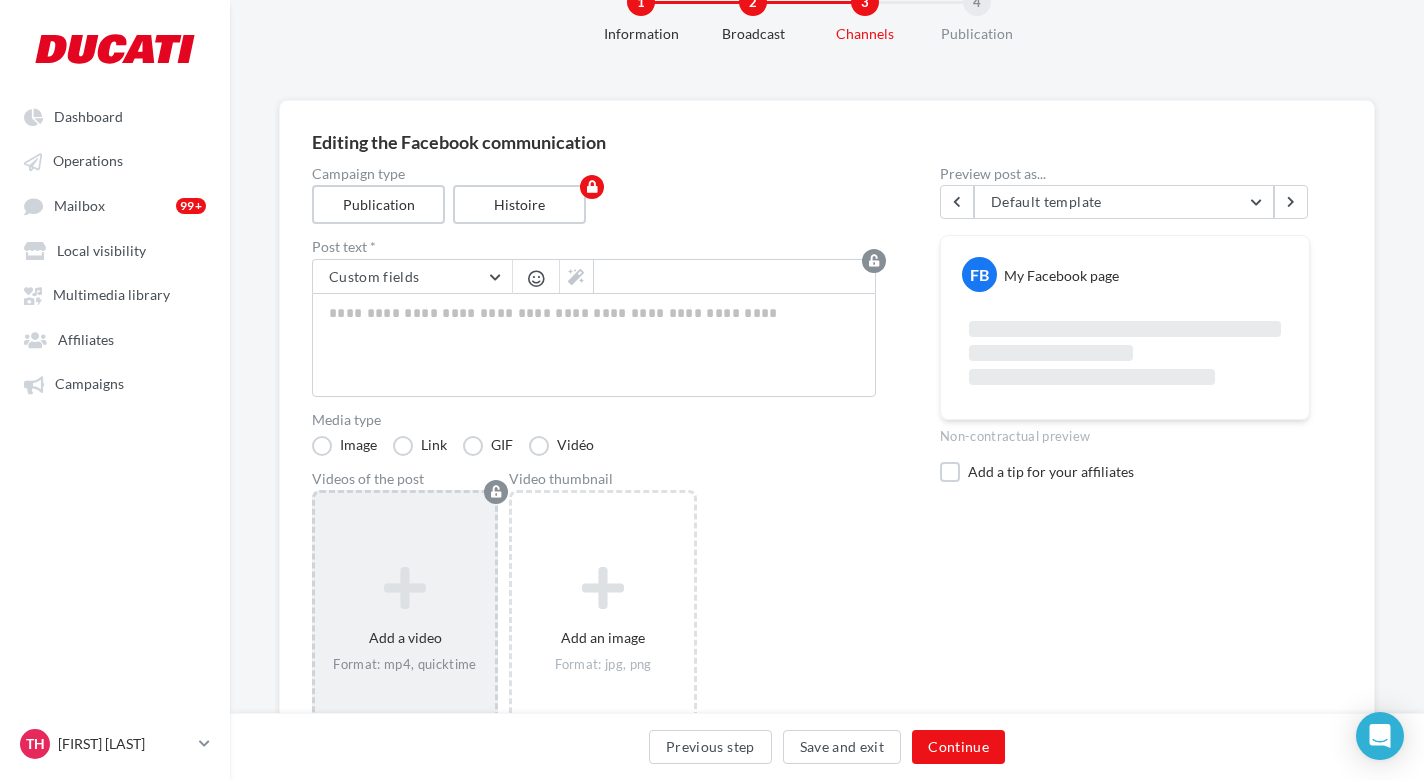 click at bounding box center [405, 589] 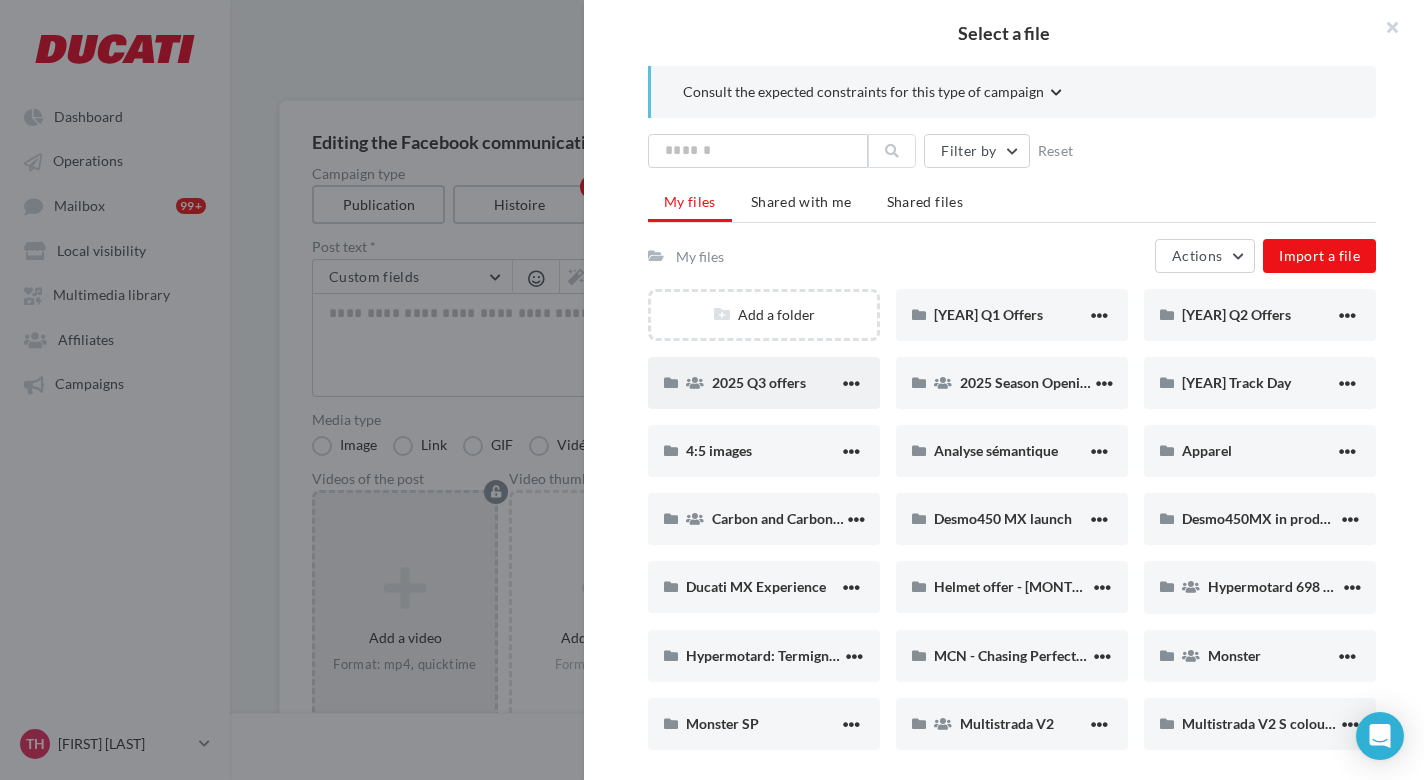 click on "2025 Q3 offers" at bounding box center (764, 383) 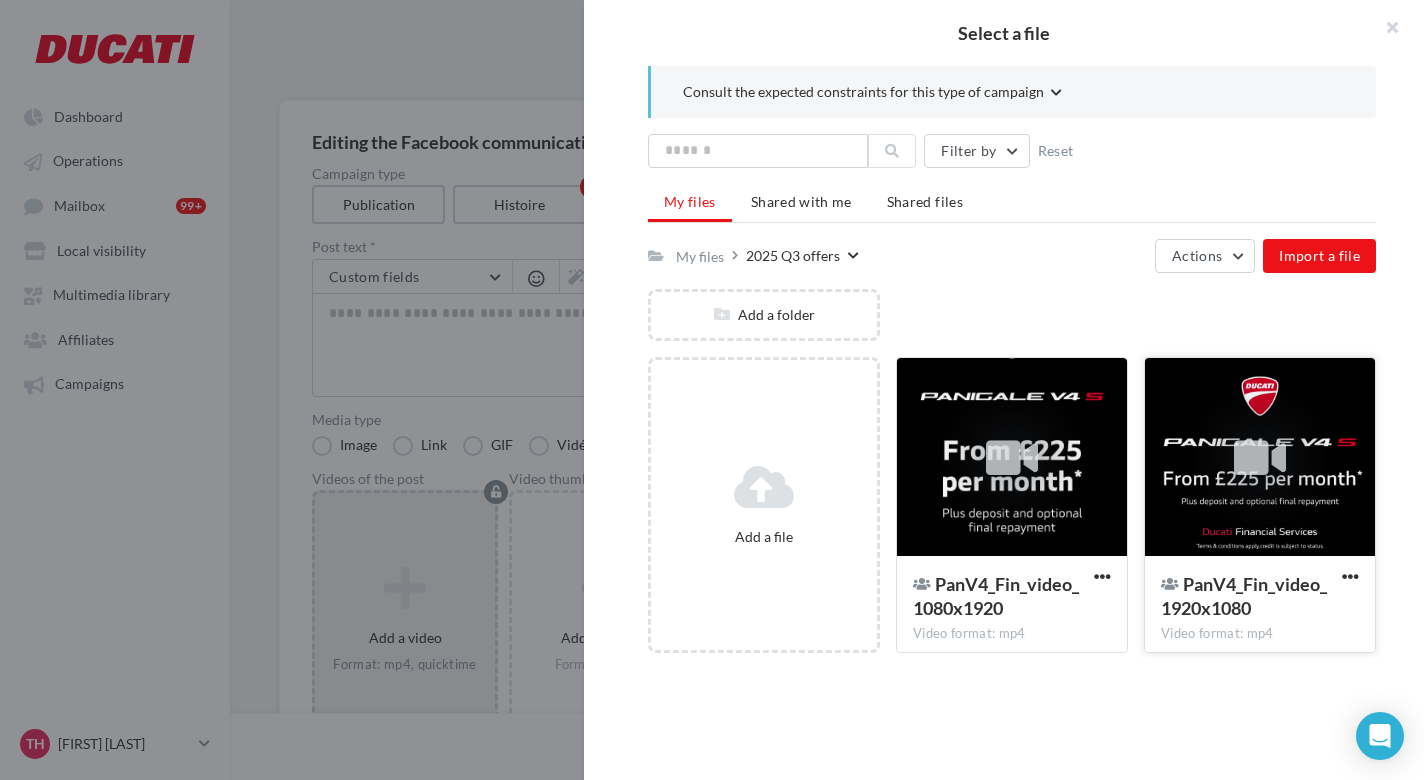 click at bounding box center (1260, 458) 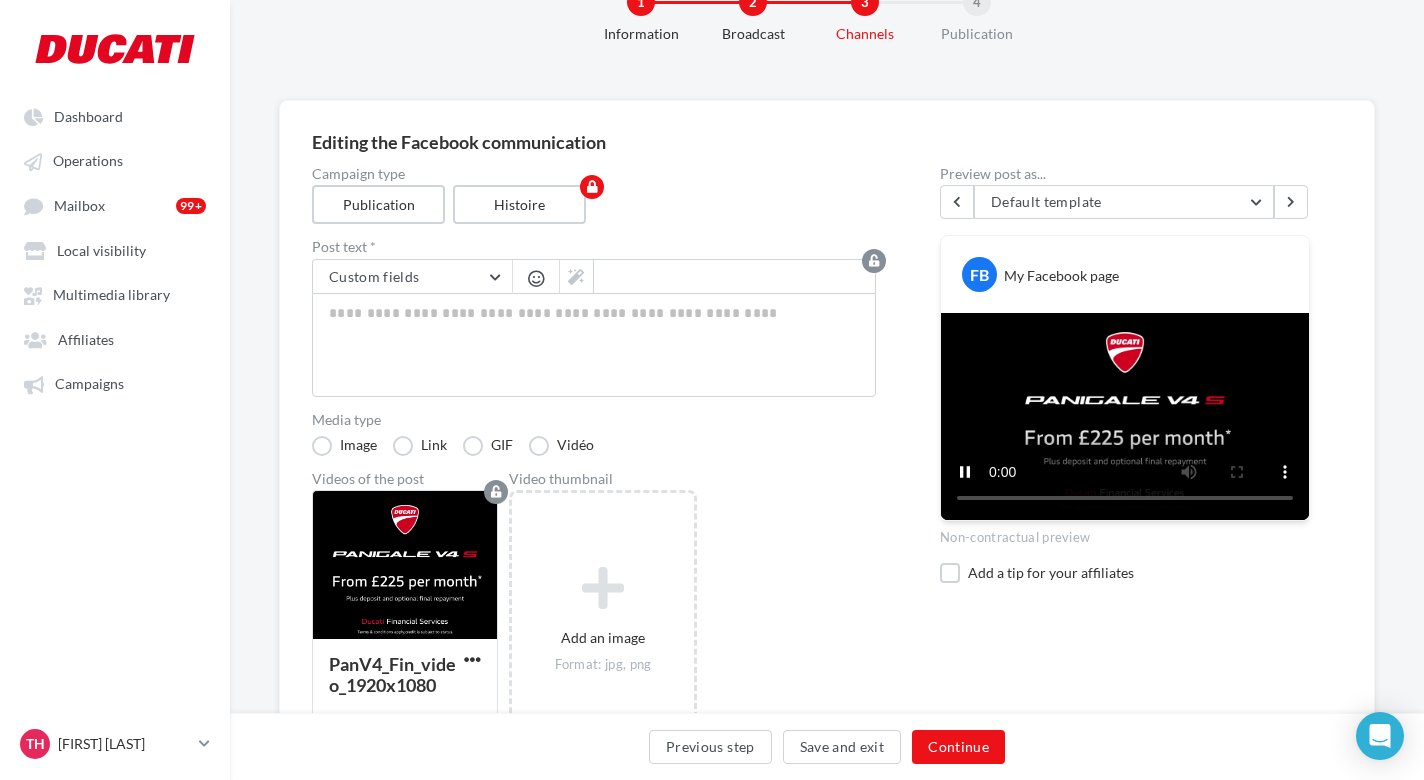 scroll, scrollTop: 189, scrollLeft: 0, axis: vertical 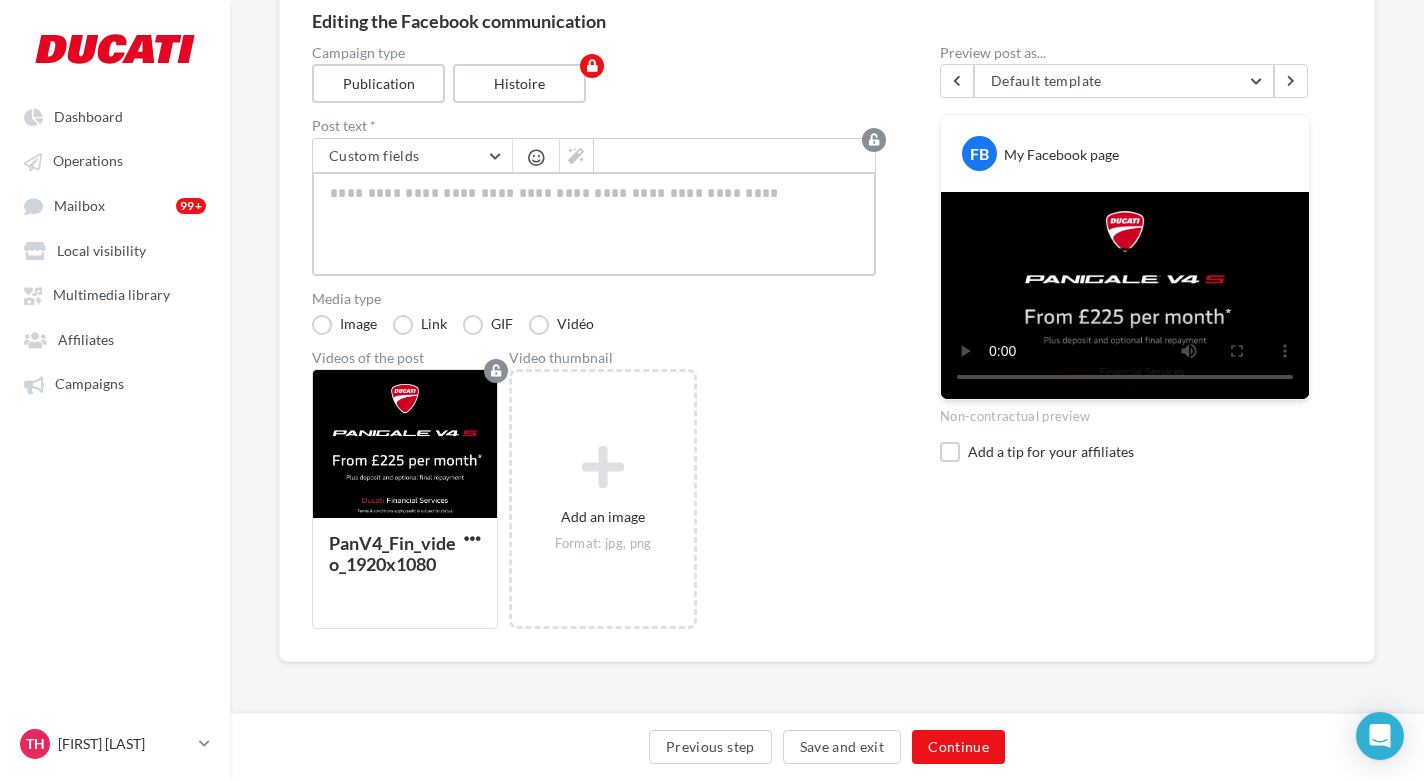 click at bounding box center (594, 224) 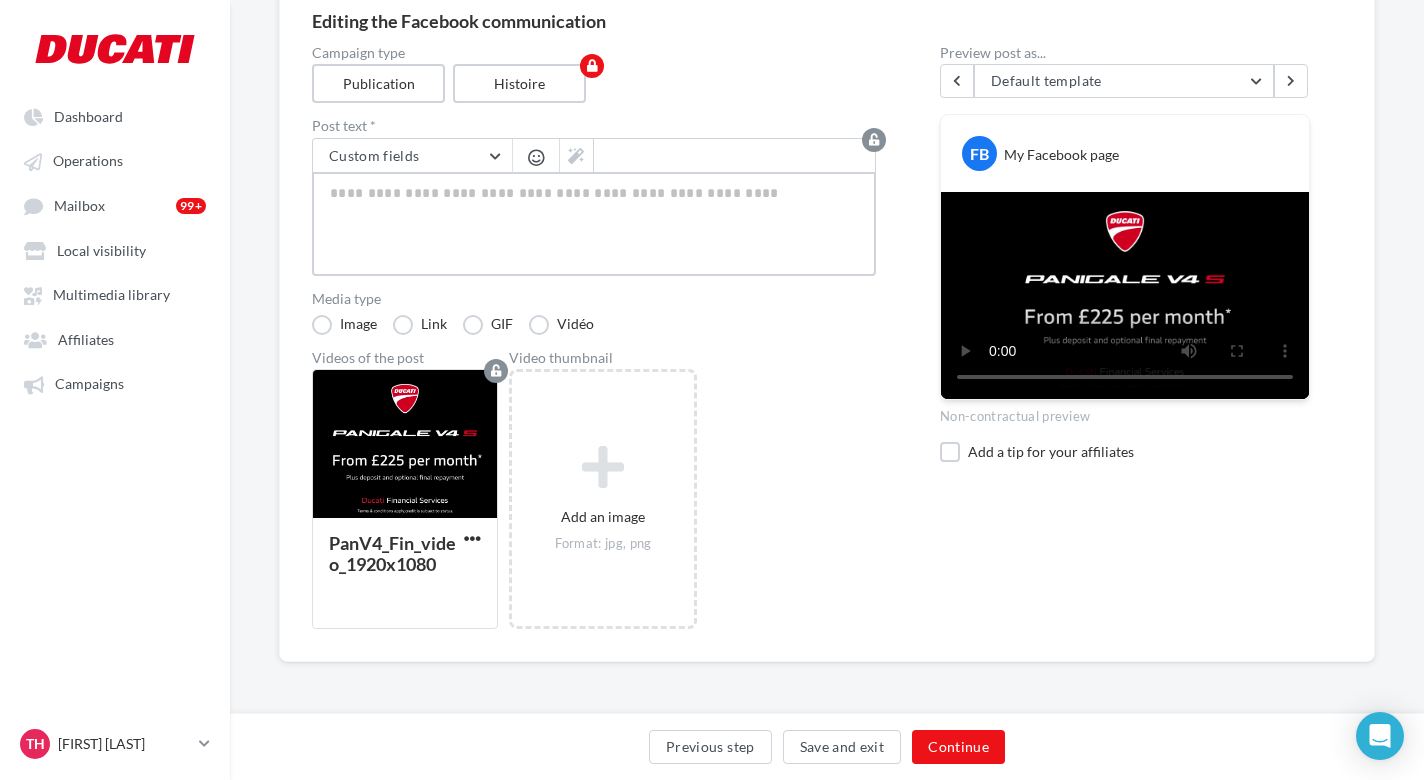 paste on "**********" 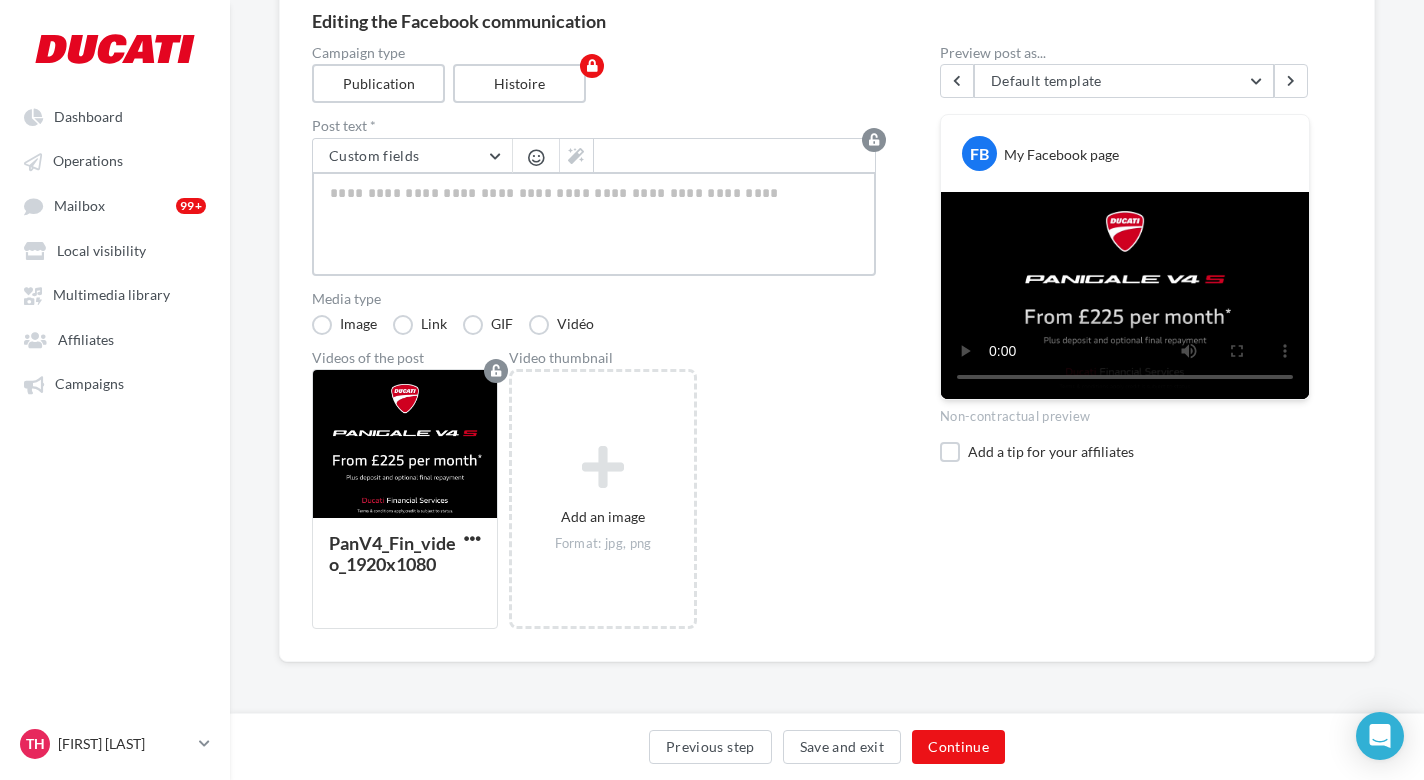 type on "**********" 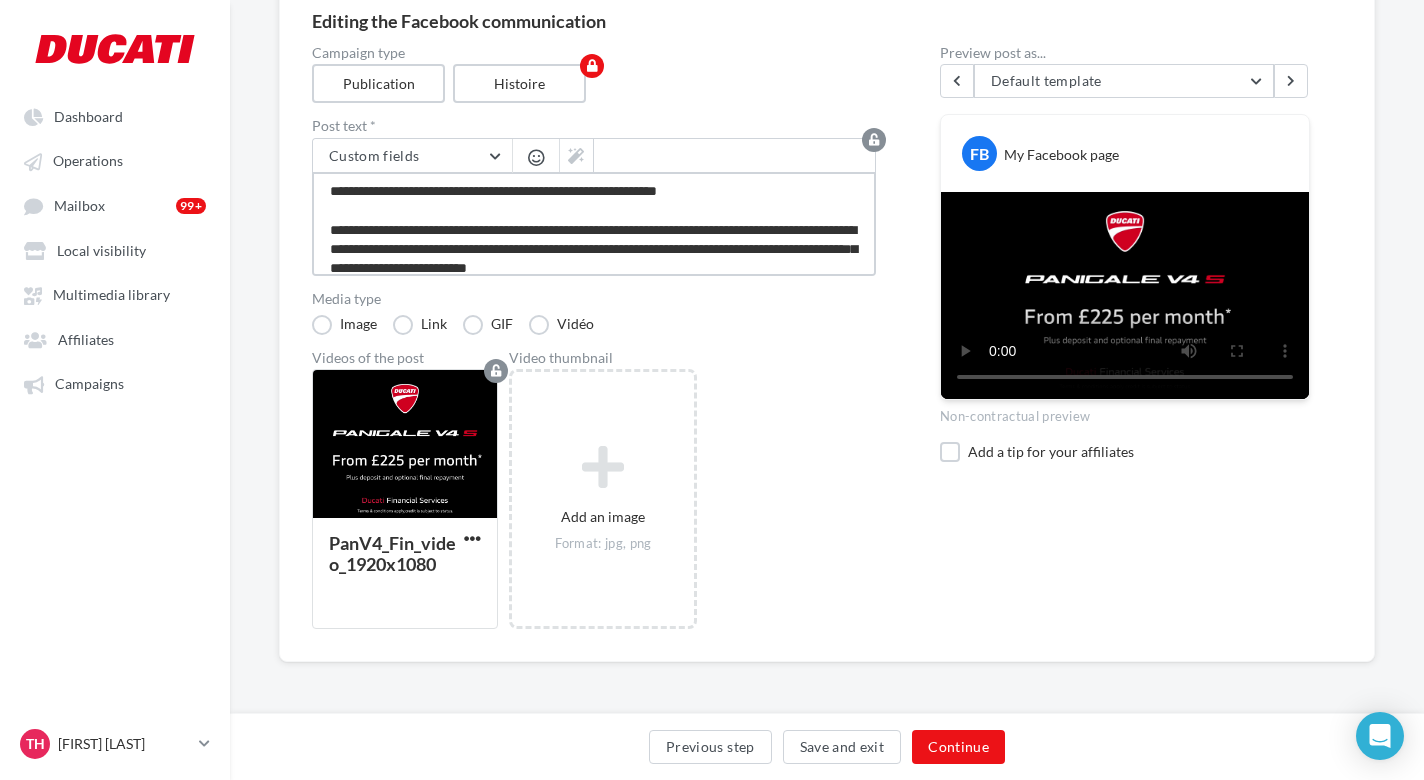 scroll, scrollTop: 50, scrollLeft: 0, axis: vertical 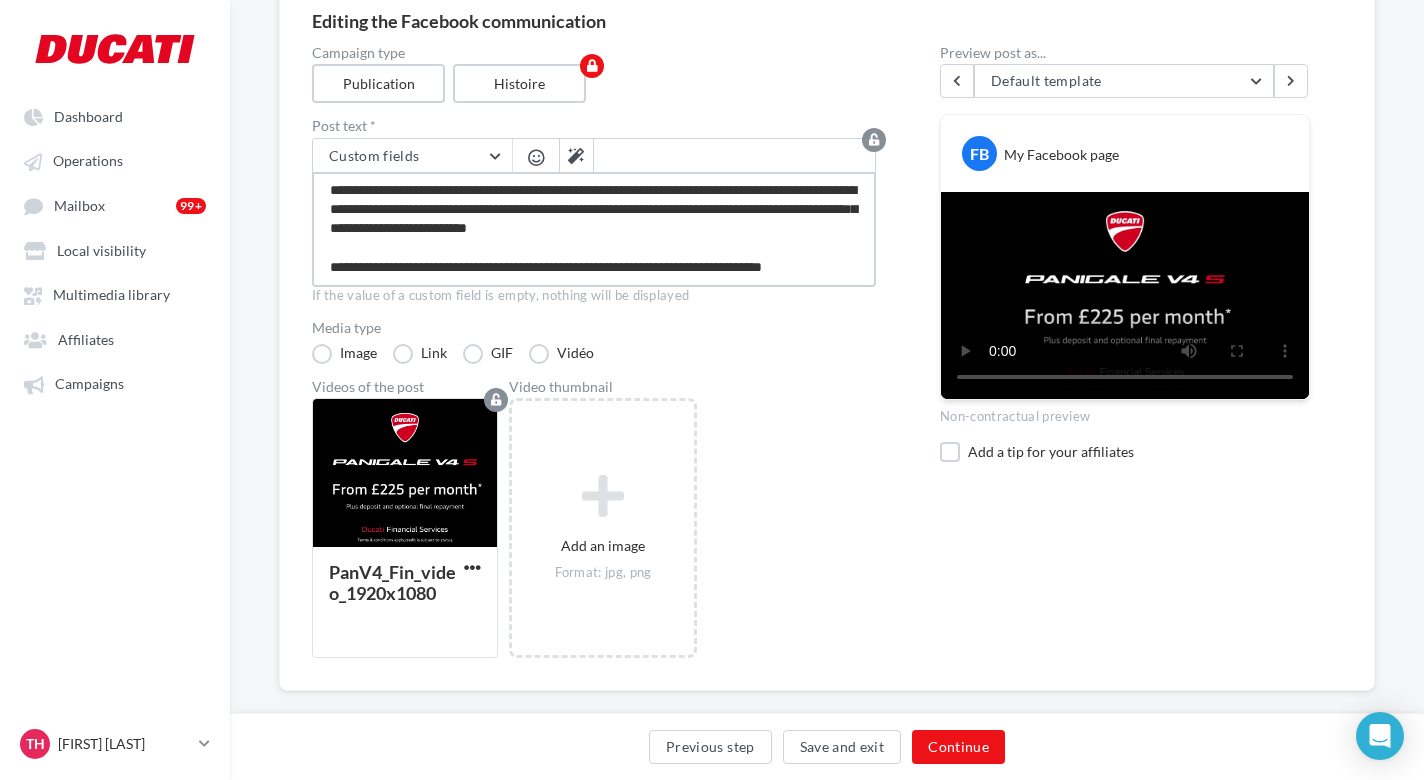 click on "**********" at bounding box center (594, 229) 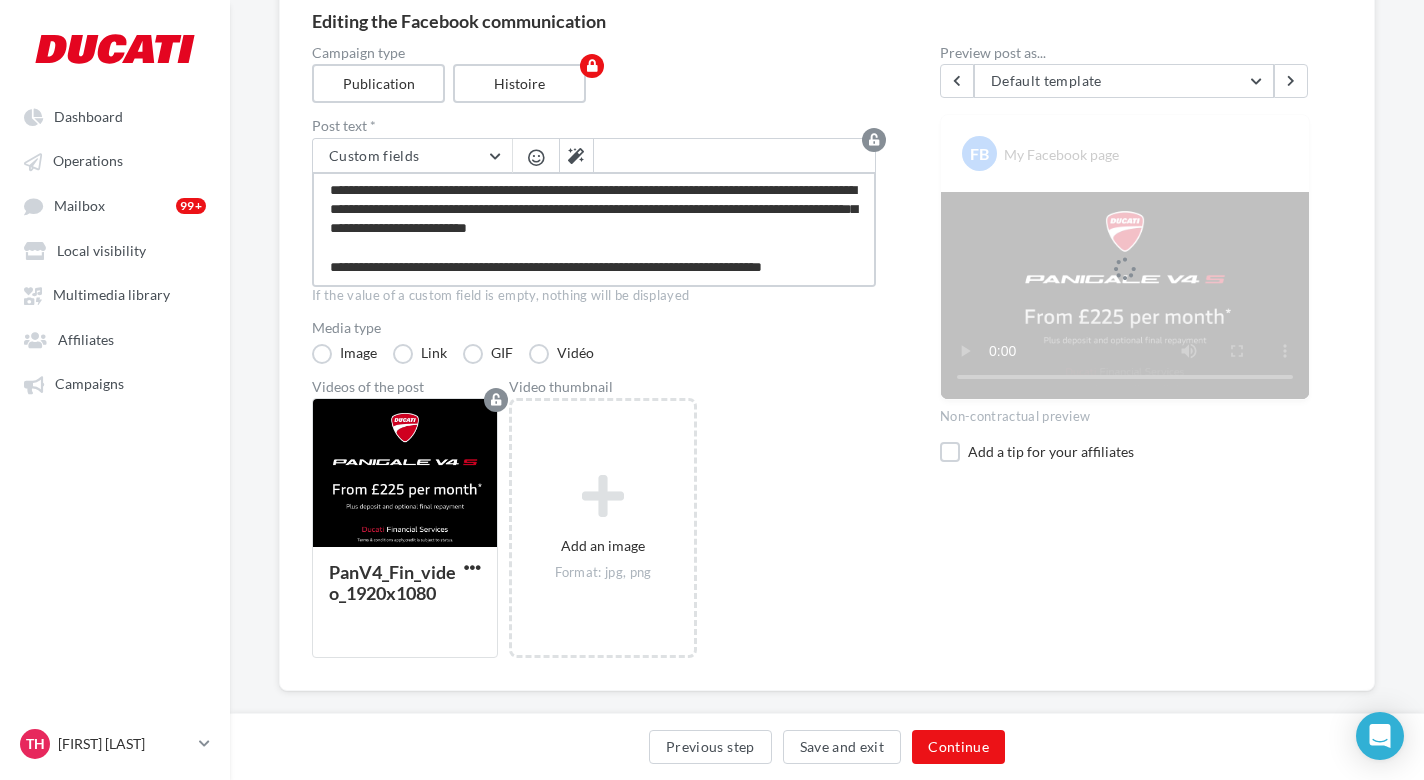 click on "**********" at bounding box center (594, 229) 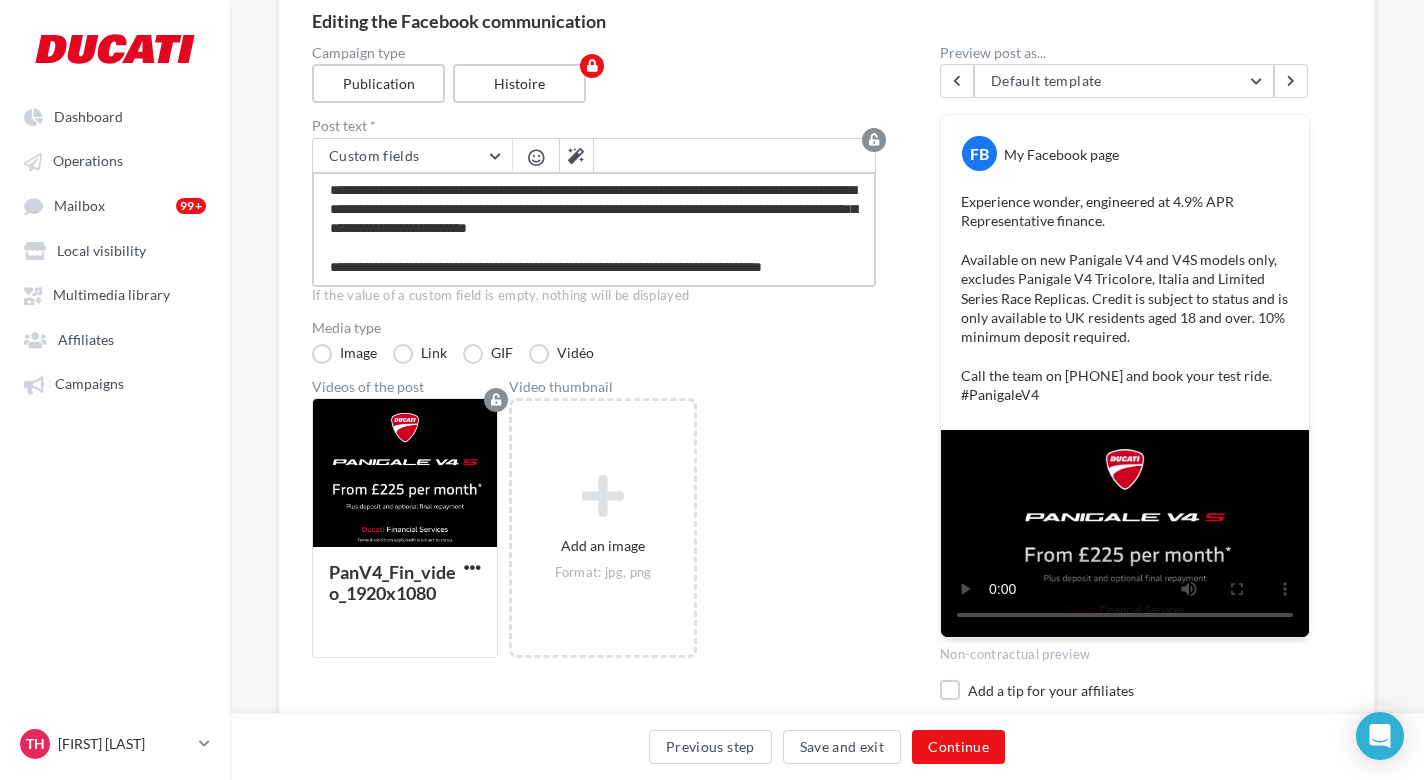 type on "**********" 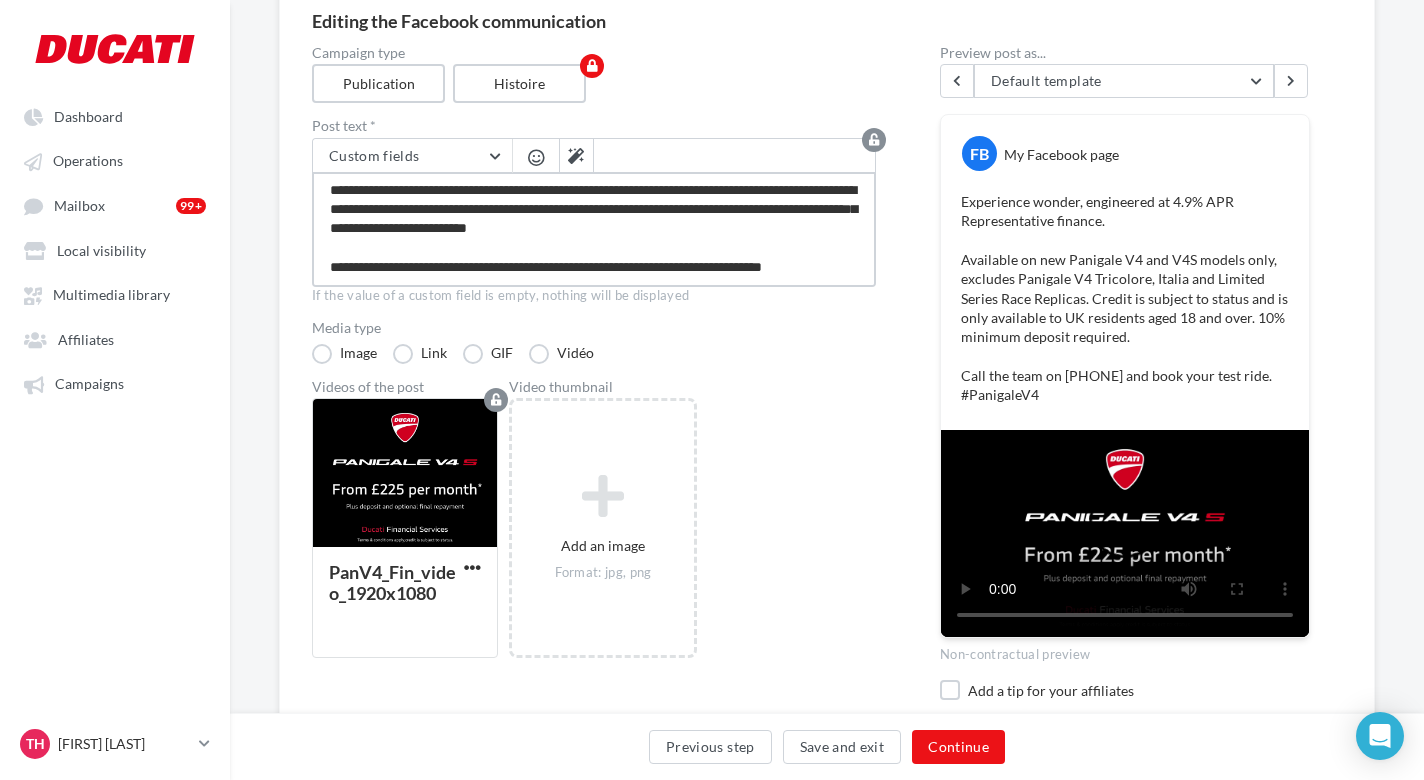 type on "**********" 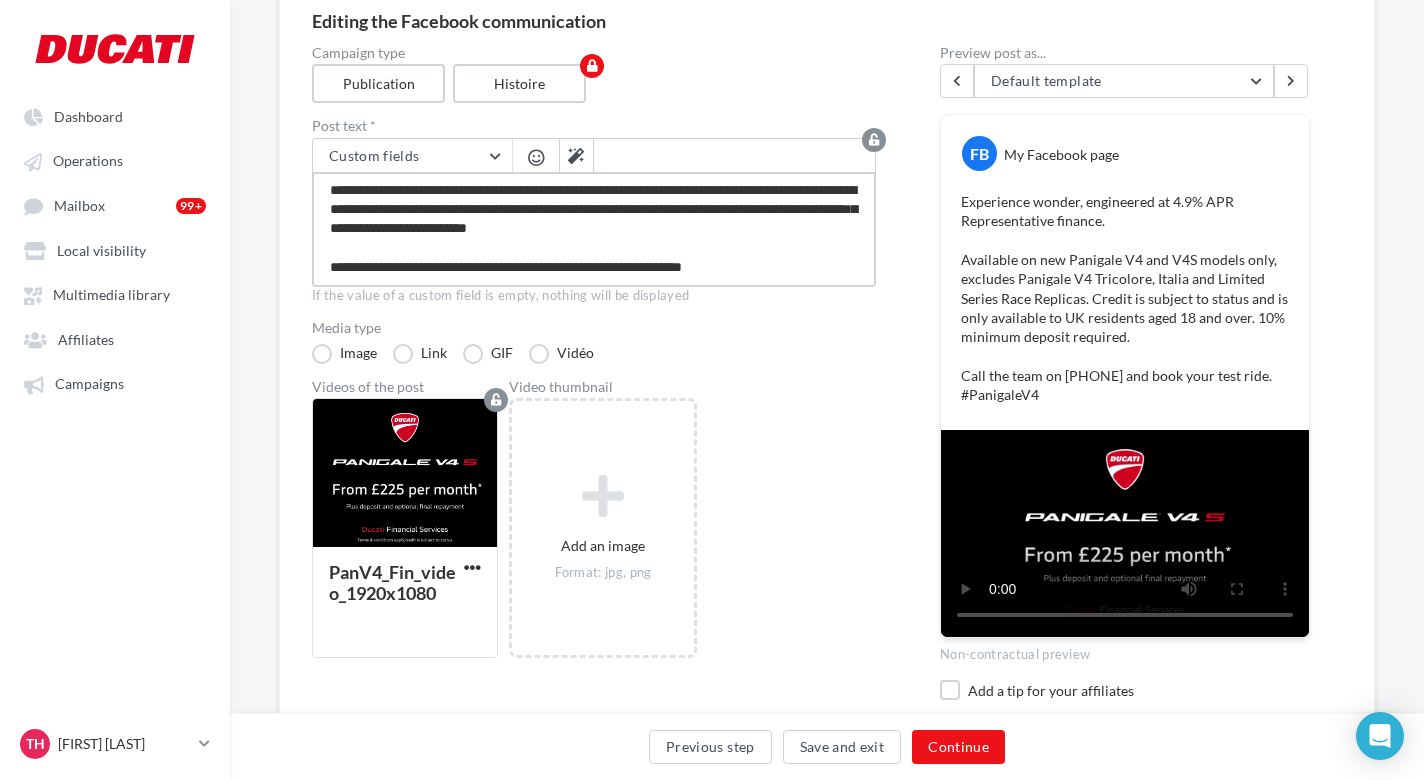 scroll, scrollTop: 40, scrollLeft: 0, axis: vertical 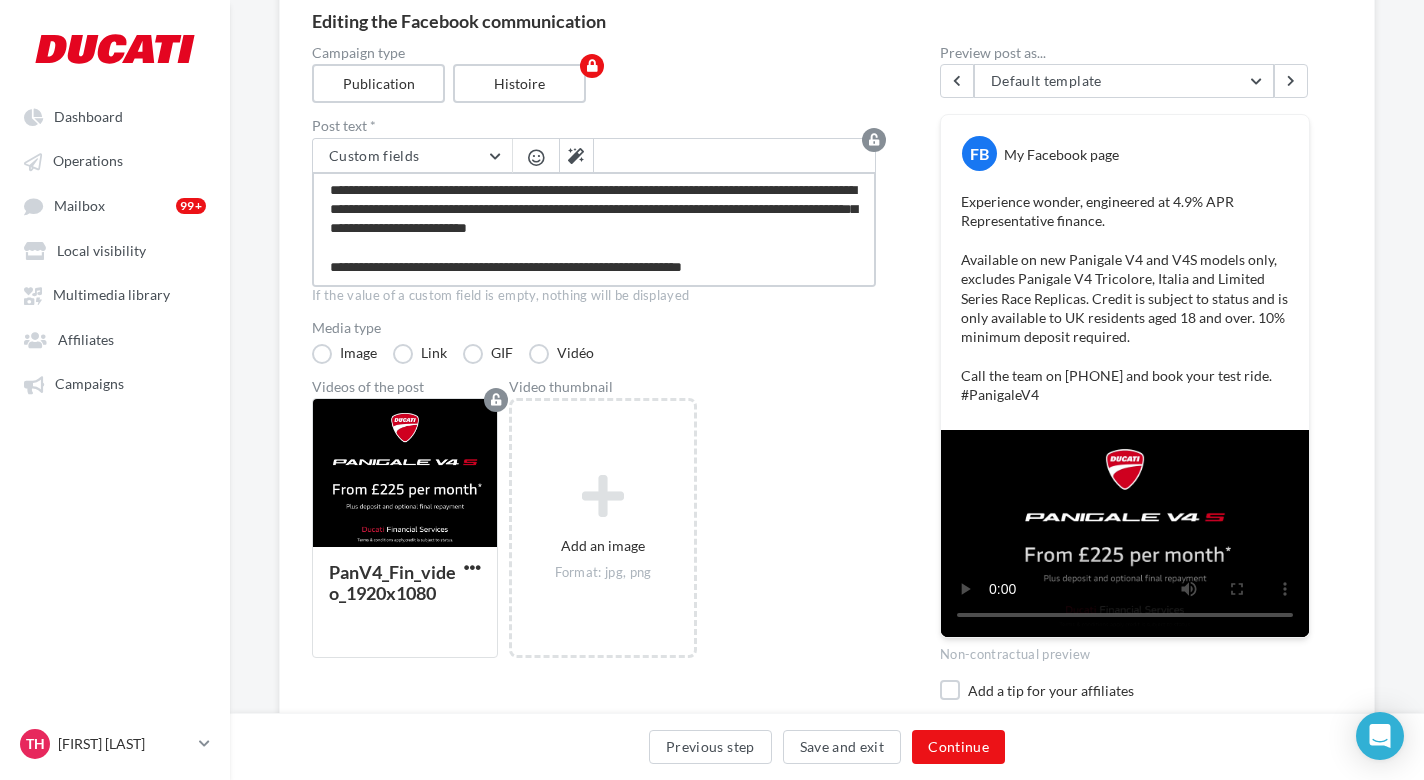 type on "**********" 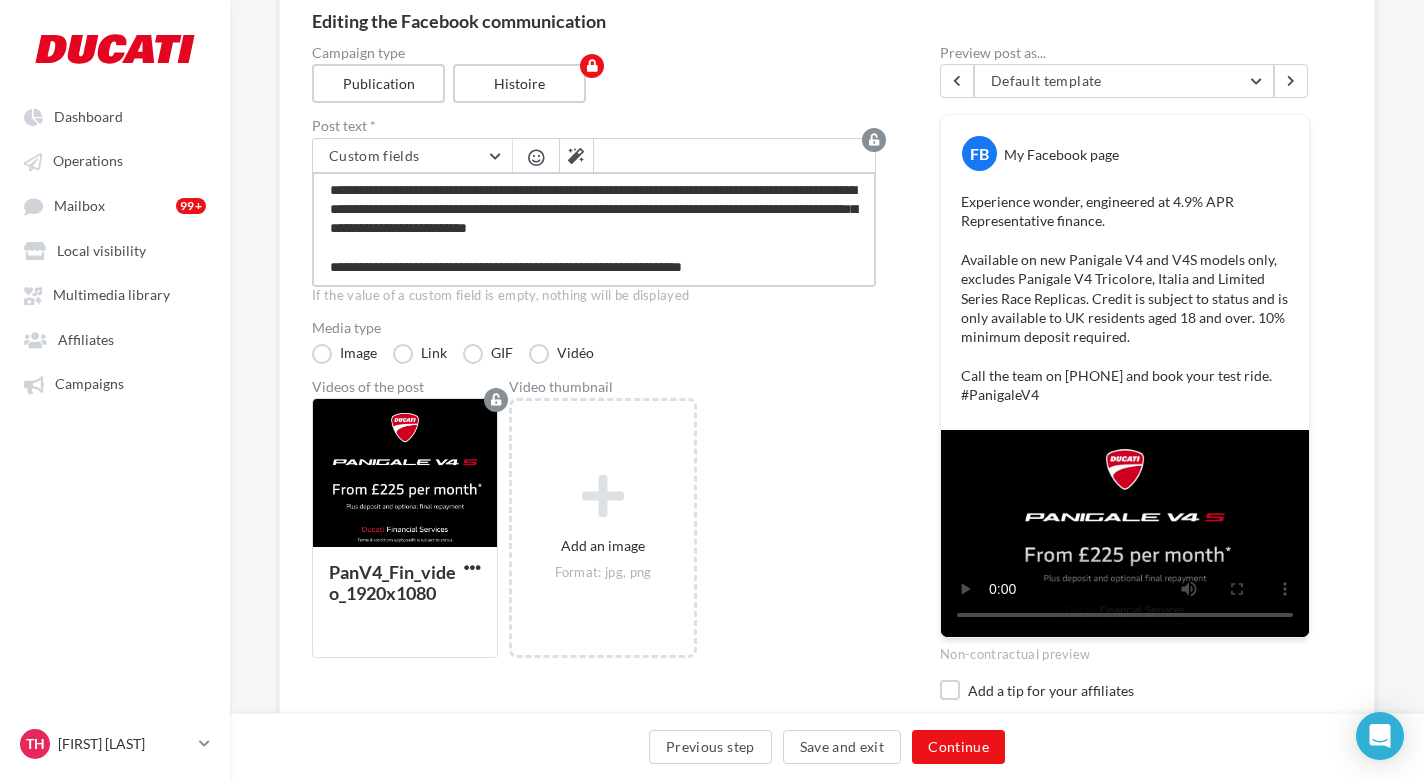 type on "**********" 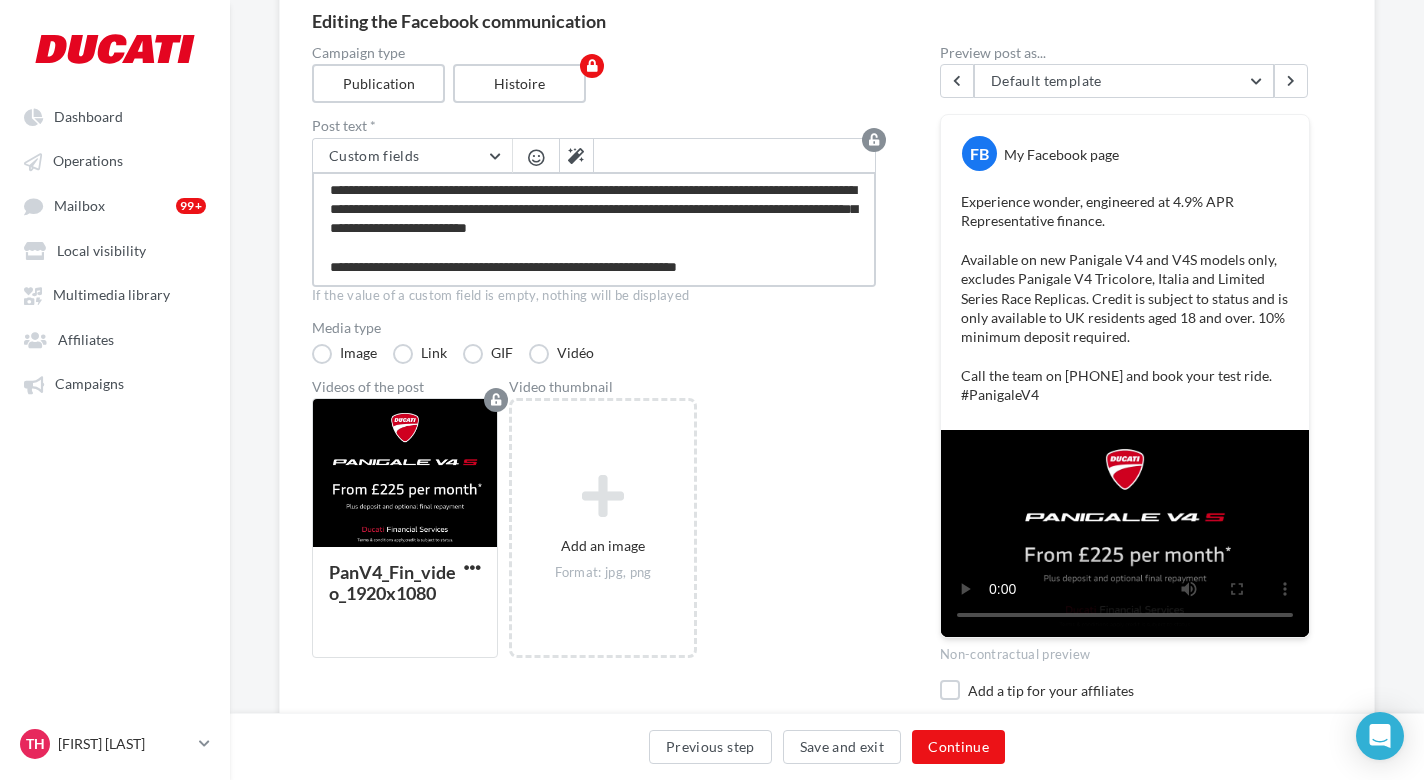 type on "**********" 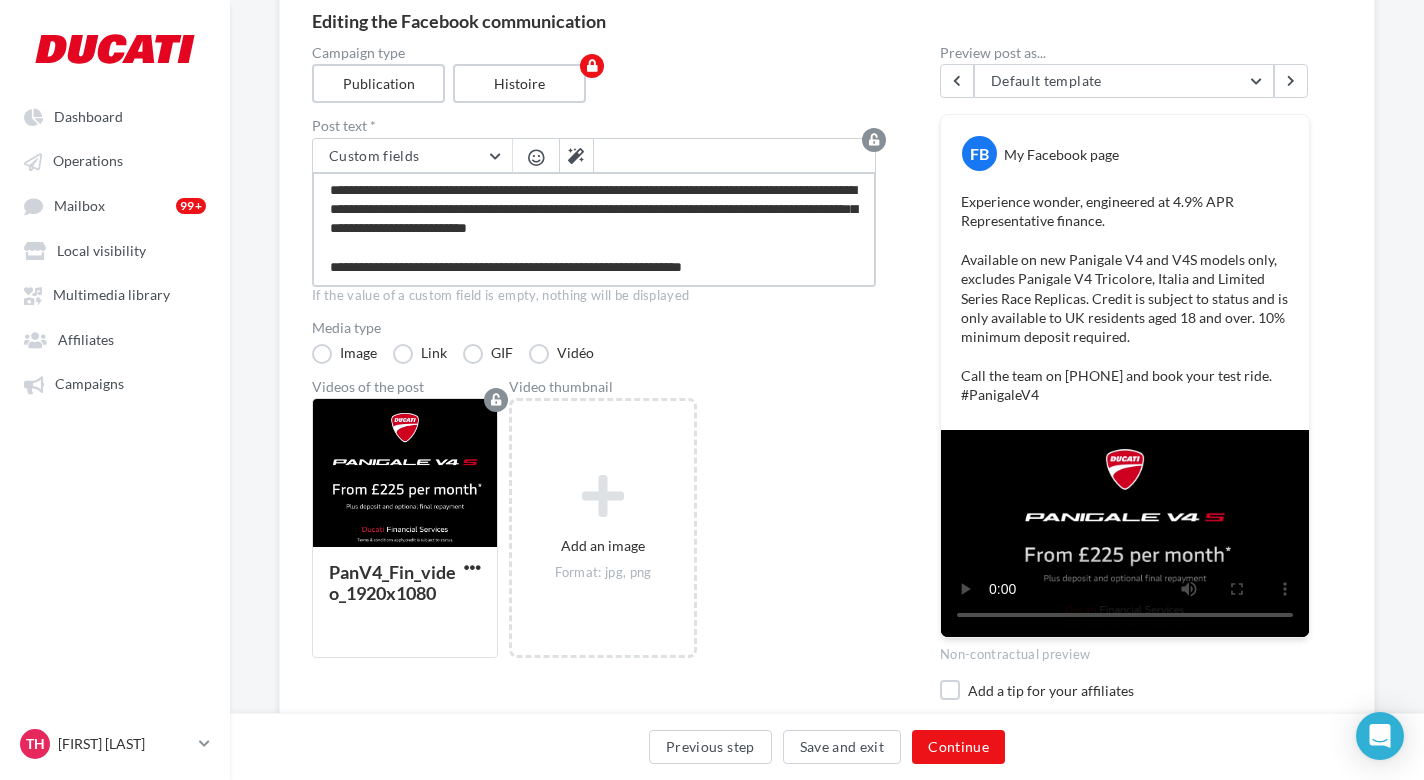 type on "**********" 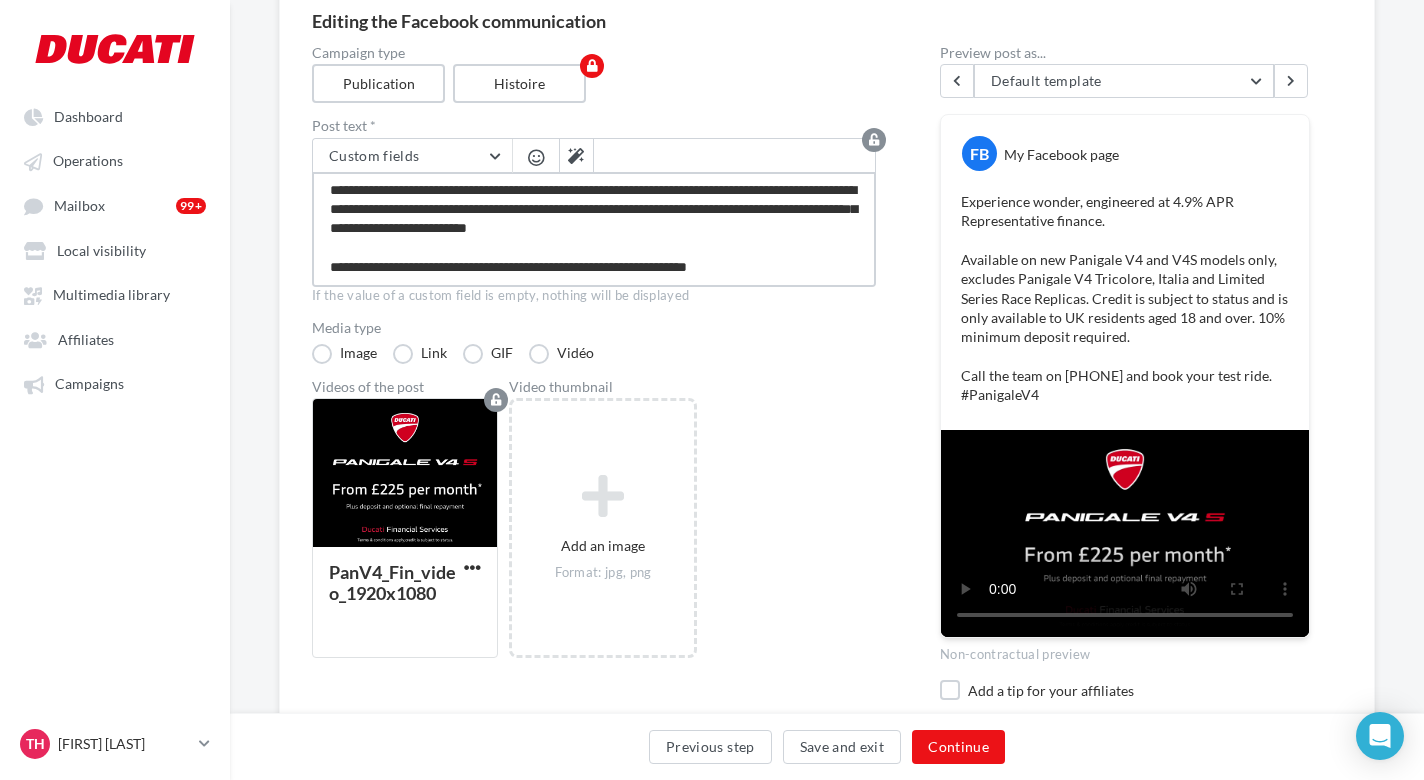 type on "**********" 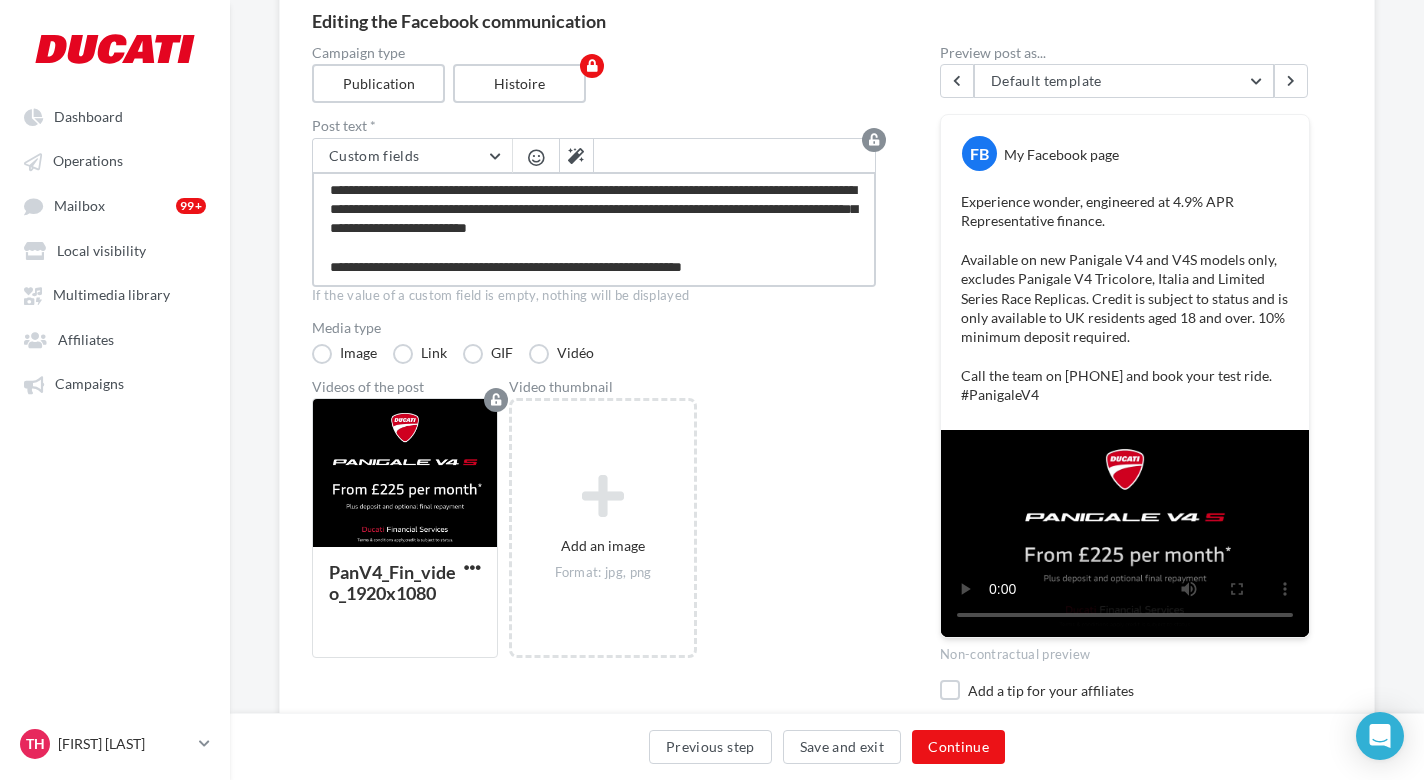 type on "**********" 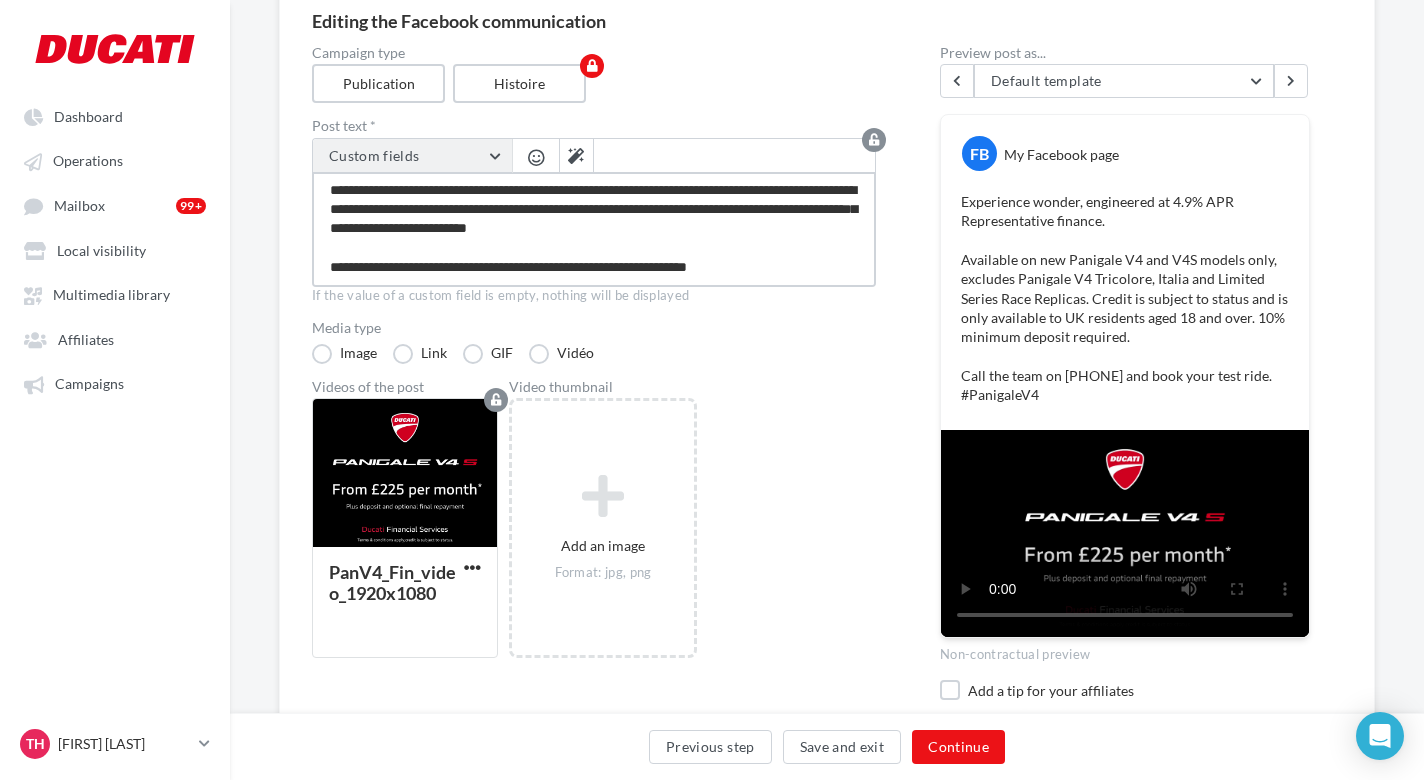 type on "**********" 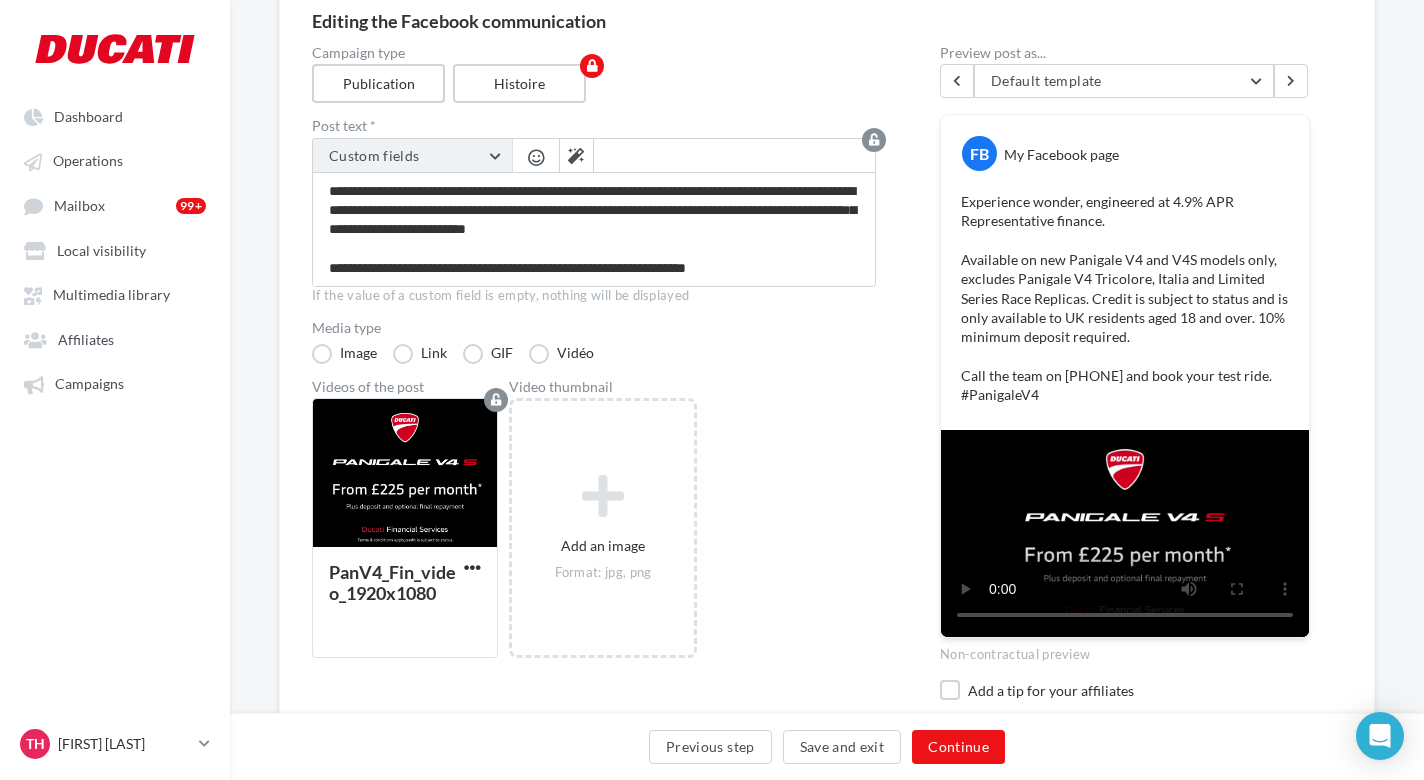 scroll, scrollTop: 38, scrollLeft: 0, axis: vertical 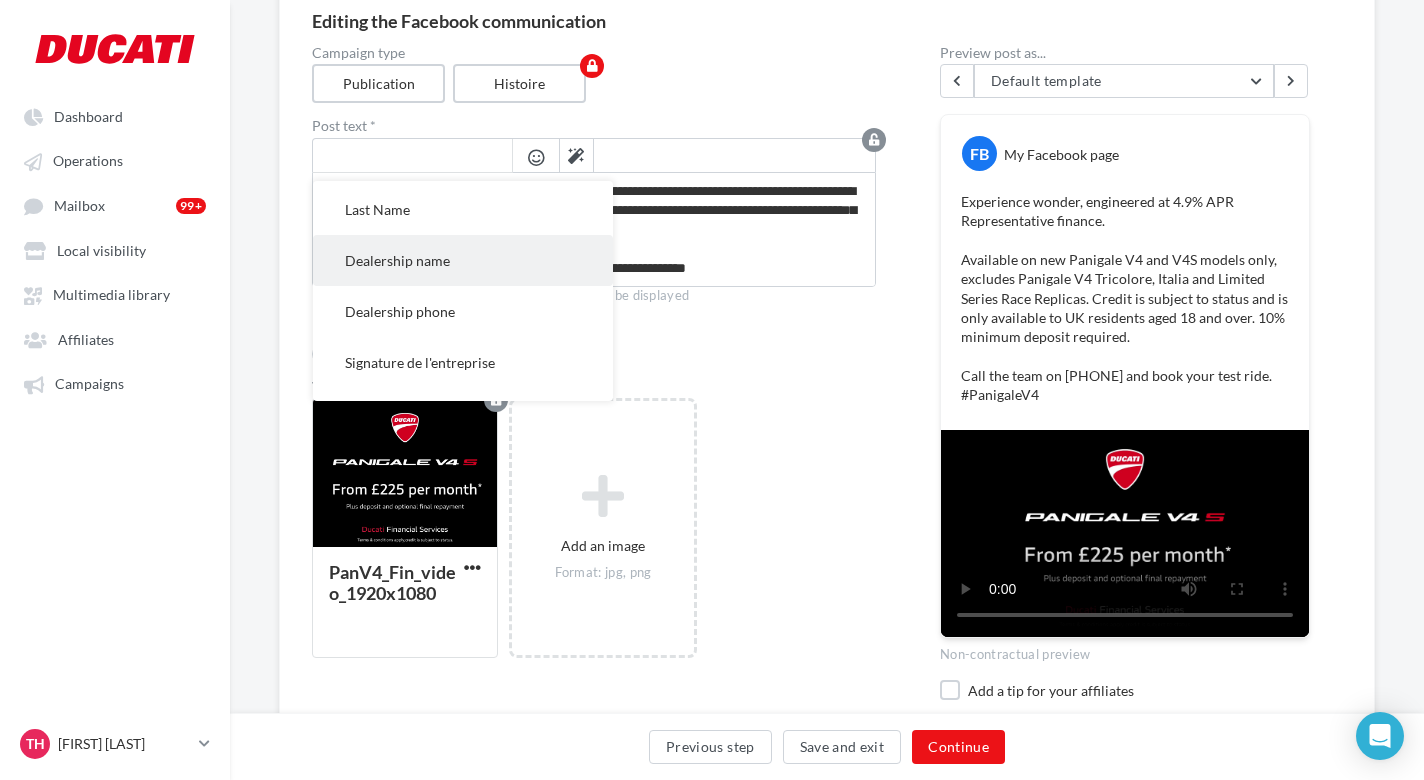 click on "Dealership name" at bounding box center (463, 260) 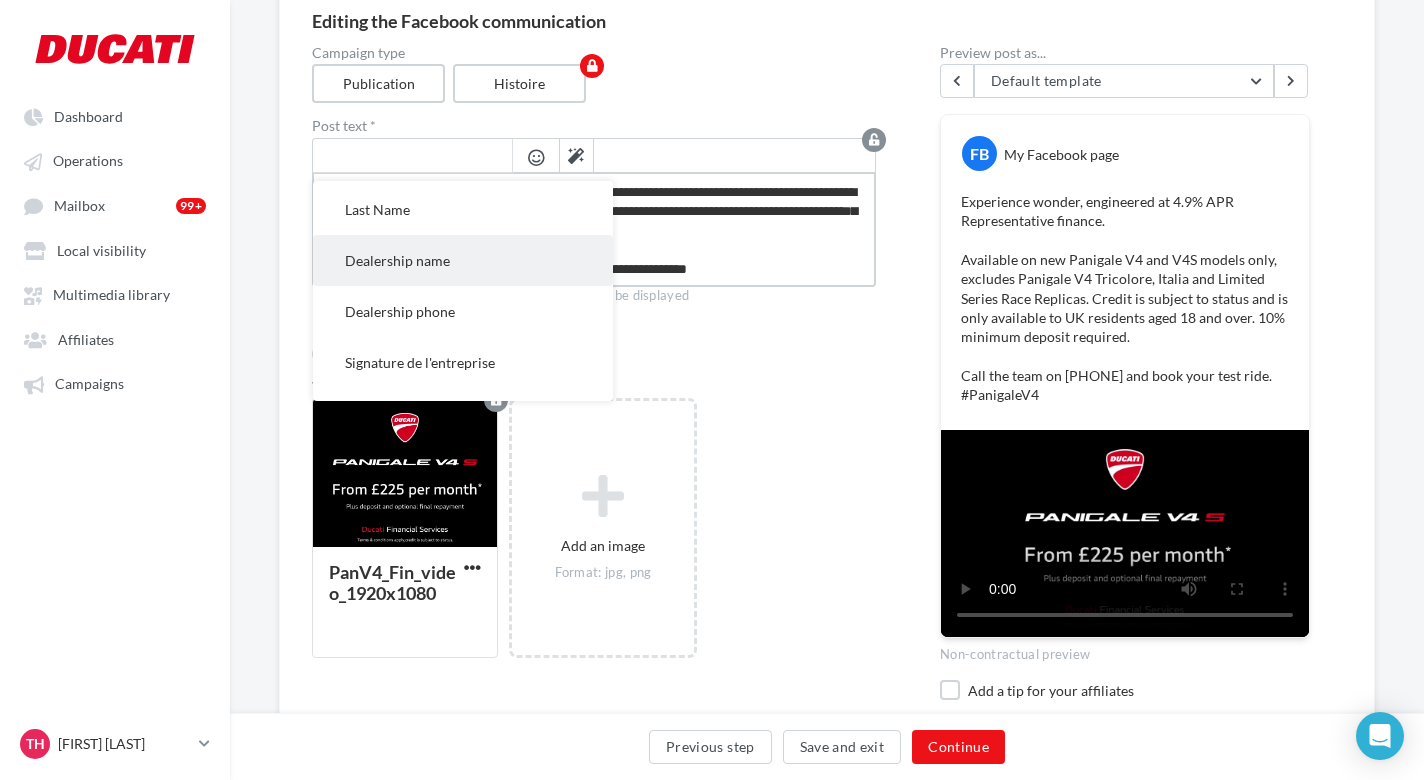 type on "**********" 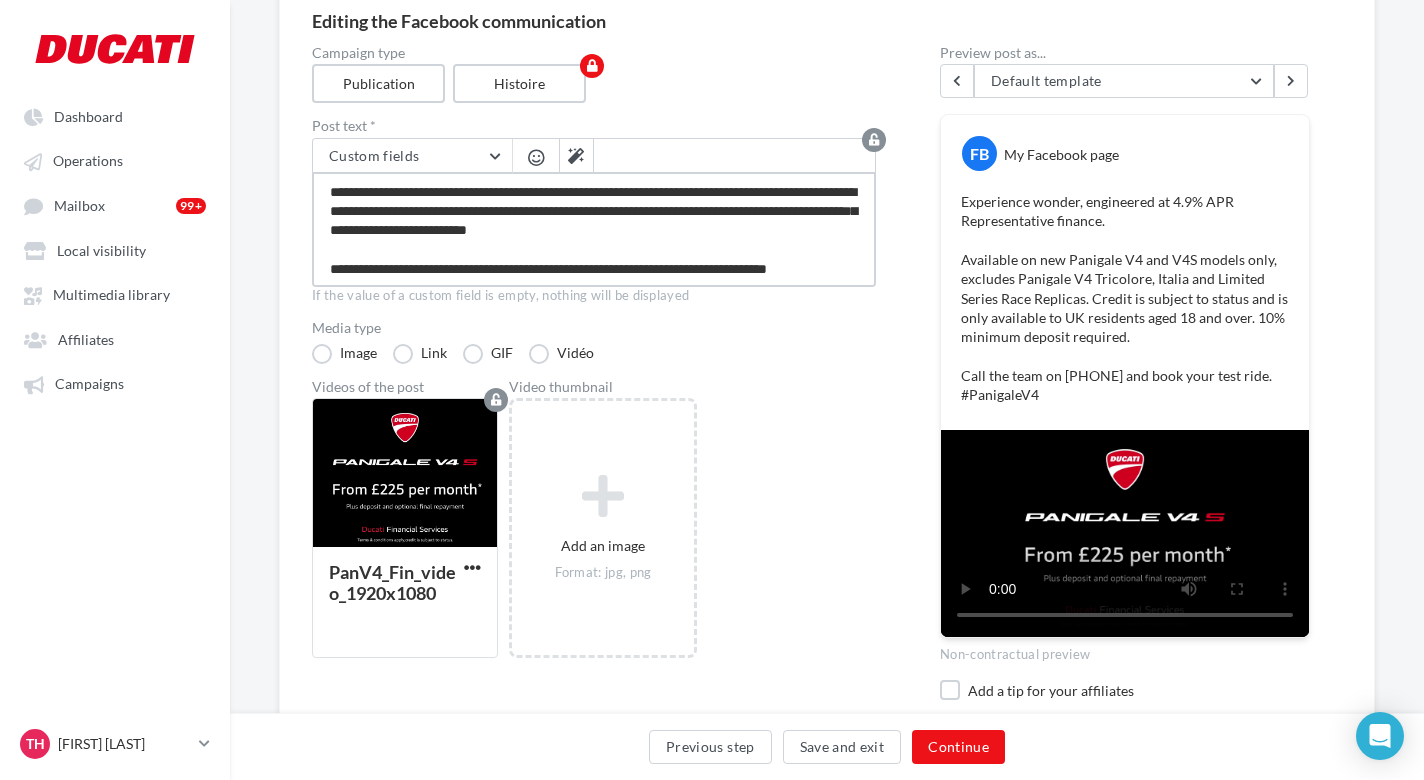 click on "**********" at bounding box center [594, 229] 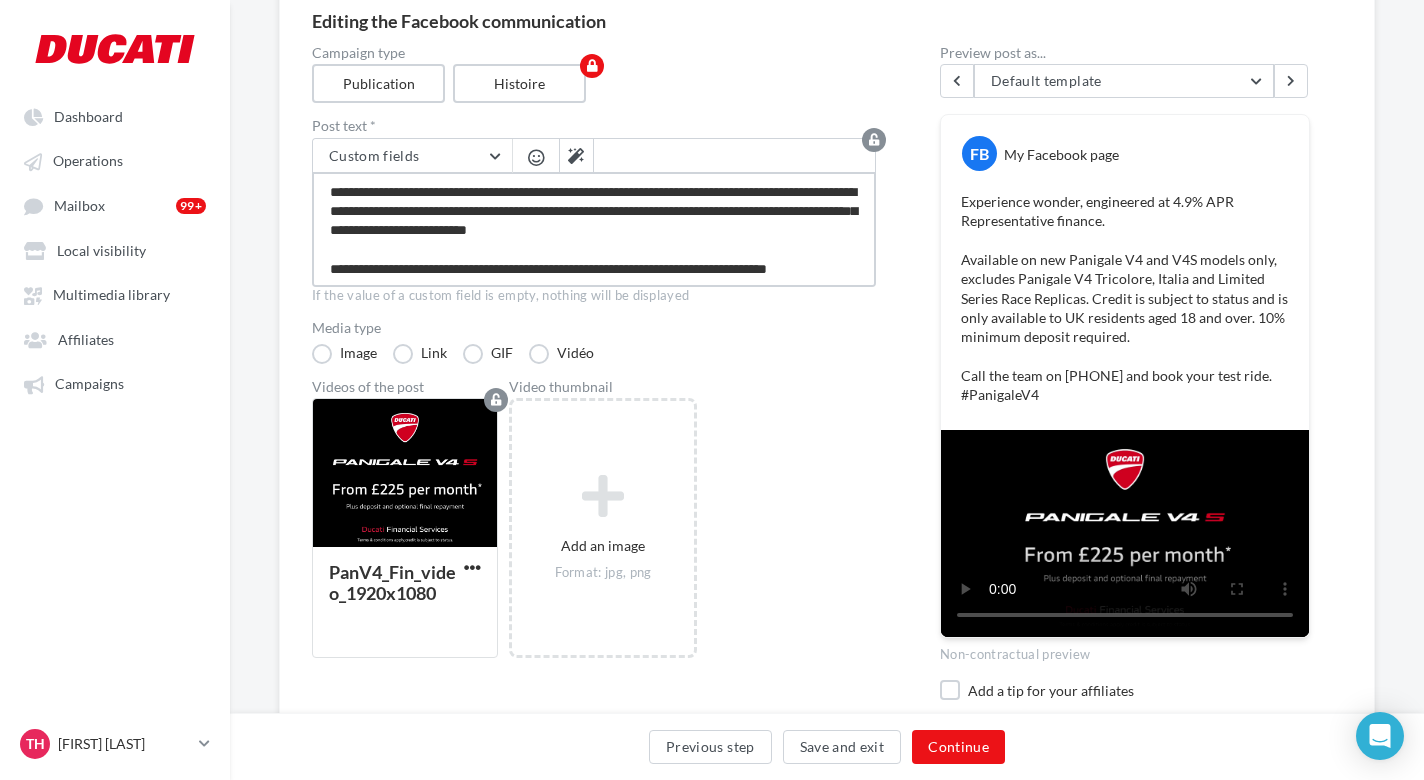 type on "**********" 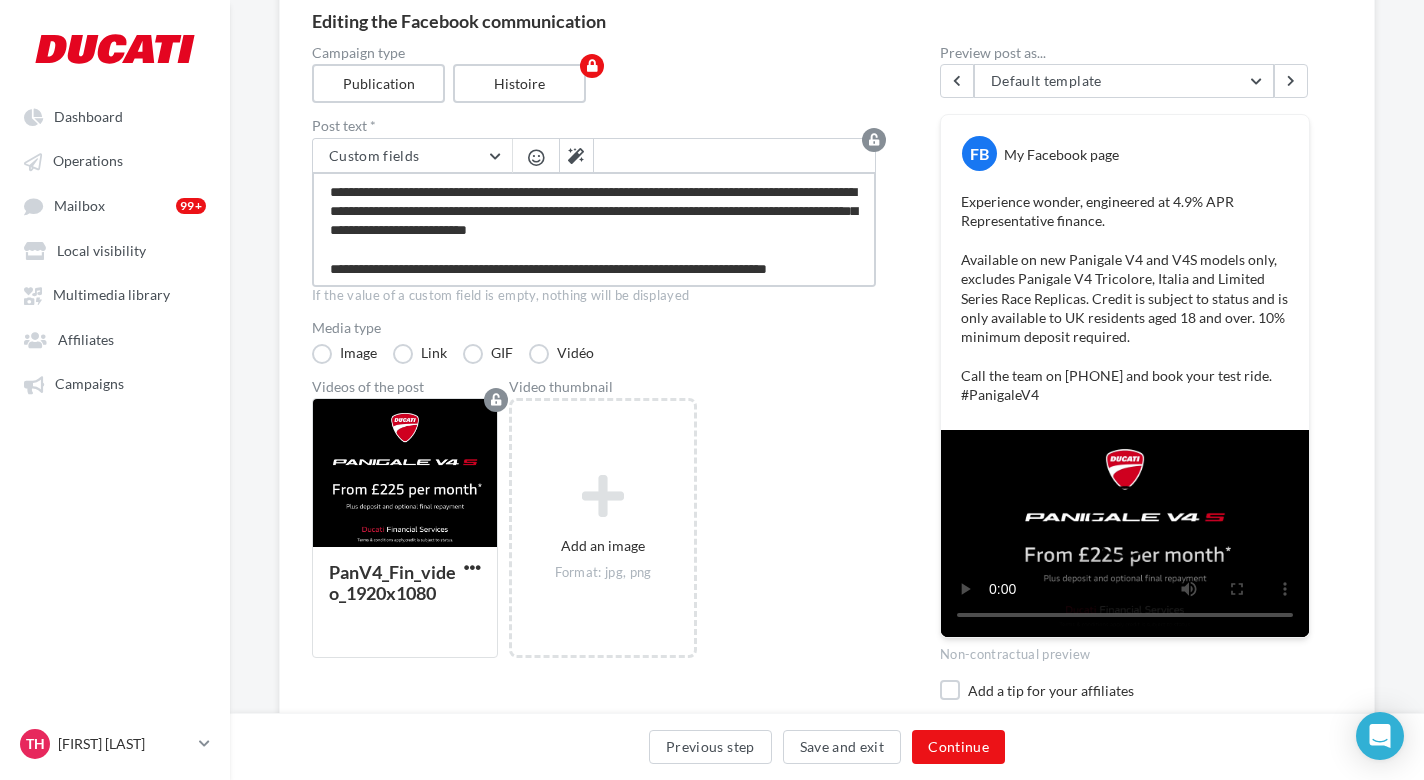 type on "**********" 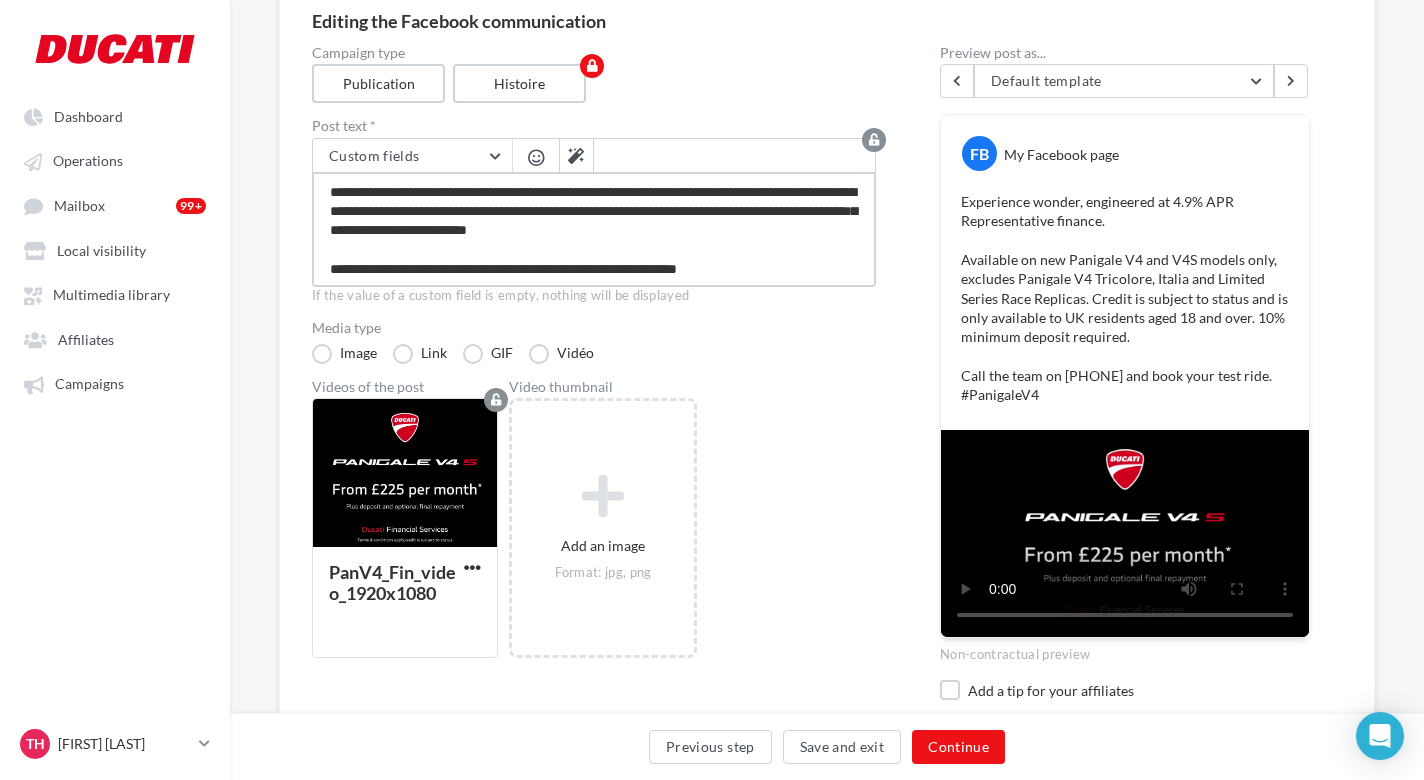 type on "**********" 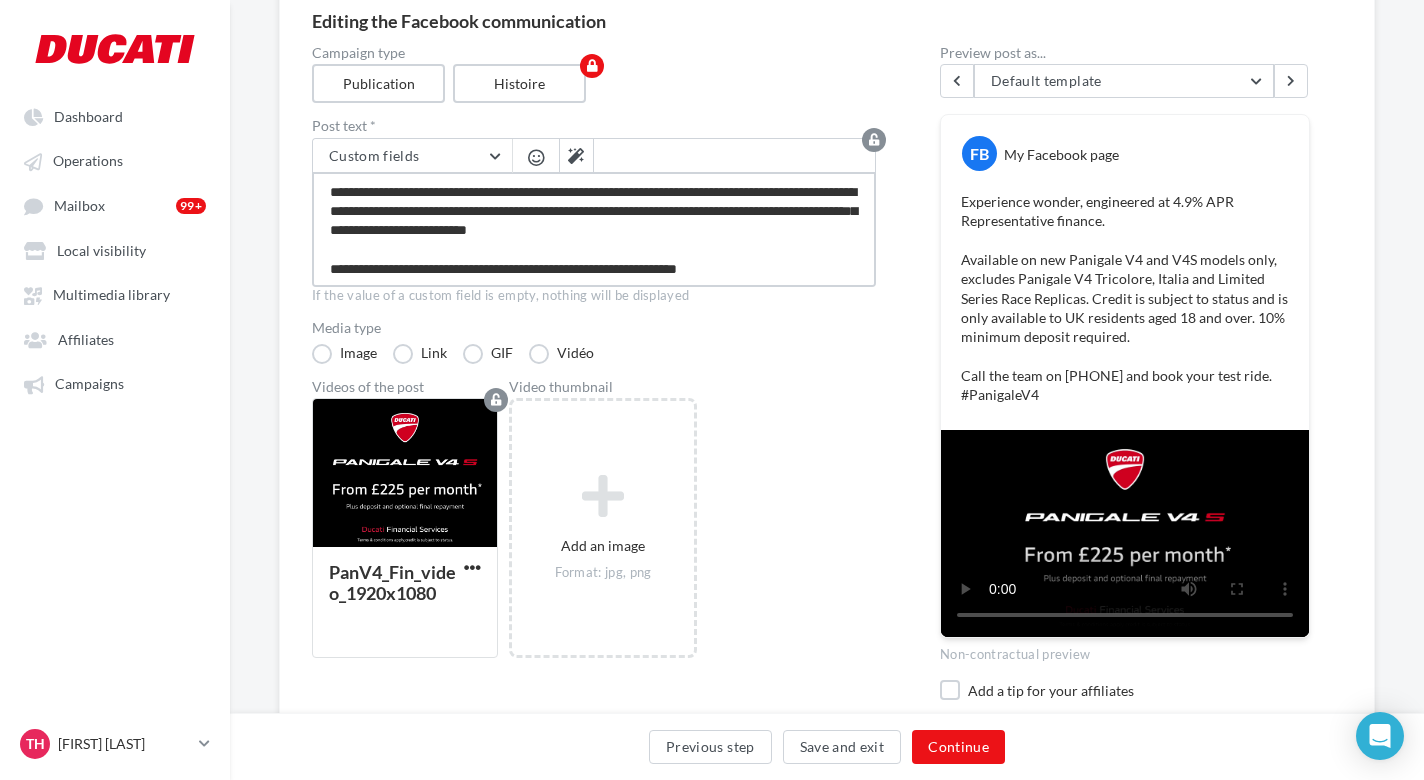 type on "**********" 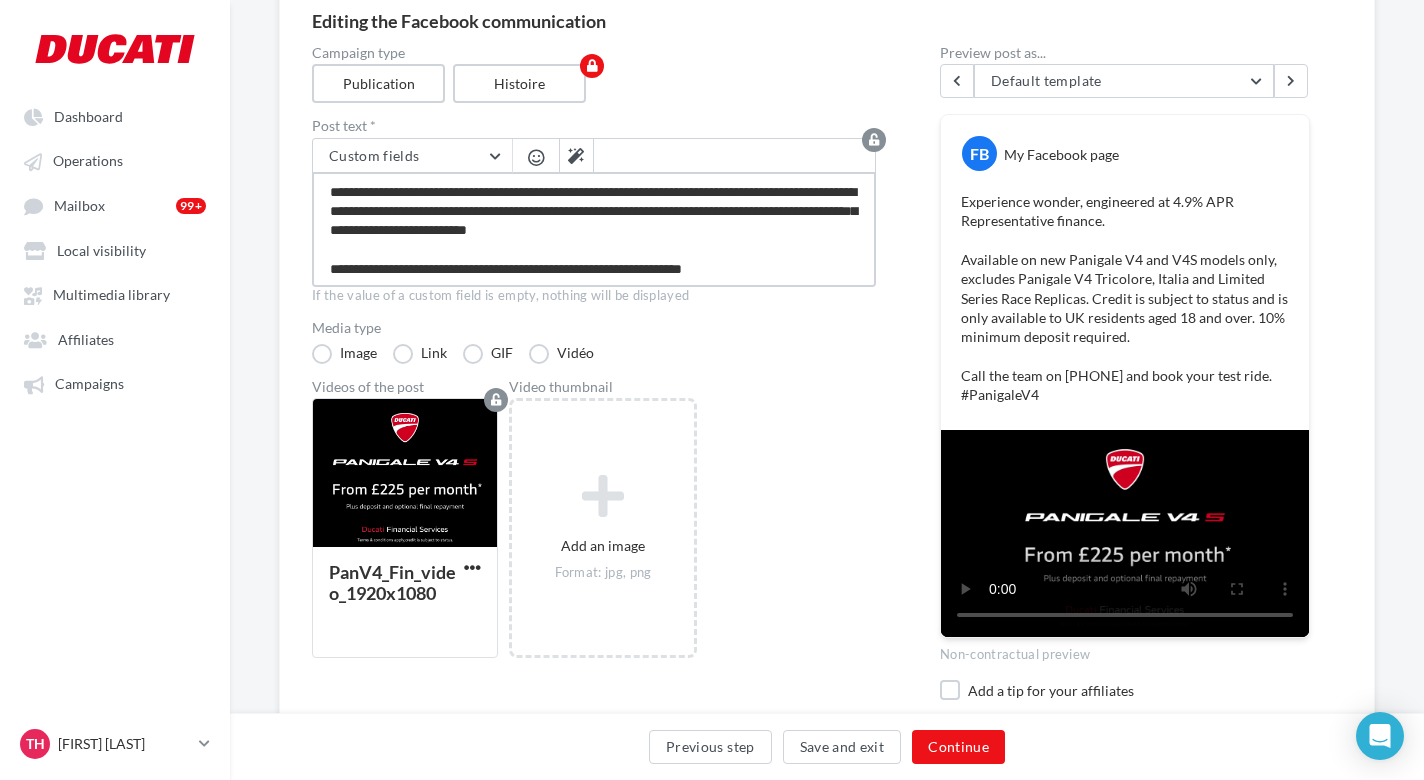 type on "**********" 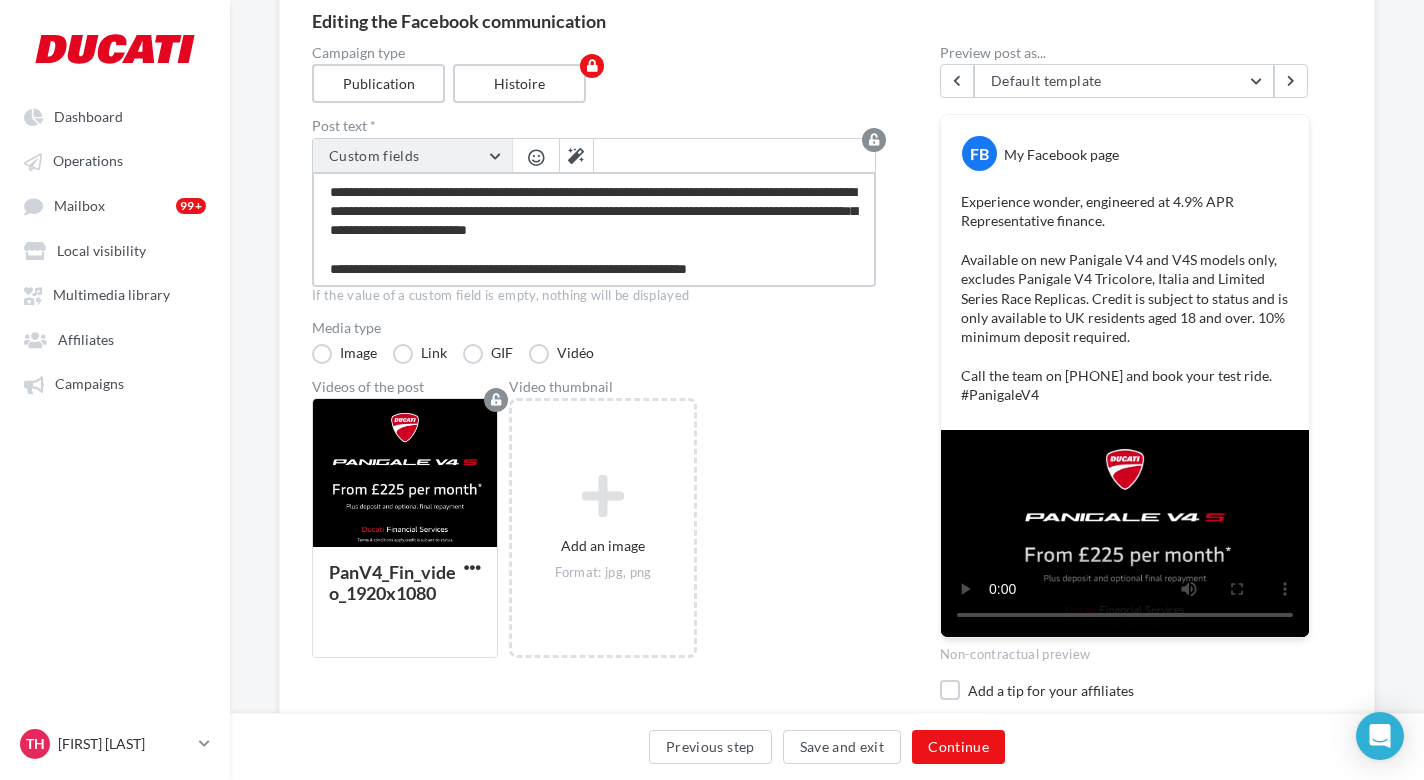 type on "**********" 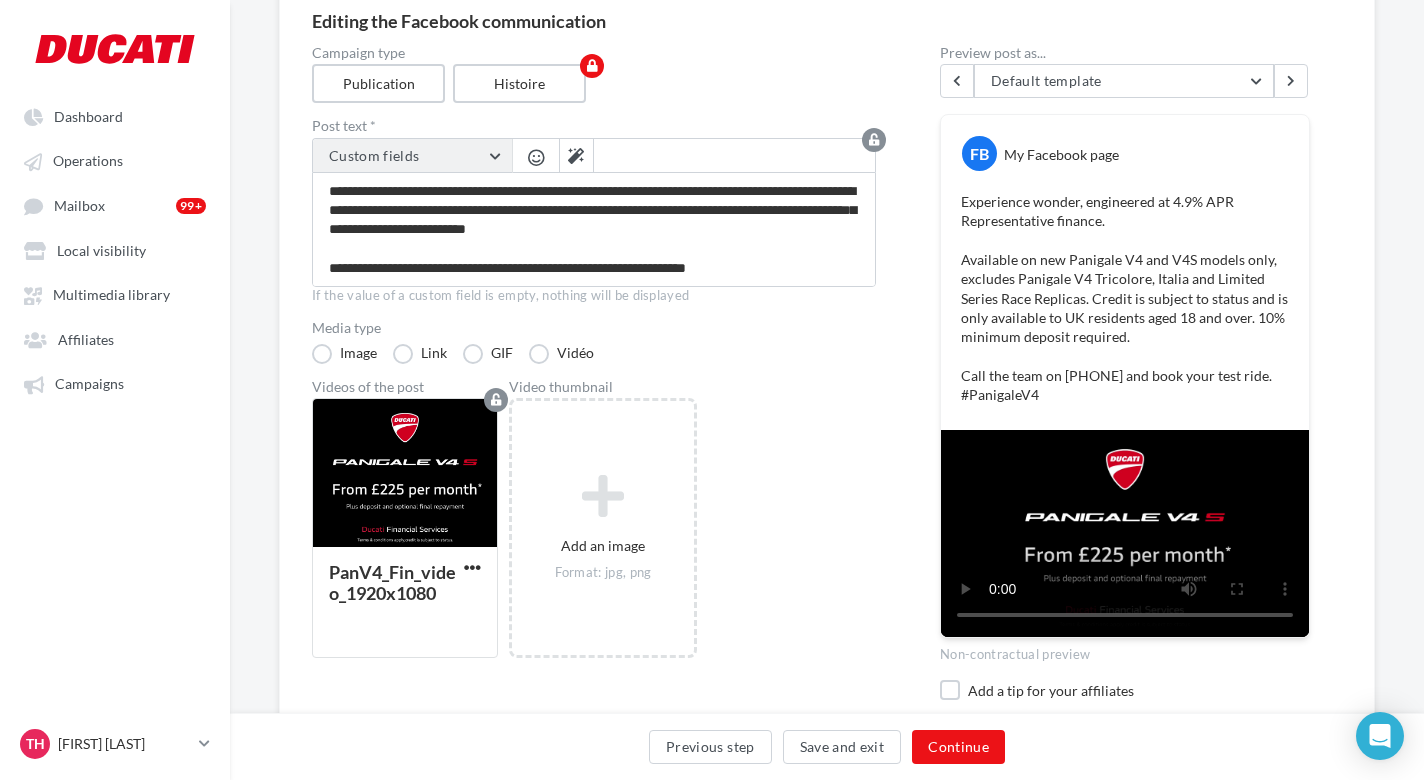 click on "Custom fields" at bounding box center (412, 156) 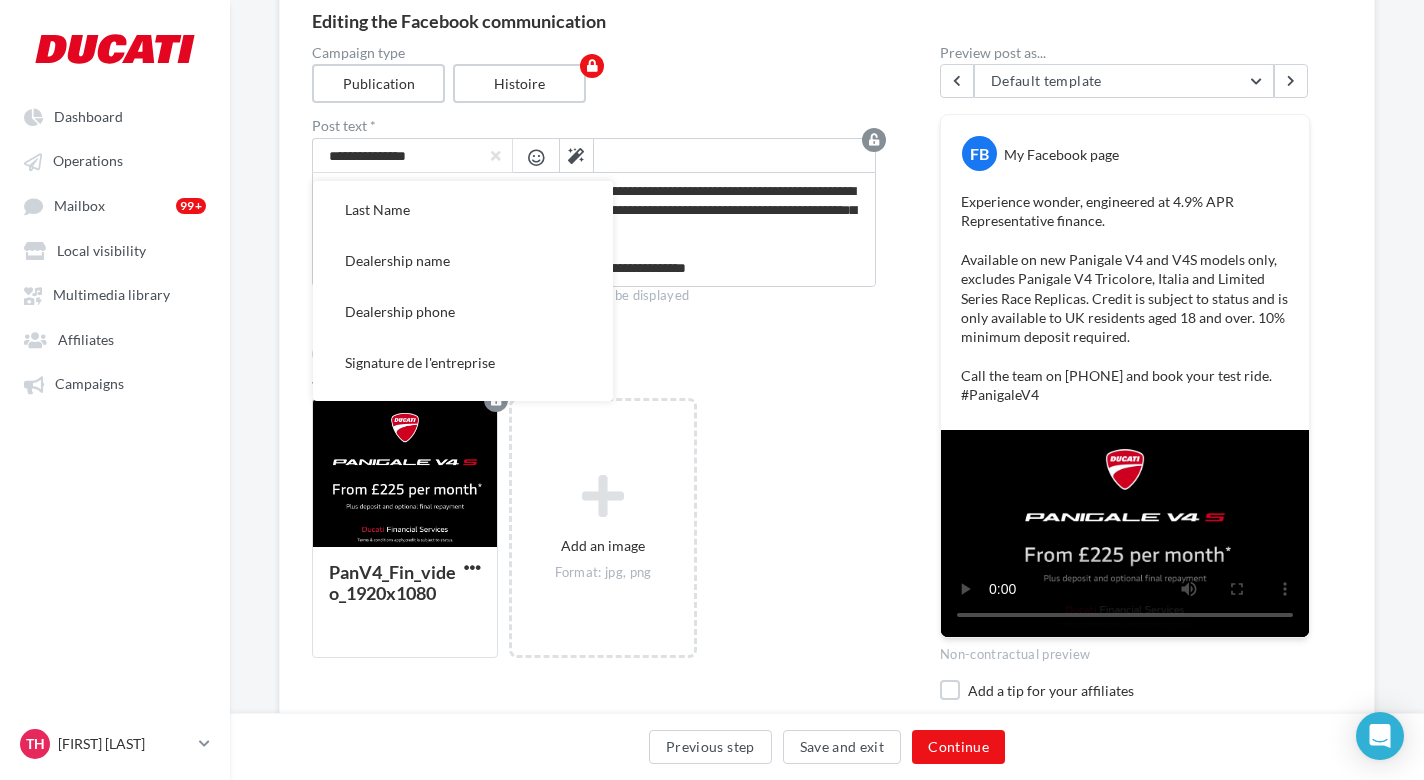 scroll, scrollTop: 357, scrollLeft: 0, axis: vertical 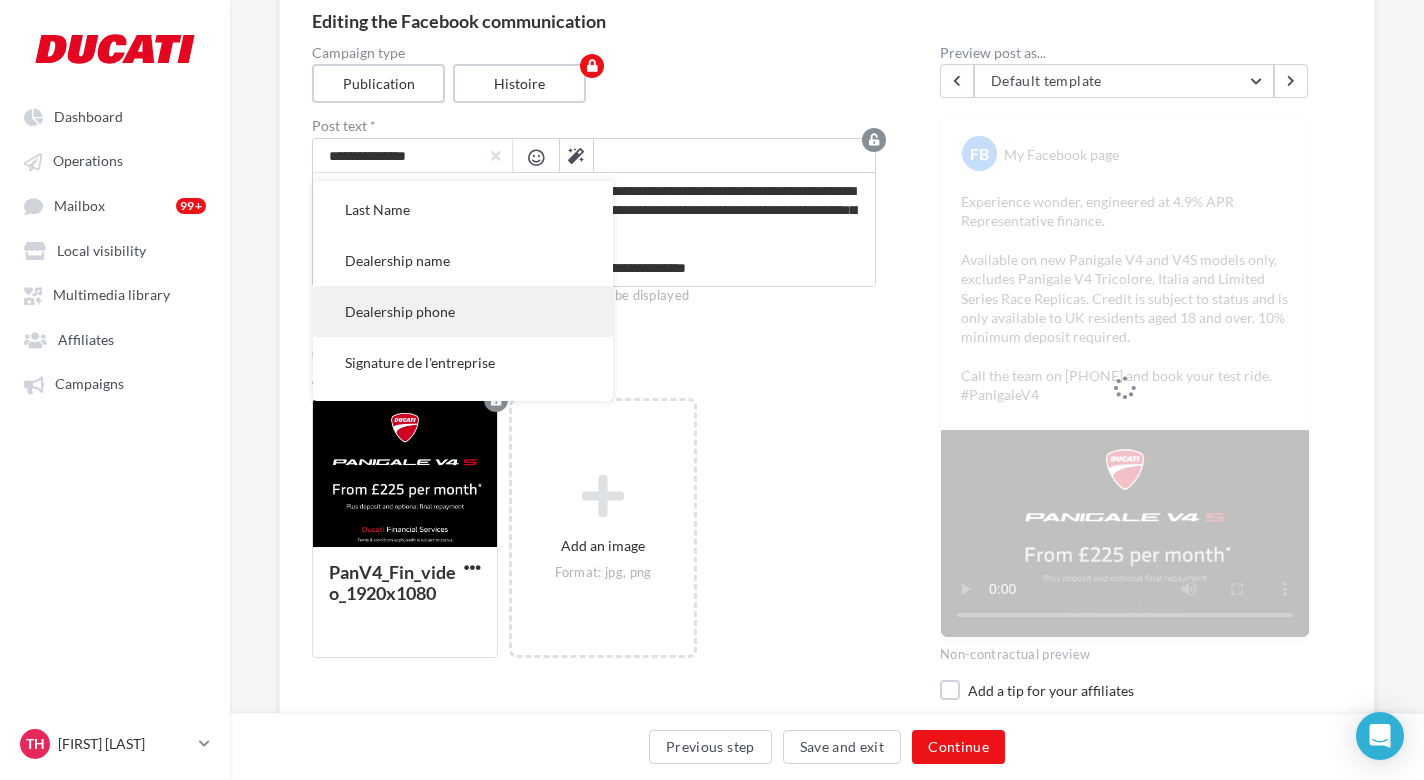 click on "Dealership phone" at bounding box center [463, 311] 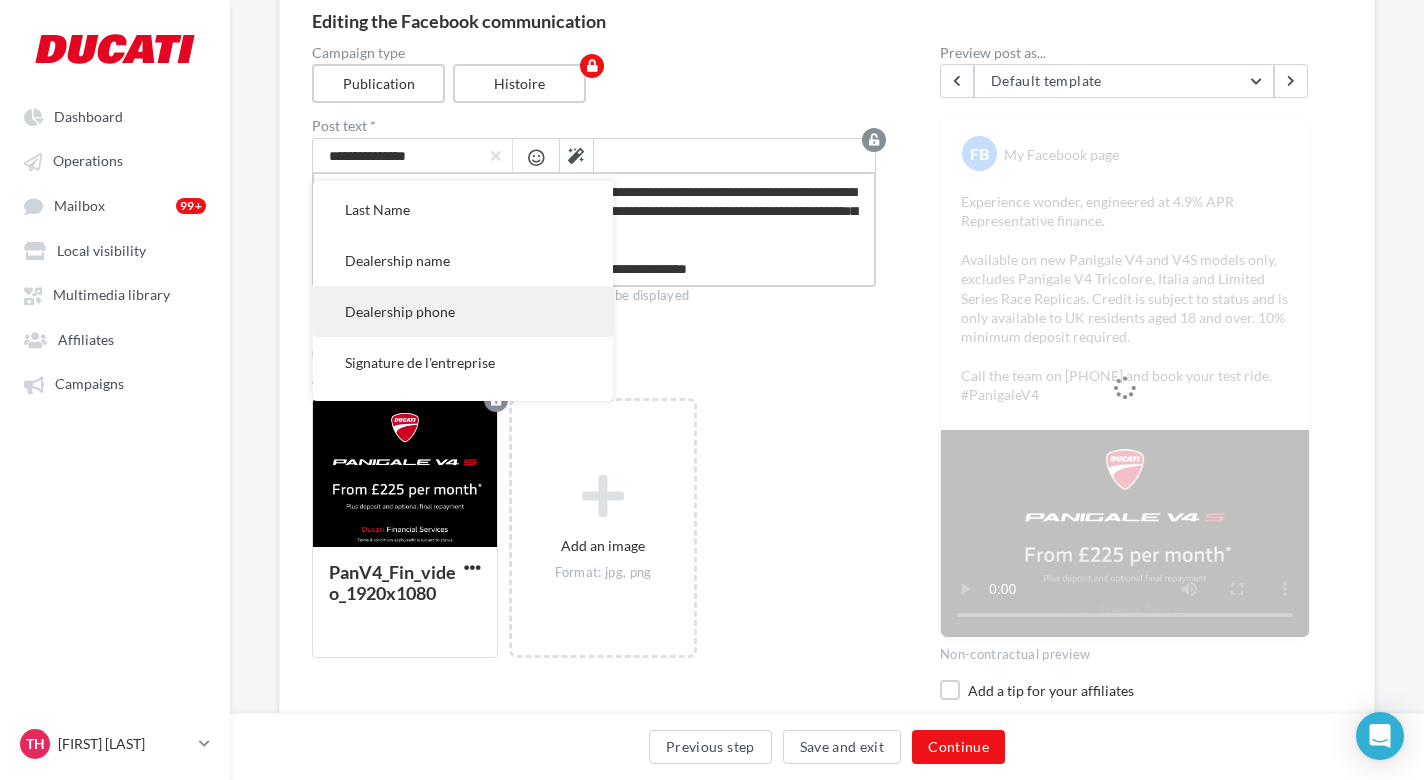 type on "**********" 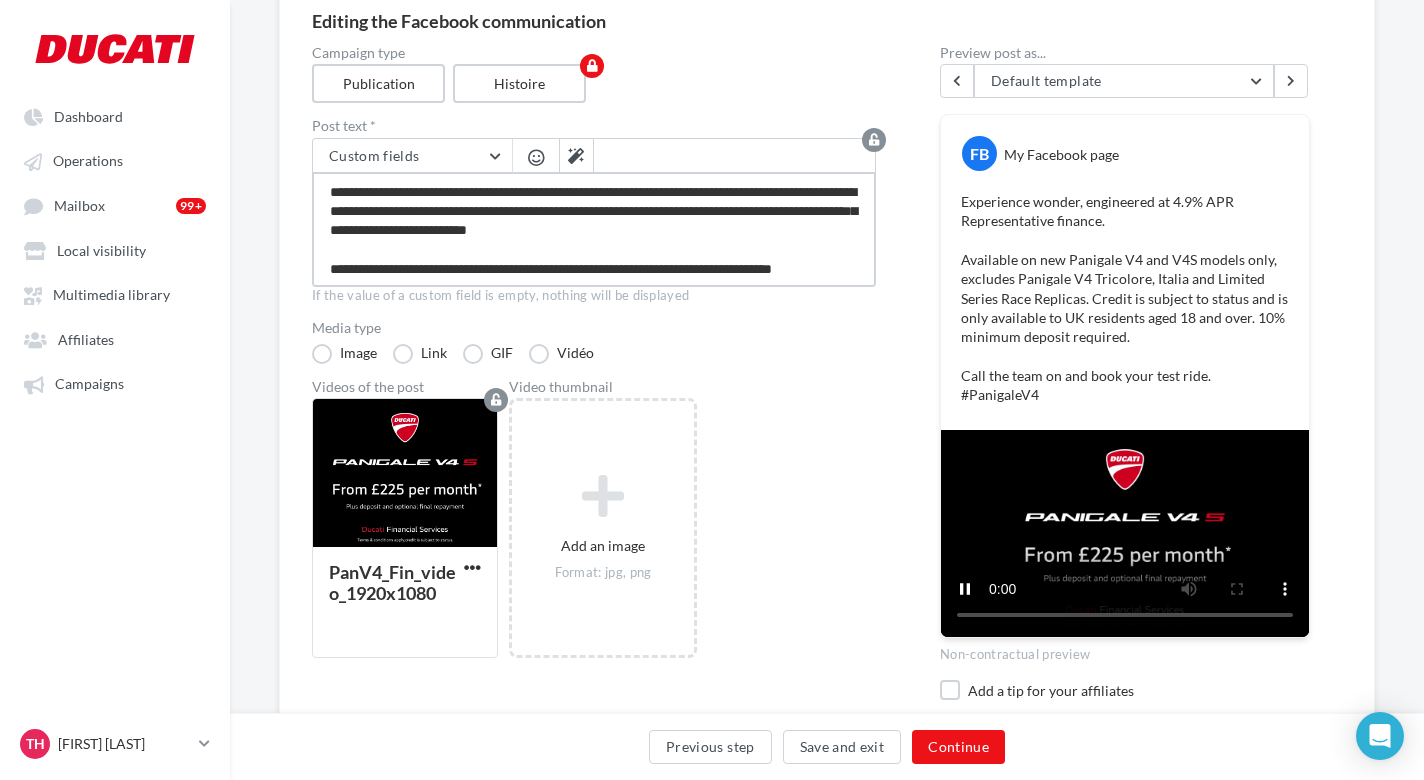 click on "**********" at bounding box center (594, 229) 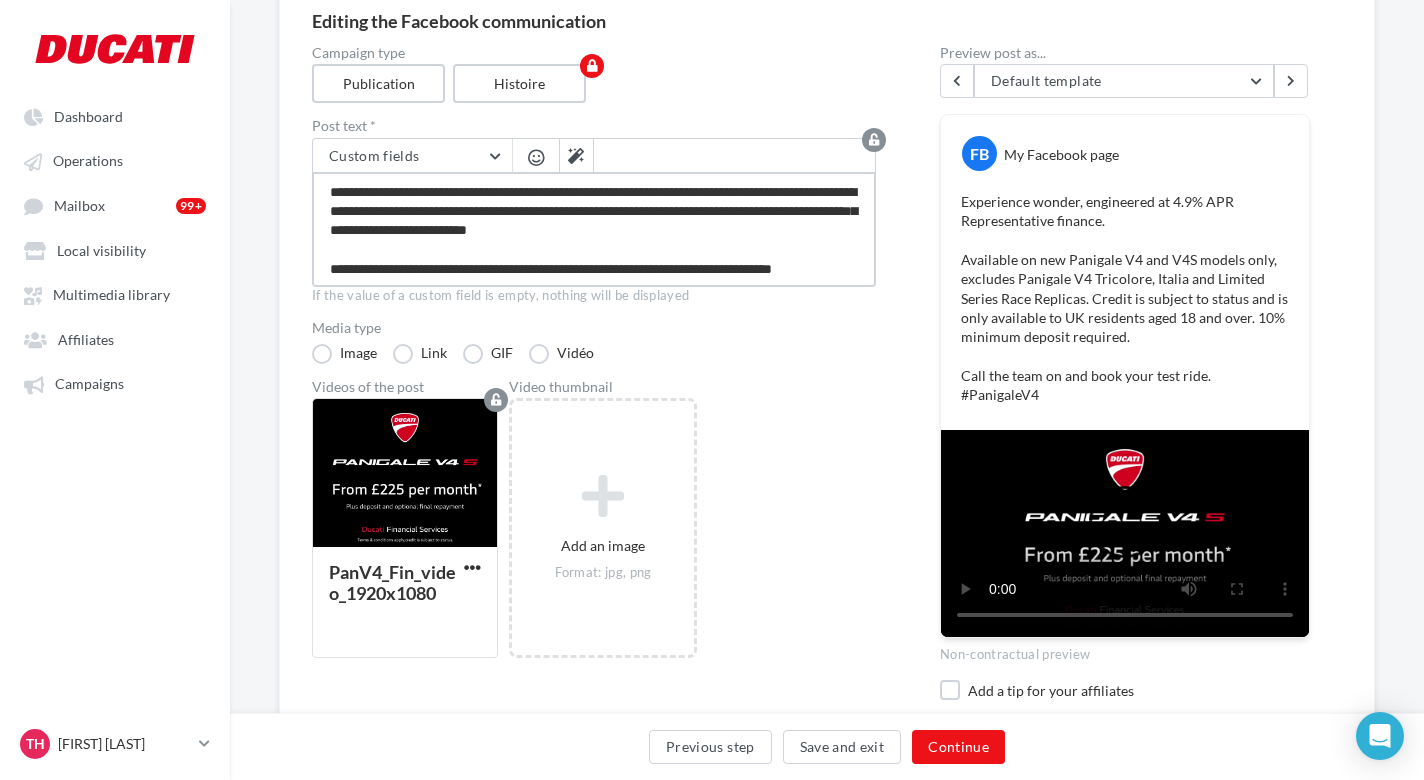 type on "**********" 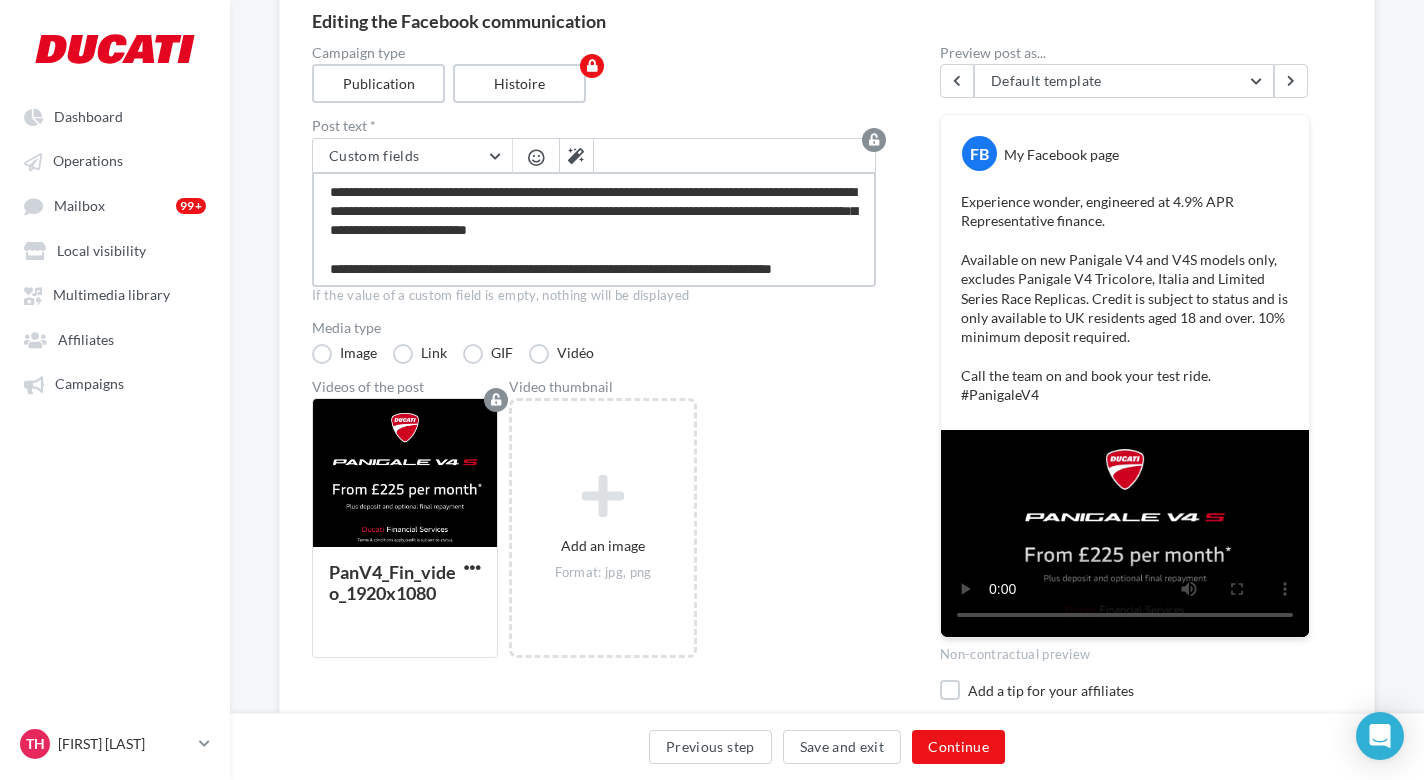 type on "**********" 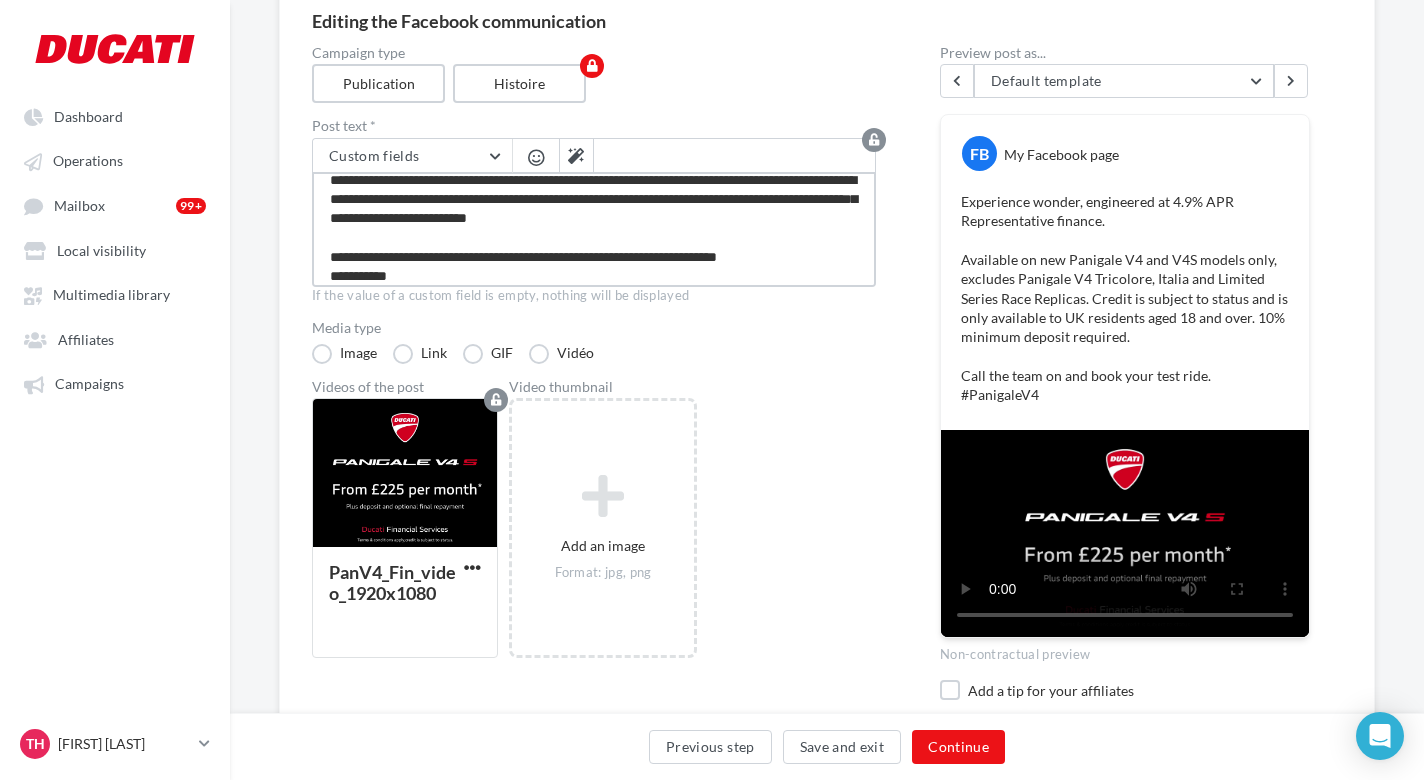 type on "**********" 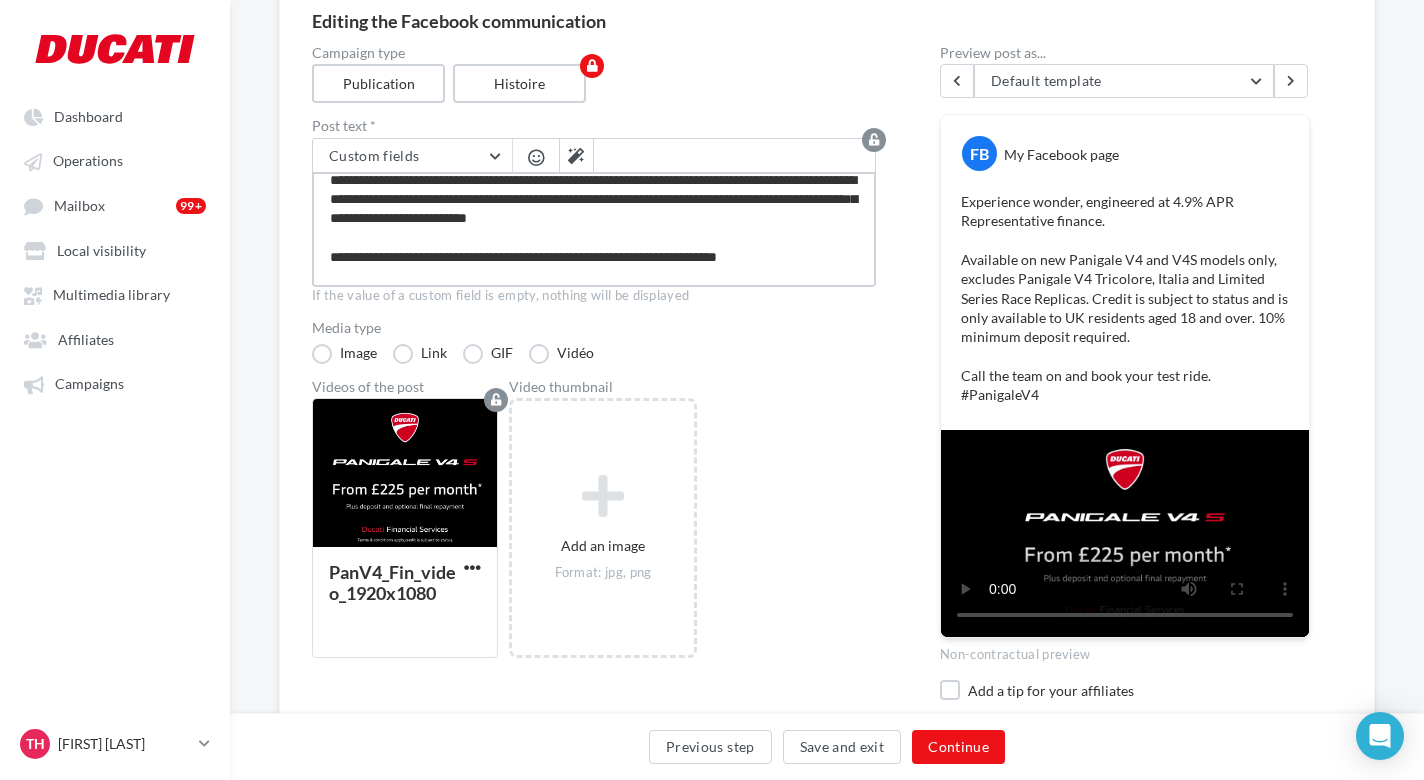 scroll, scrollTop: 70, scrollLeft: 0, axis: vertical 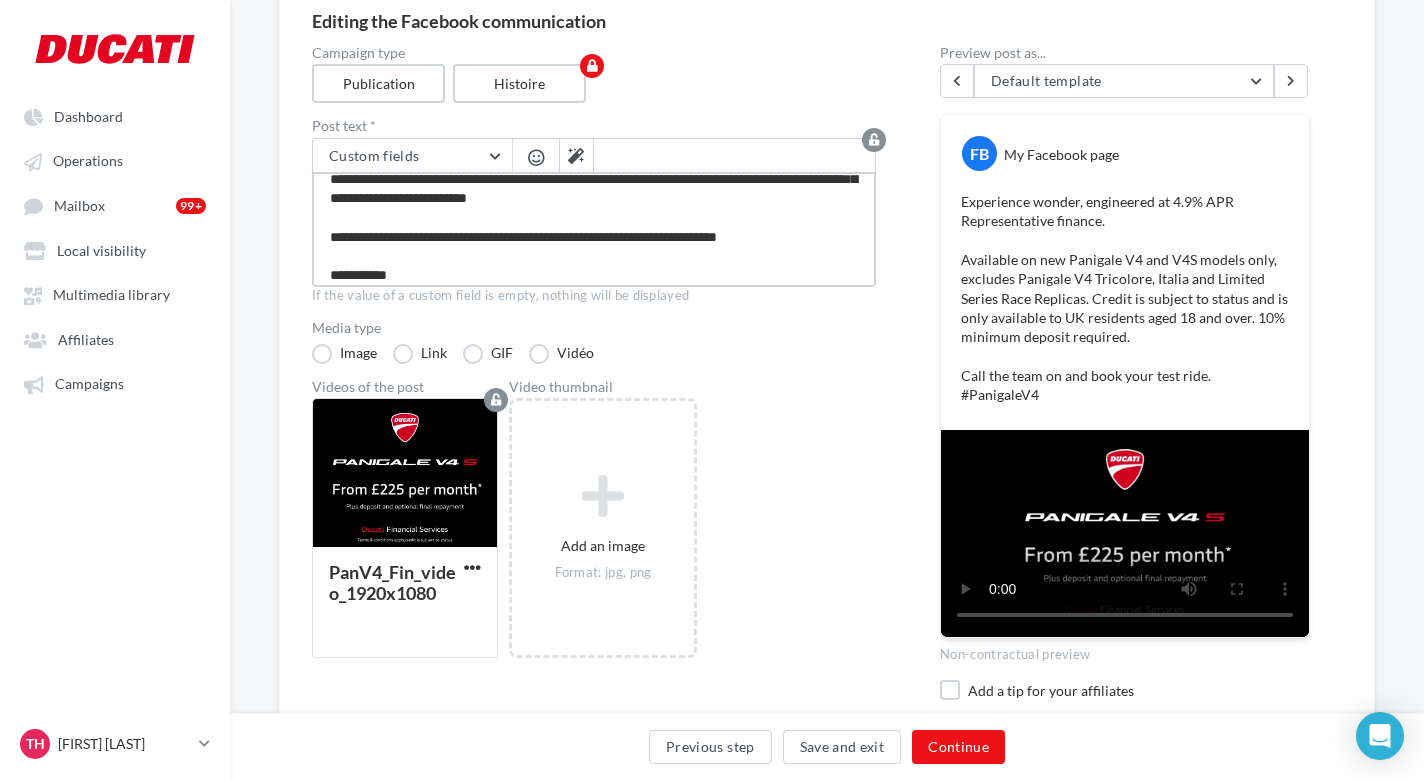 type on "**********" 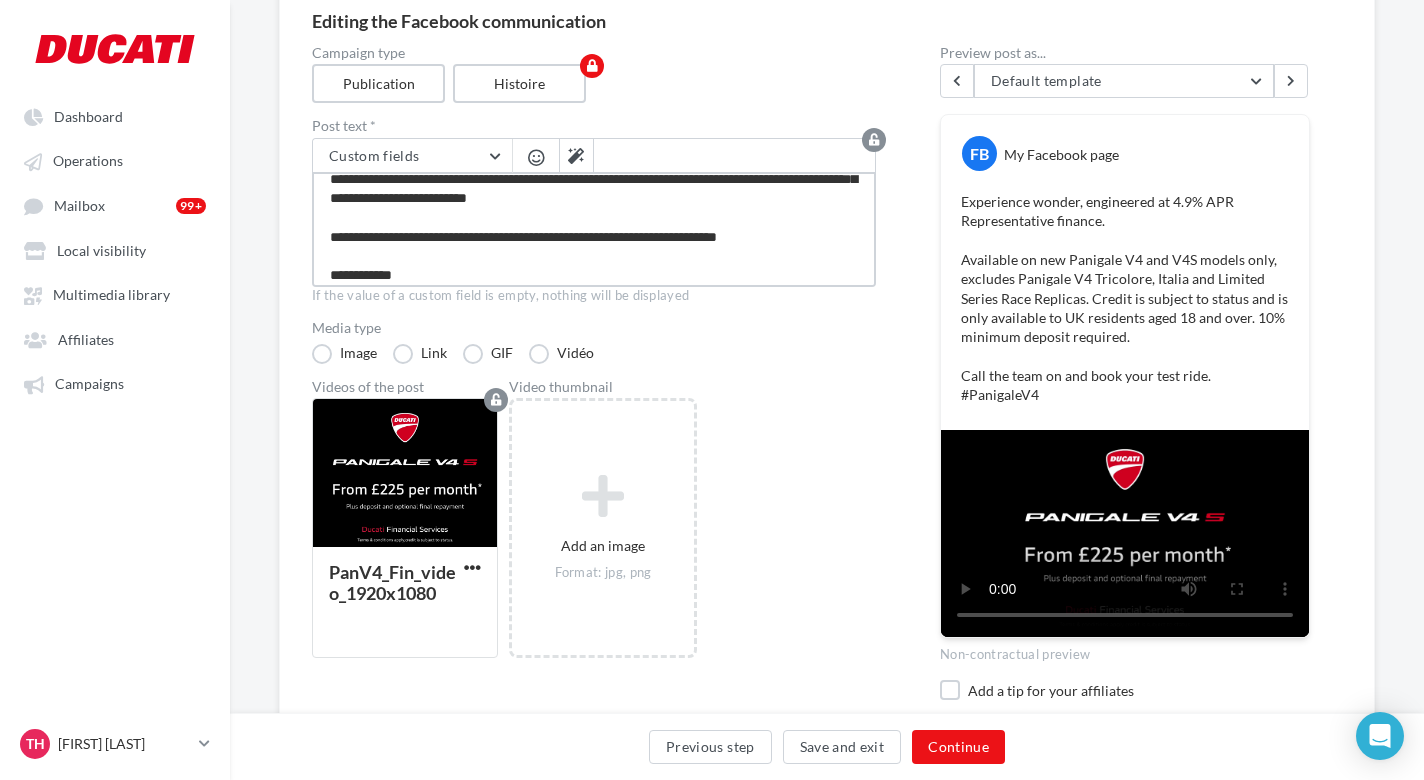 type on "**********" 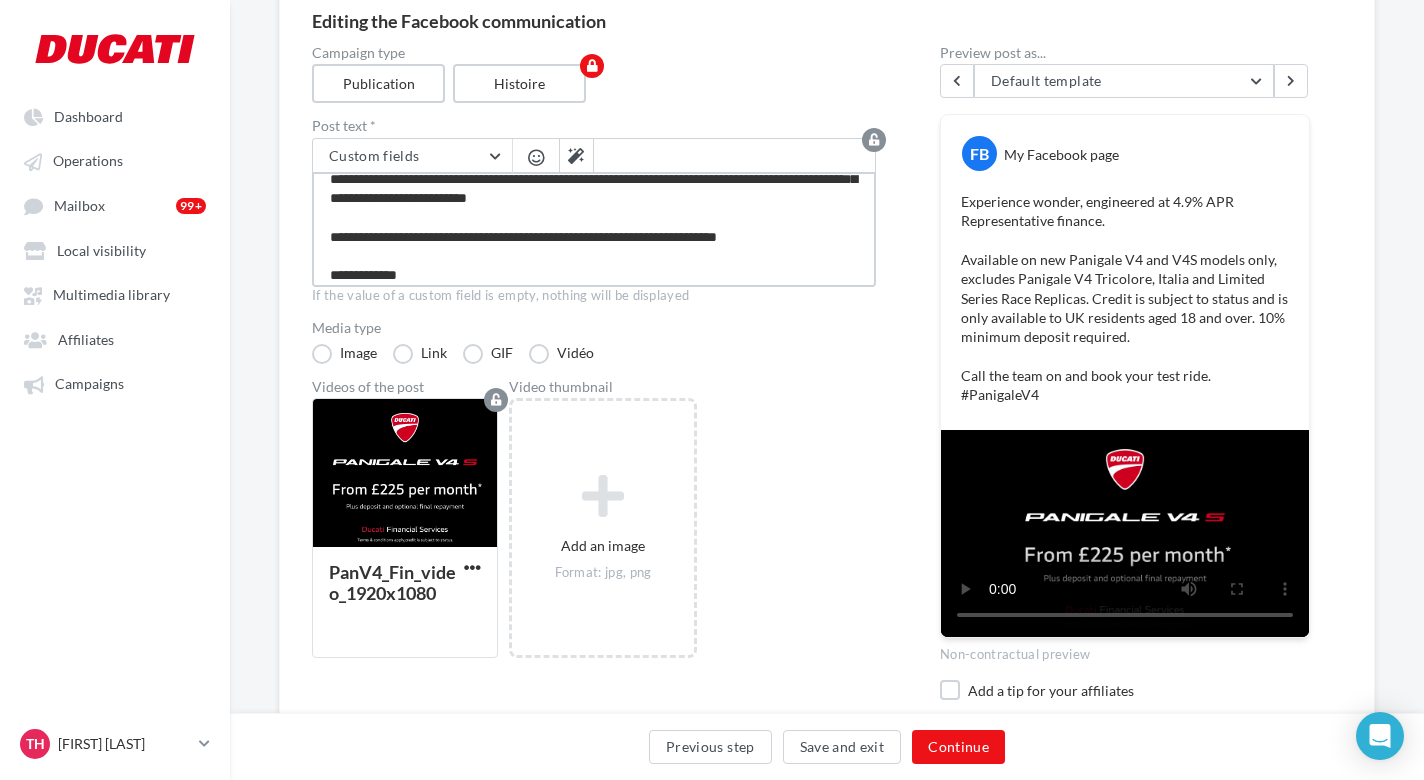 type on "**********" 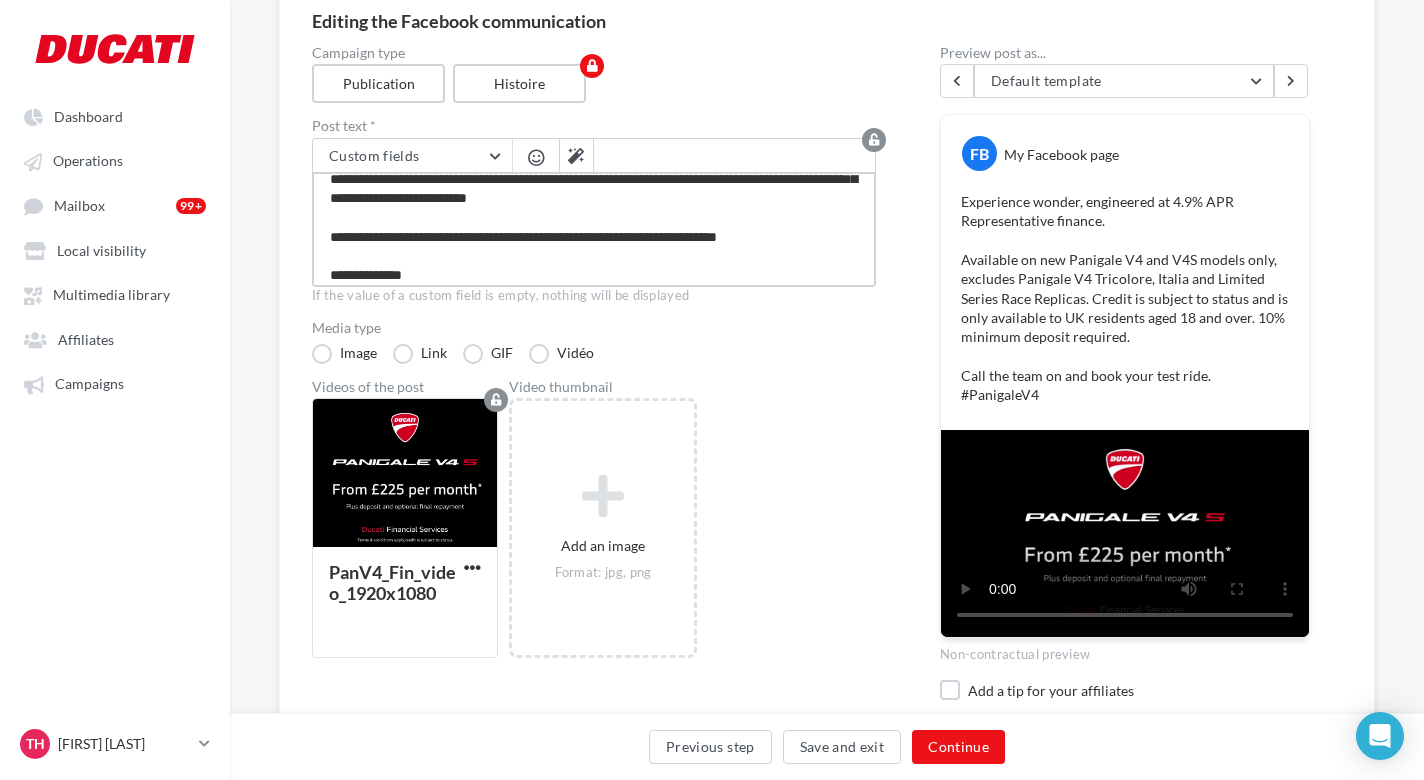 type on "**********" 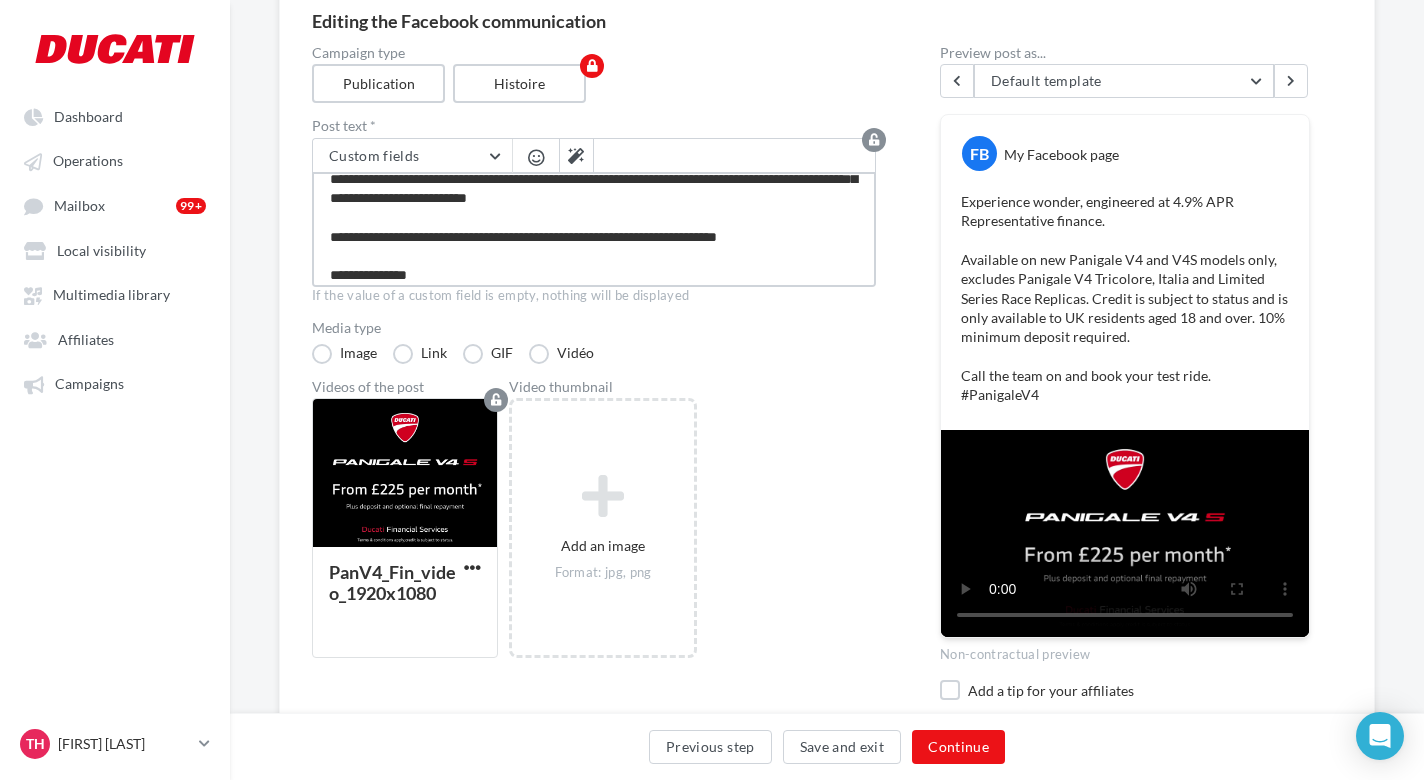 type on "**********" 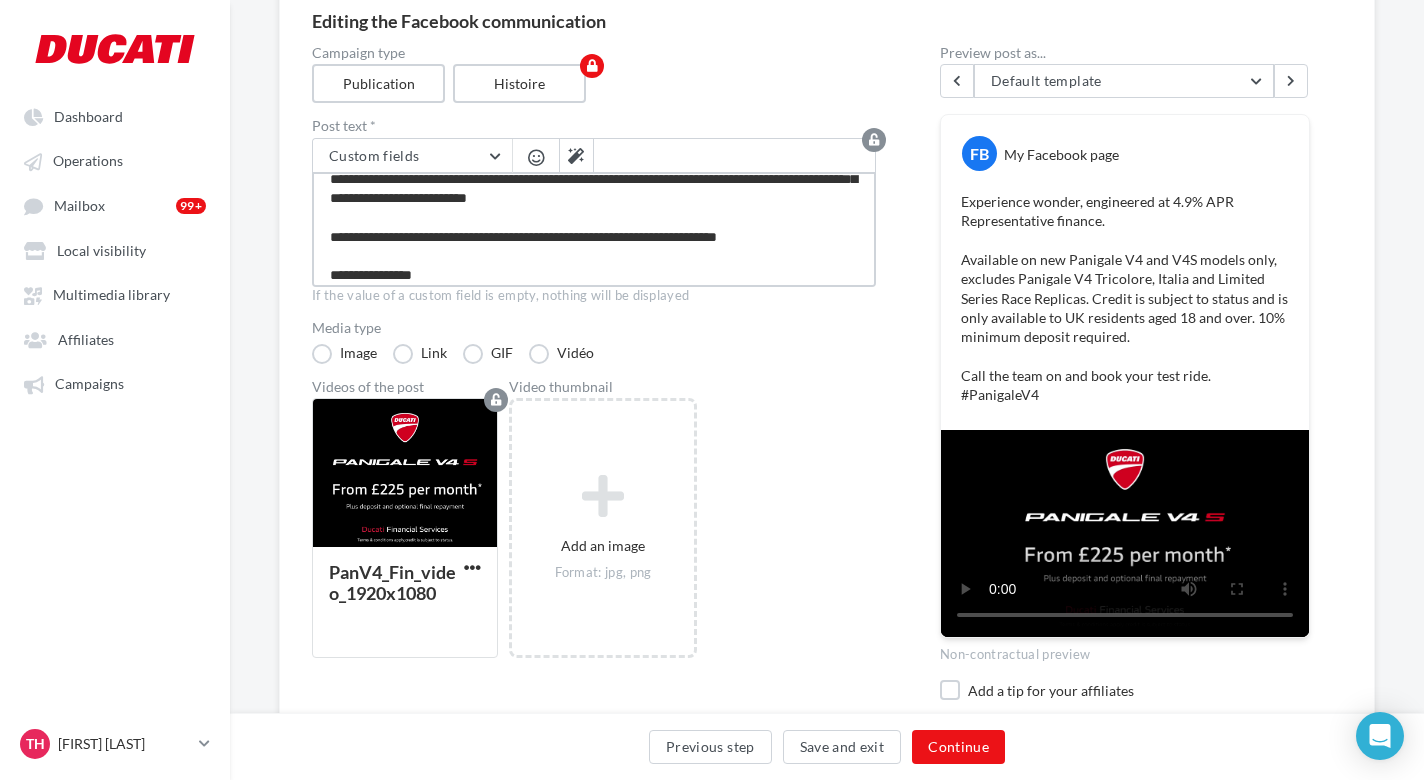 type on "**********" 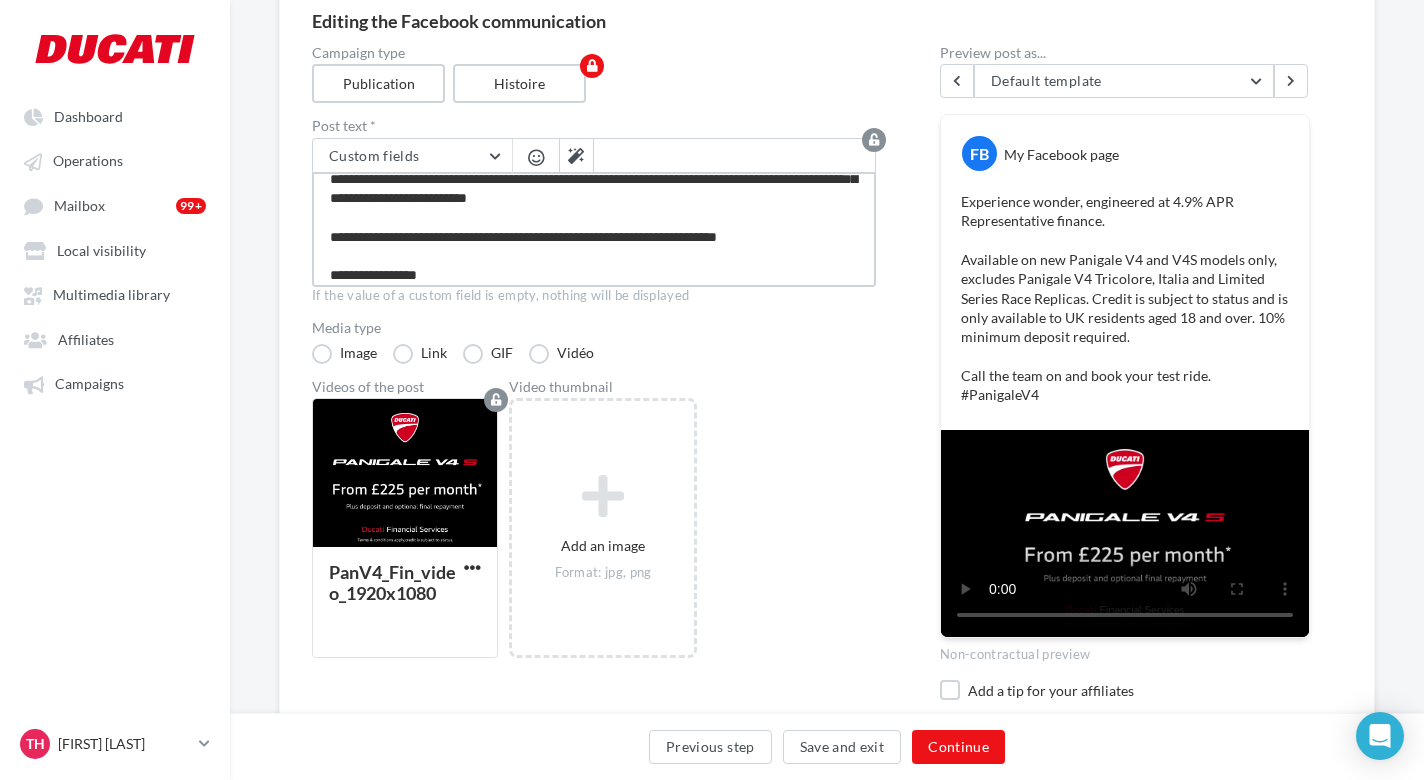 type on "**********" 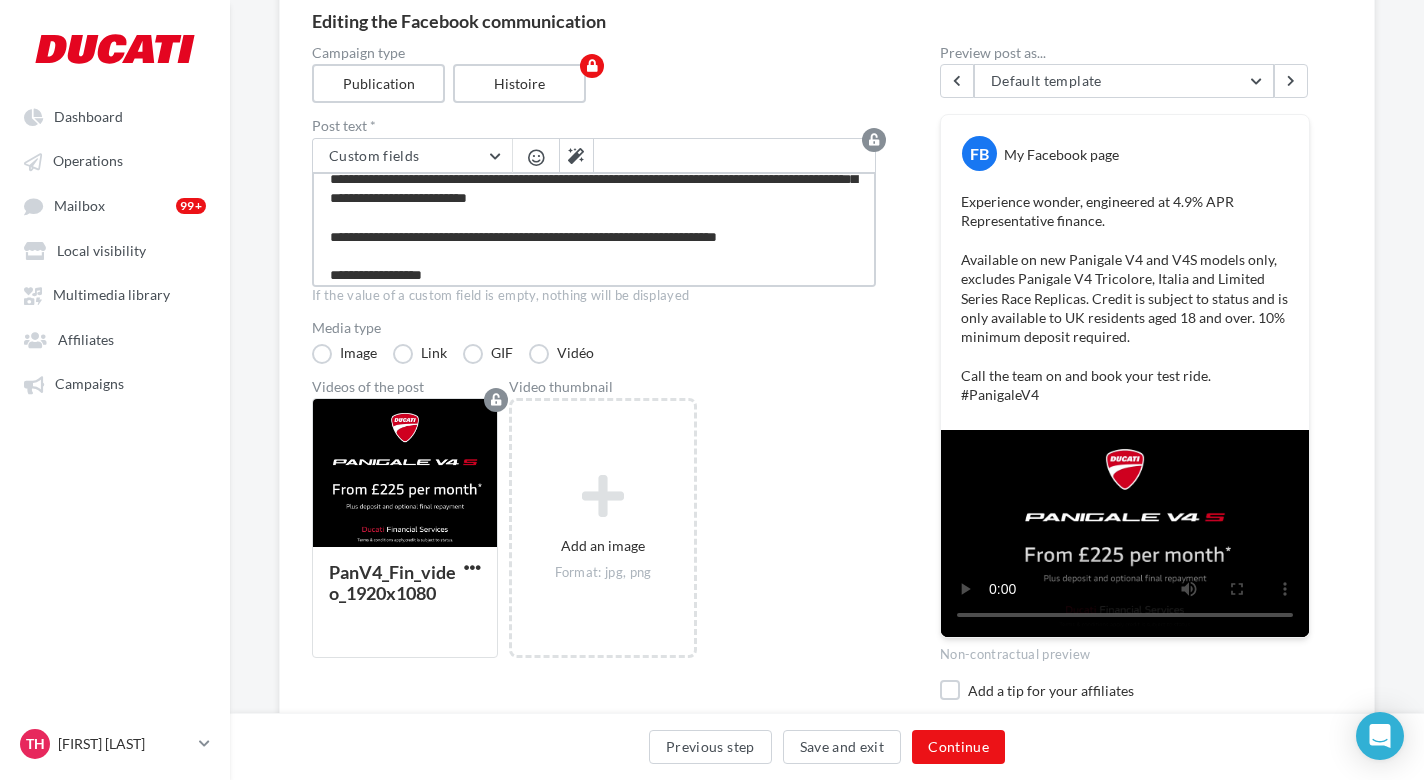 type on "**********" 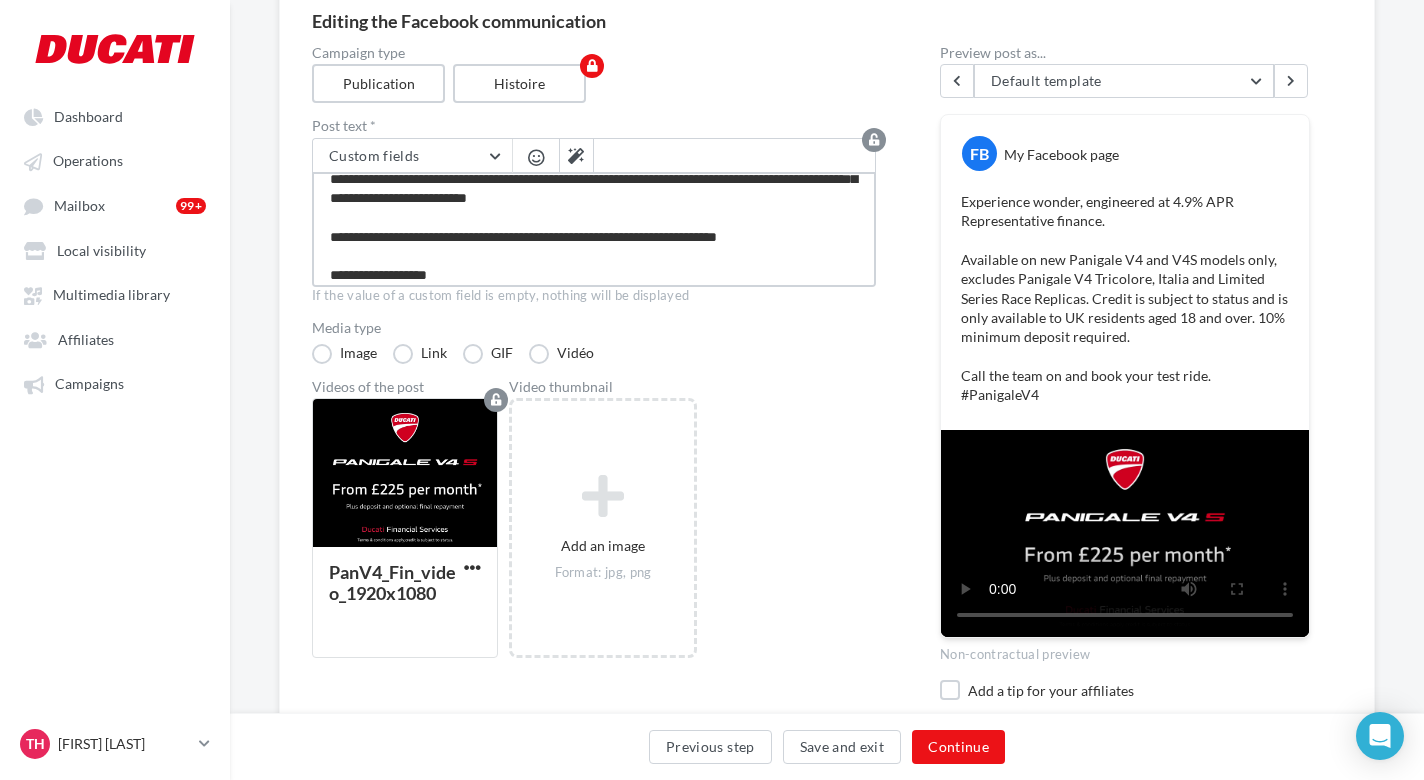 type on "**********" 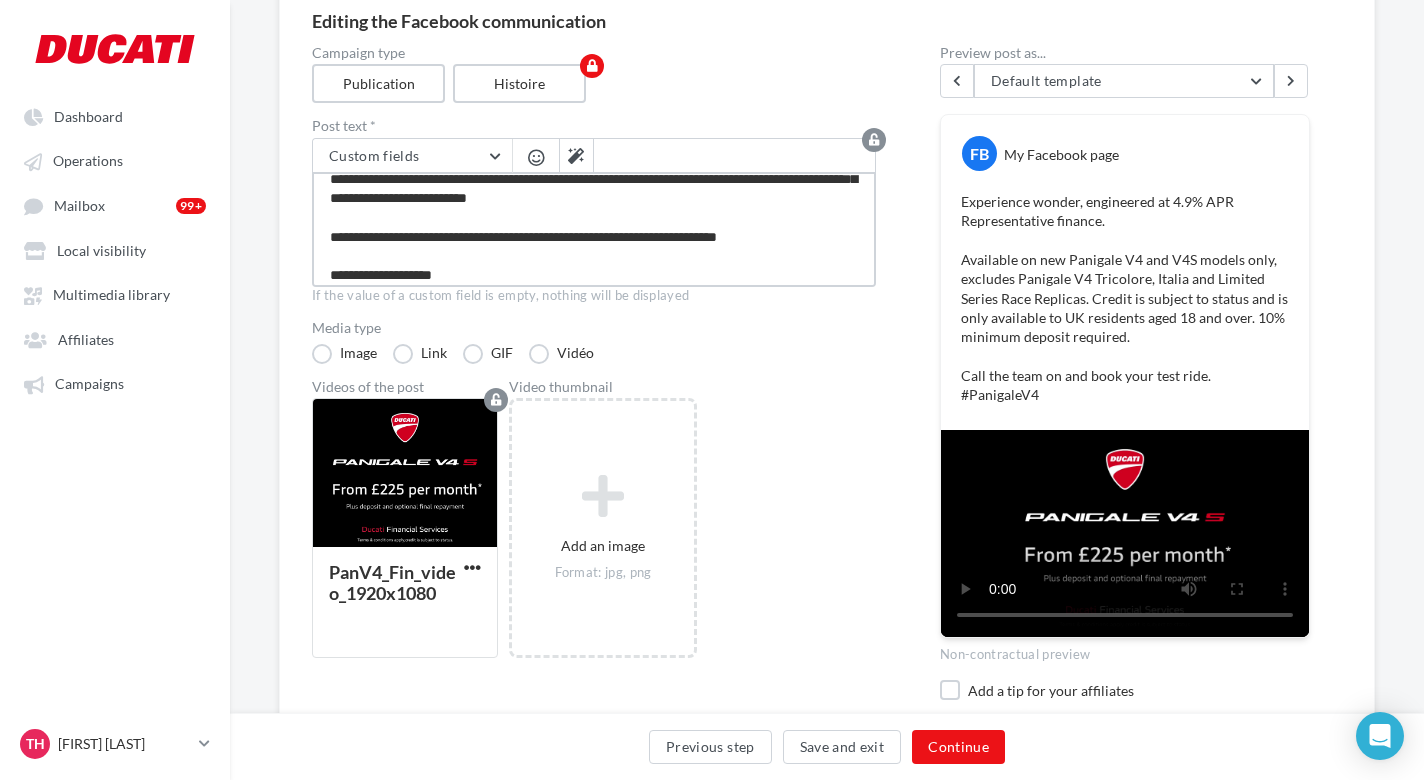 type on "**********" 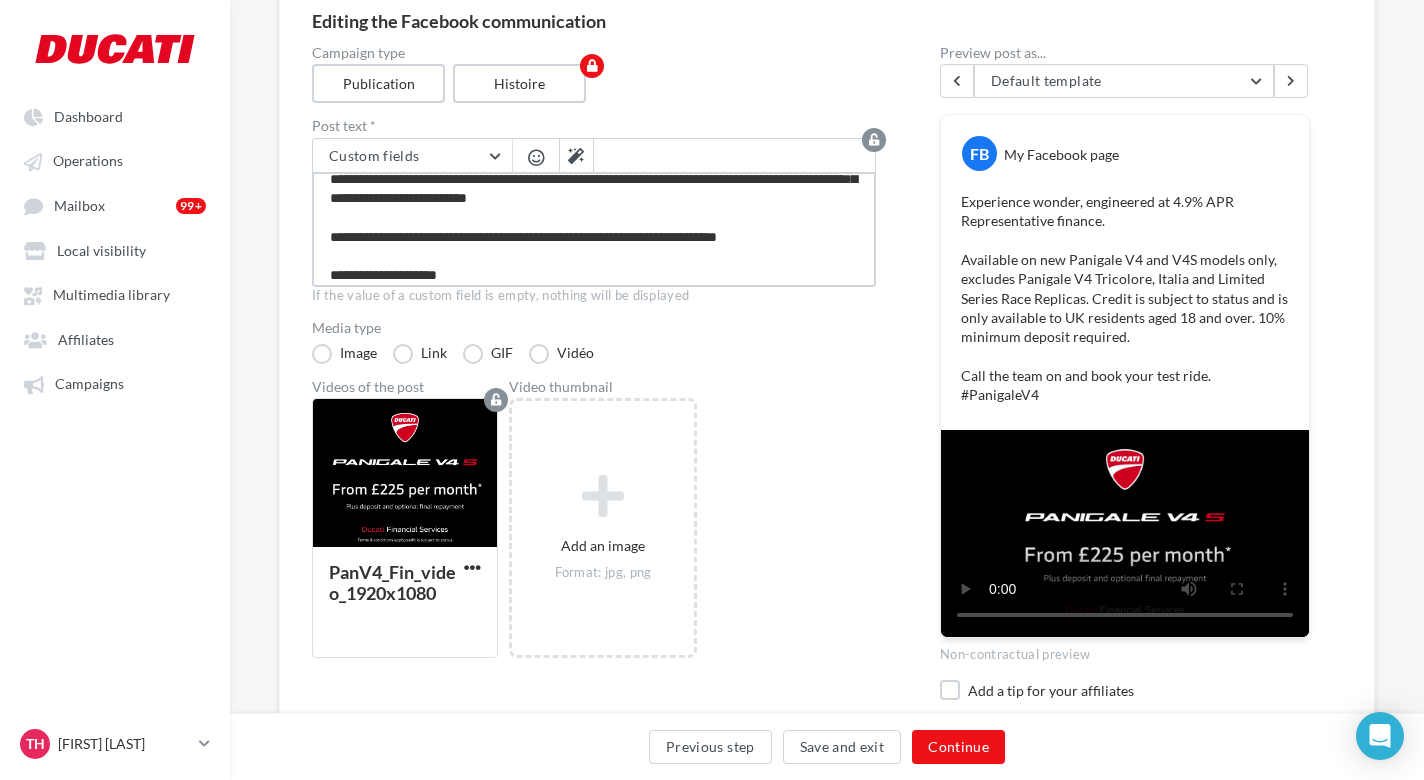 type on "**********" 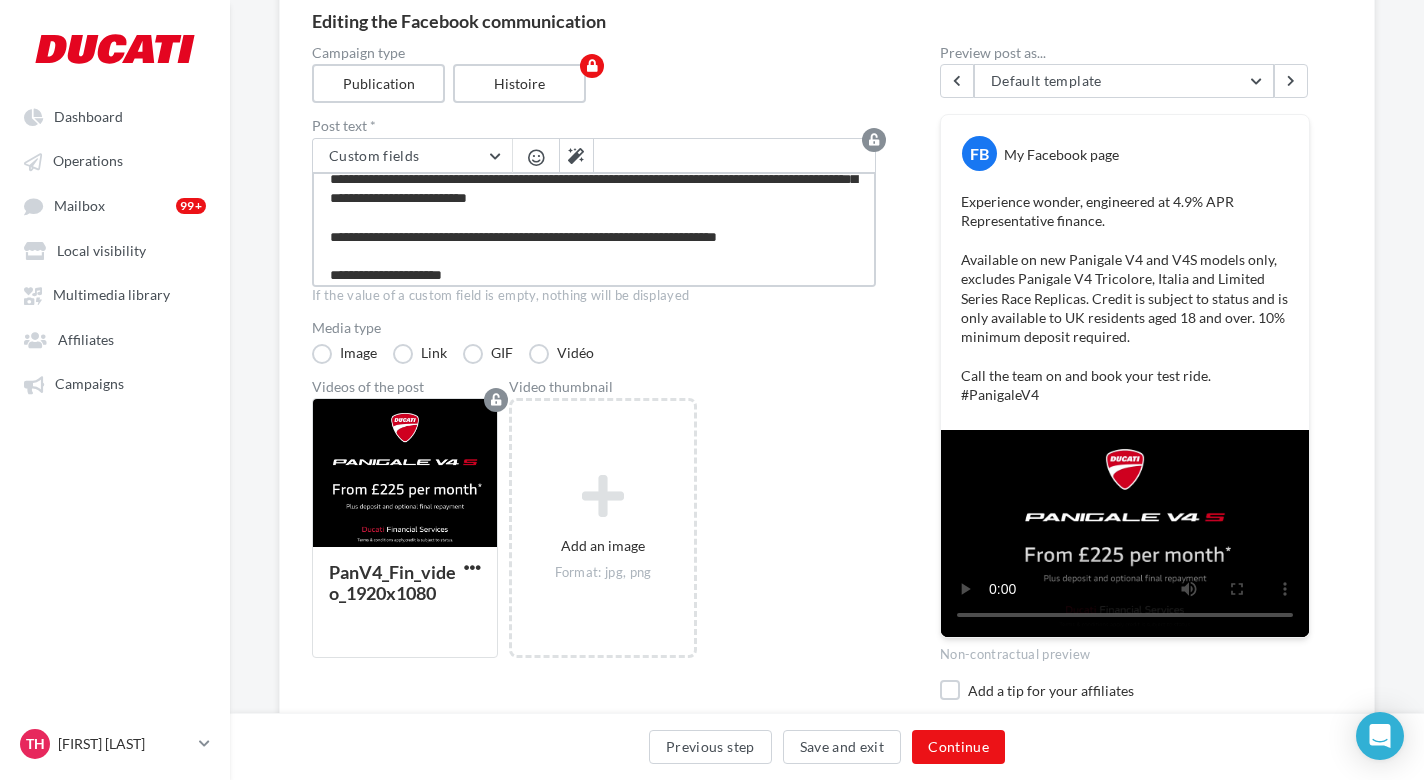 type on "**********" 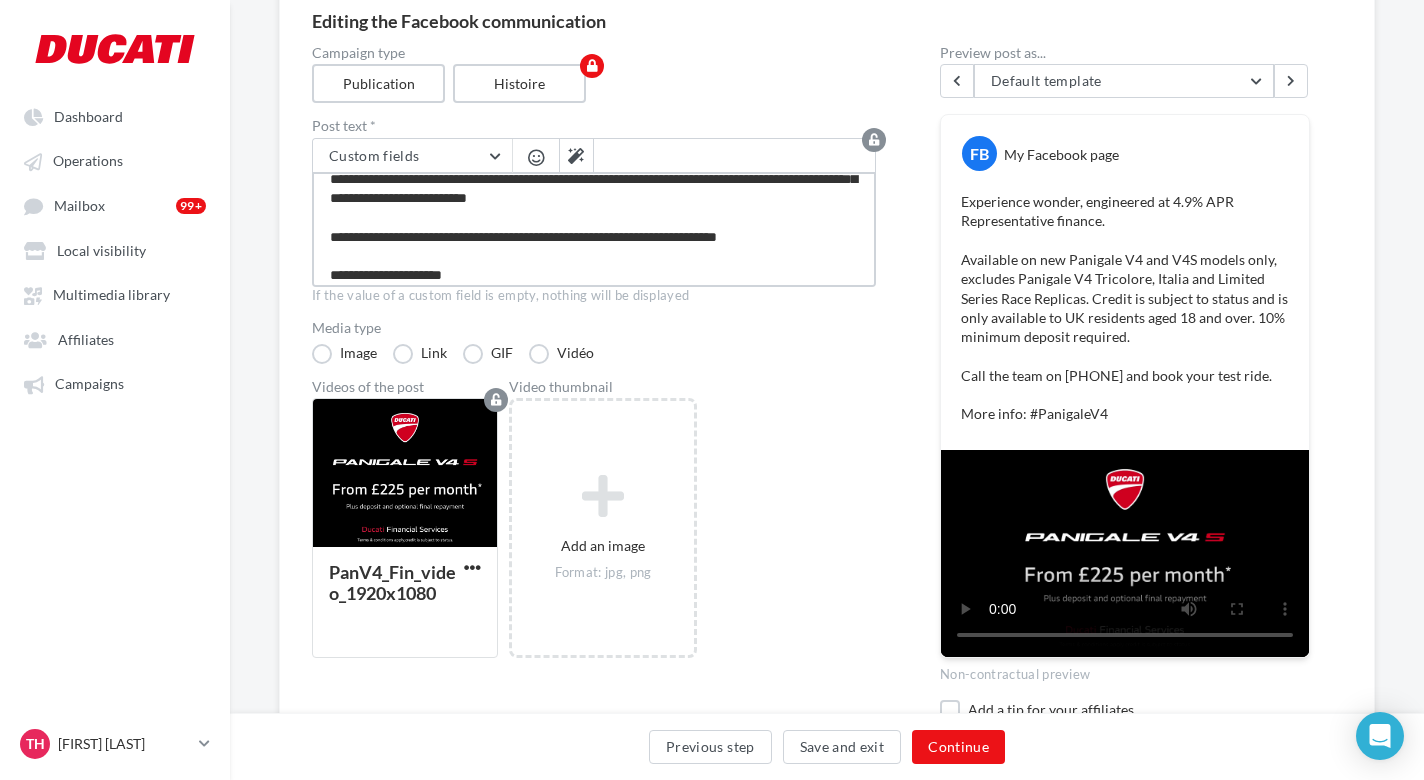 paste on "**********" 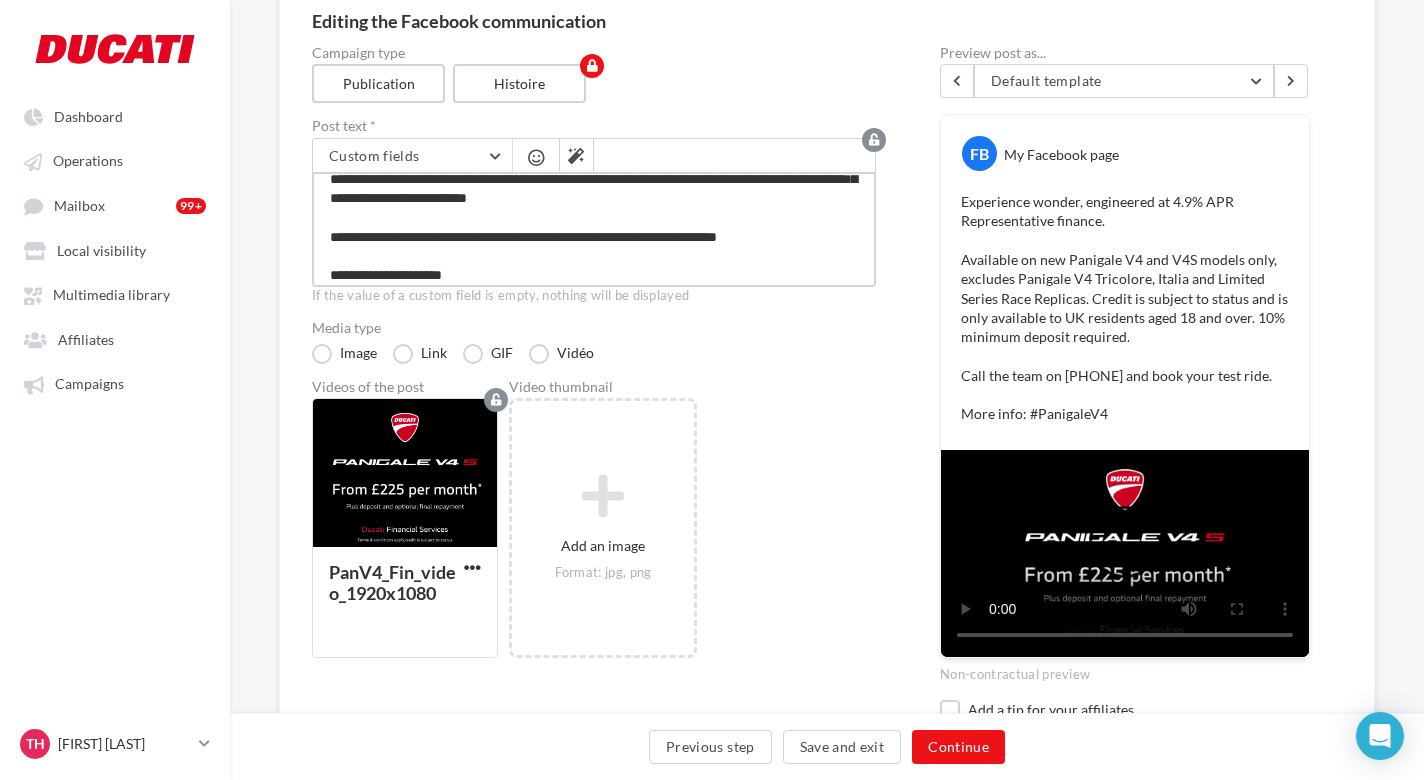 type on "**********" 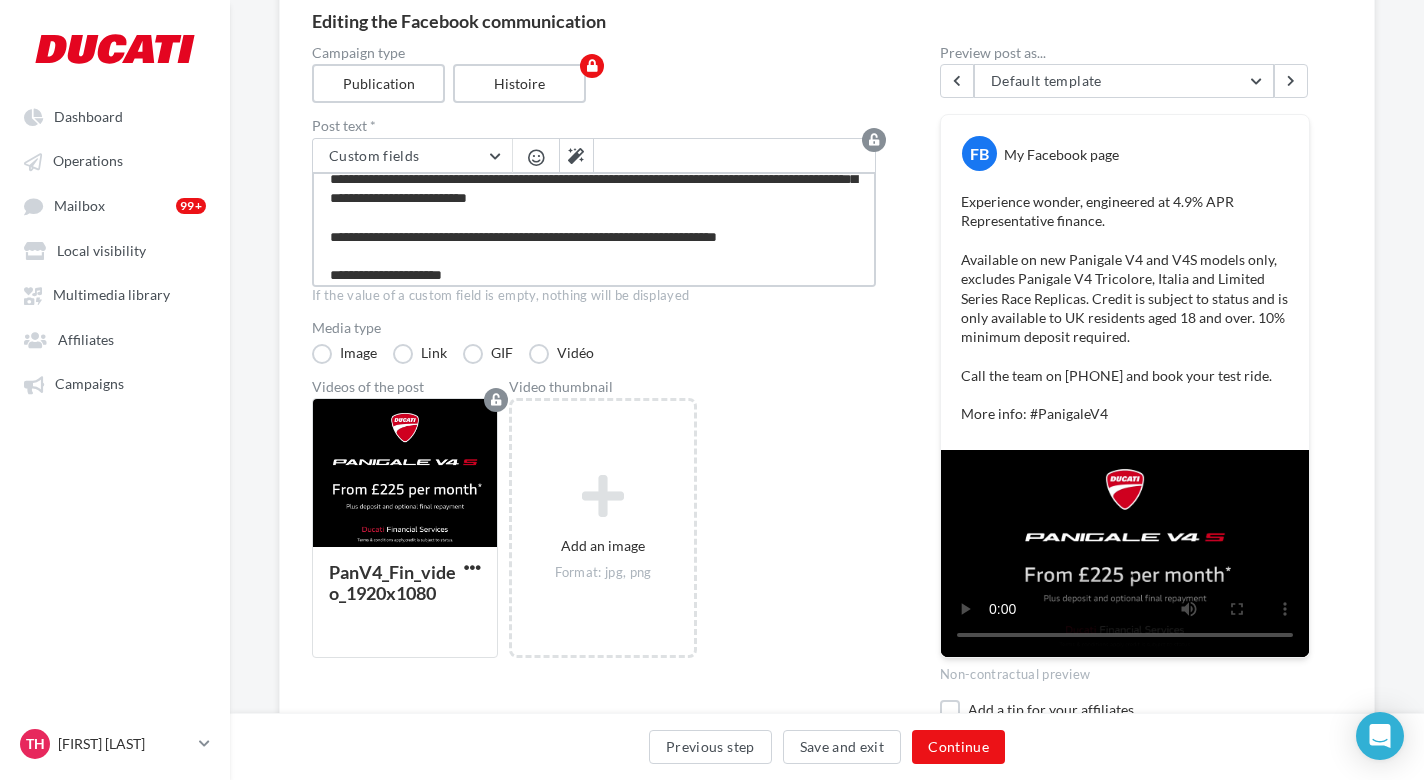 type on "**********" 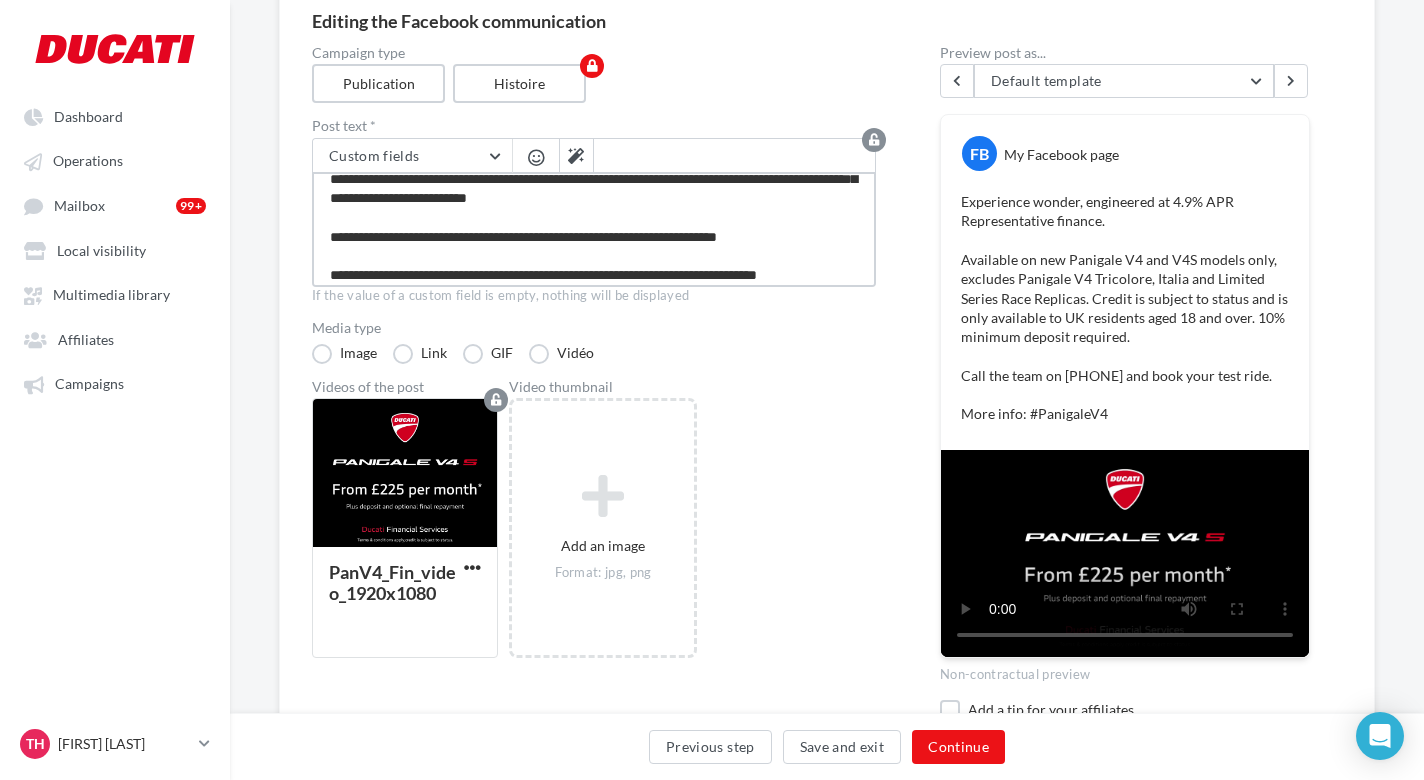 scroll, scrollTop: 89, scrollLeft: 0, axis: vertical 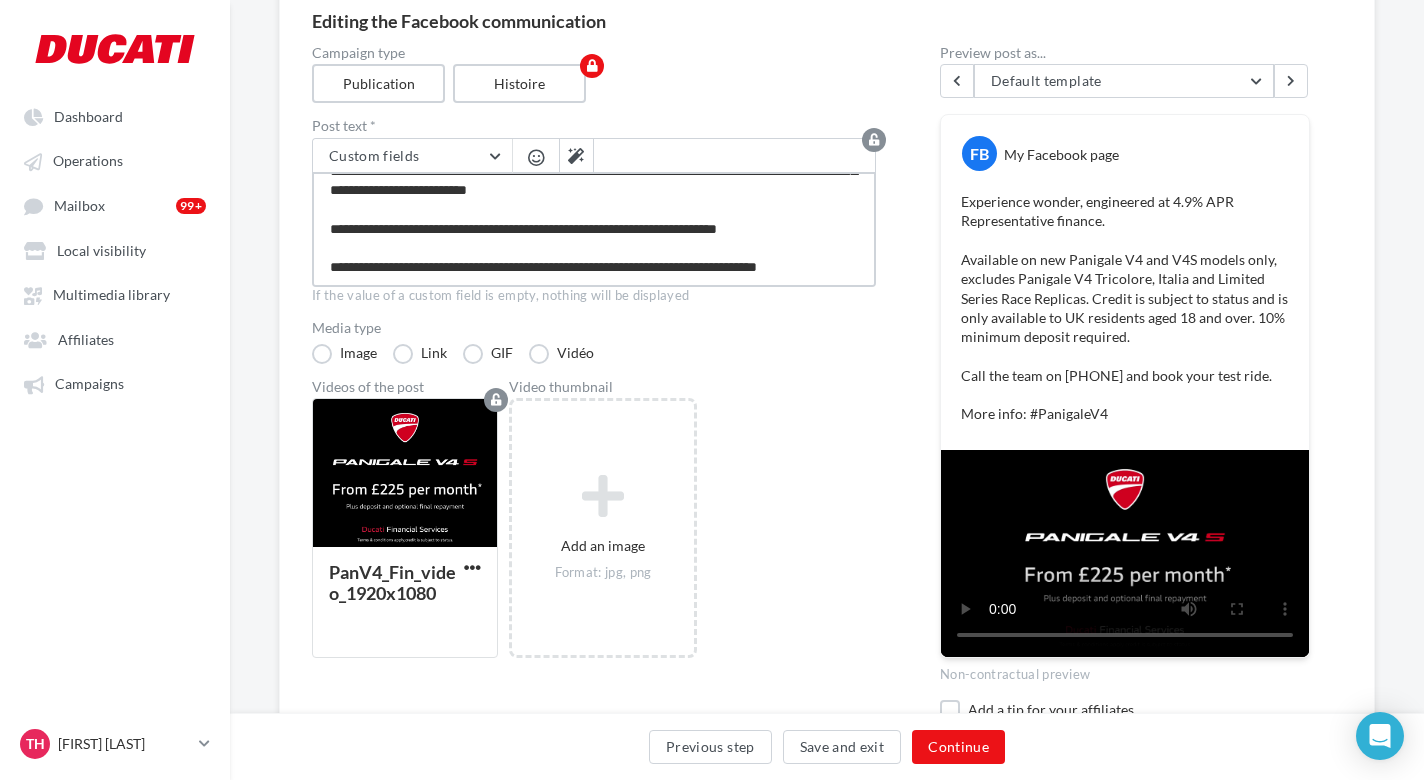 type on "**********" 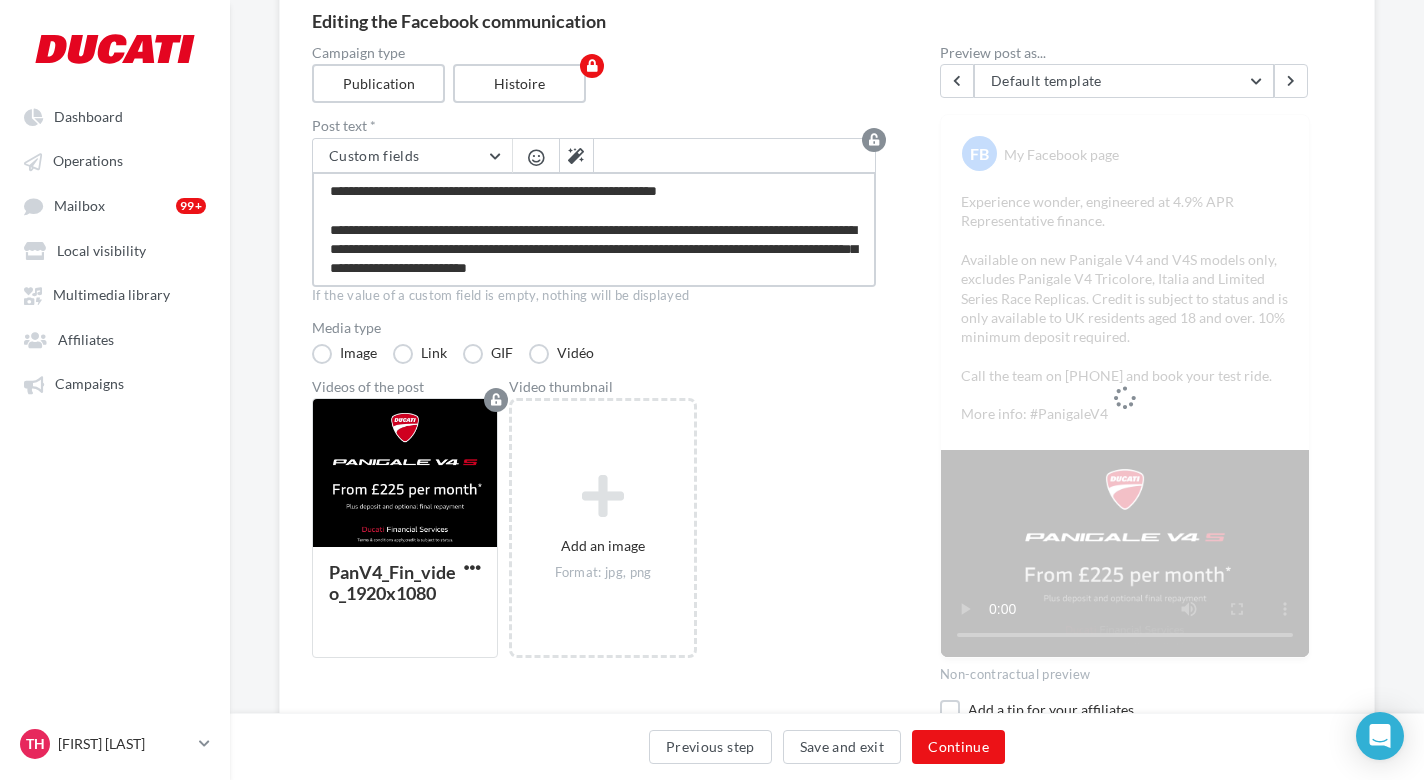 scroll, scrollTop: 98, scrollLeft: 0, axis: vertical 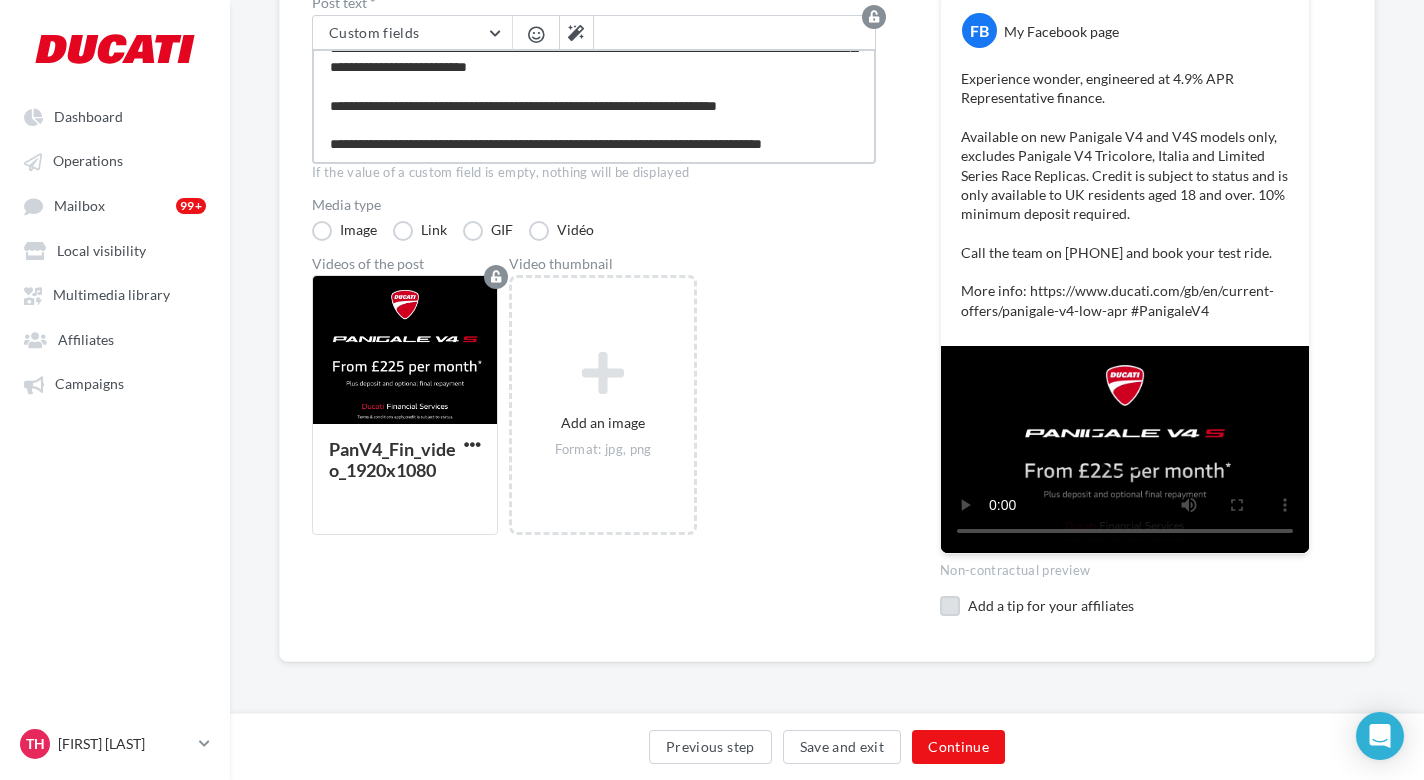 type on "**********" 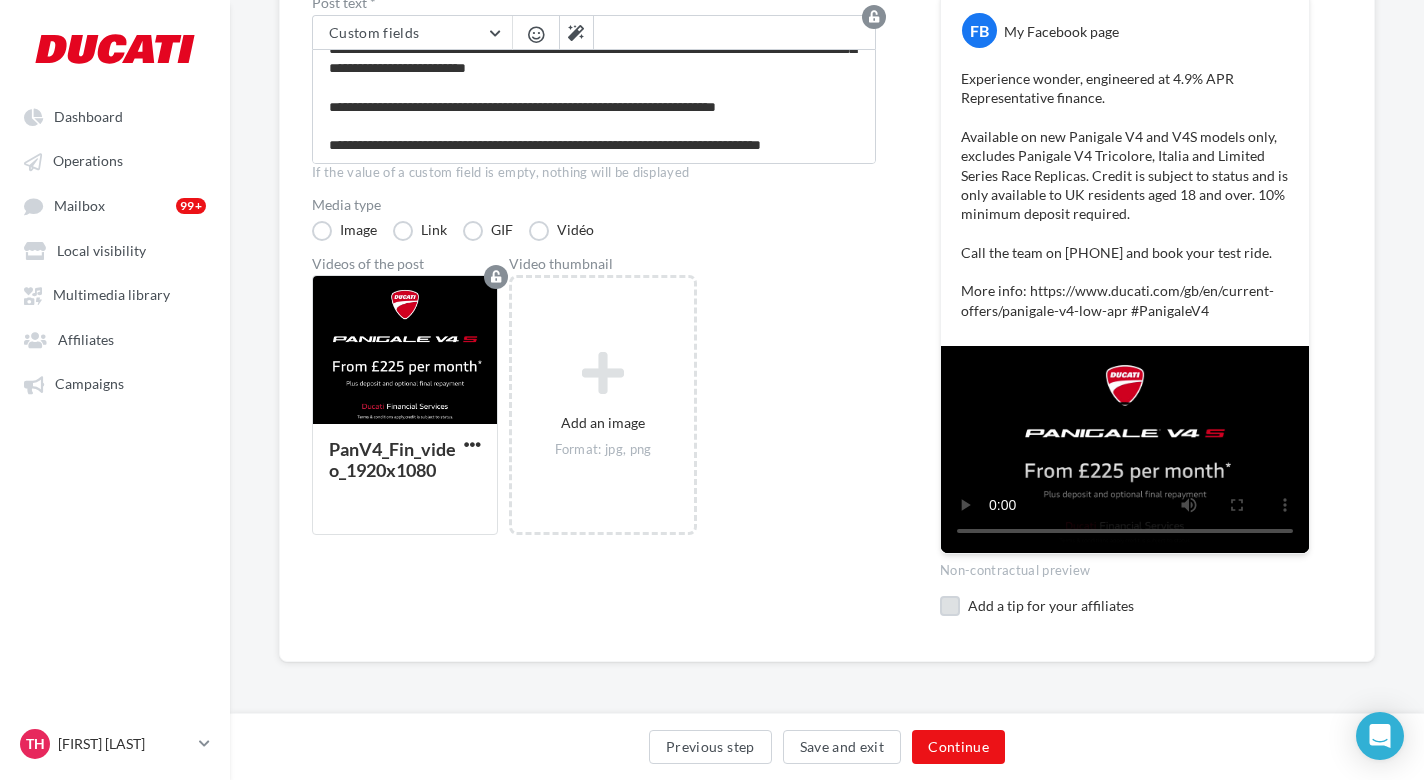 click at bounding box center (950, 606) 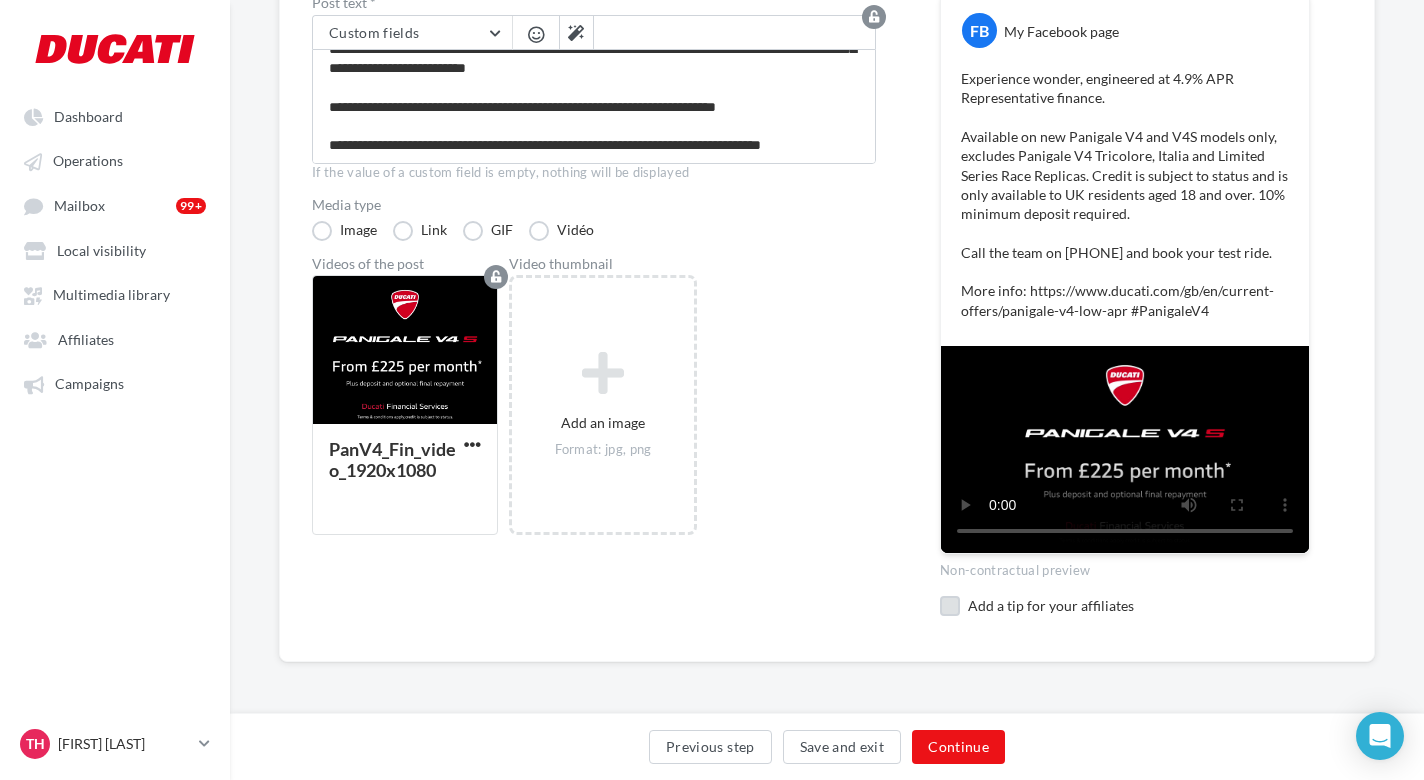 scroll, scrollTop: 96, scrollLeft: 0, axis: vertical 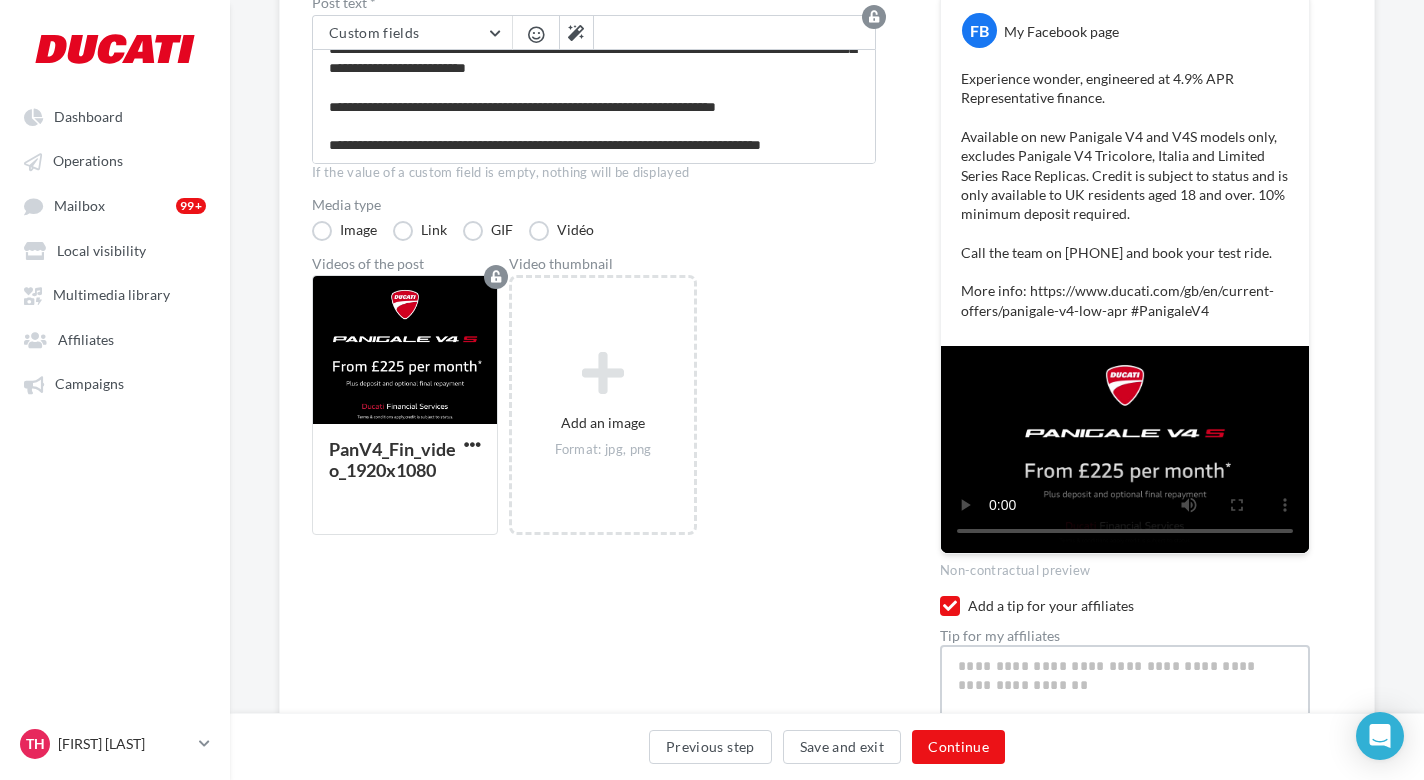 click at bounding box center [1125, 697] 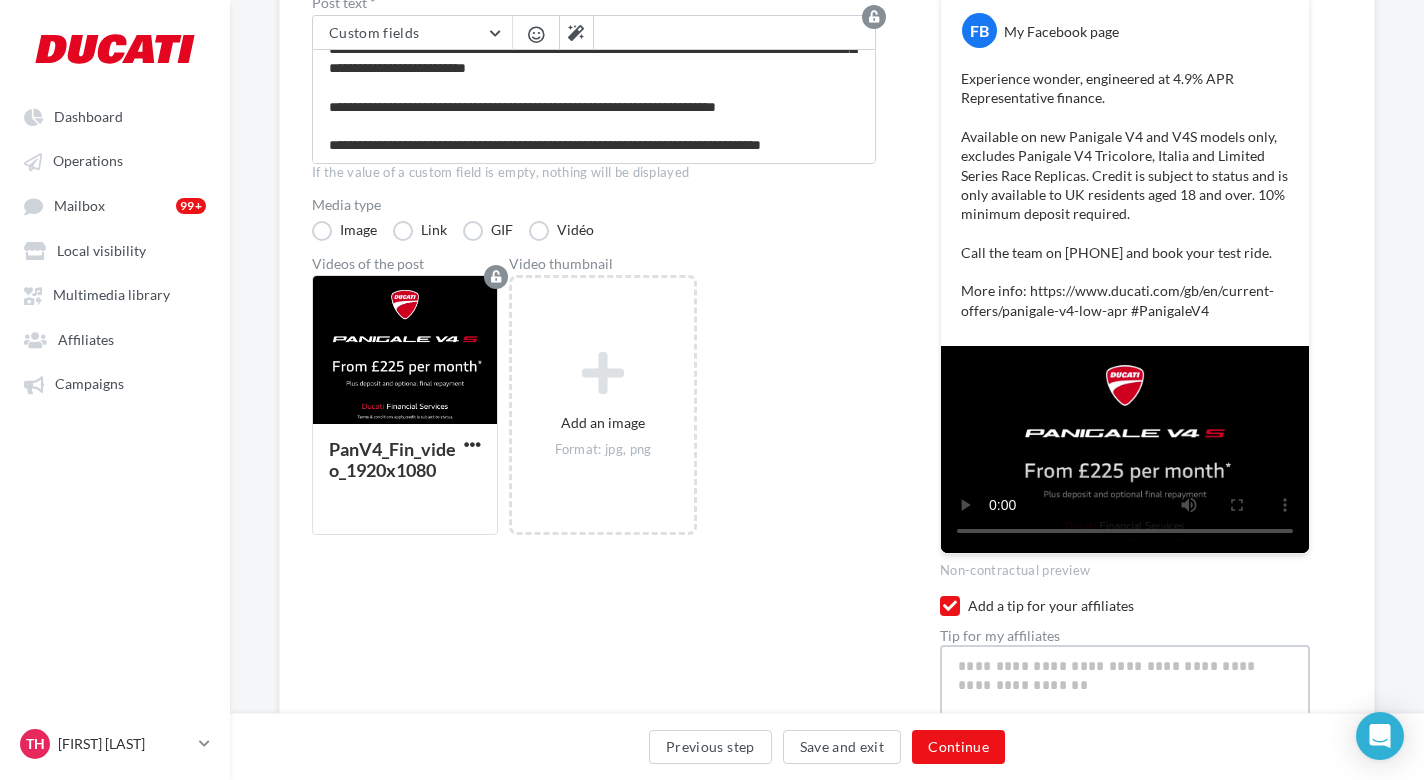 paste on "**********" 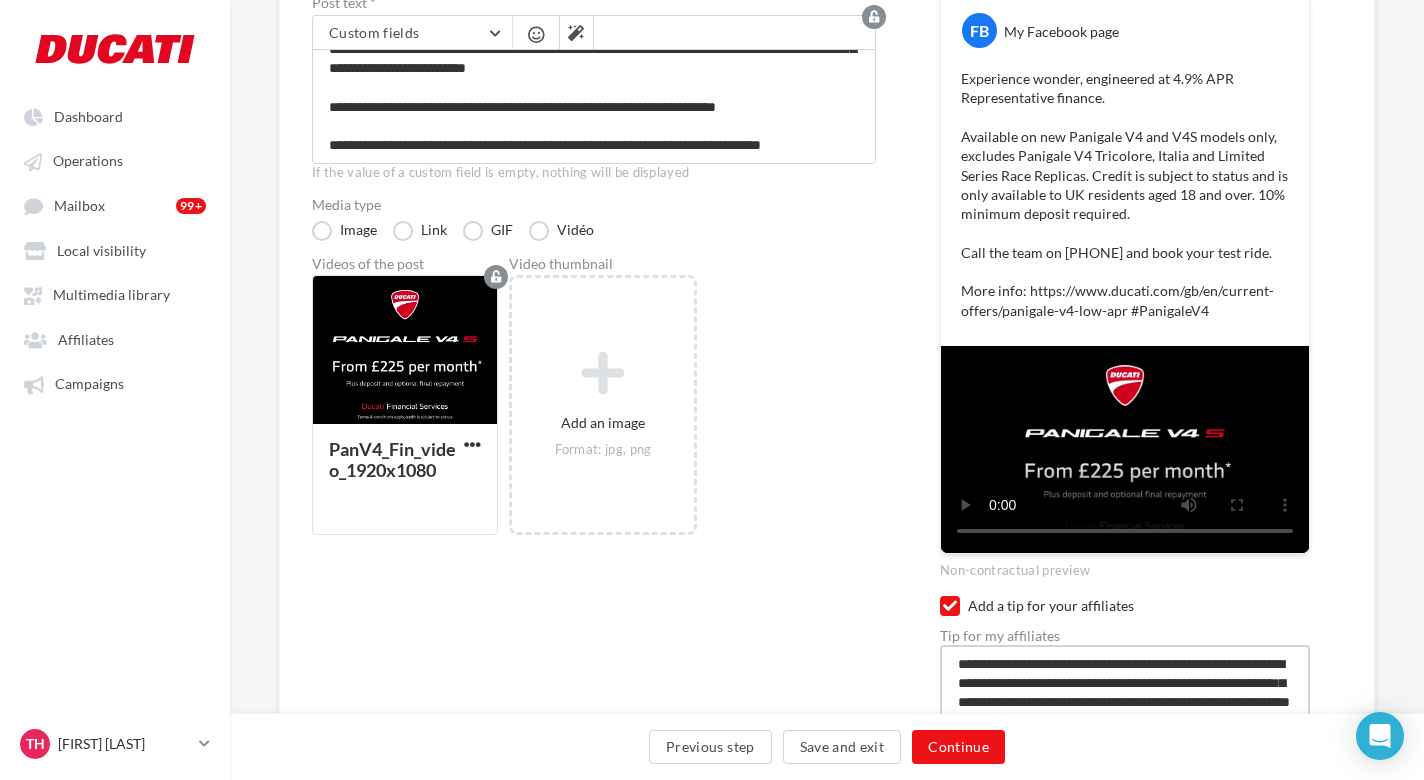scroll, scrollTop: 205, scrollLeft: 0, axis: vertical 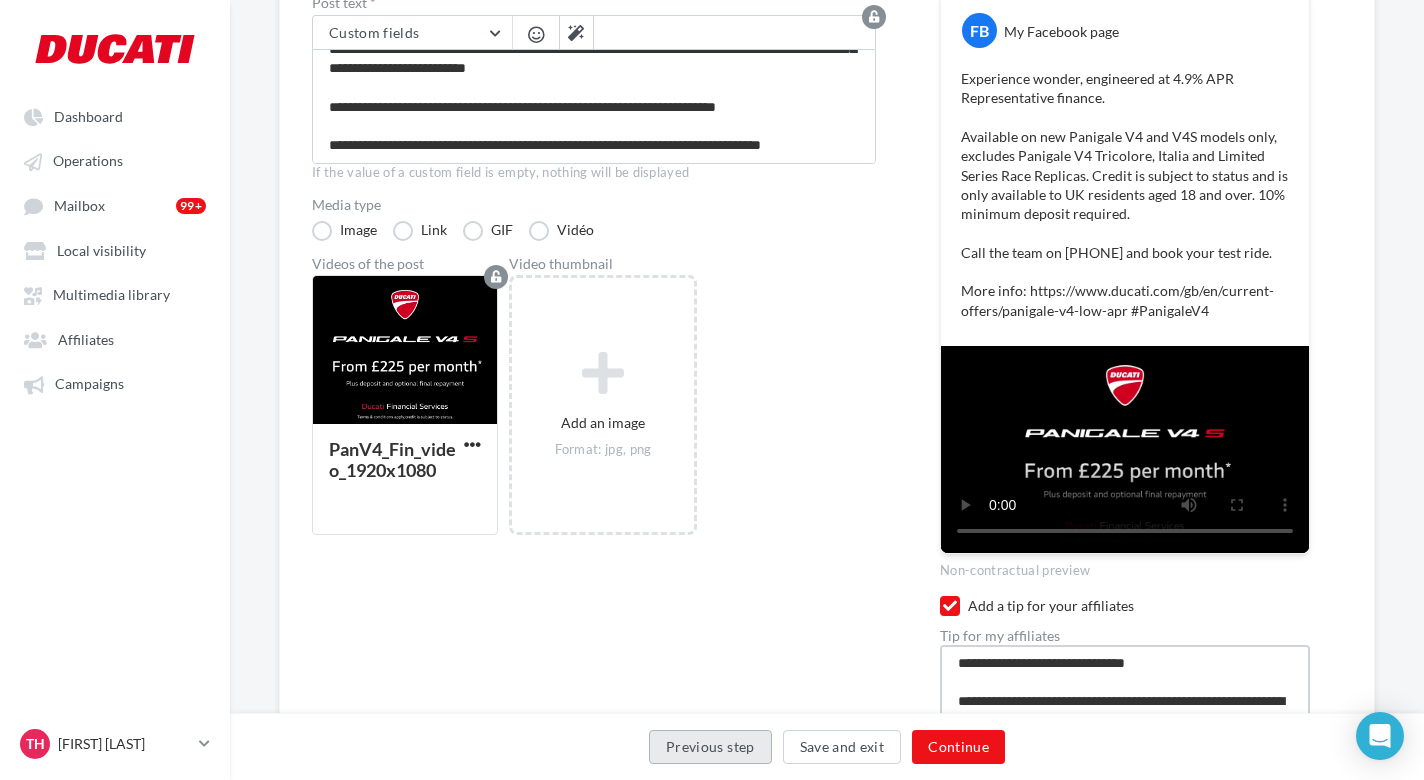 type on "**********" 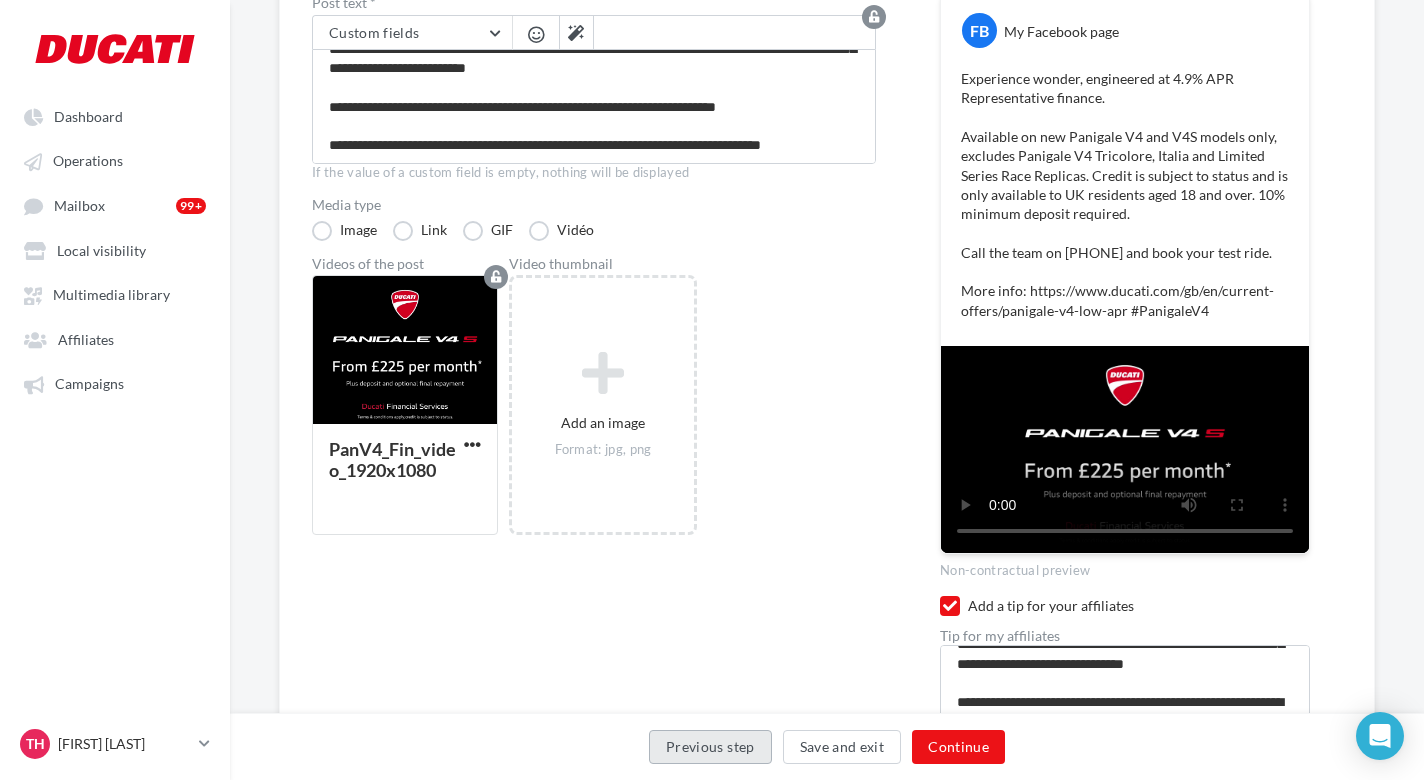 click on "Previous step" at bounding box center [710, 747] 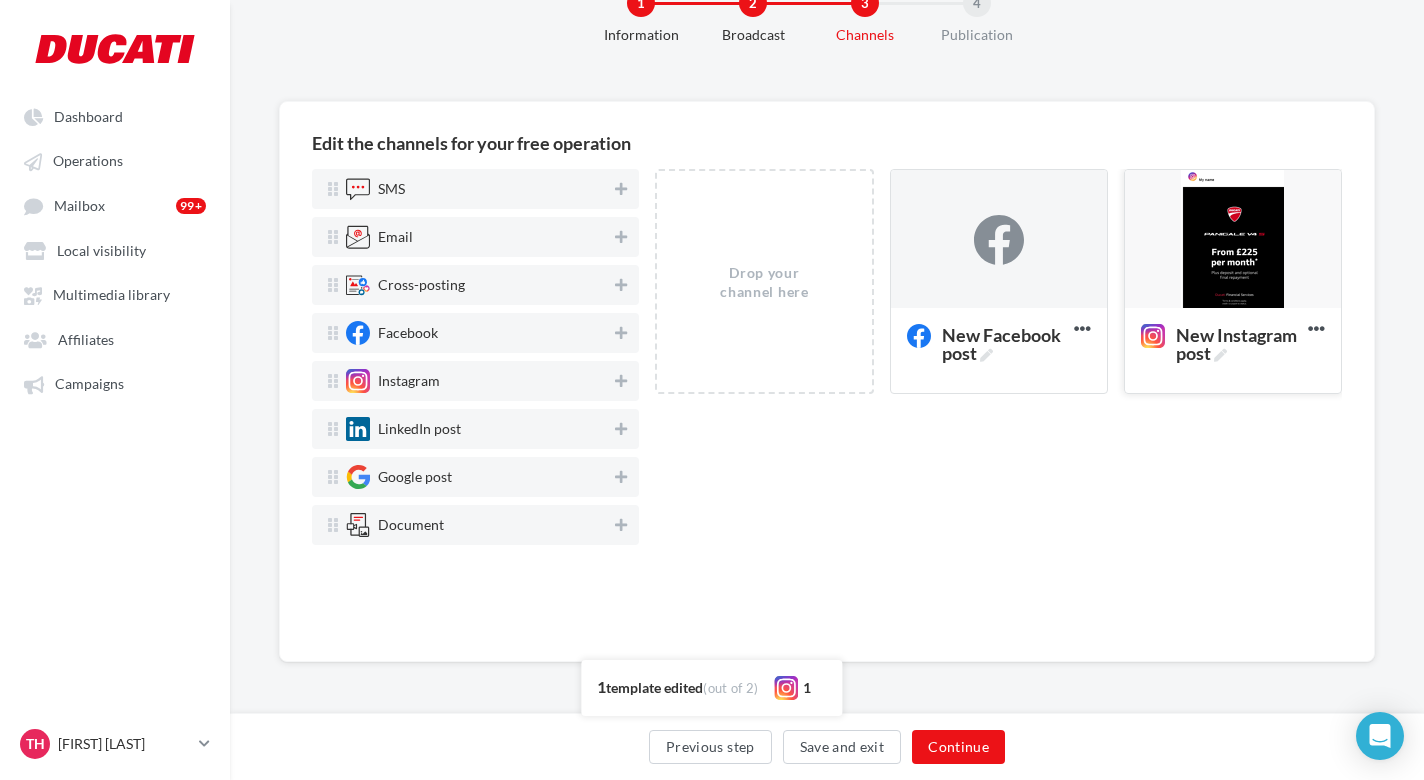 click at bounding box center [1233, 240] 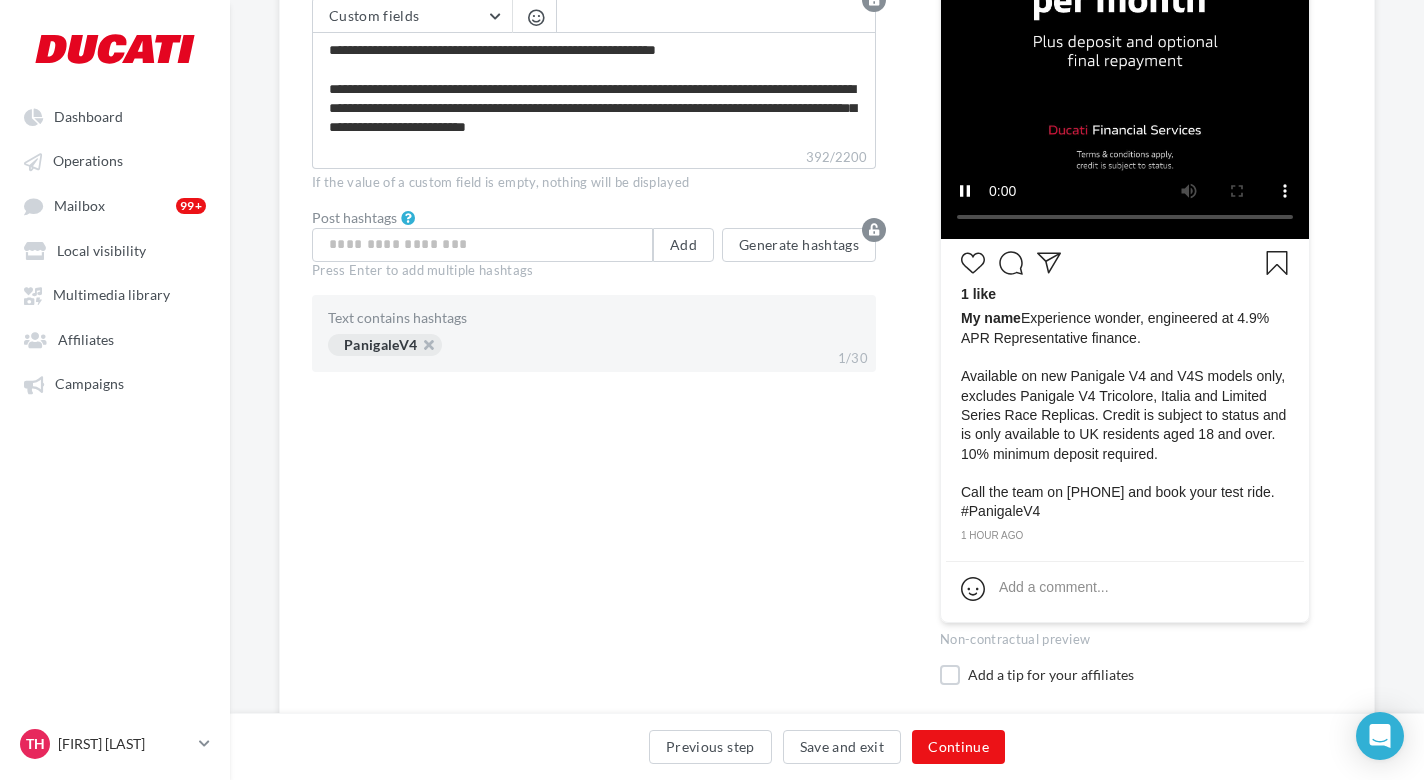 scroll, scrollTop: 751, scrollLeft: 0, axis: vertical 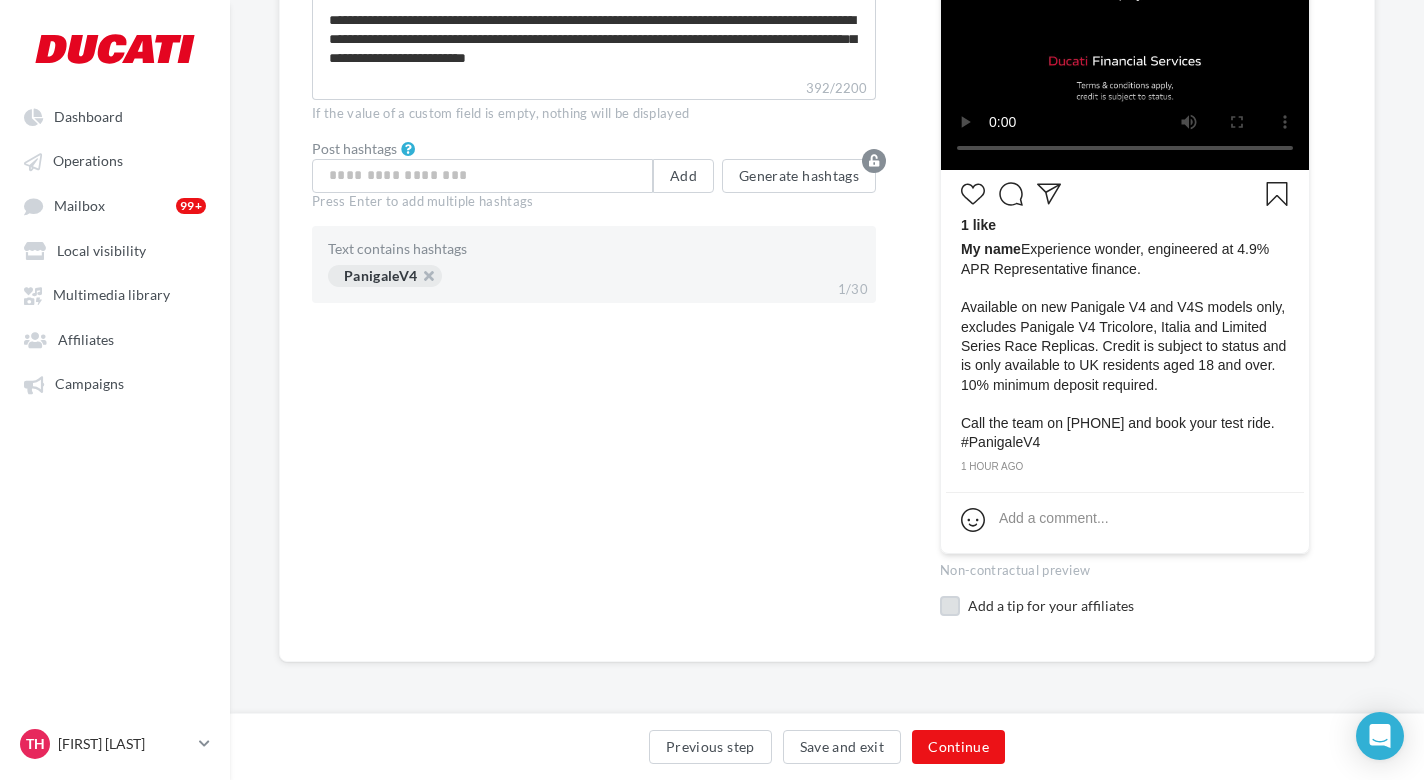 click at bounding box center [950, 606] 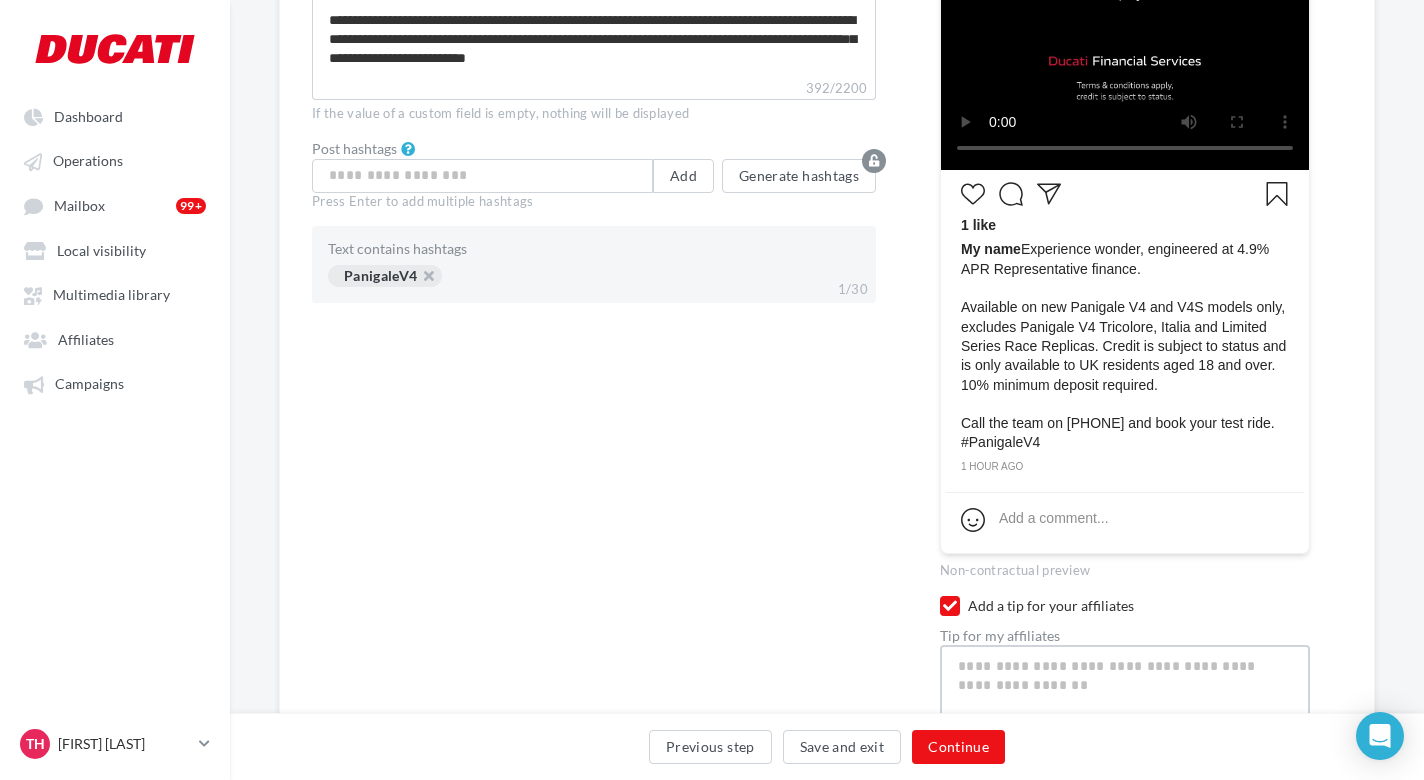 click on "392/2200" at bounding box center (1125, 697) 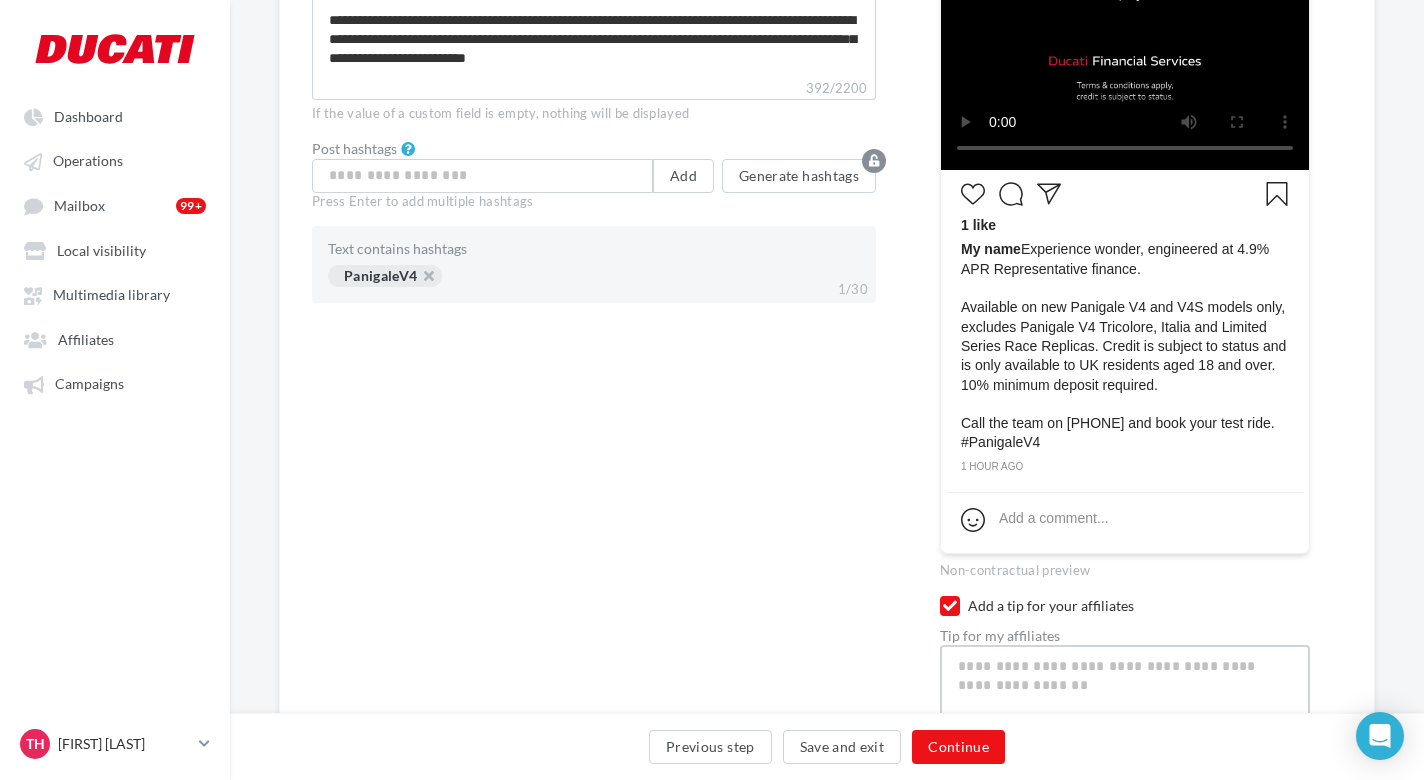 paste on "**********" 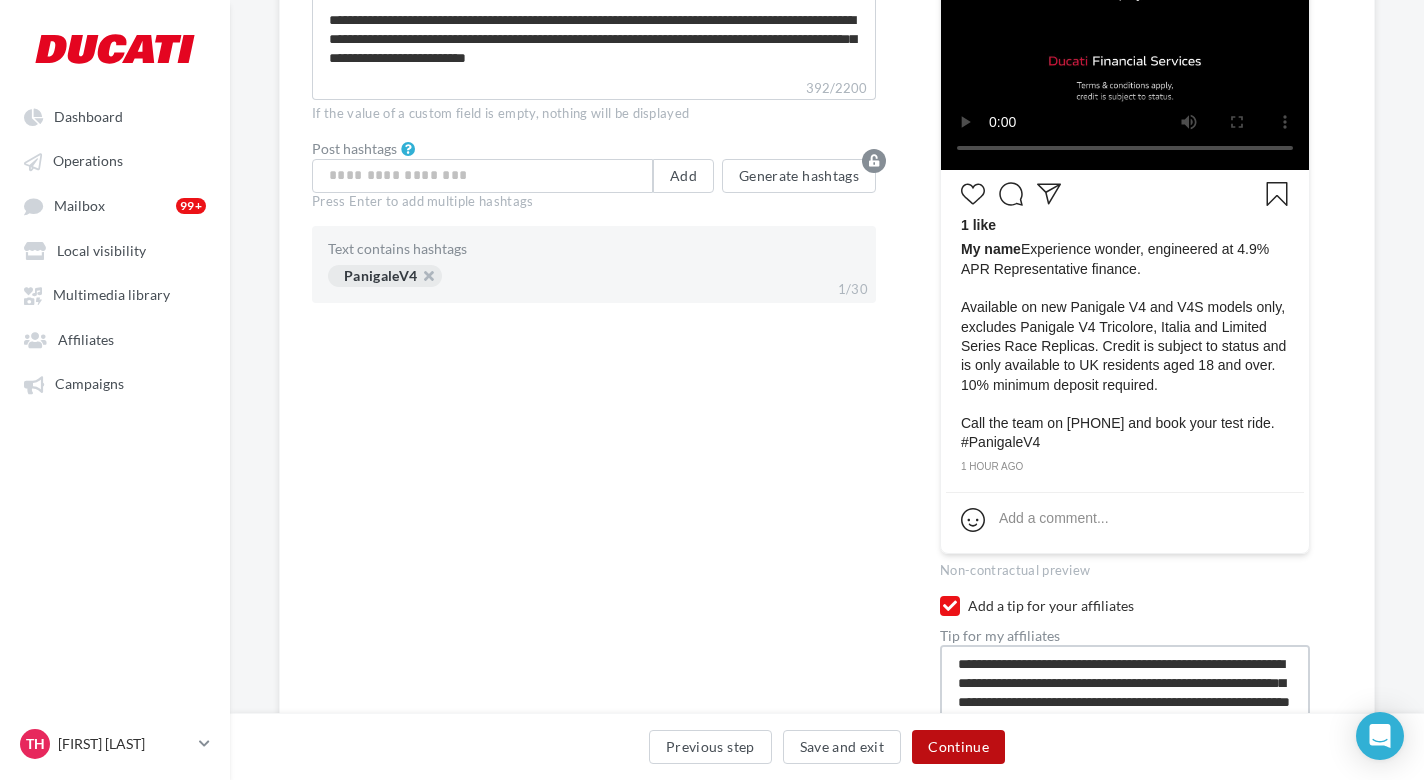 scroll, scrollTop: 205, scrollLeft: 0, axis: vertical 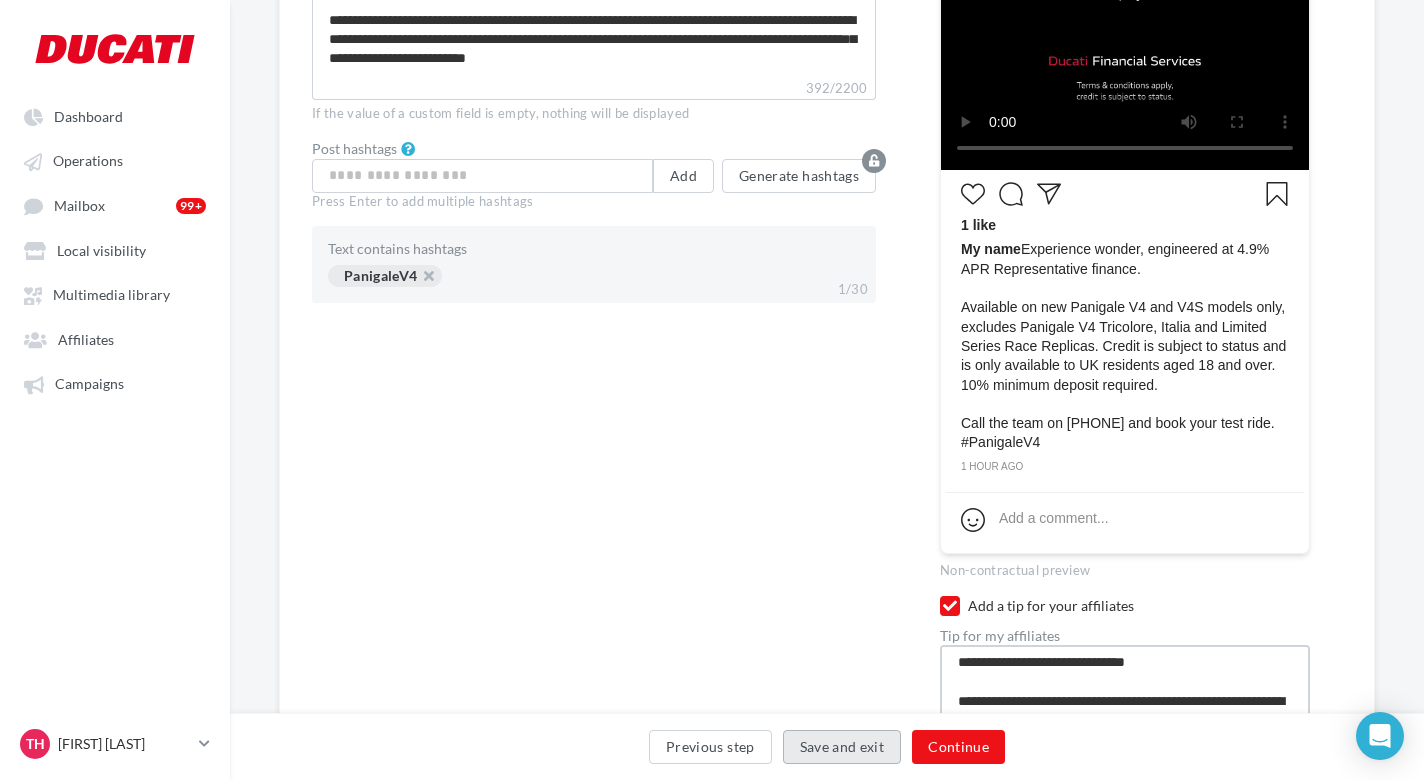 type on "**********" 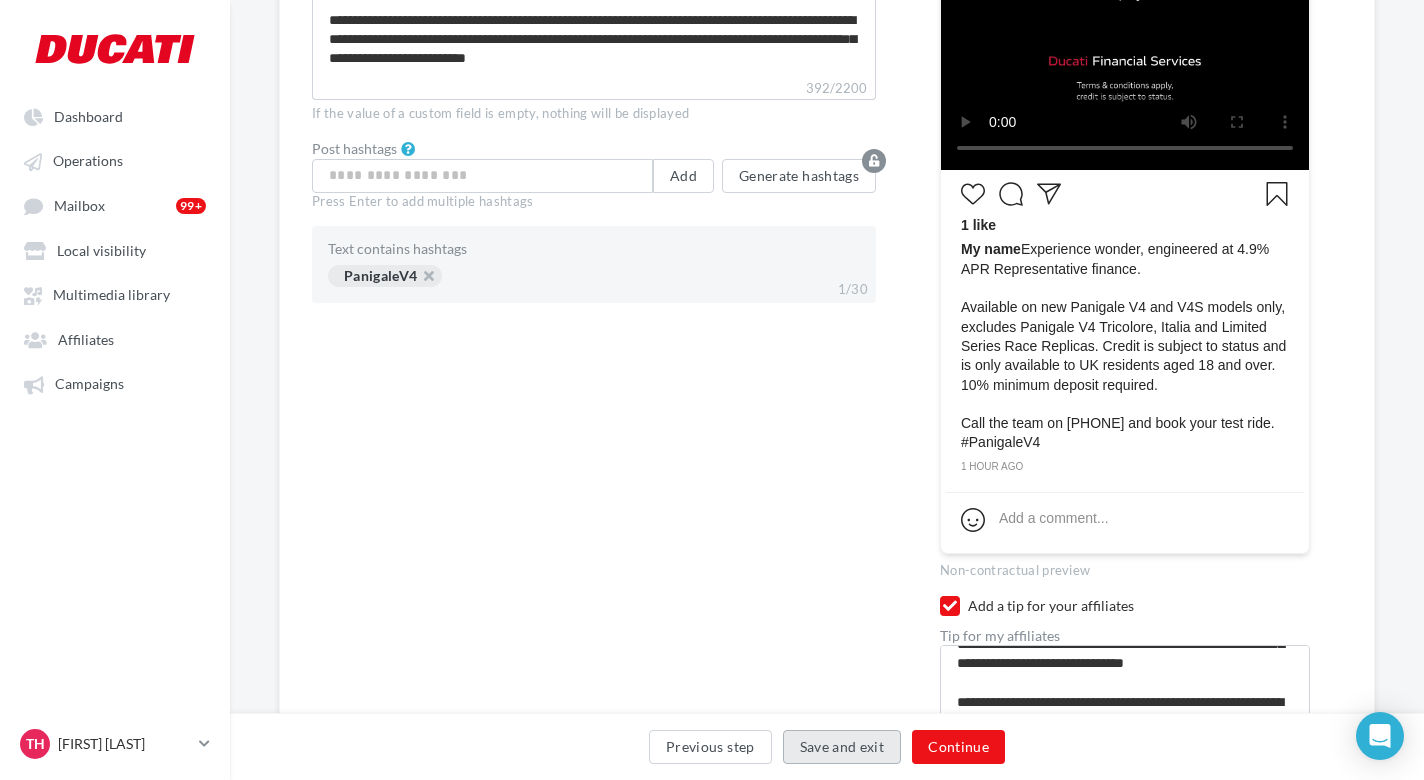 click on "Save and exit" at bounding box center (842, 747) 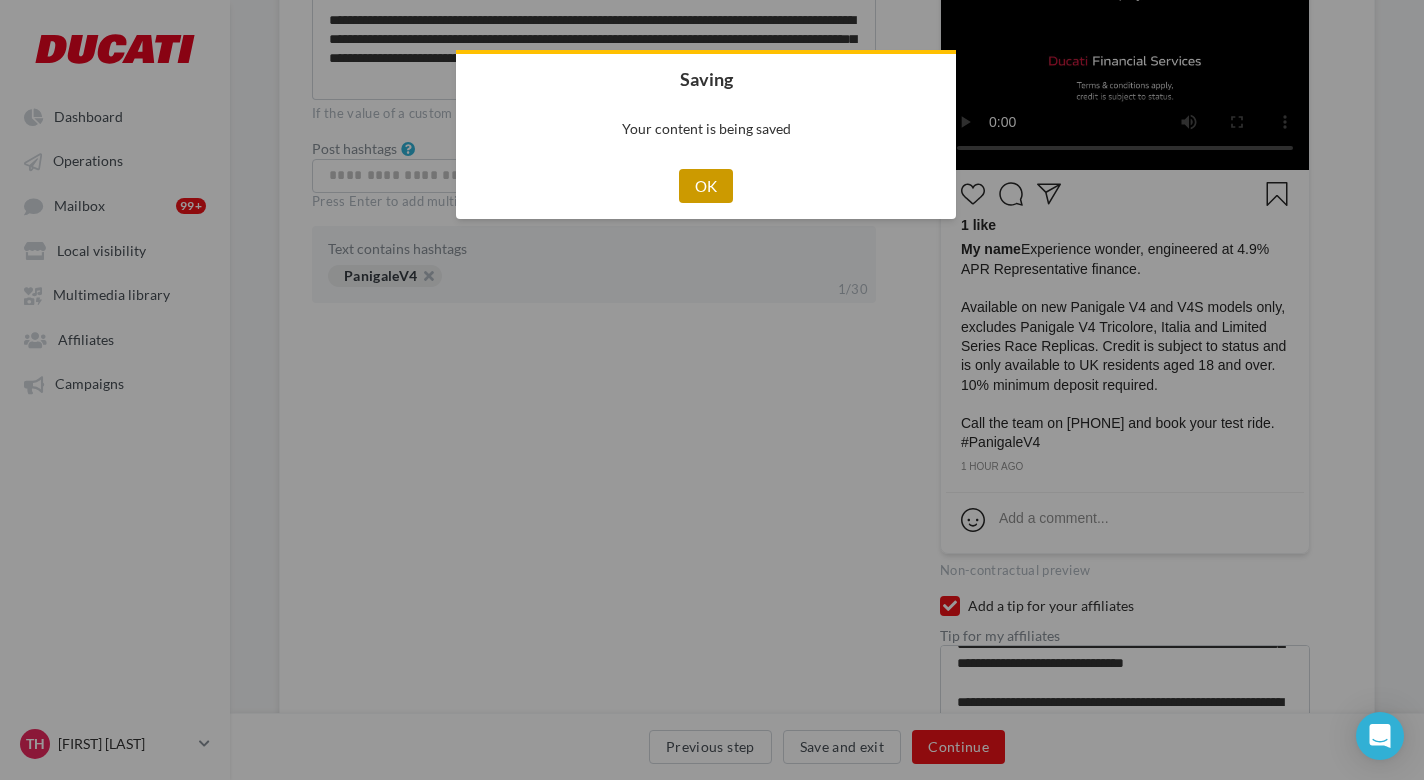click on "OK" at bounding box center [706, 186] 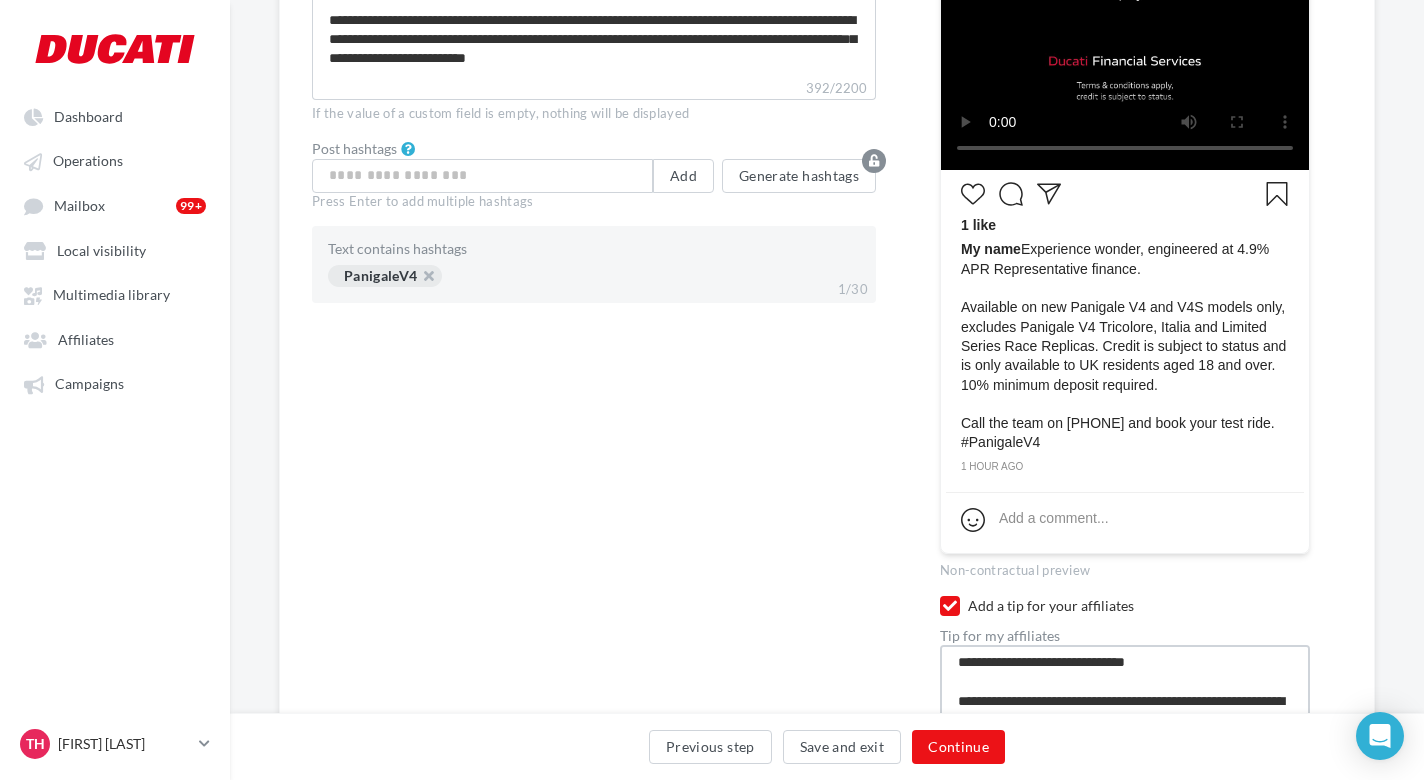 click on "**********" at bounding box center [1125, 702] 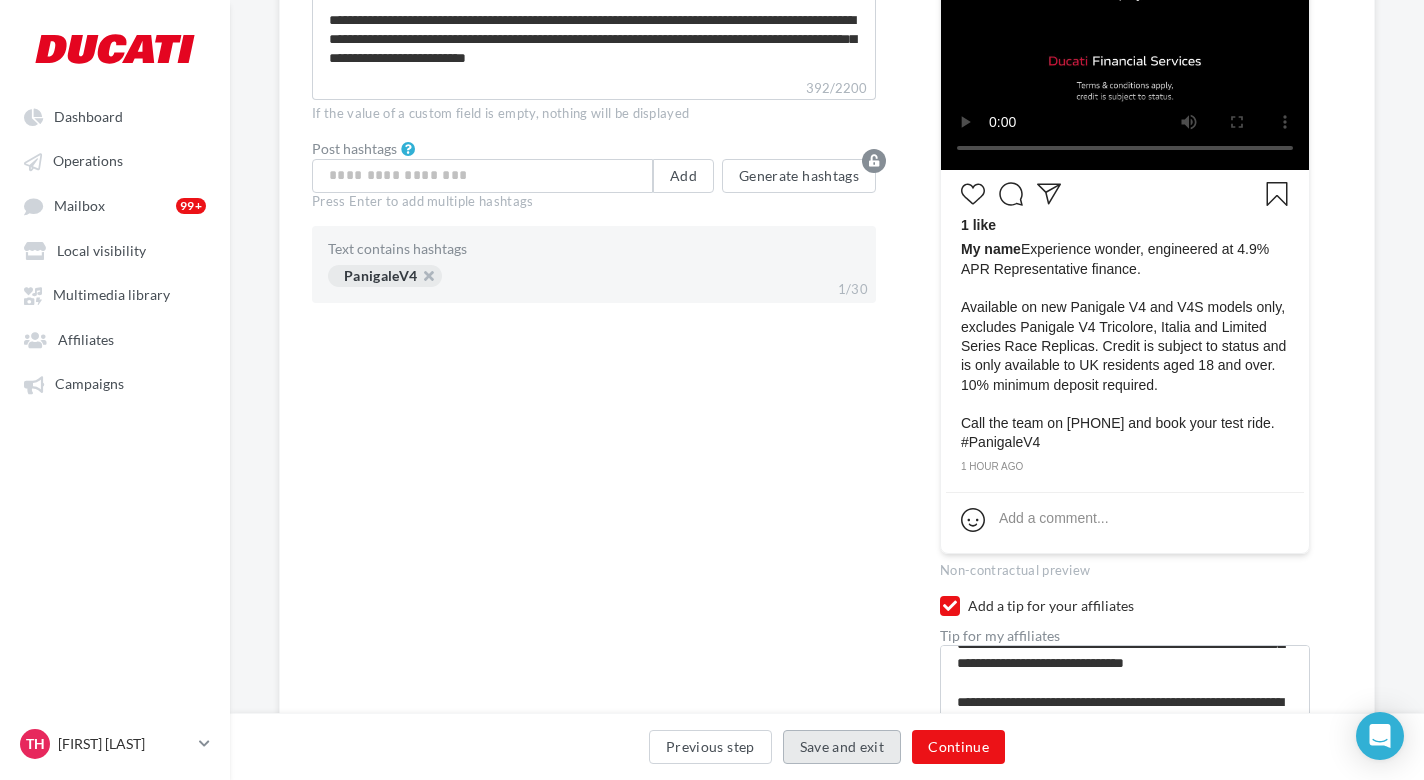 click on "Save and exit" at bounding box center (842, 747) 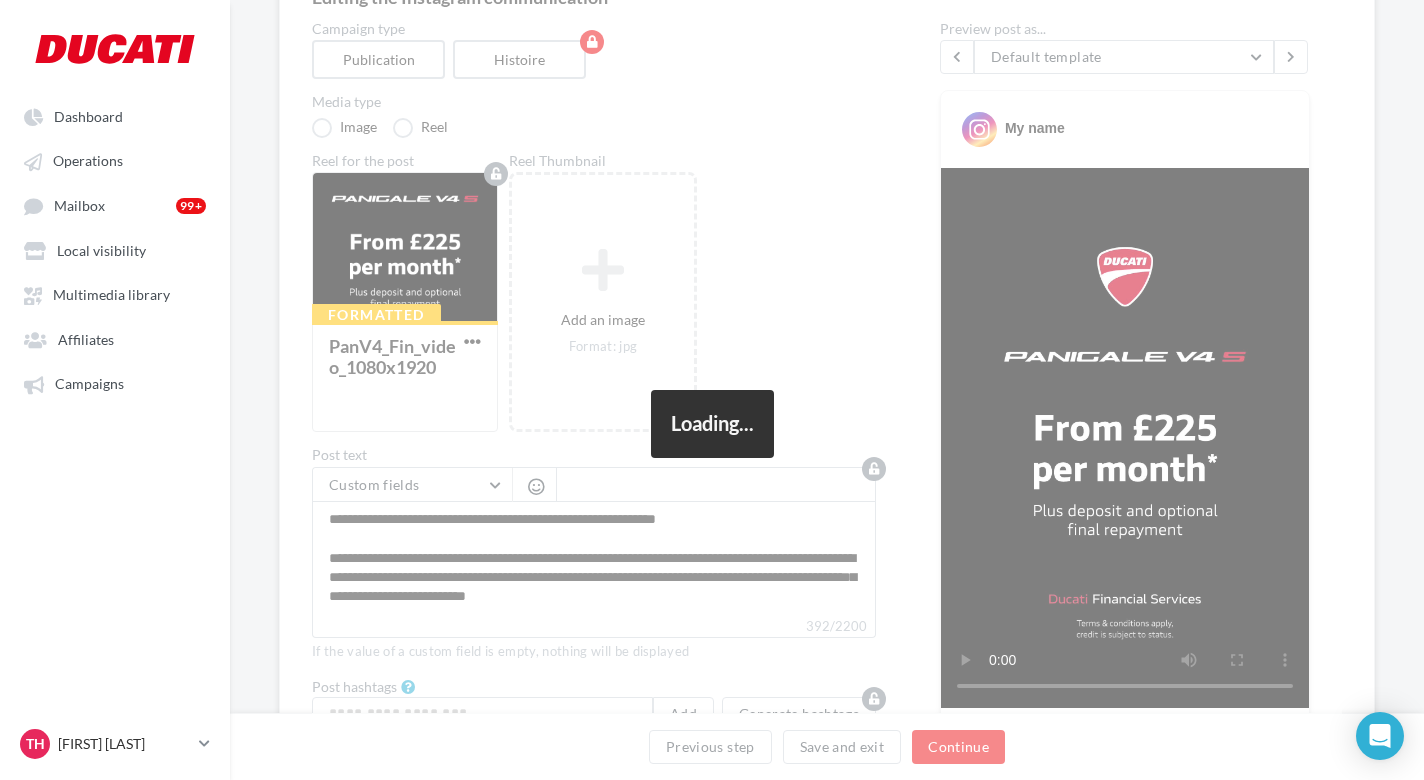 scroll, scrollTop: 191, scrollLeft: 0, axis: vertical 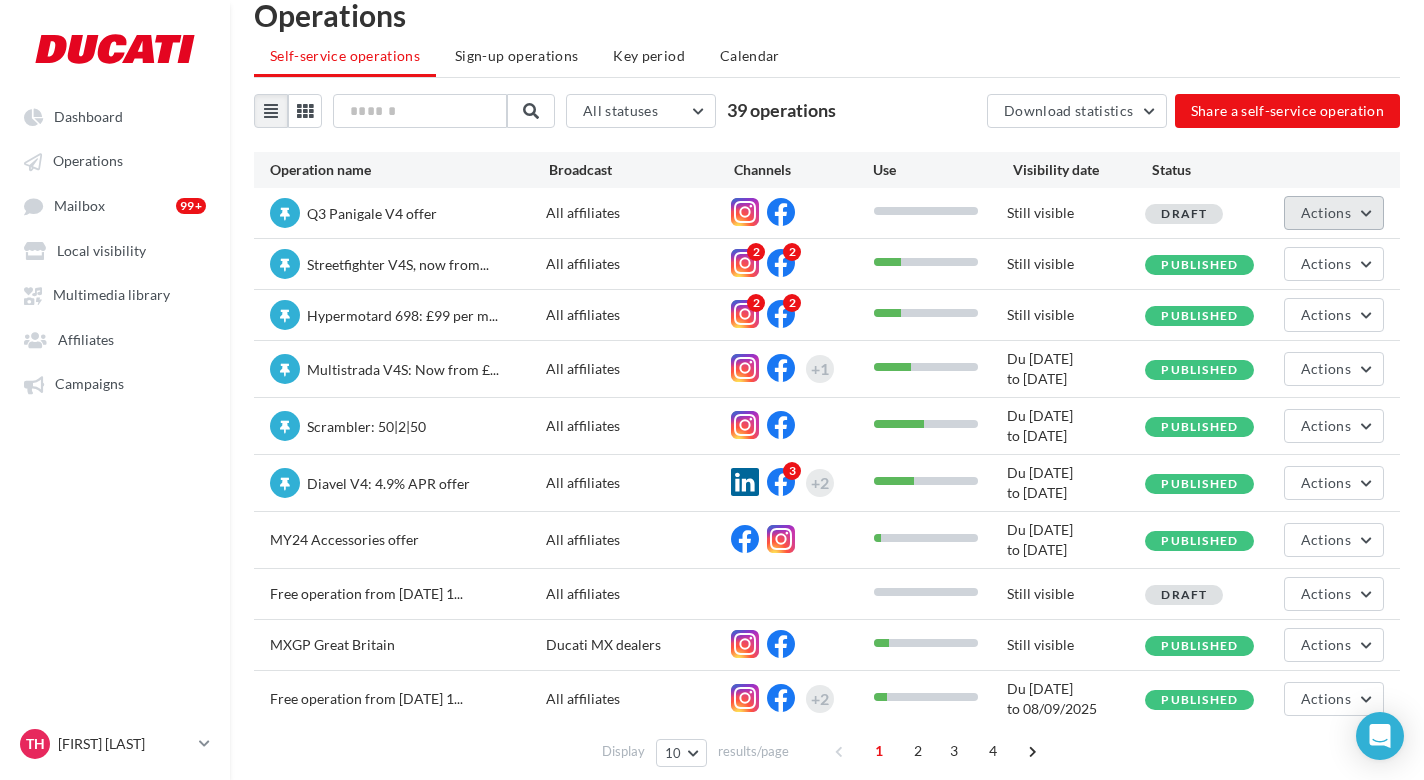 click on "Actions" at bounding box center [1326, 212] 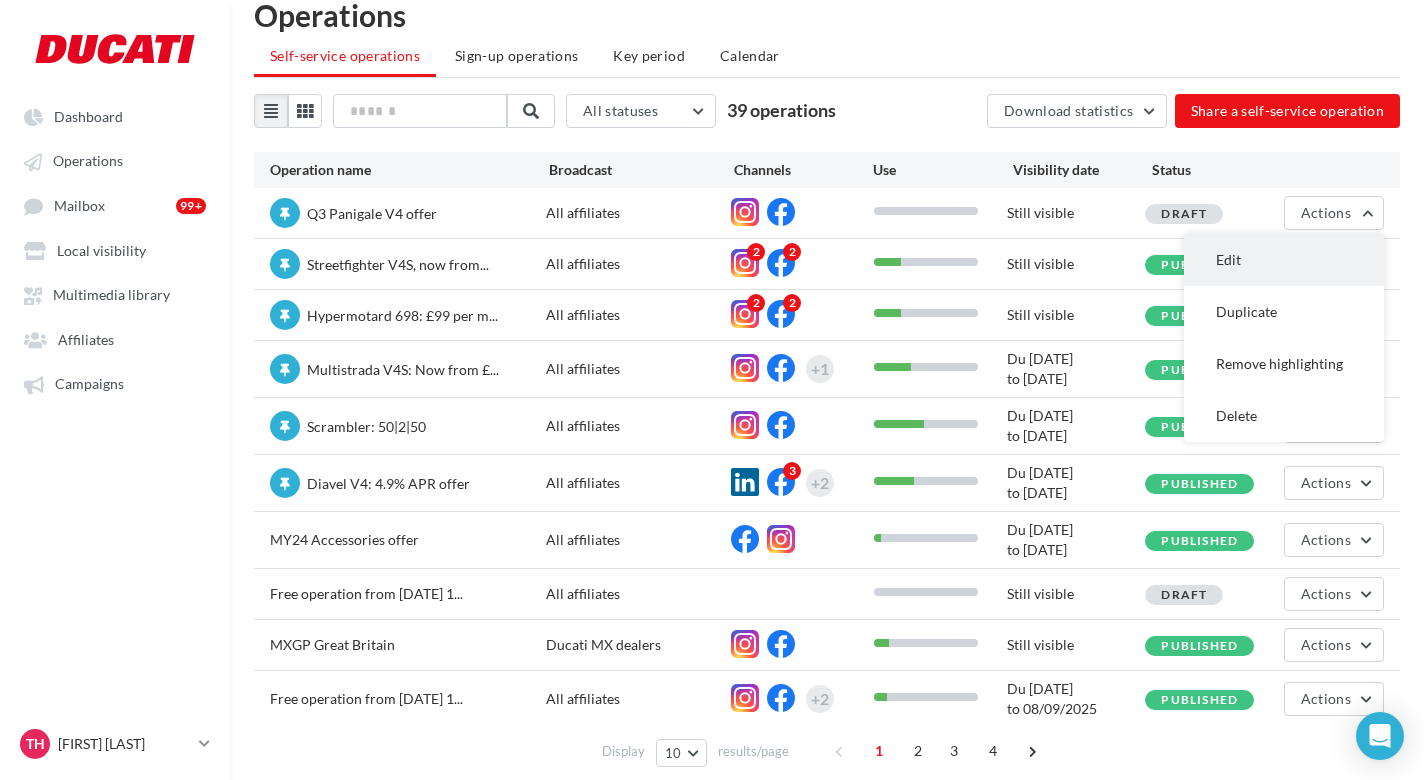 click on "Edit" at bounding box center [1284, 260] 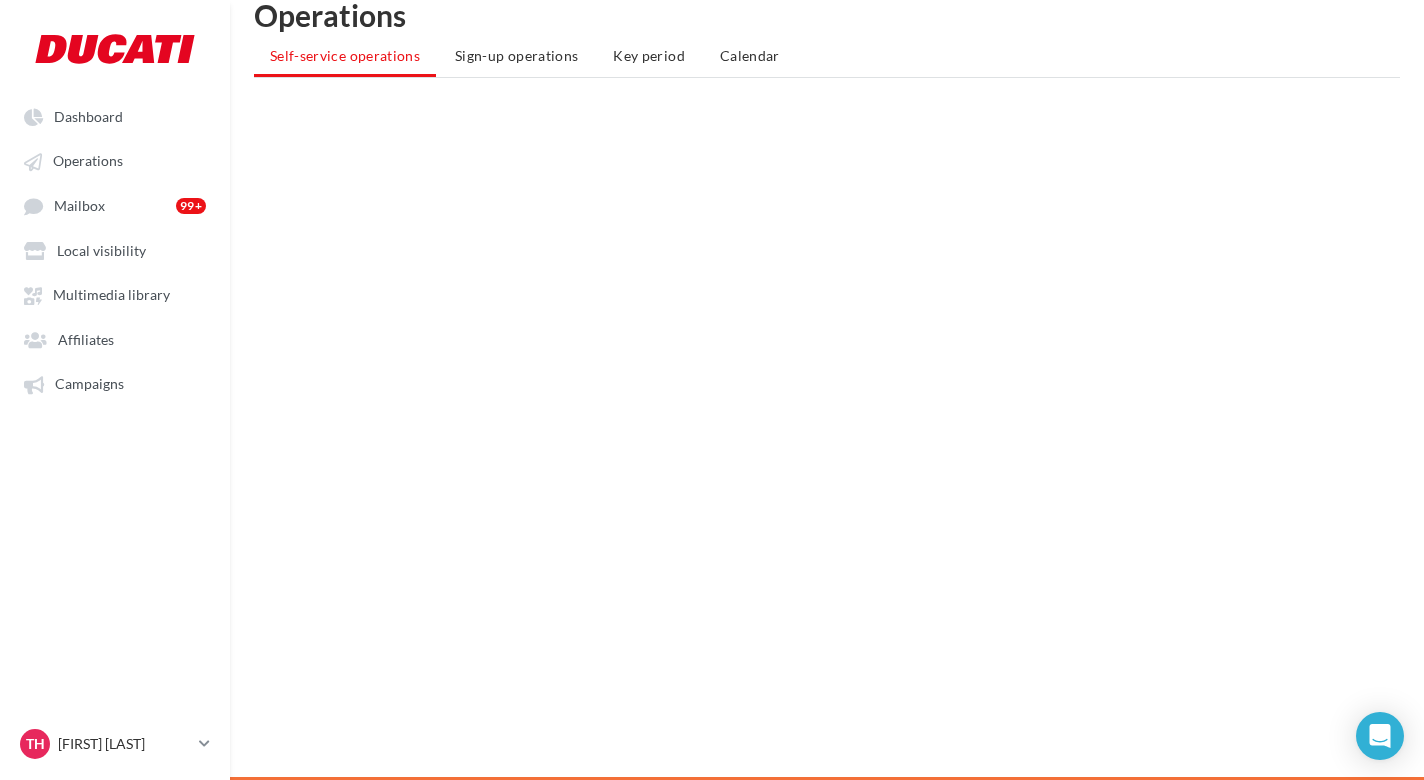 scroll, scrollTop: 0, scrollLeft: 0, axis: both 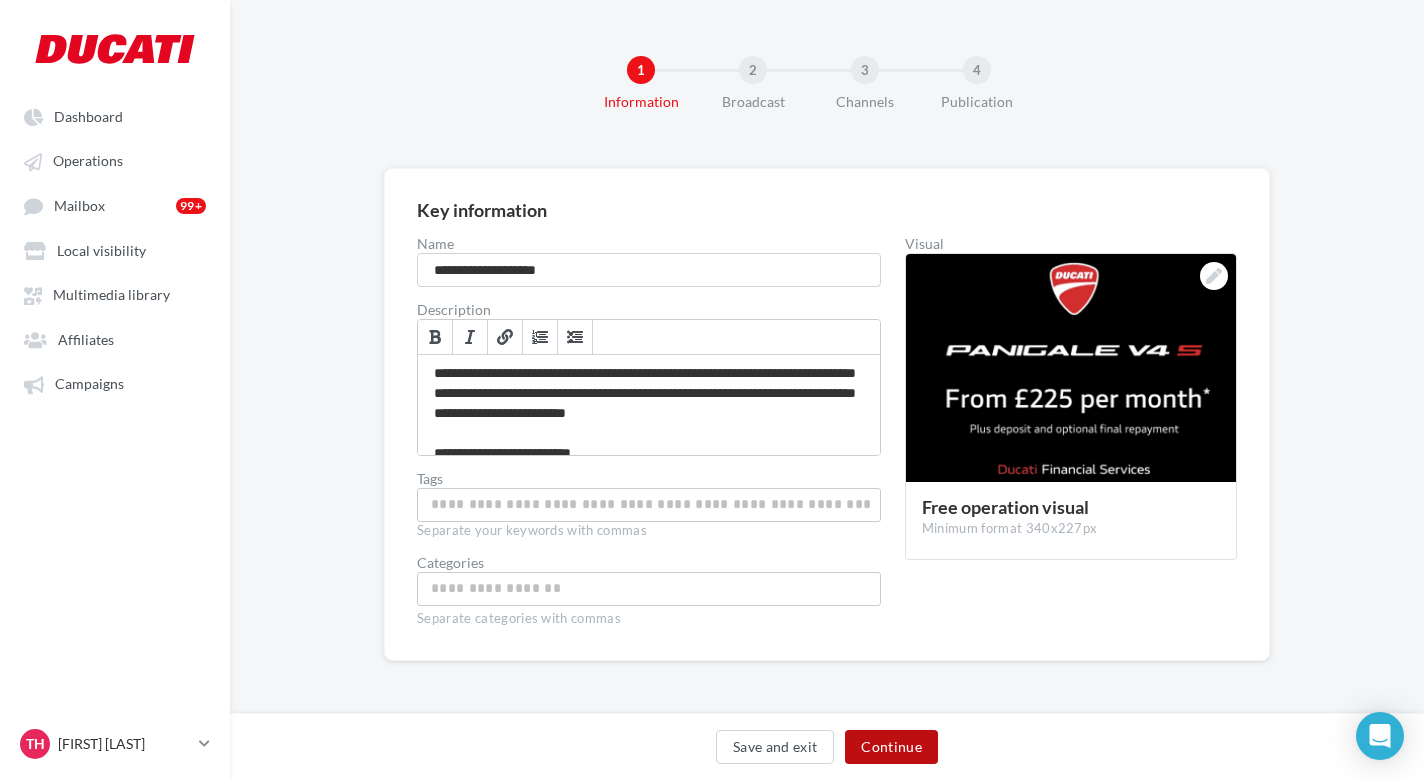 click on "Continue" at bounding box center (891, 747) 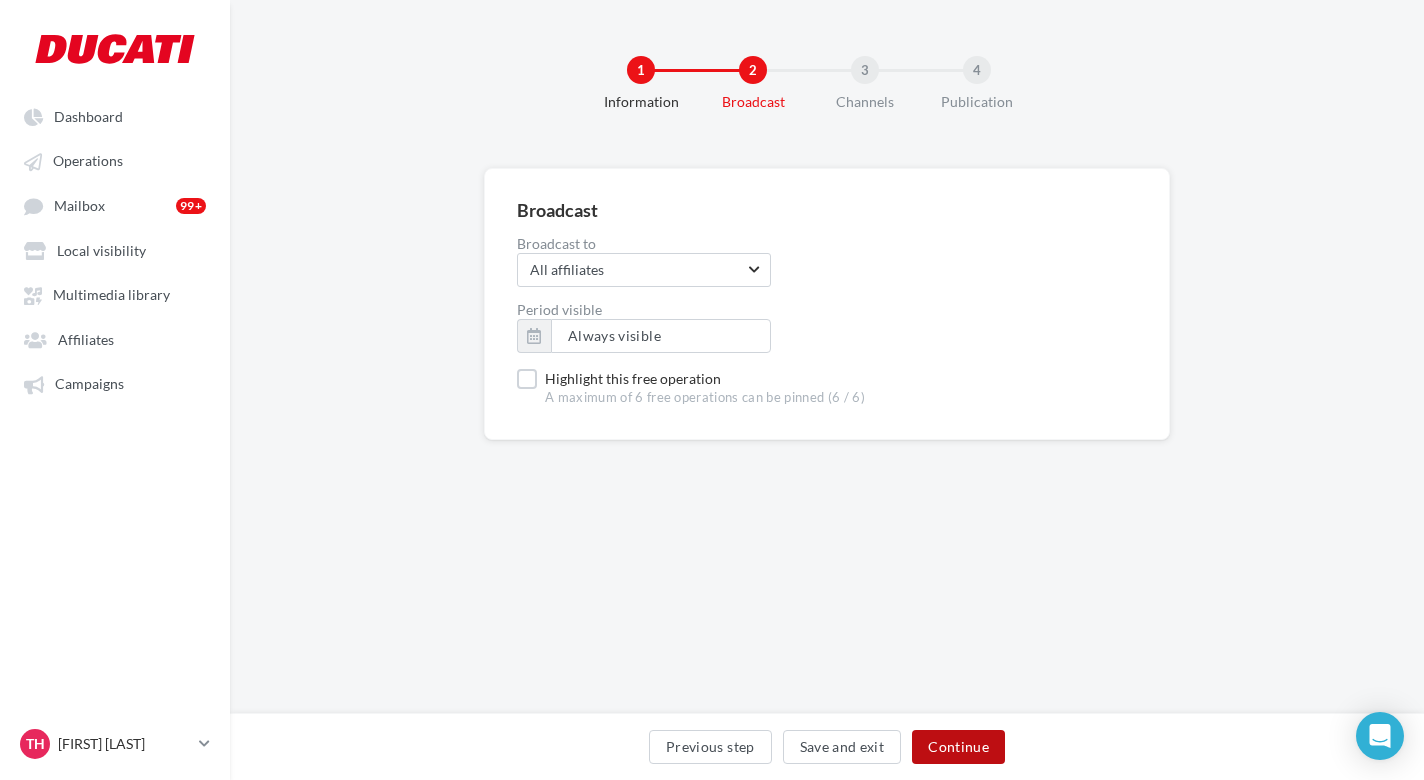 click on "Continue" at bounding box center [958, 747] 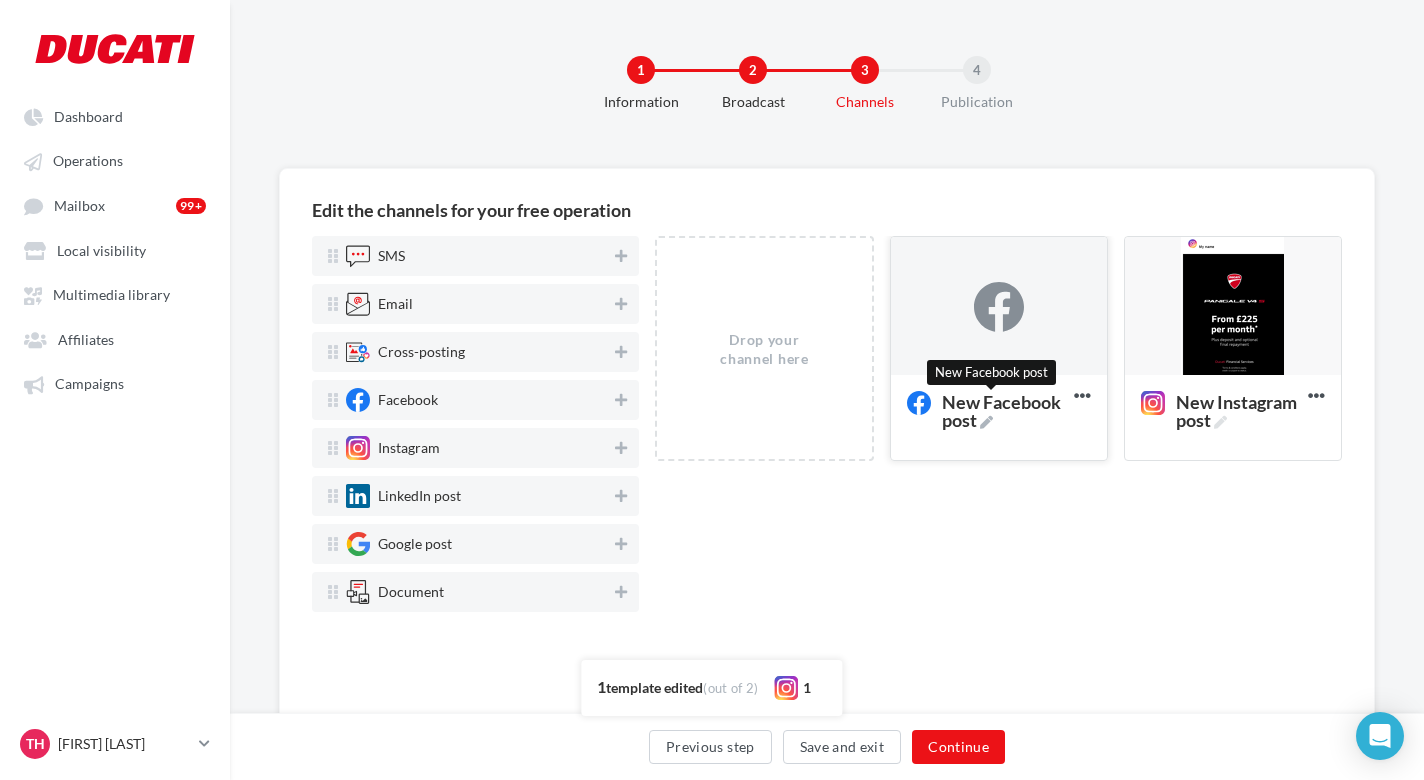 click on "New Facebook post" at bounding box center (1004, 411) 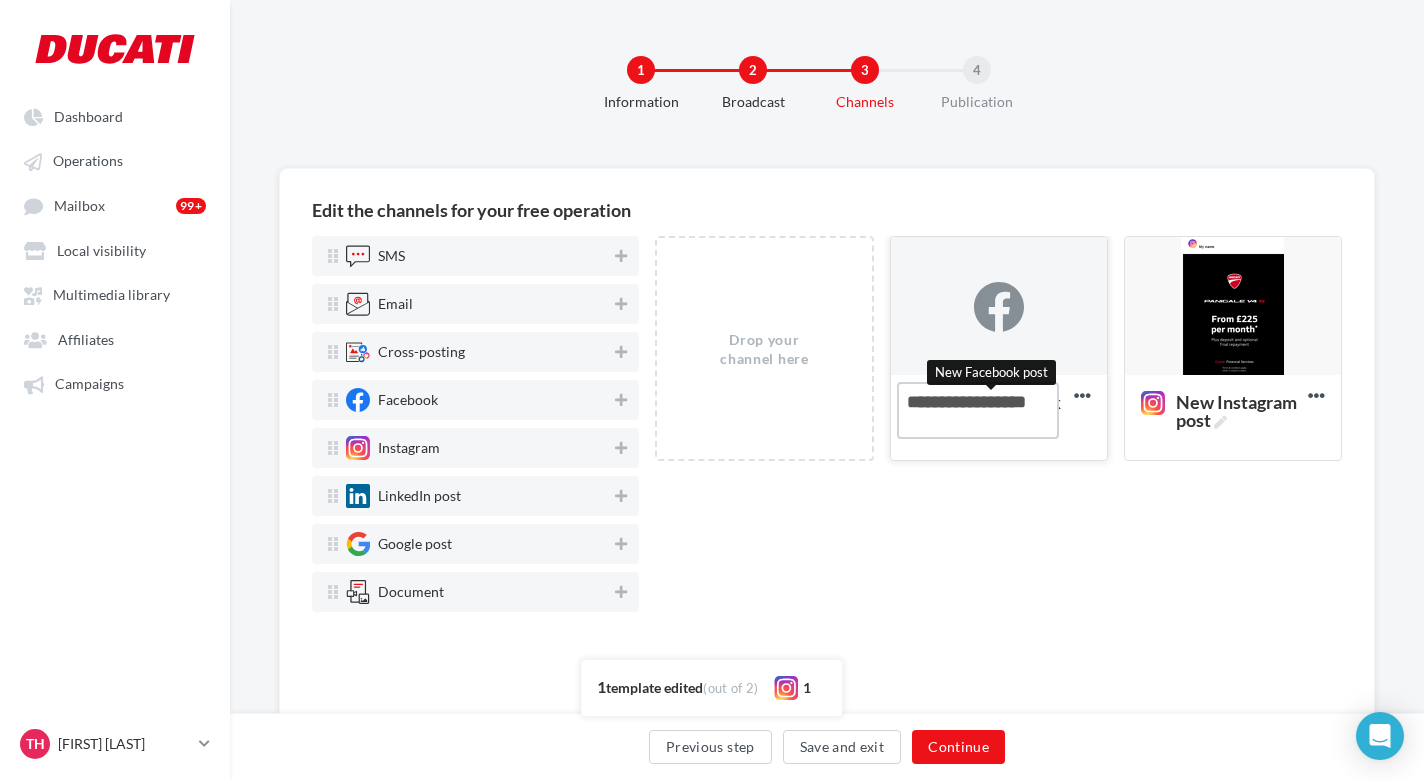 click on "New Facebook post
New Facebook post" at bounding box center (978, 410) 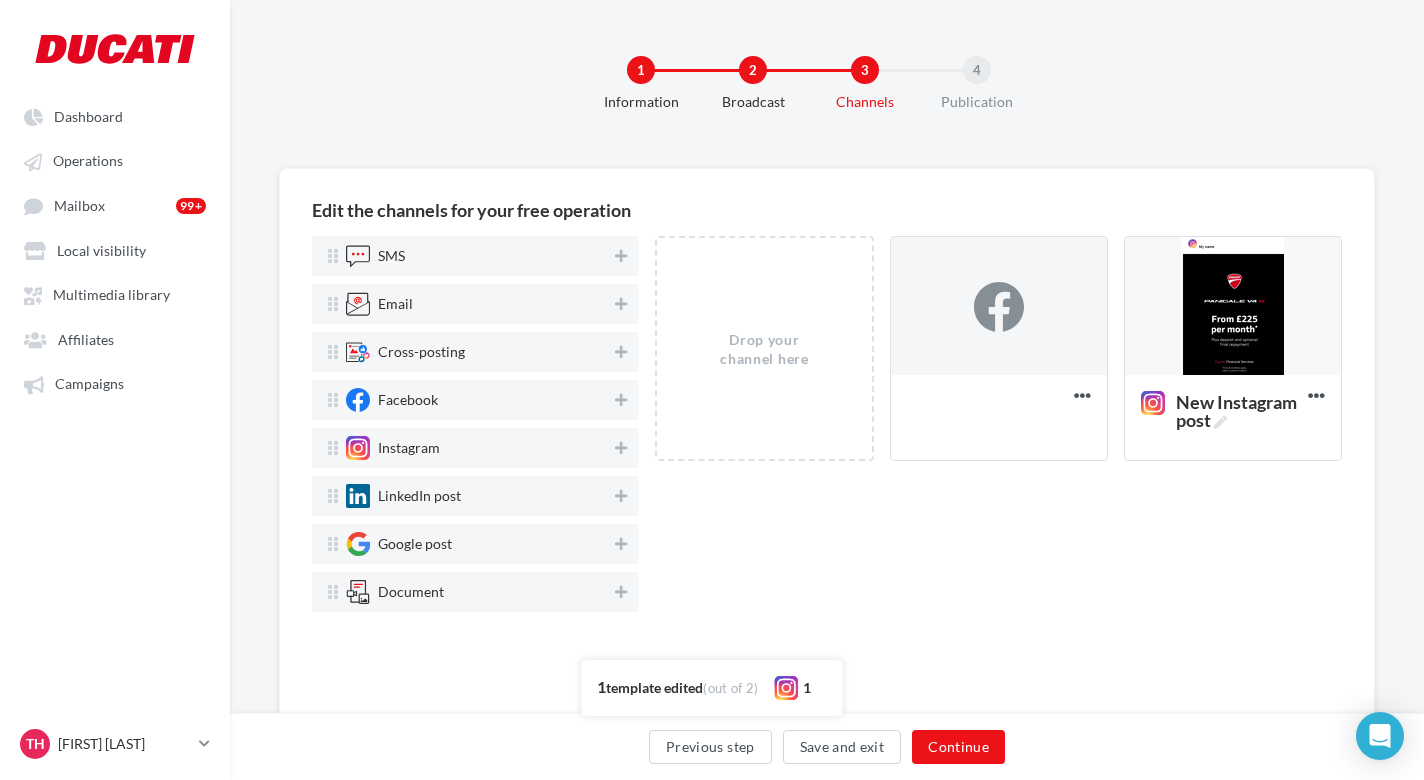 click on "Drop your channel here                                New Facebook post   Delete                                New Instagram post   Edit Preview Duplicate Delete" at bounding box center [998, 466] 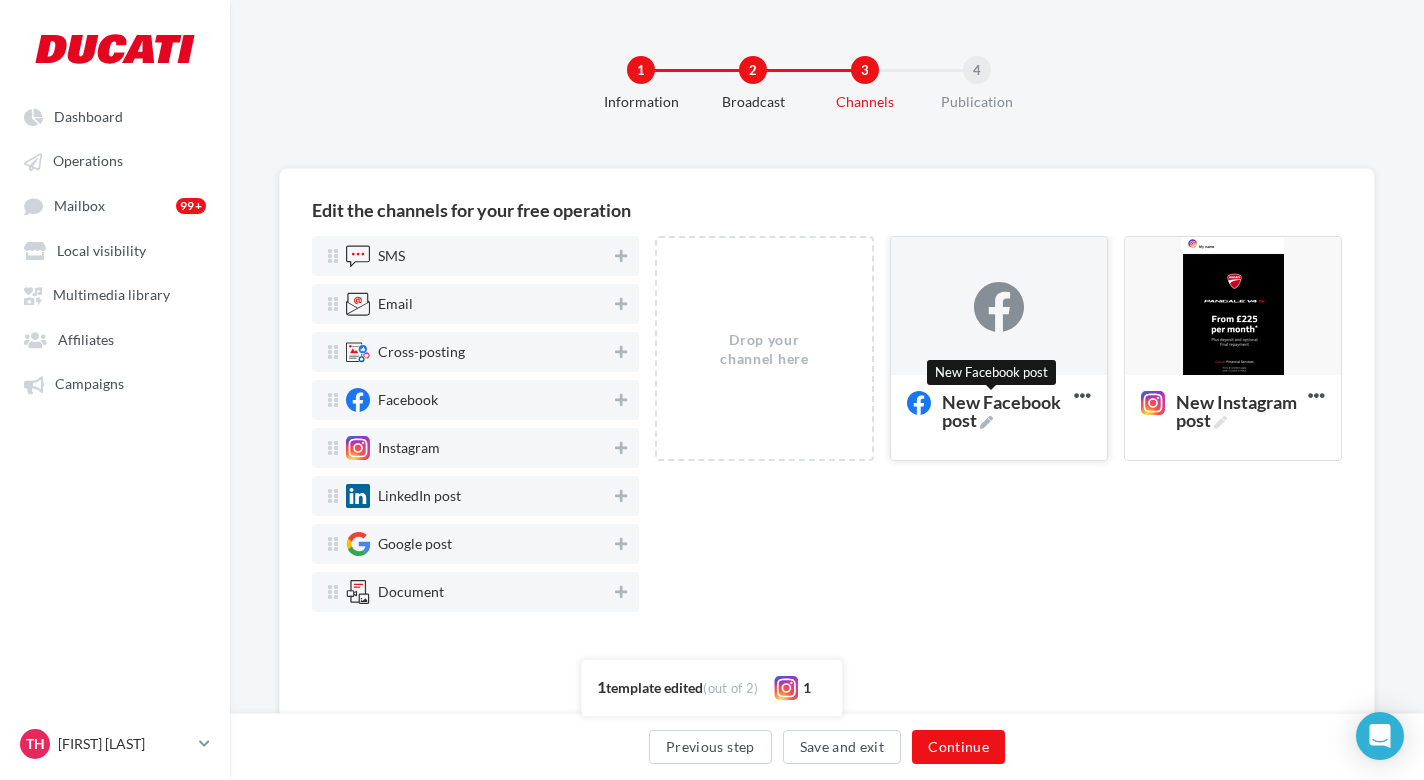 click at bounding box center (986, 422) 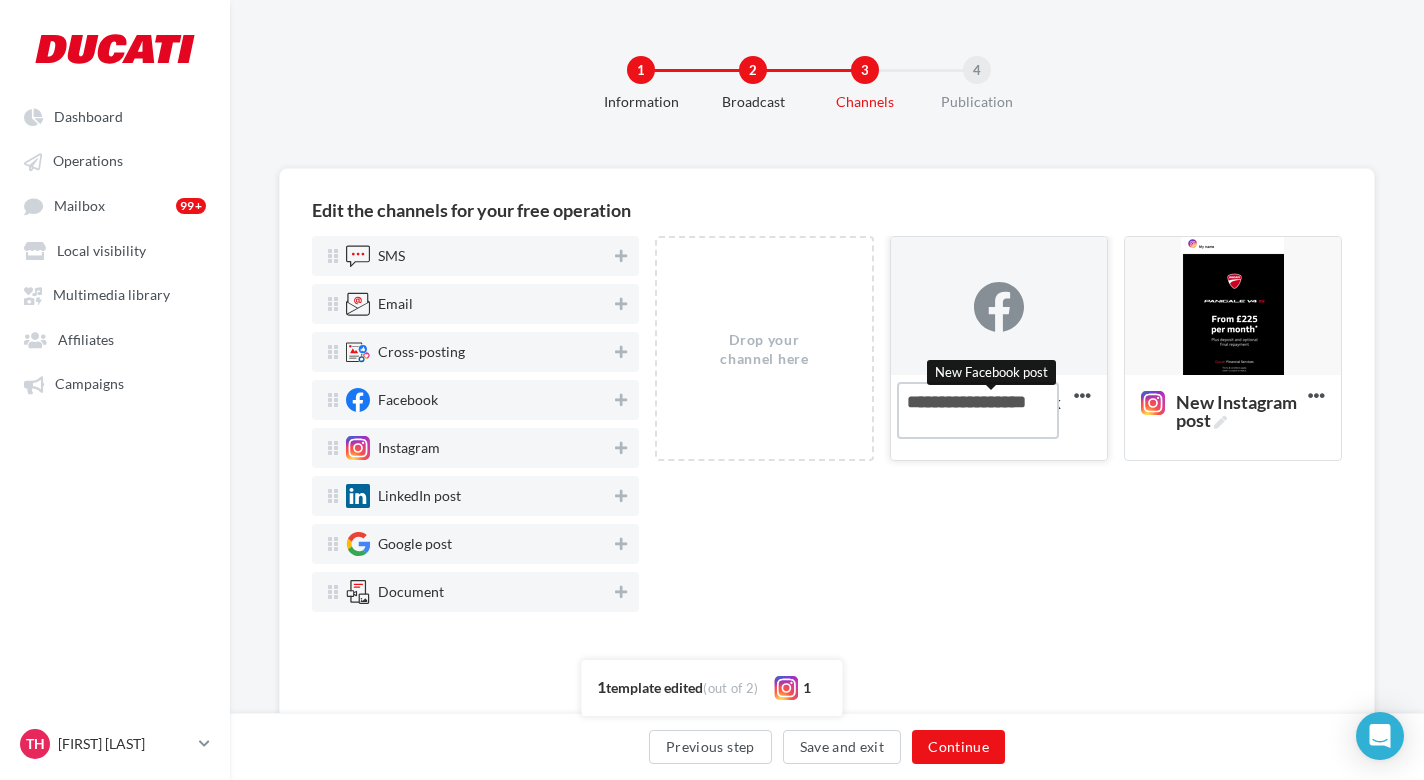 click on "New Facebook post
New Facebook post" at bounding box center [978, 410] 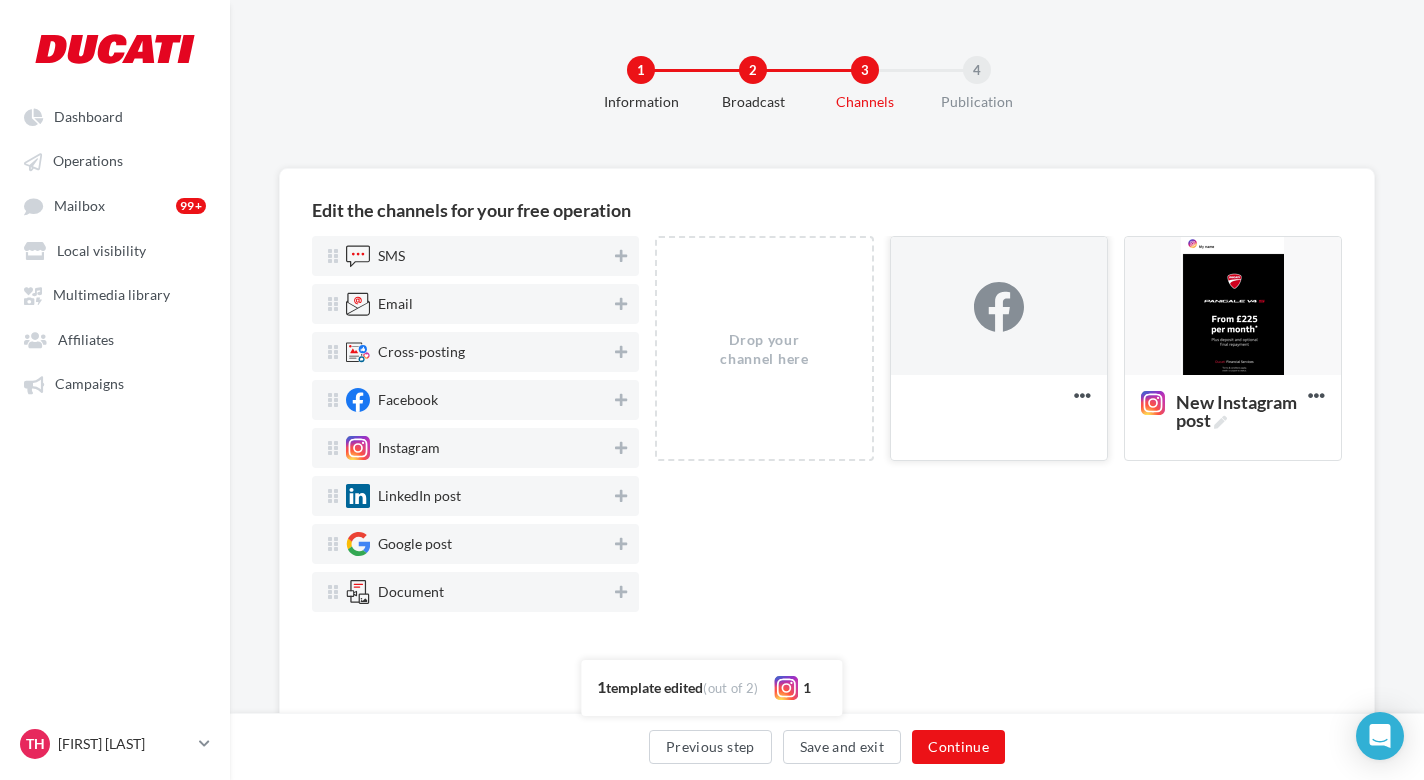 click at bounding box center (999, 307) 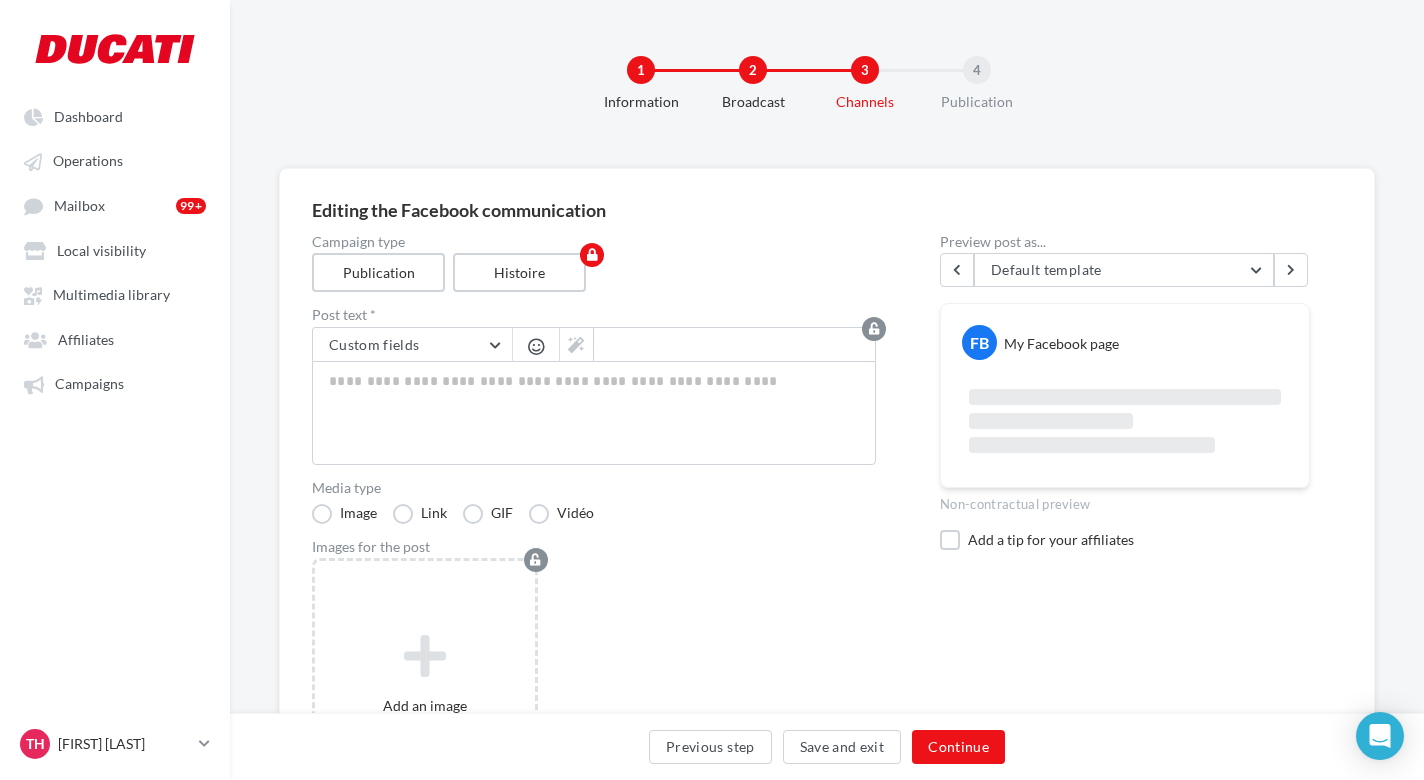 scroll, scrollTop: 101, scrollLeft: 0, axis: vertical 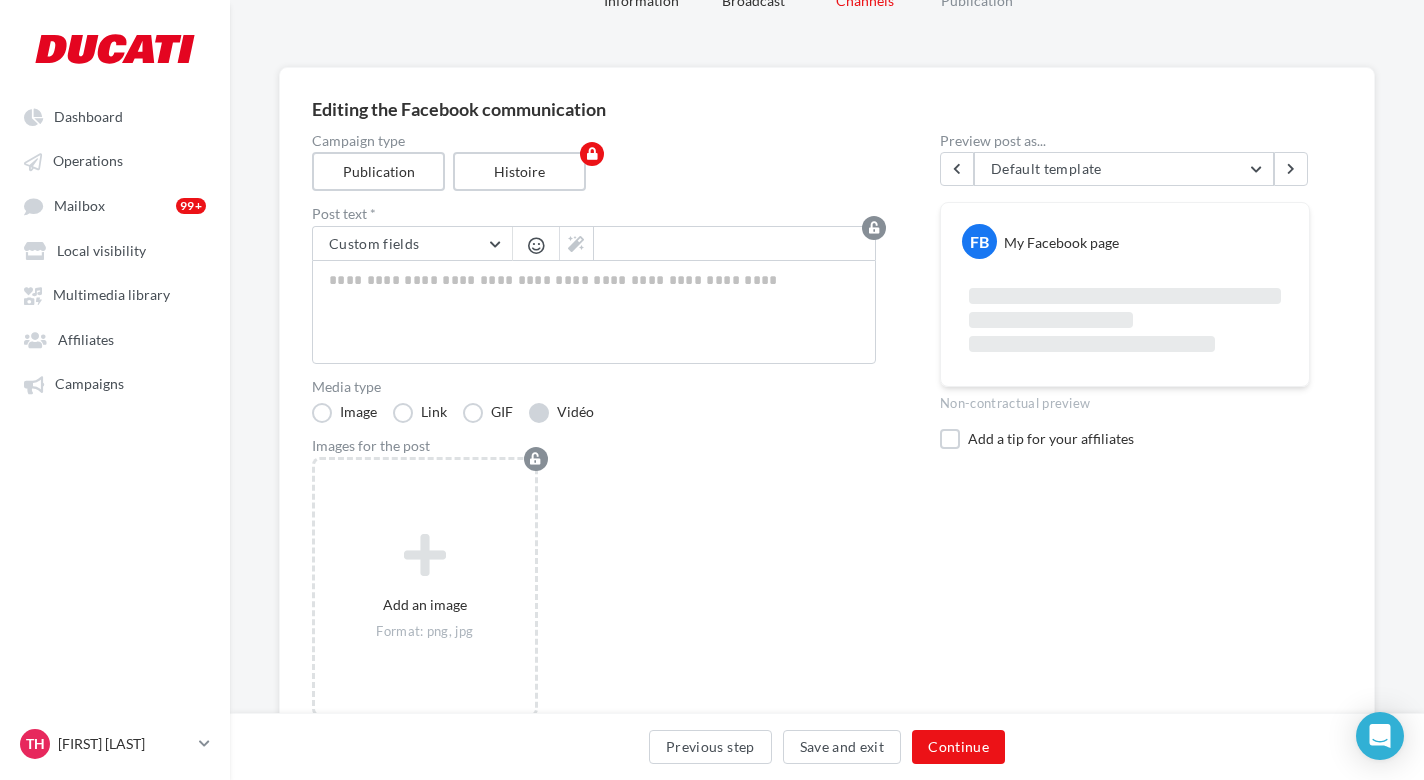 click on "Vidéo" at bounding box center [561, 413] 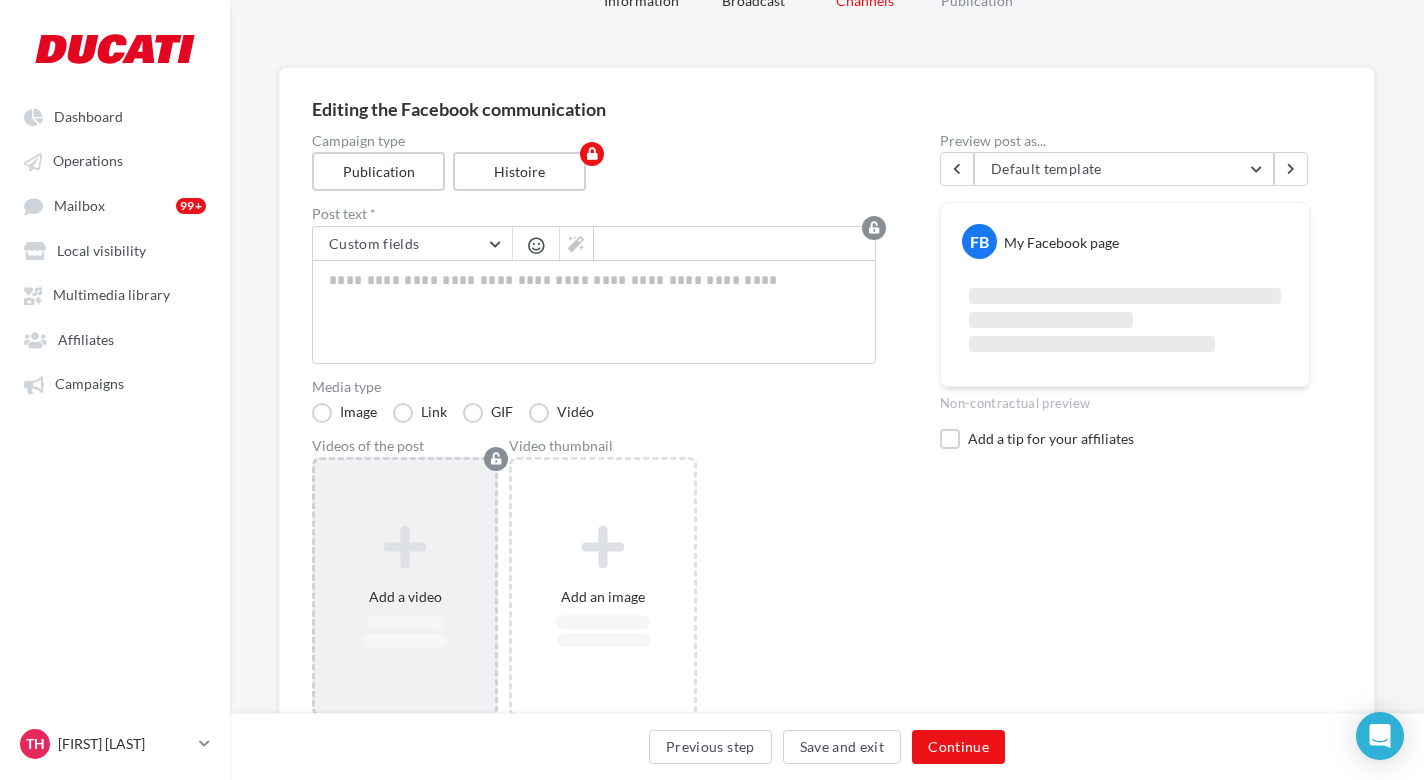 click at bounding box center (405, 548) 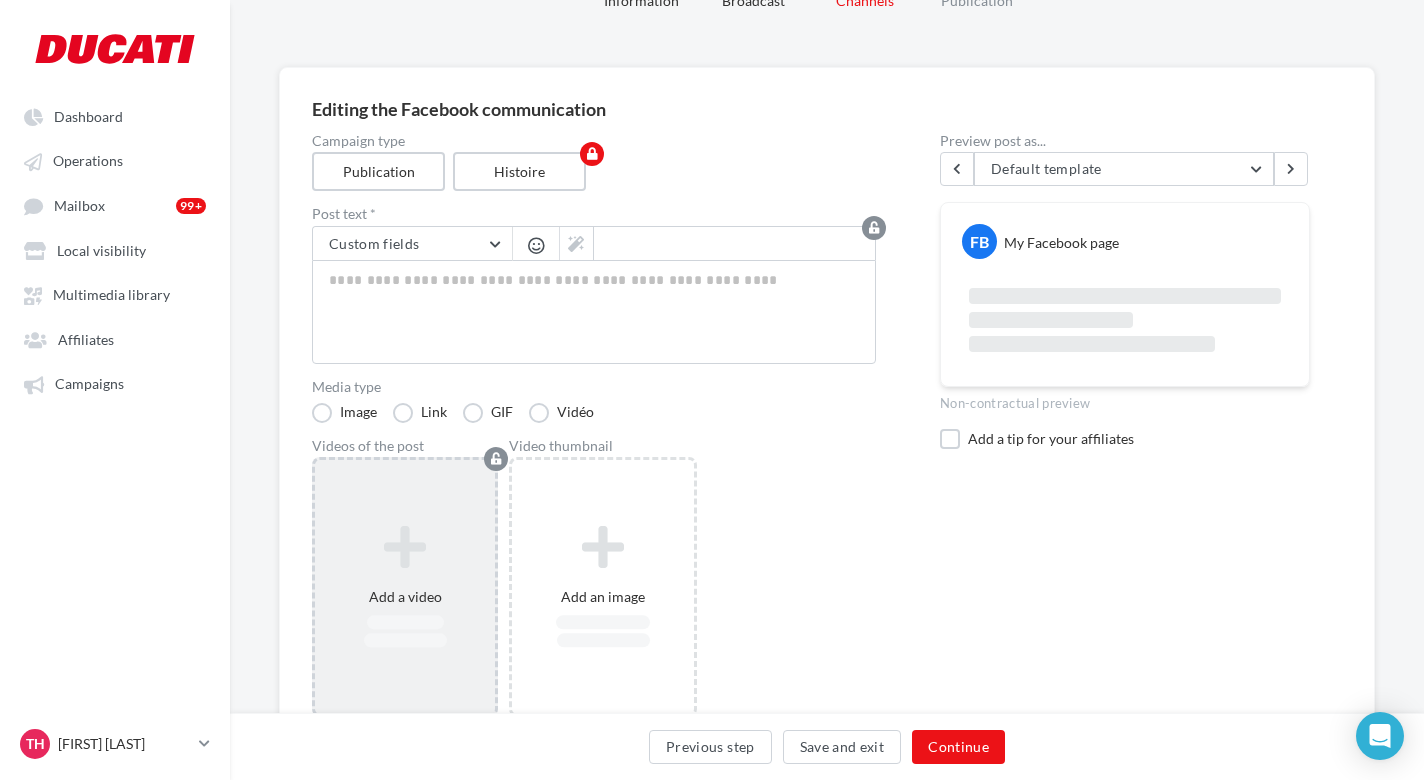 click at bounding box center [405, 548] 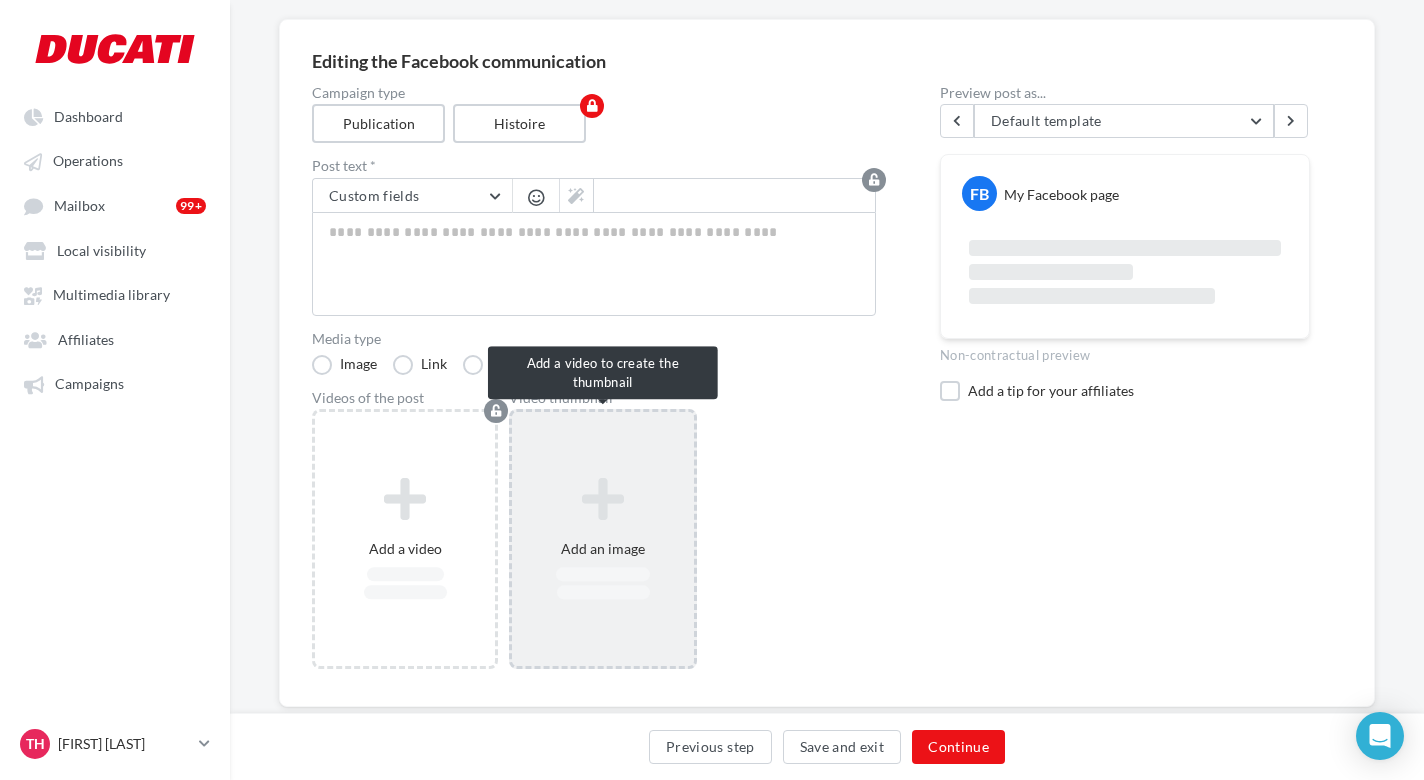 scroll, scrollTop: 194, scrollLeft: 0, axis: vertical 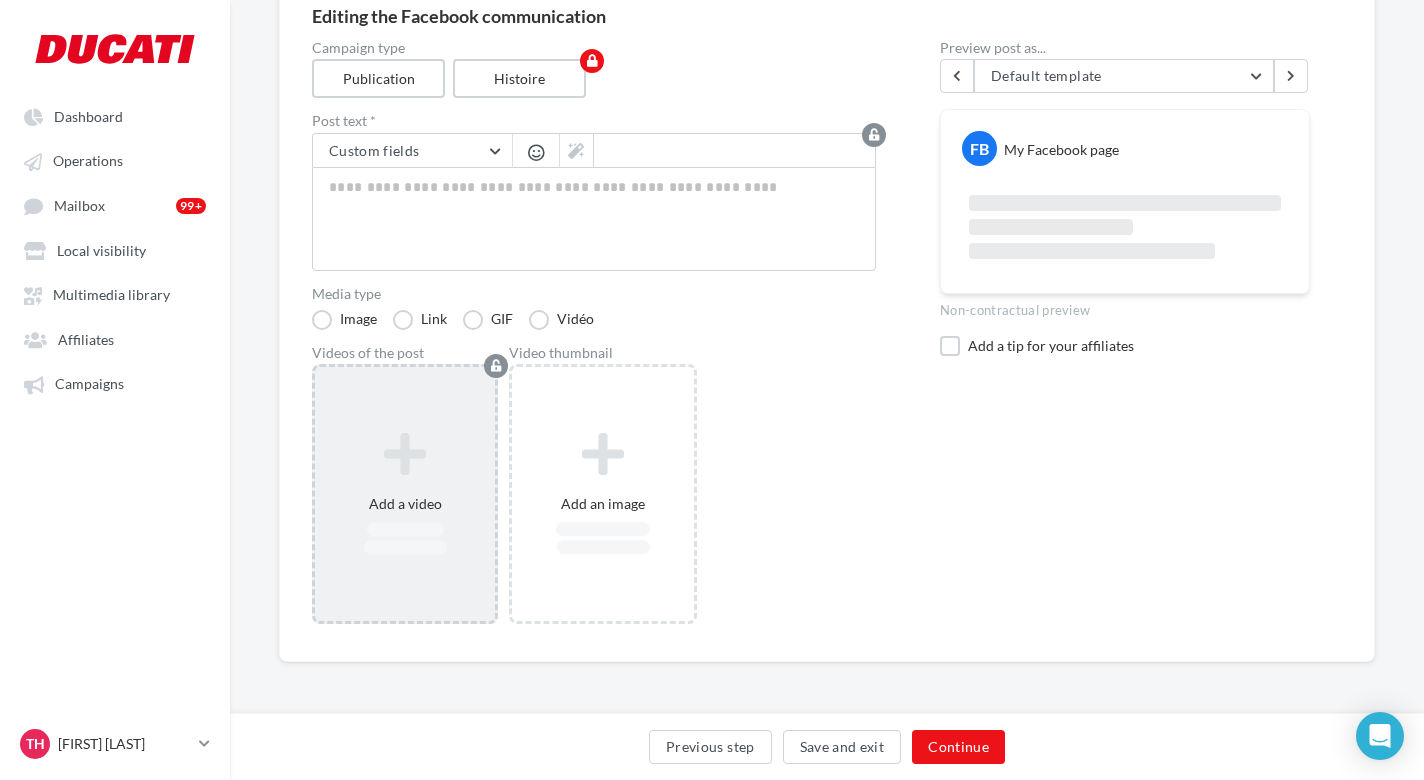 click at bounding box center [405, 455] 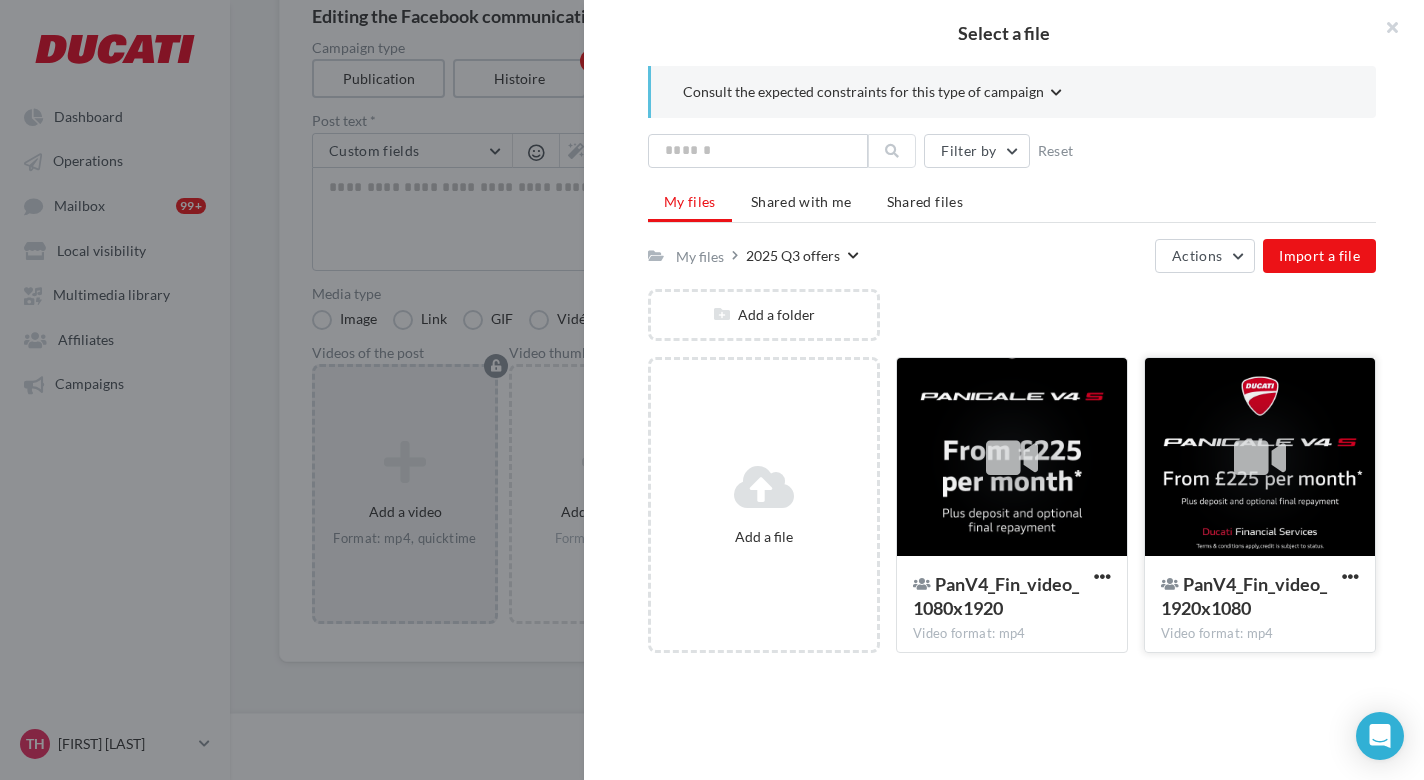 click at bounding box center [1260, 458] 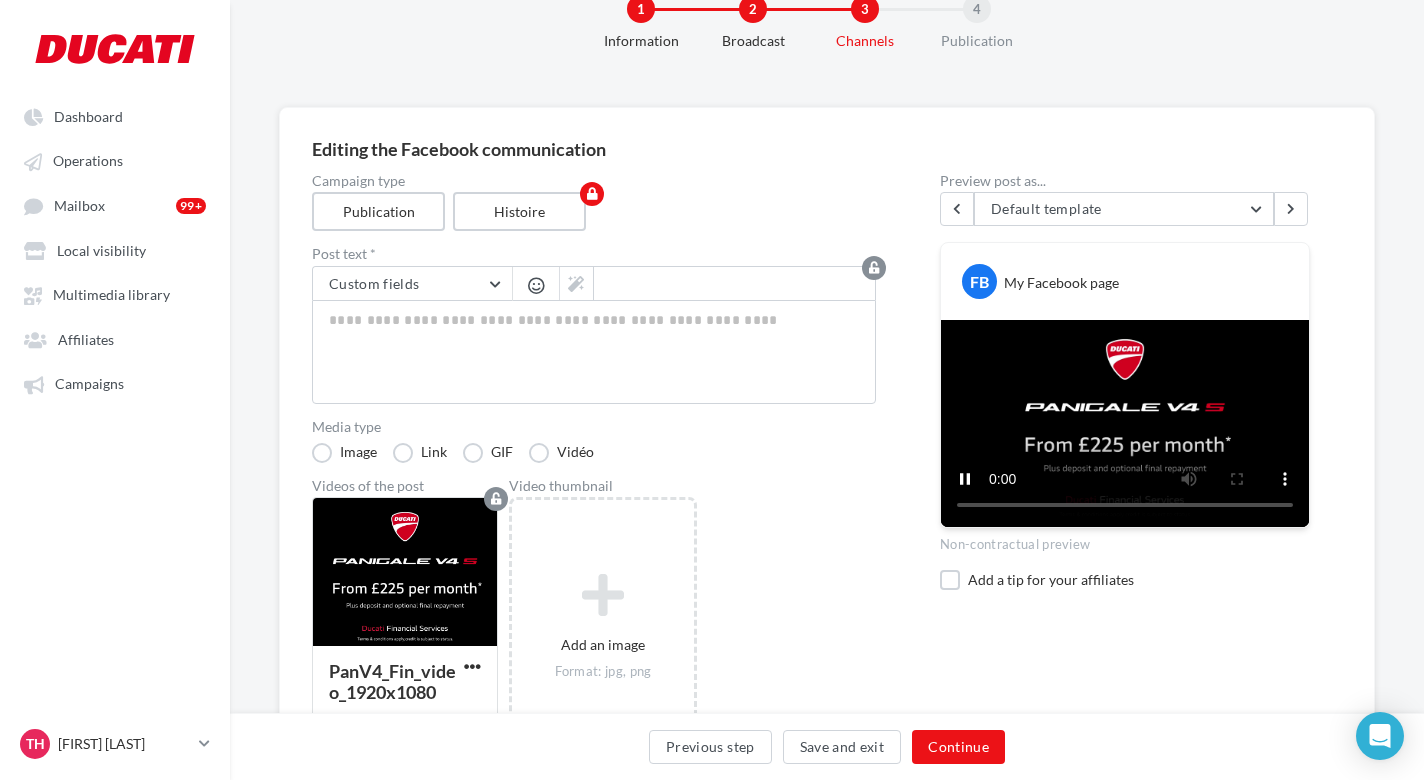 scroll, scrollTop: 60, scrollLeft: 0, axis: vertical 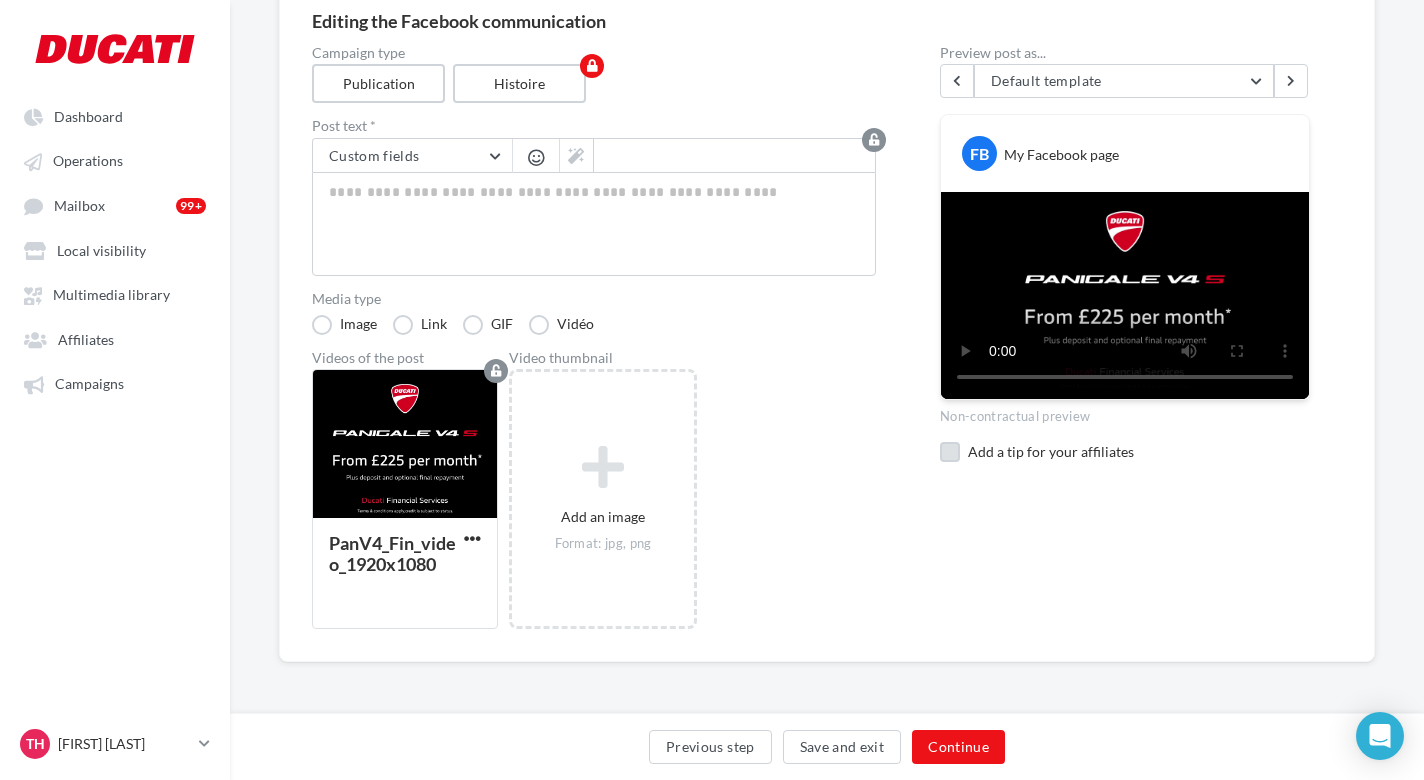 click on "Add a tip for your affiliates" at bounding box center [1139, 451] 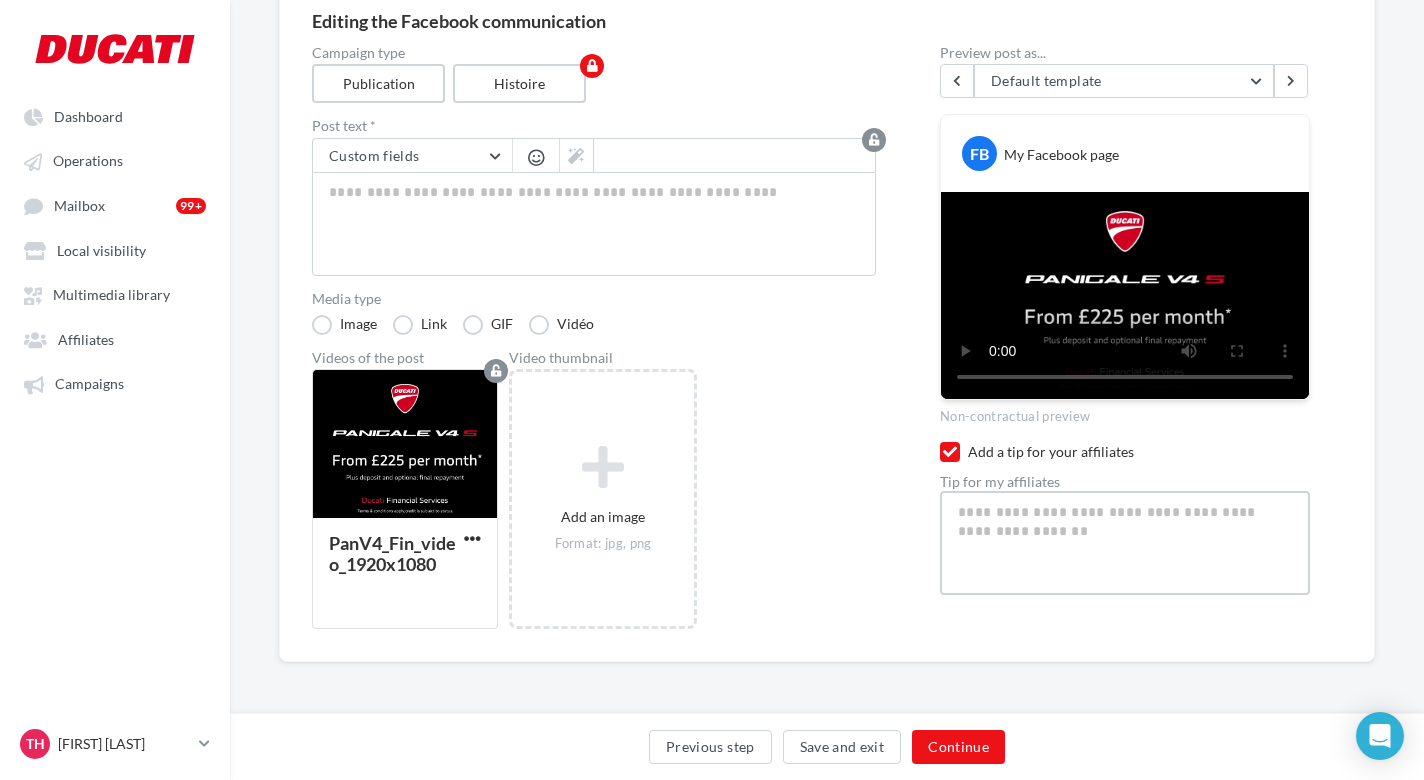 click at bounding box center (1125, 543) 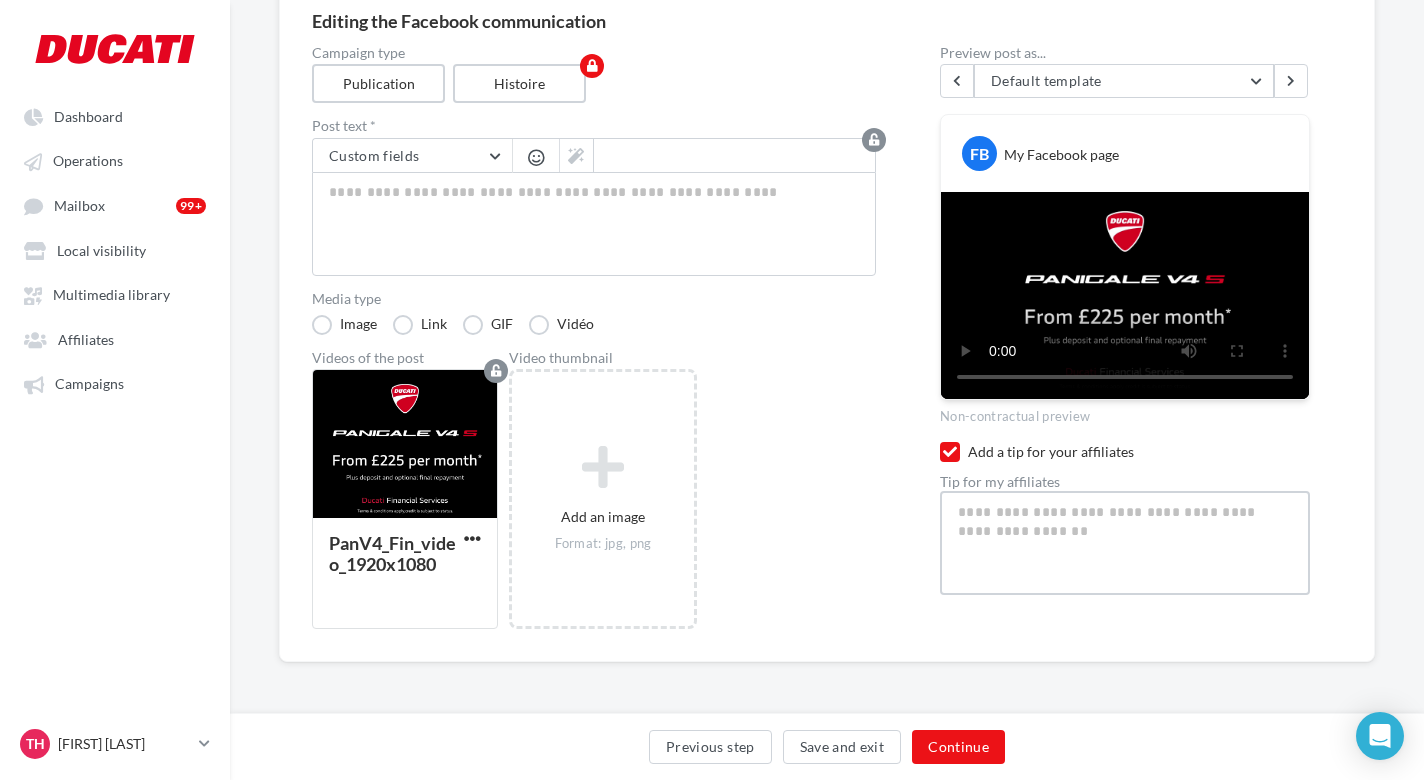 paste on "**********" 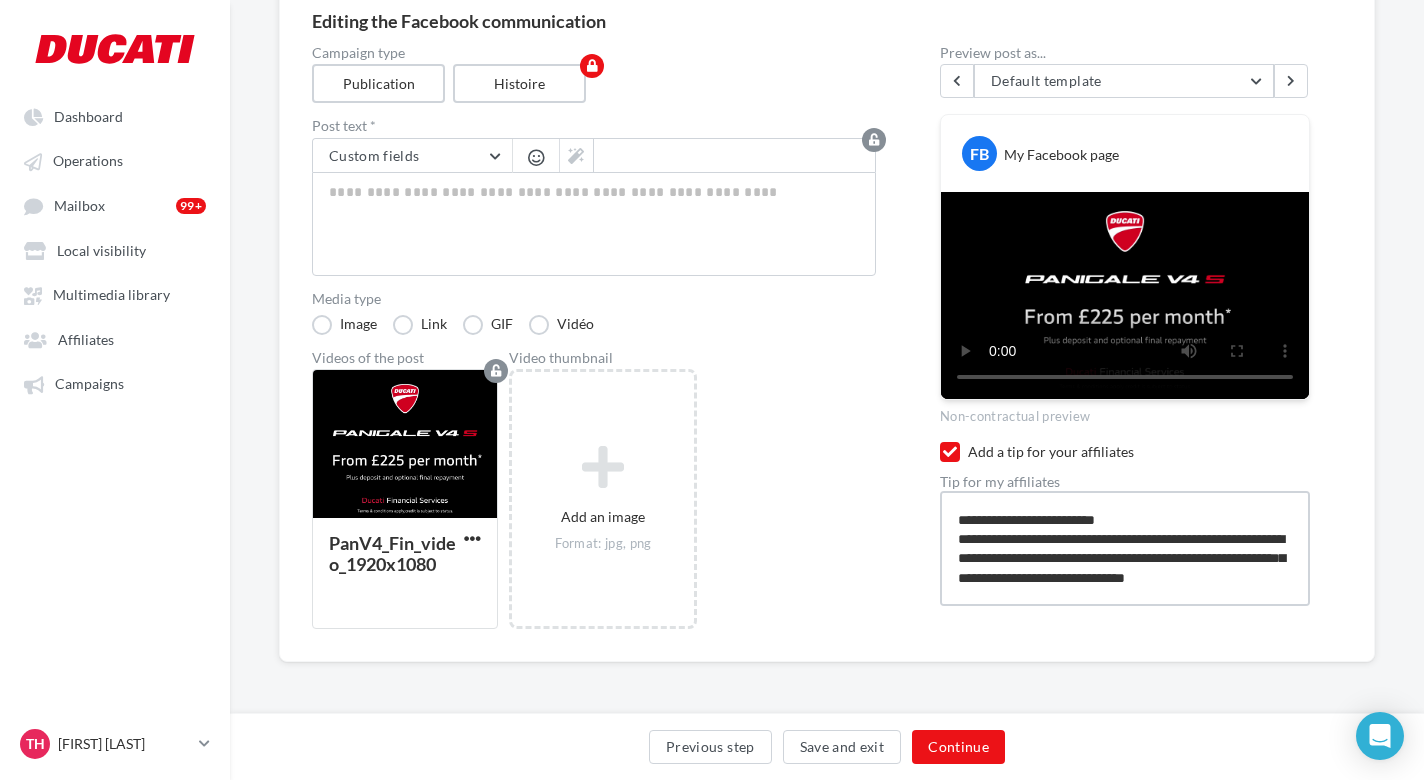 scroll, scrollTop: 0, scrollLeft: 0, axis: both 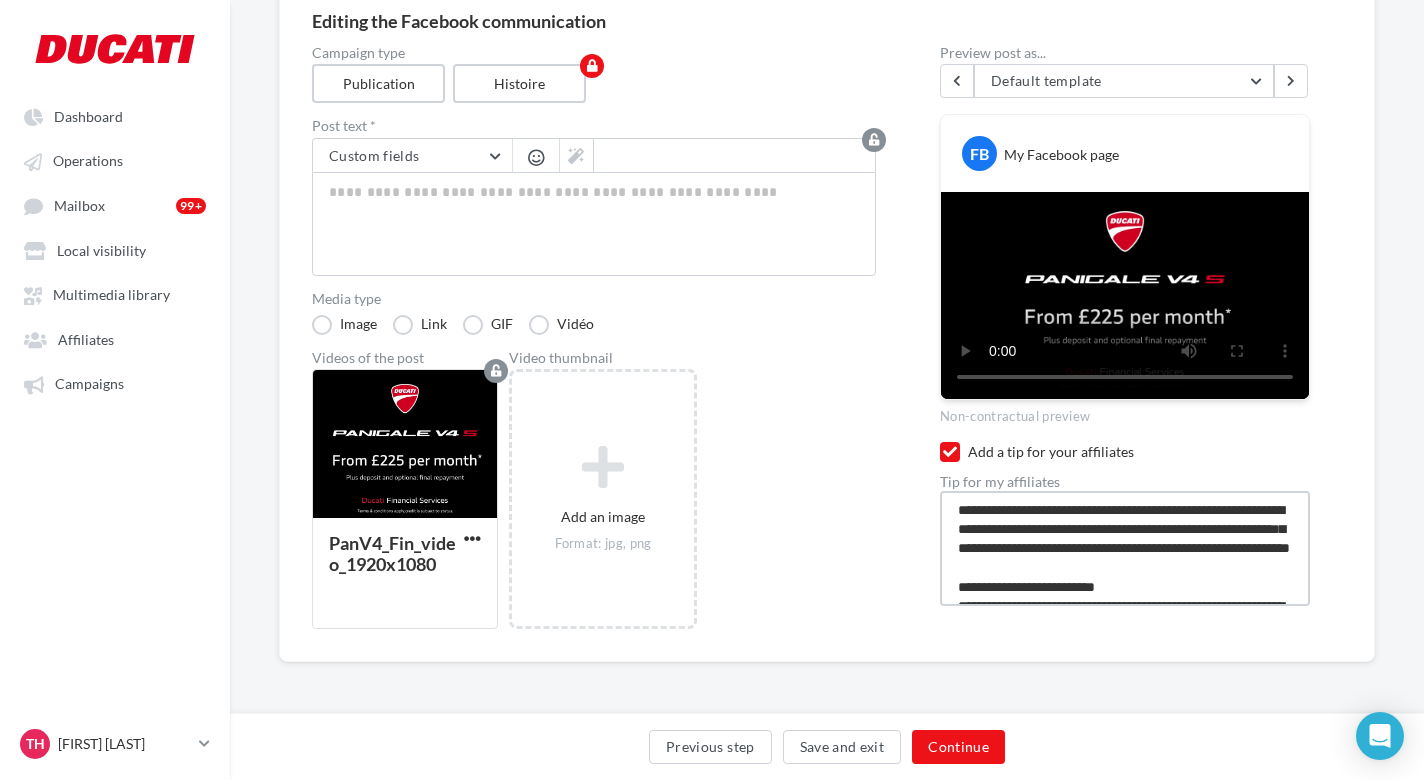 type on "**********" 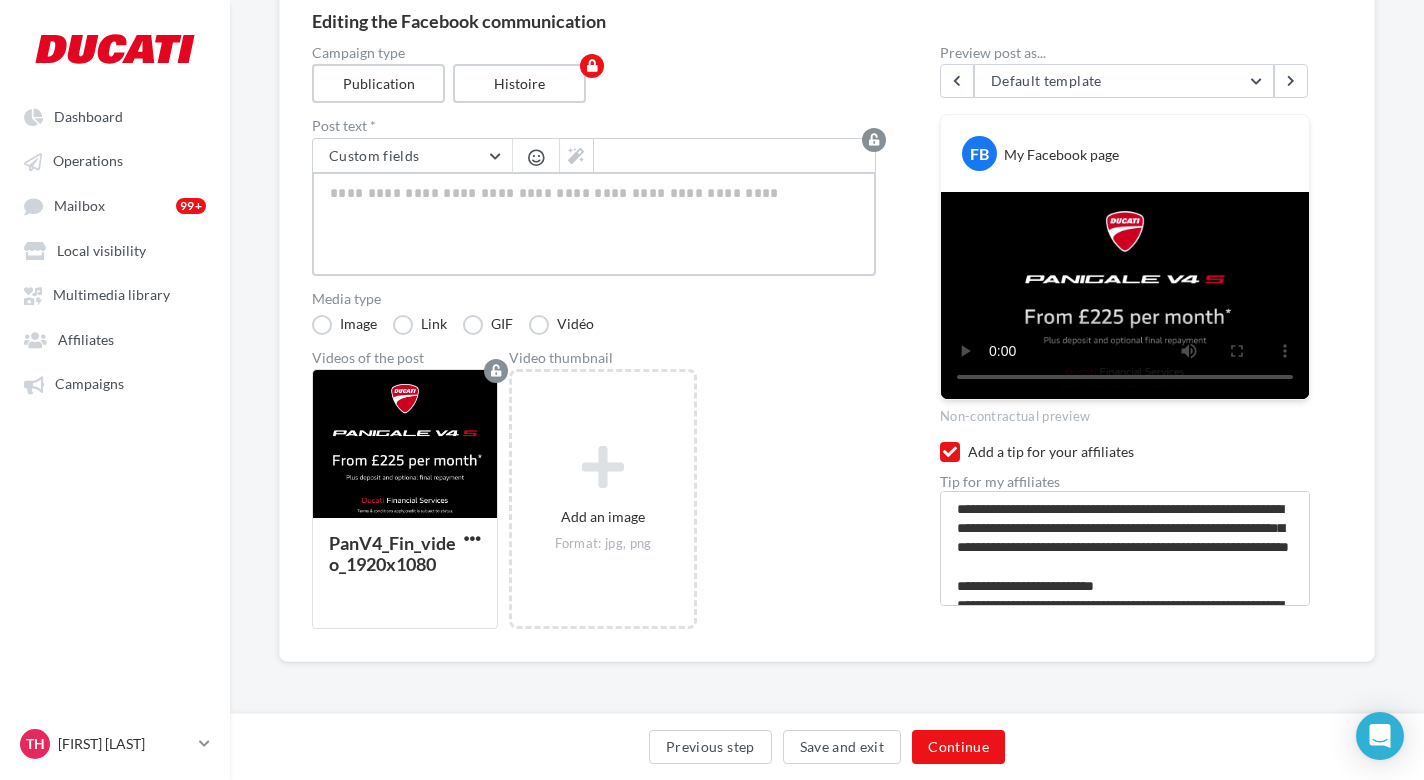 click at bounding box center (594, 224) 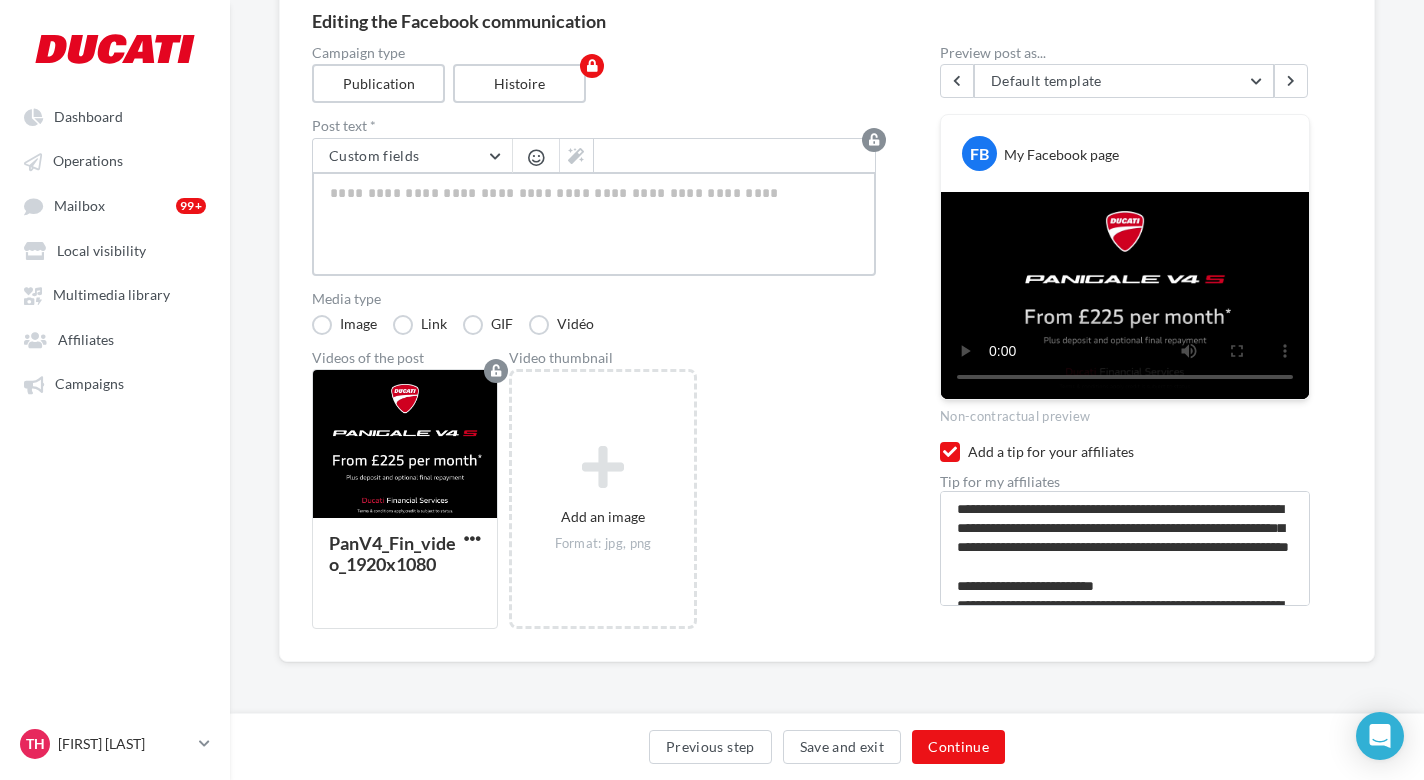 paste on "**********" 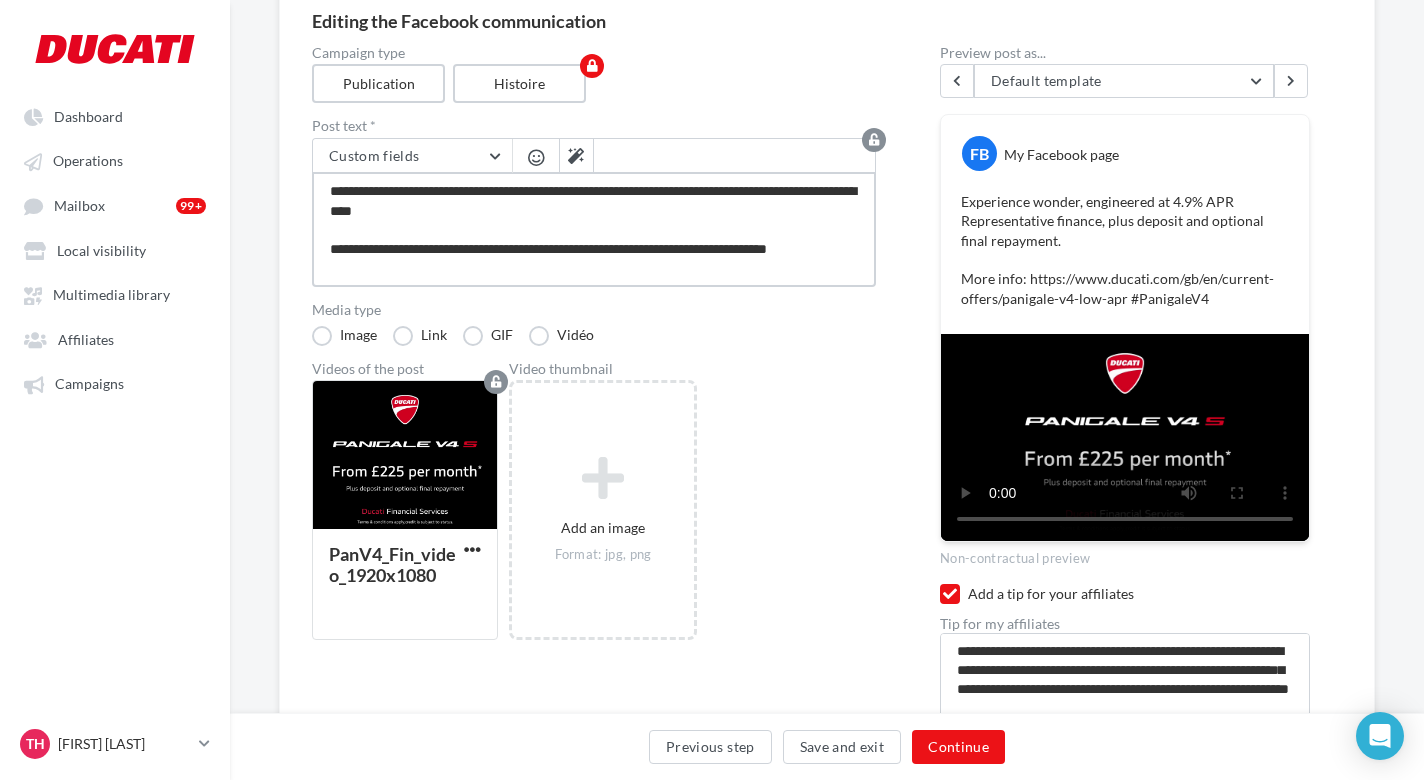 drag, startPoint x: 741, startPoint y: 192, endPoint x: 389, endPoint y: 251, distance: 356.91034 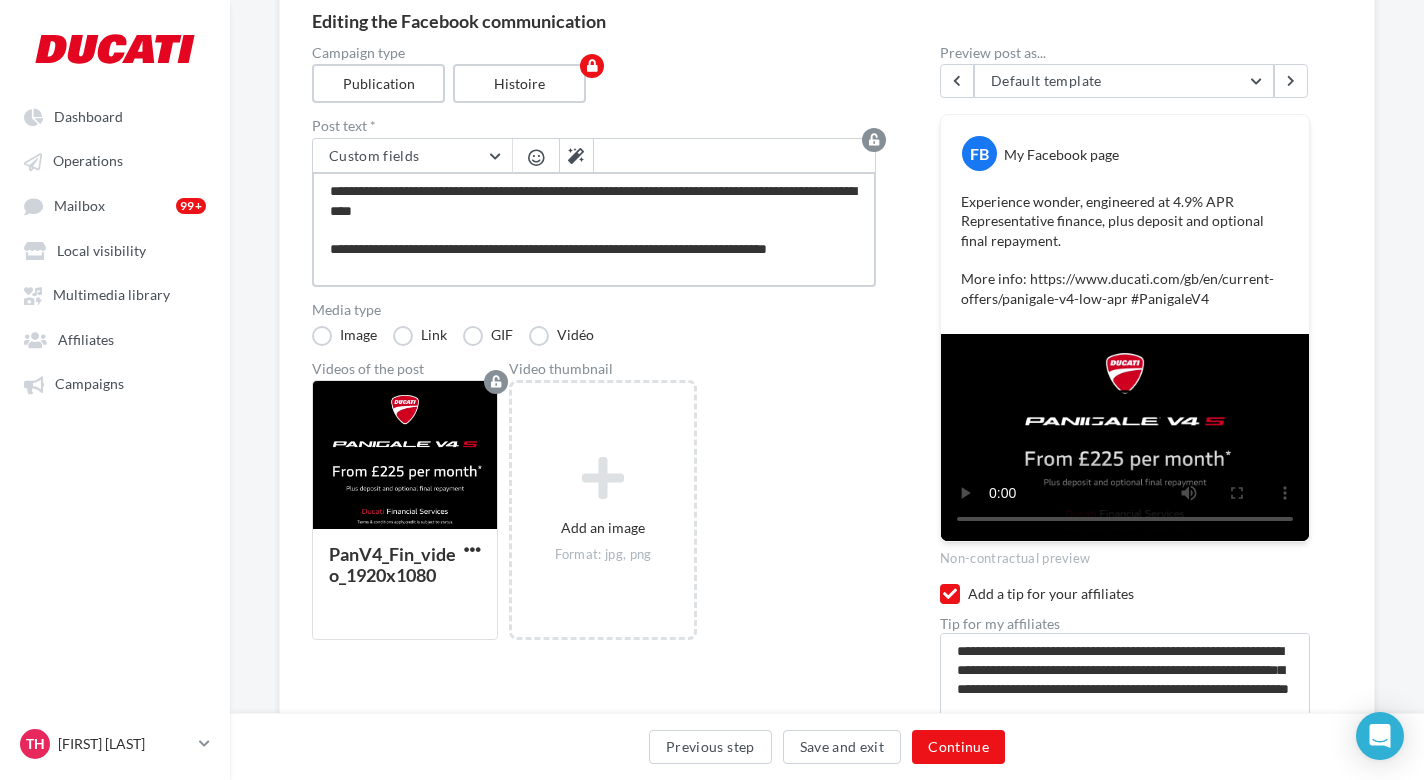 click on "**********" at bounding box center [594, 229] 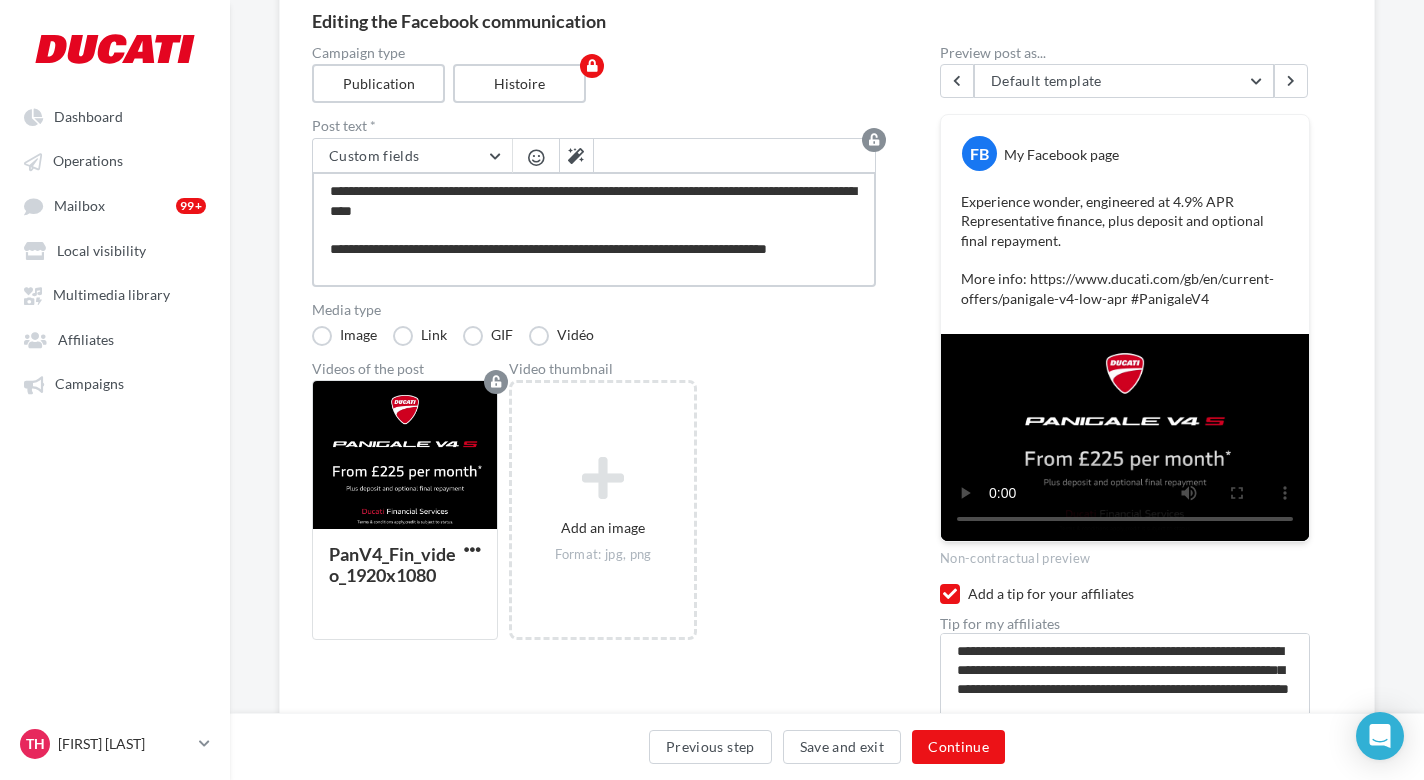 type on "**********" 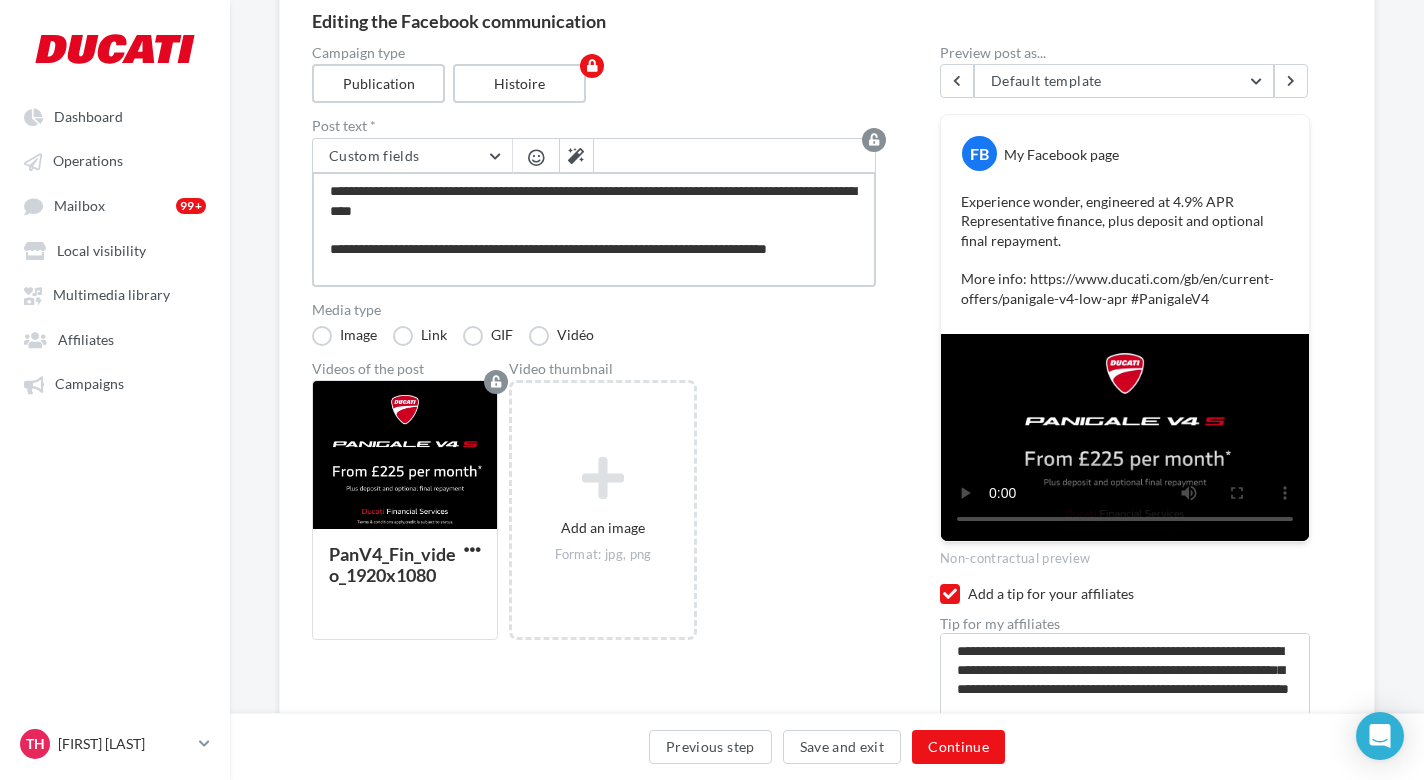type on "**********" 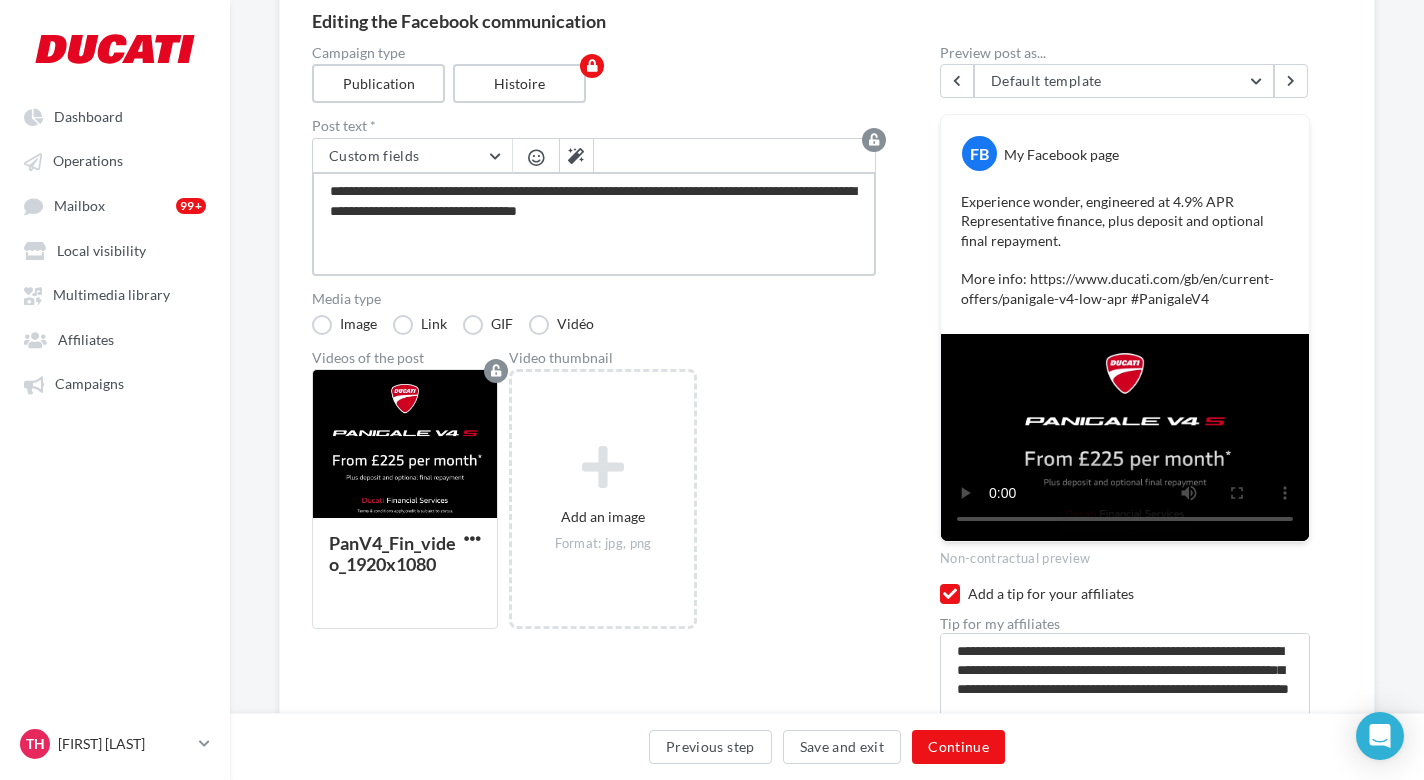 type on "**********" 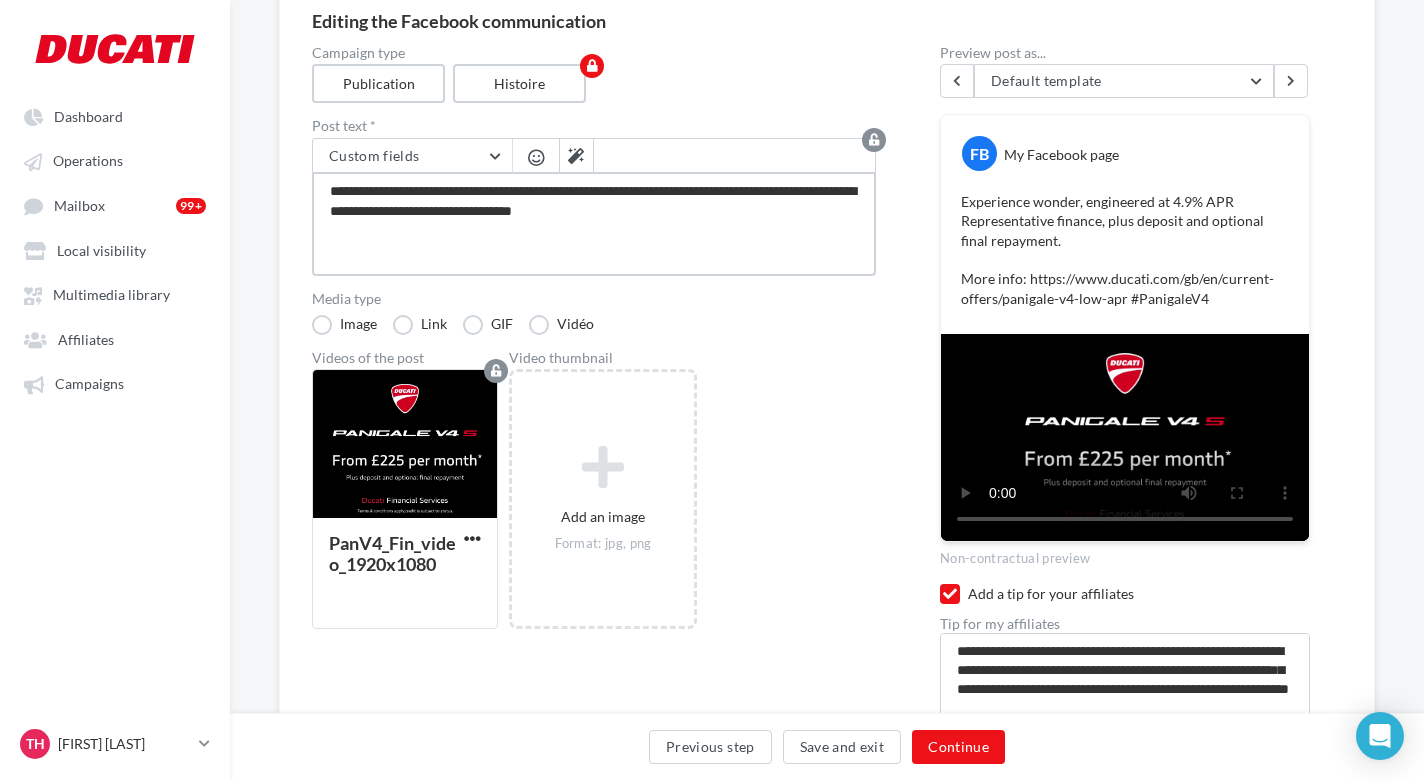 type on "**********" 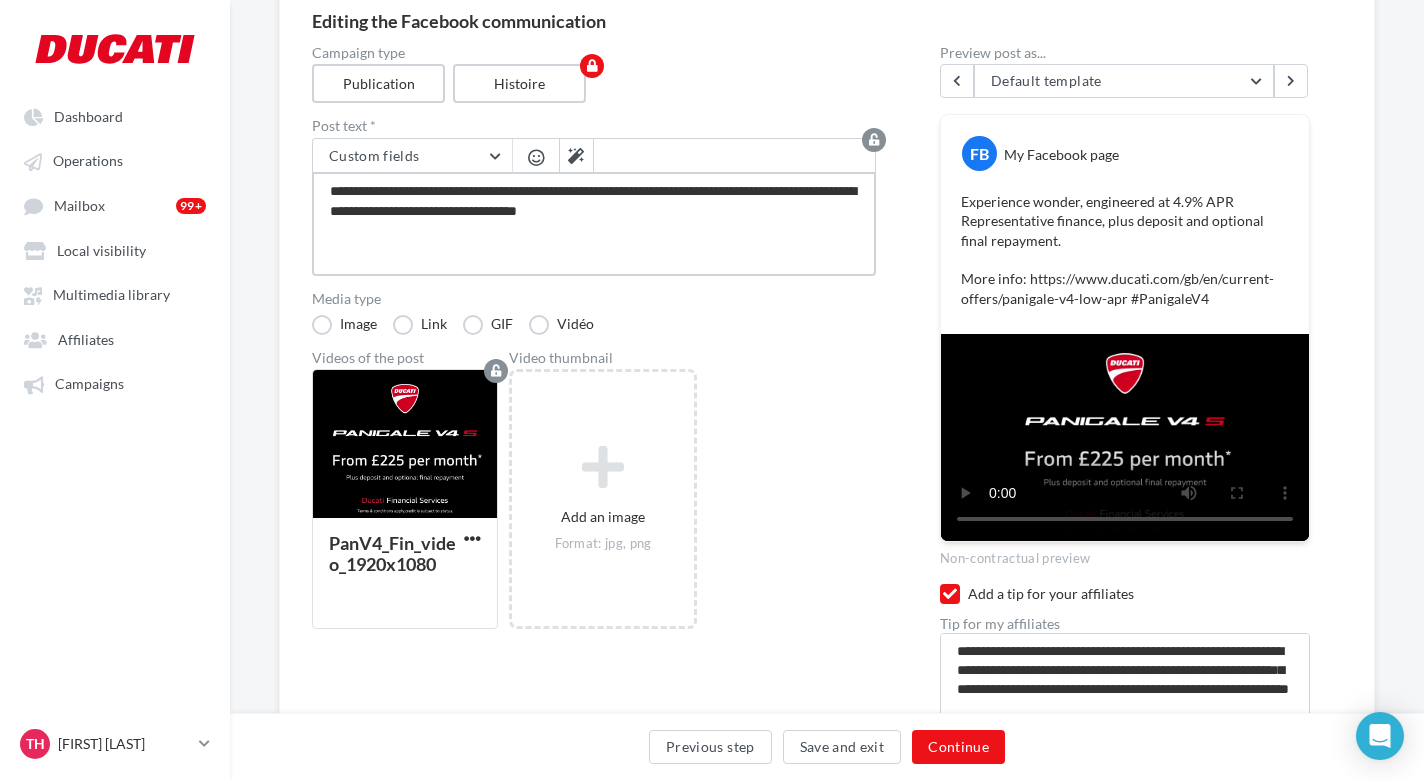 click on "**********" at bounding box center [594, 224] 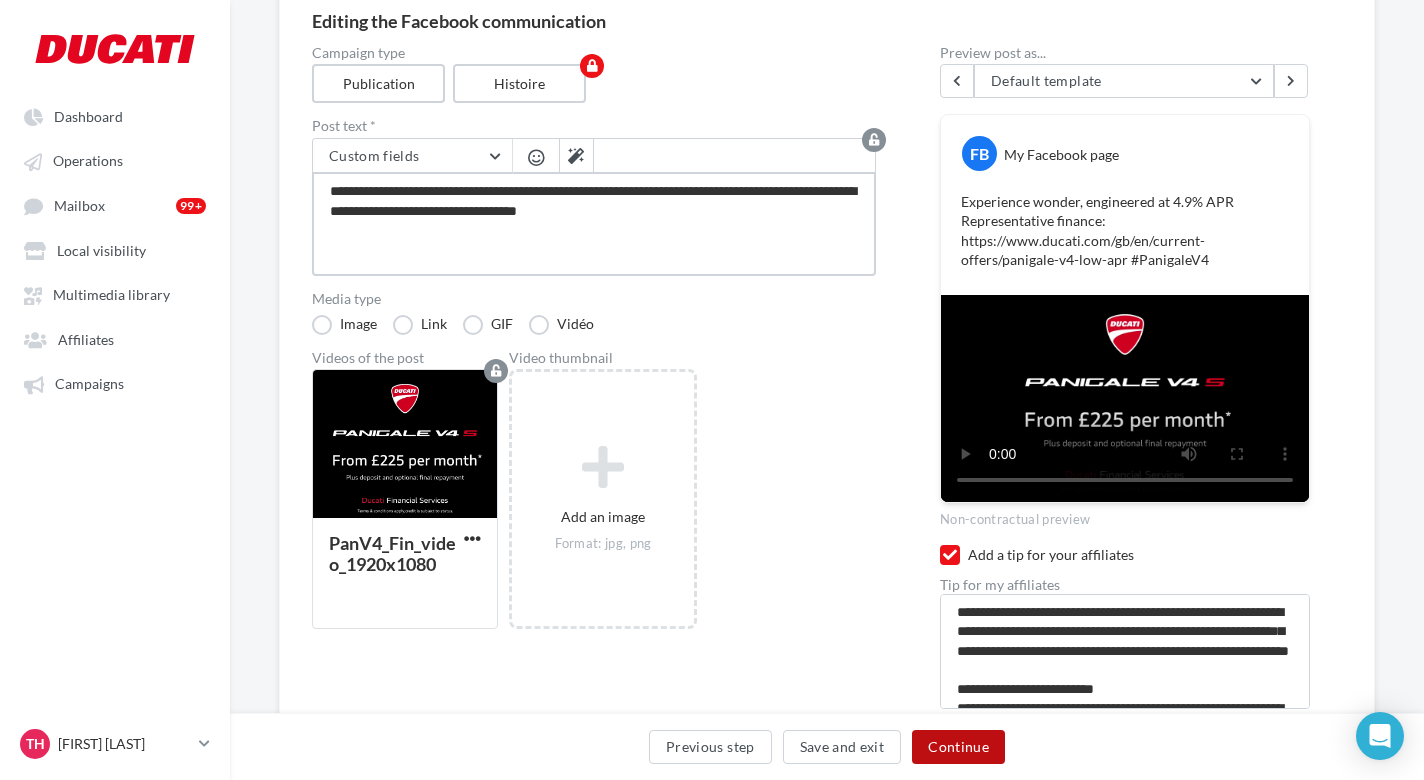 type on "**********" 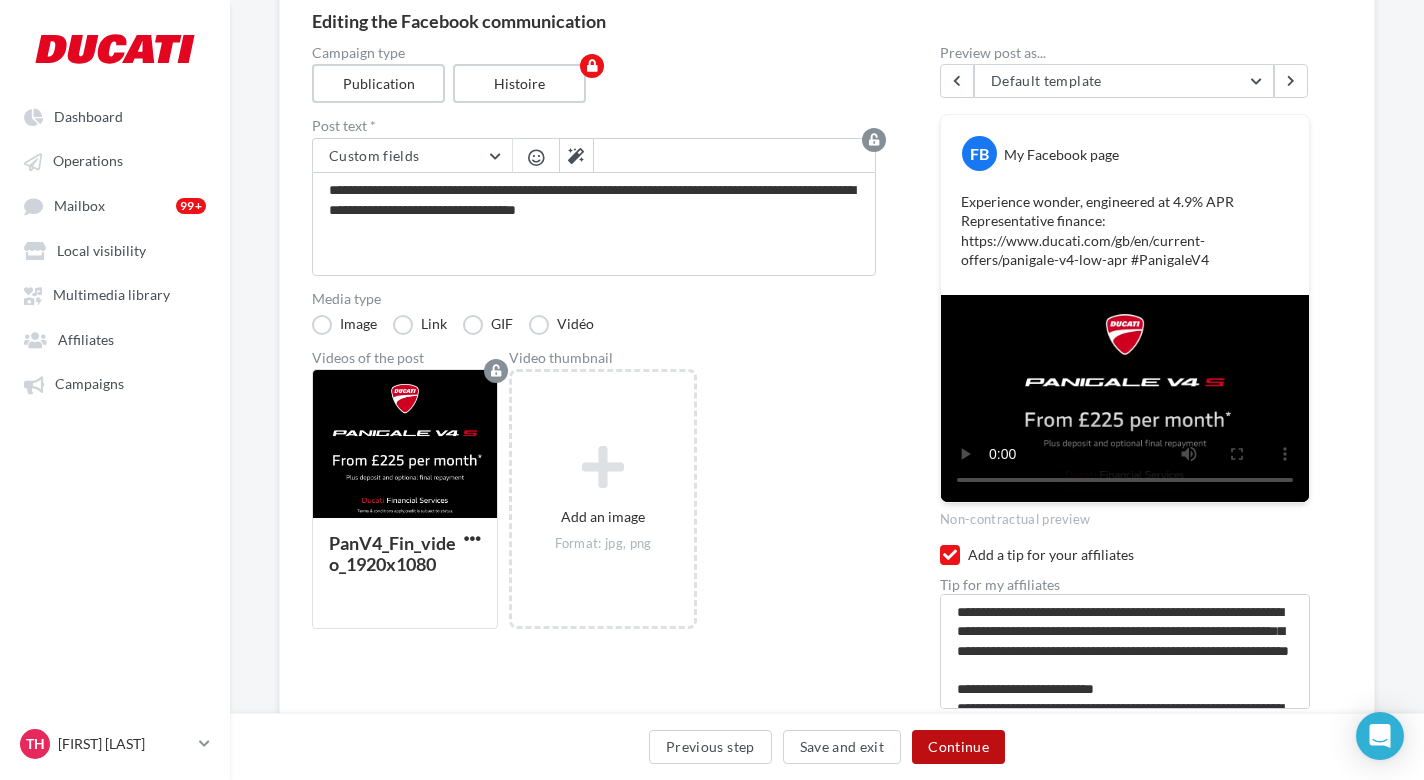 click on "Continue" at bounding box center [958, 747] 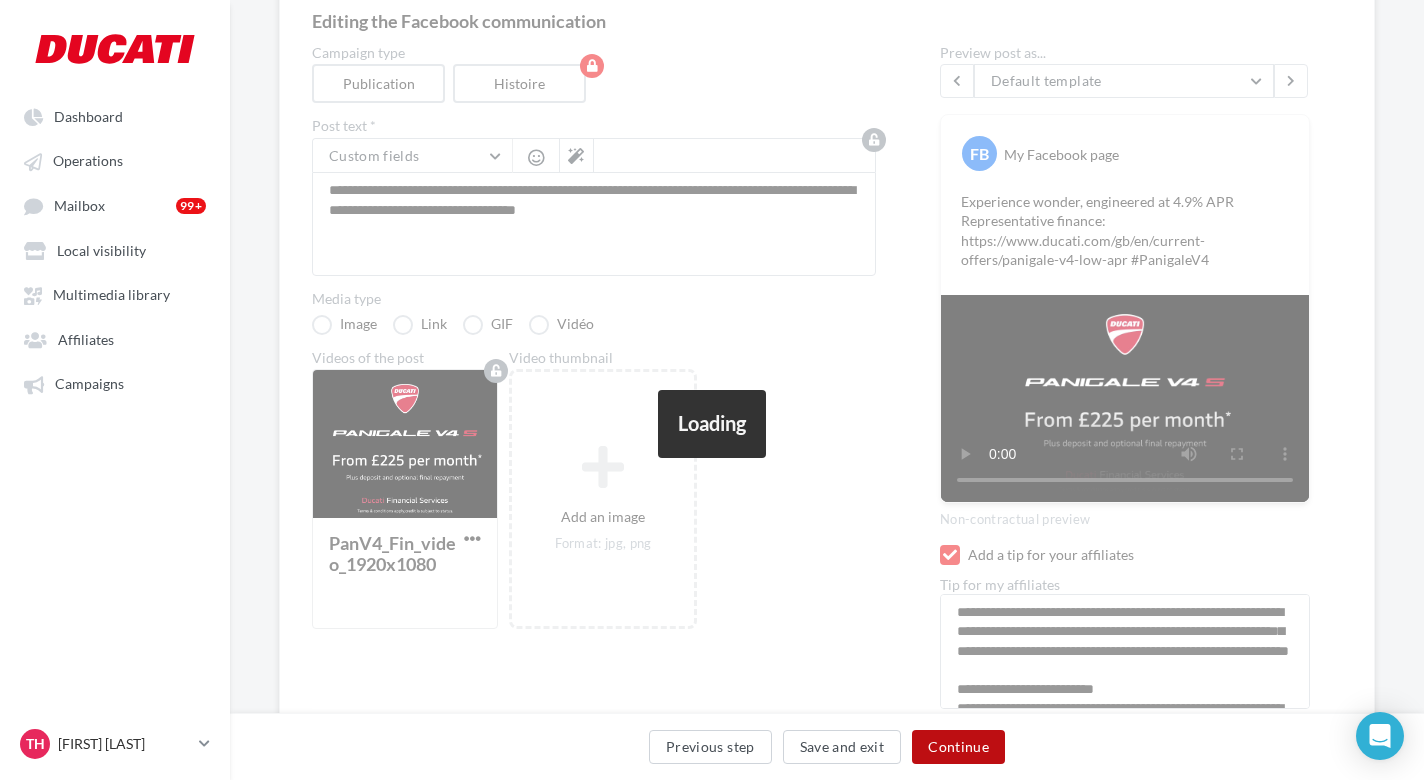 scroll, scrollTop: 68, scrollLeft: 0, axis: vertical 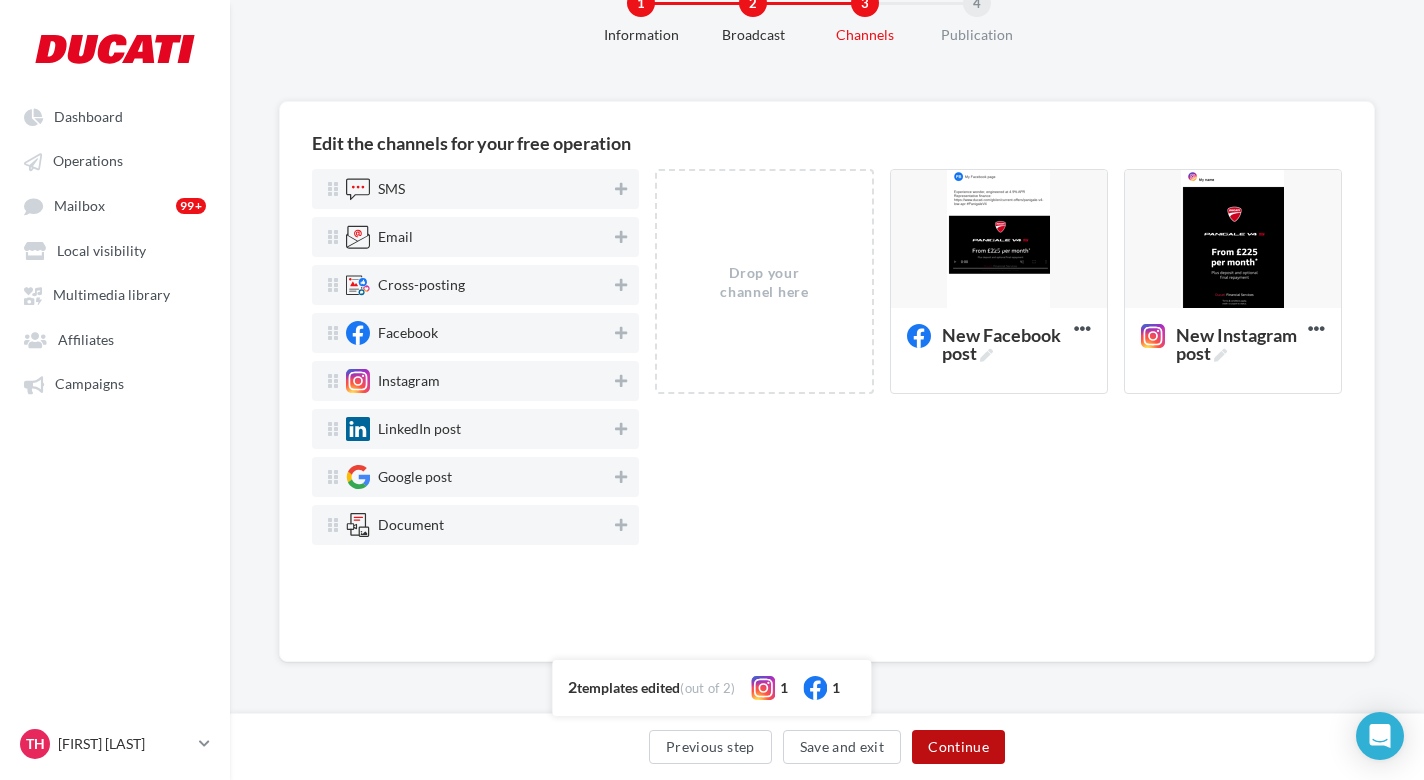 click on "Continue" at bounding box center [958, 747] 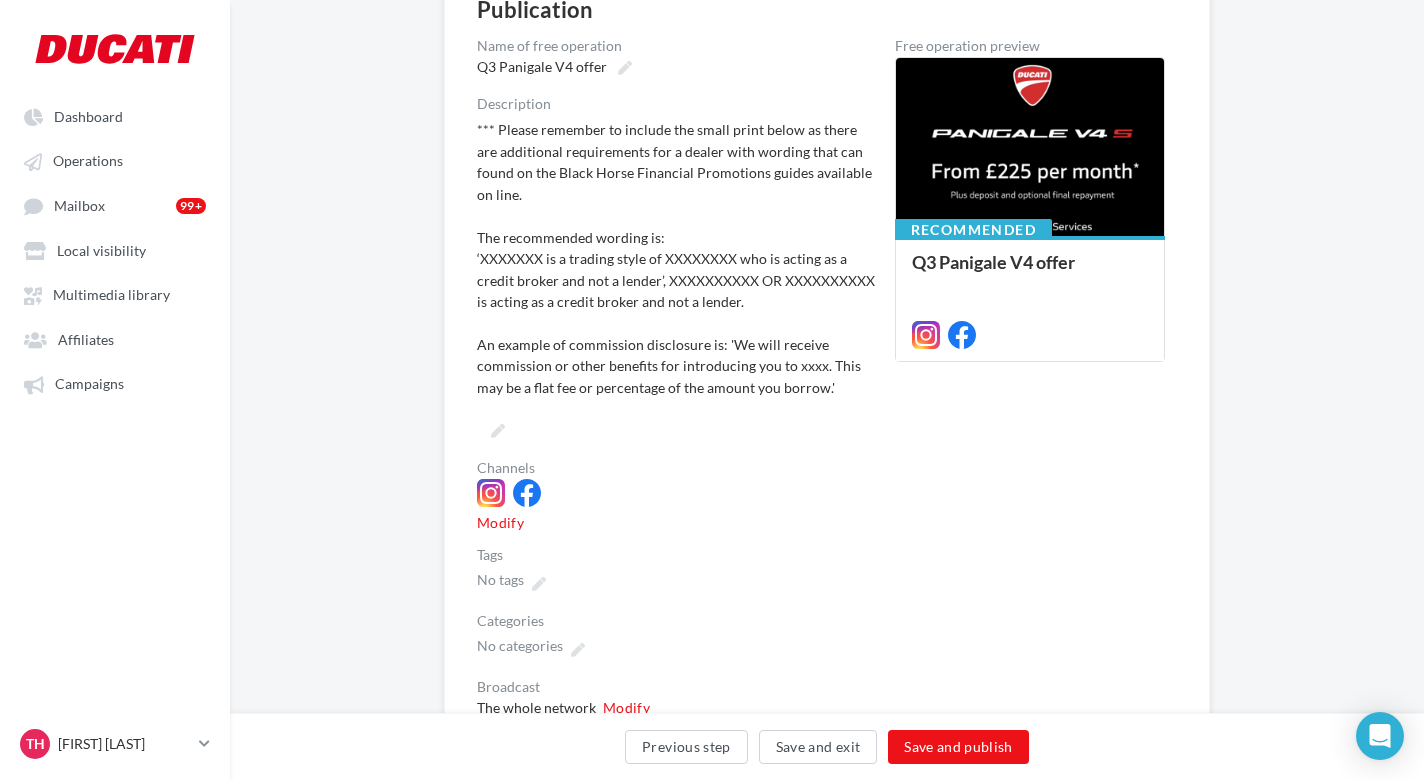 scroll, scrollTop: 203, scrollLeft: 0, axis: vertical 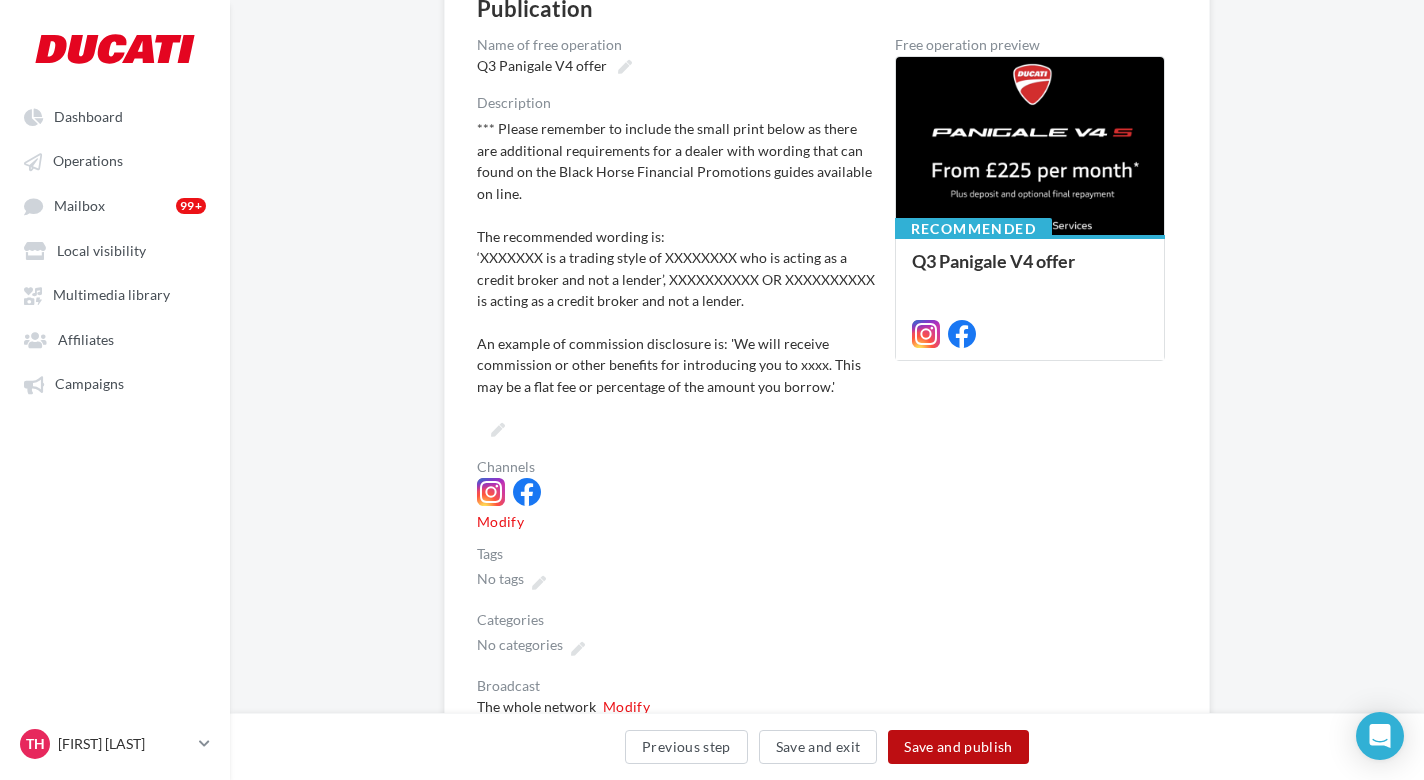 click on "Save and publish" at bounding box center [958, 747] 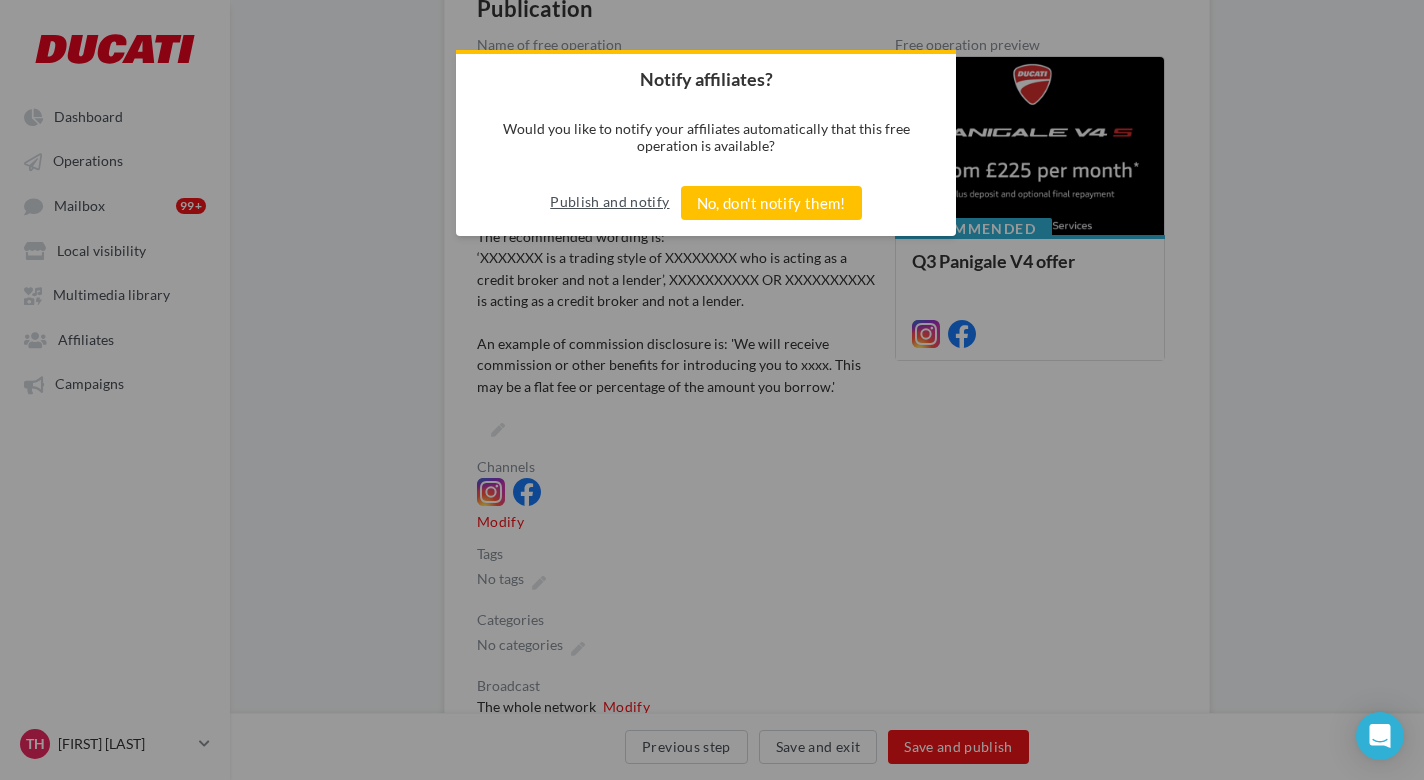 click on "Publish and notify" at bounding box center [609, 202] 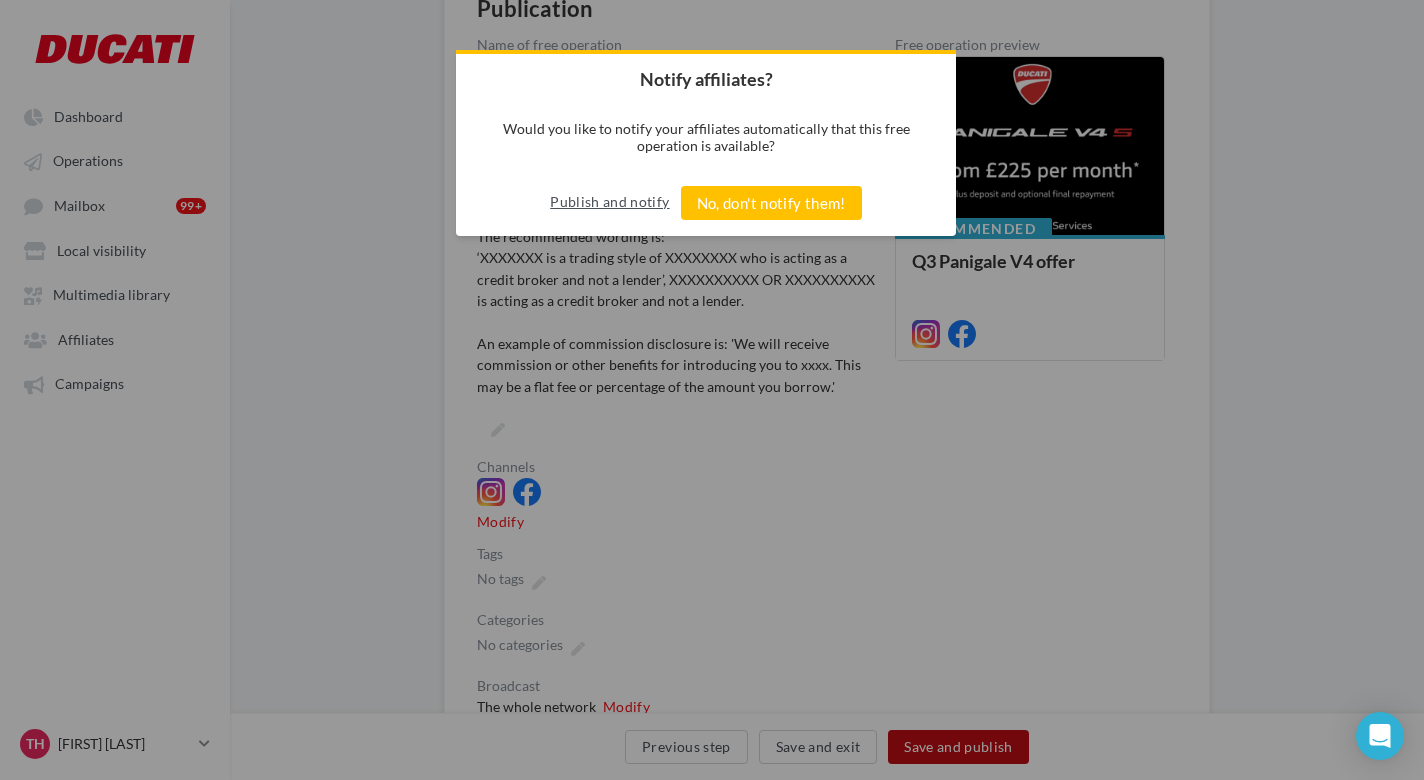 scroll, scrollTop: 32, scrollLeft: 0, axis: vertical 